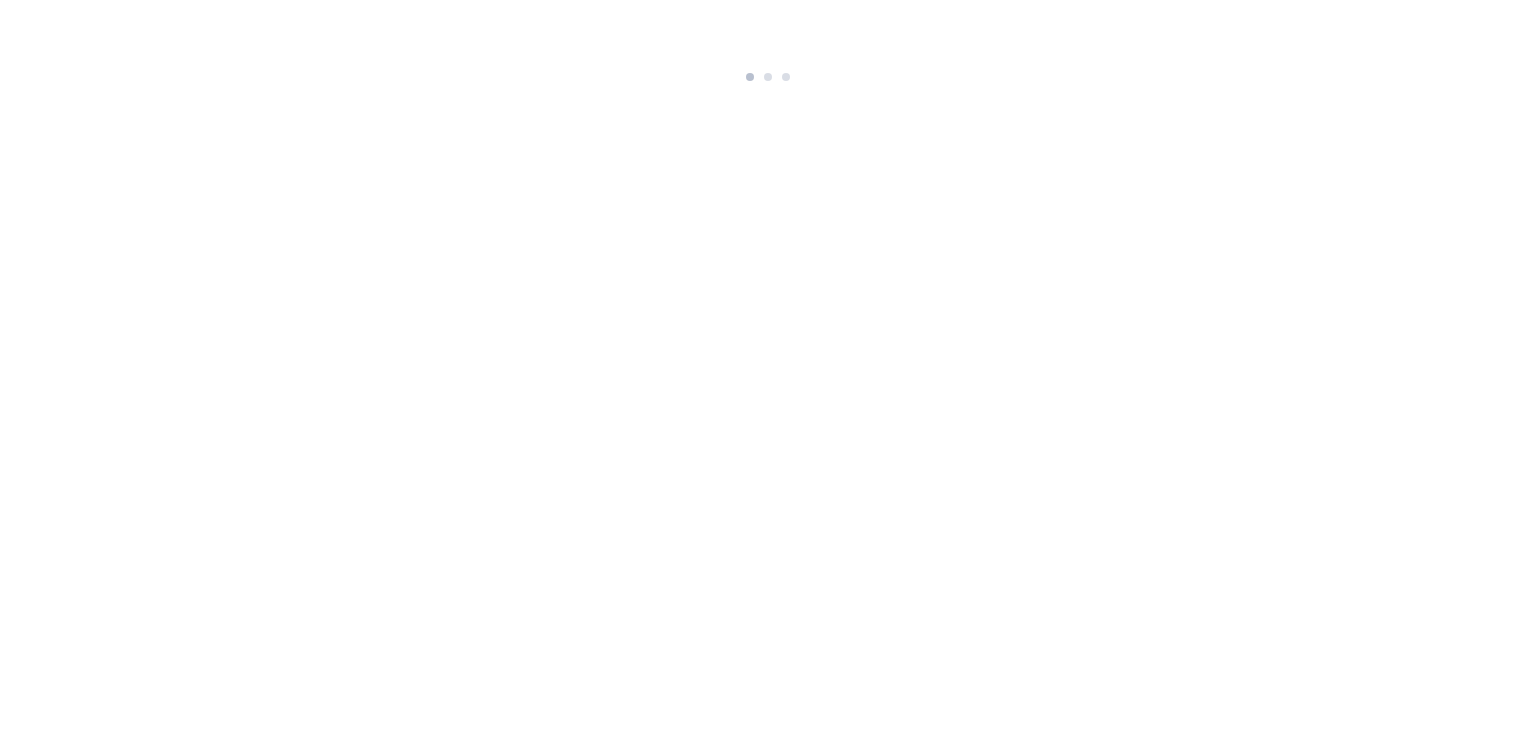 scroll, scrollTop: 0, scrollLeft: 0, axis: both 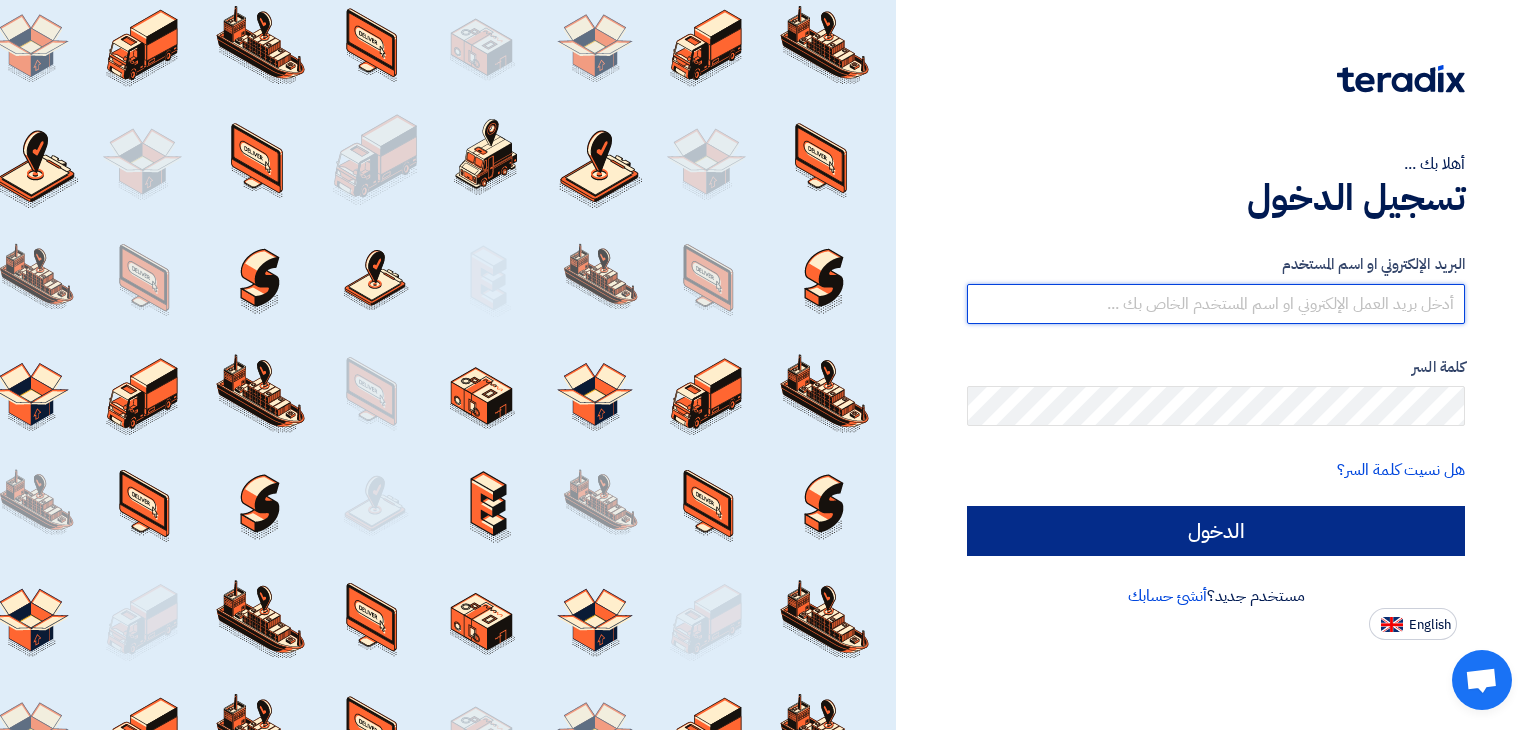 type on "[EMAIL]" 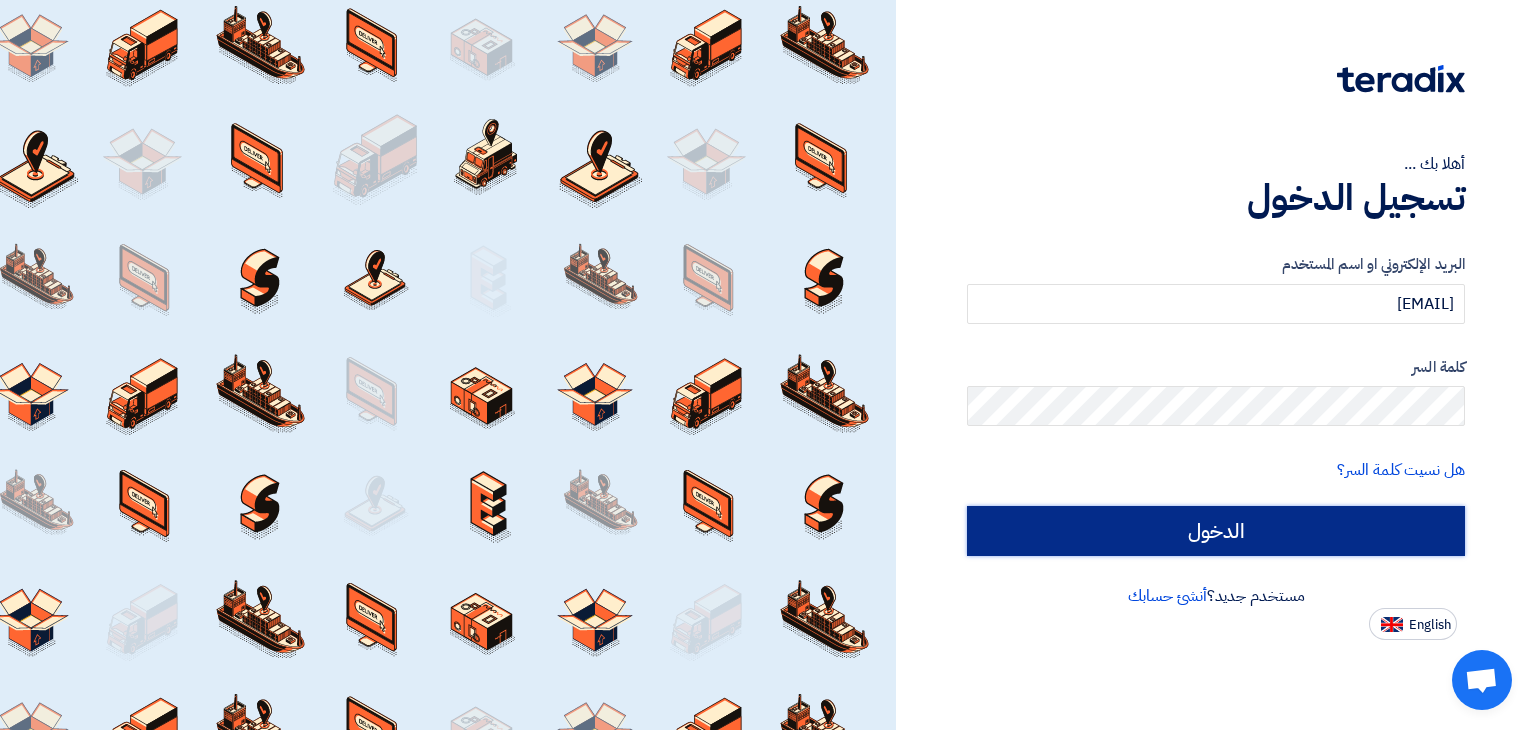 click on "الدخول" 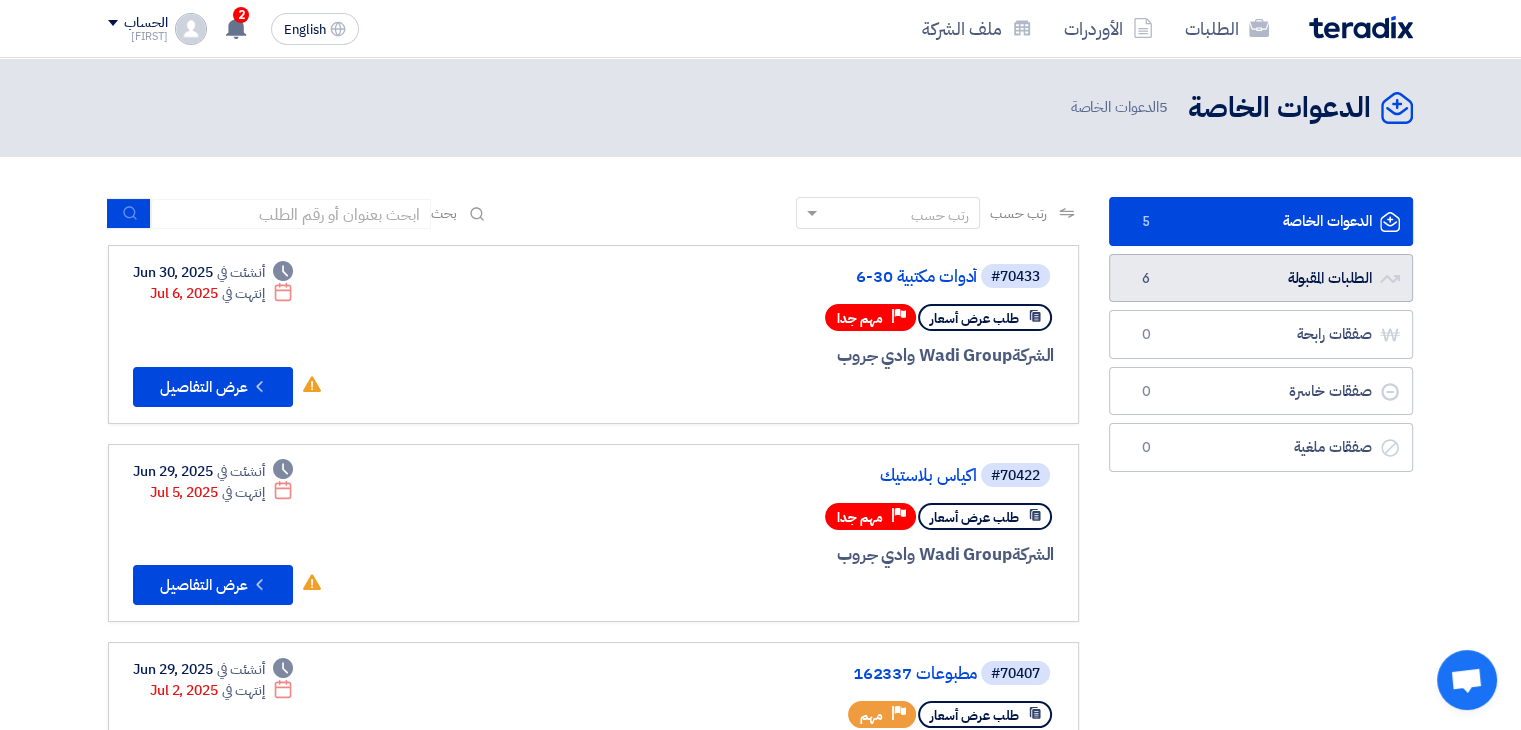 click on "الطلبات المقبولة
الطلبات المقبولة
6" 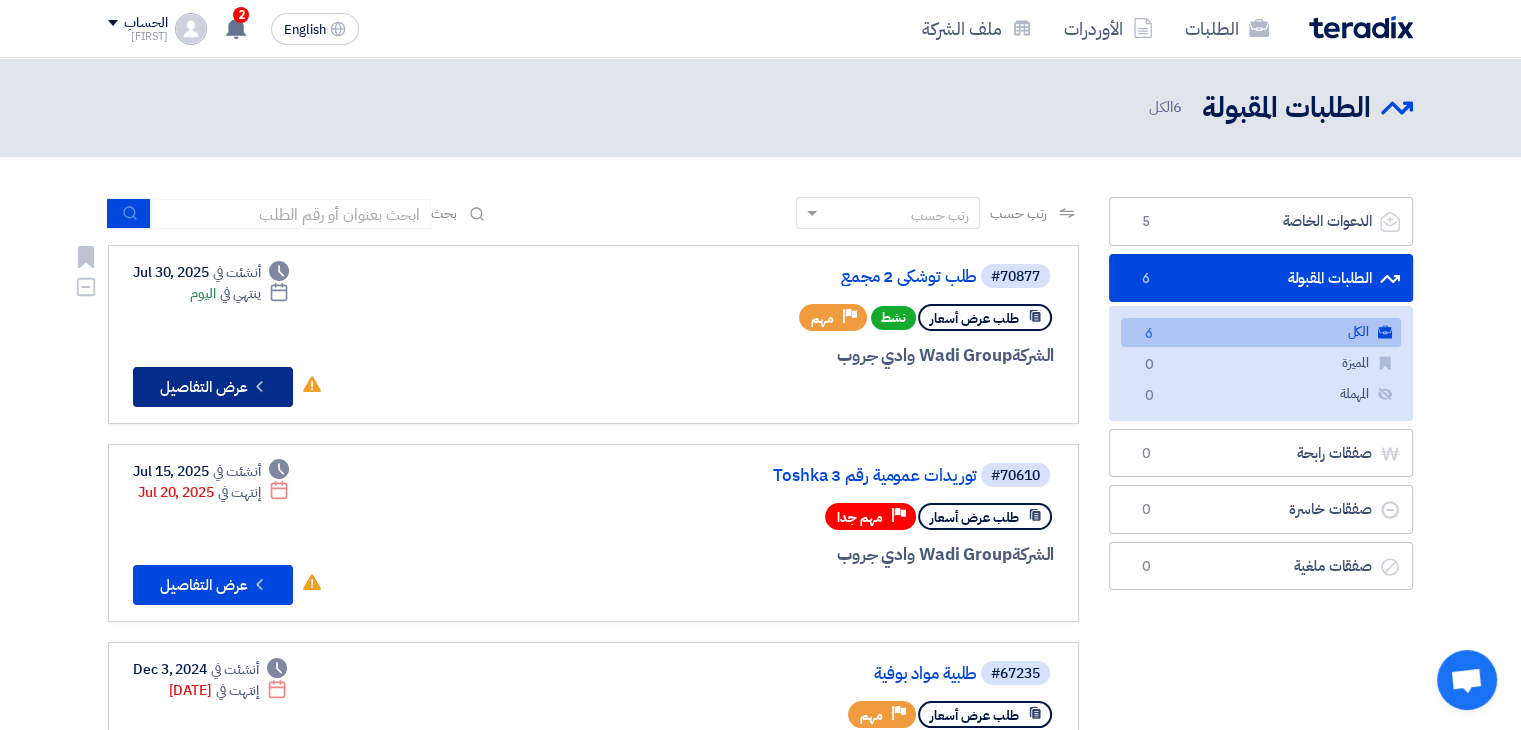 click on "Check details
عرض التفاصيل" 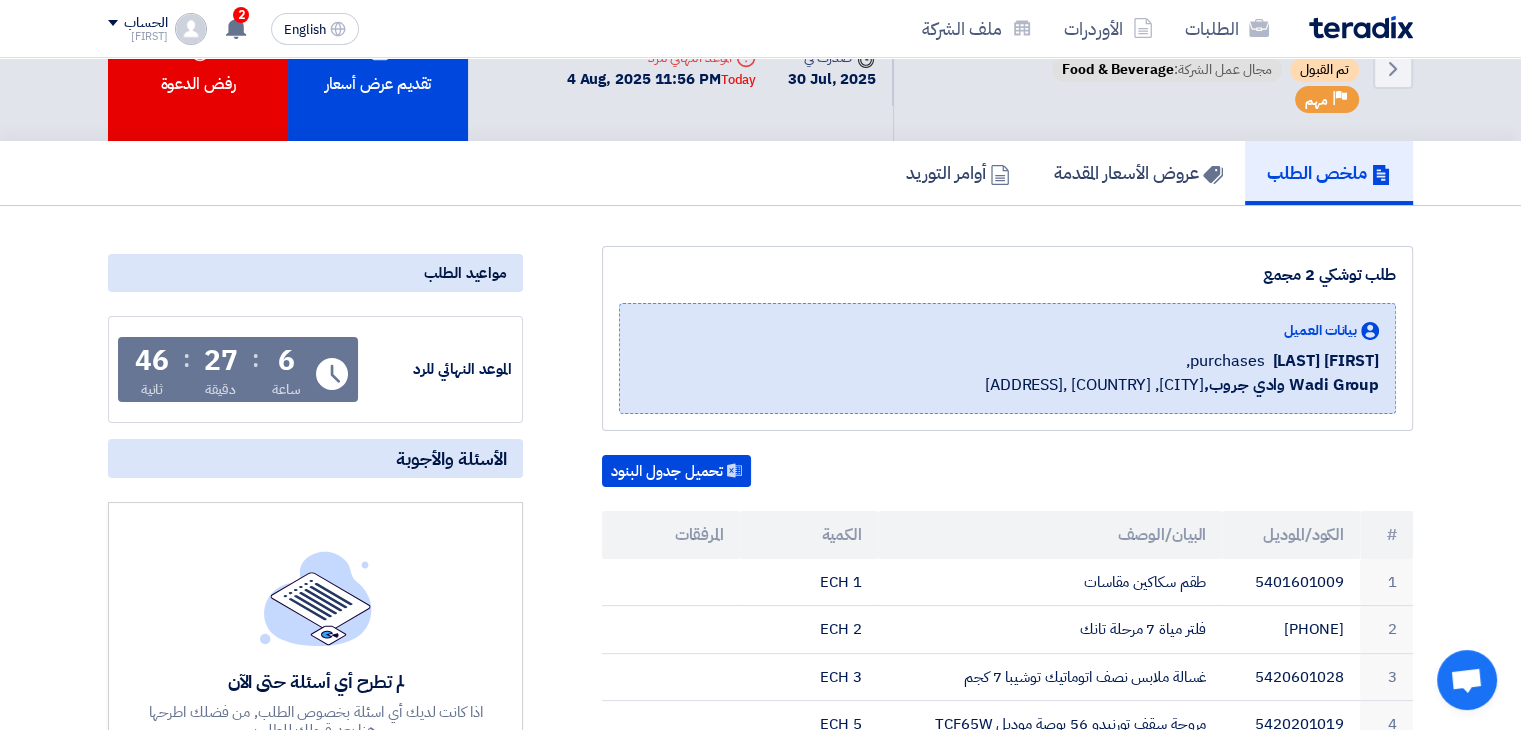 scroll, scrollTop: 0, scrollLeft: 0, axis: both 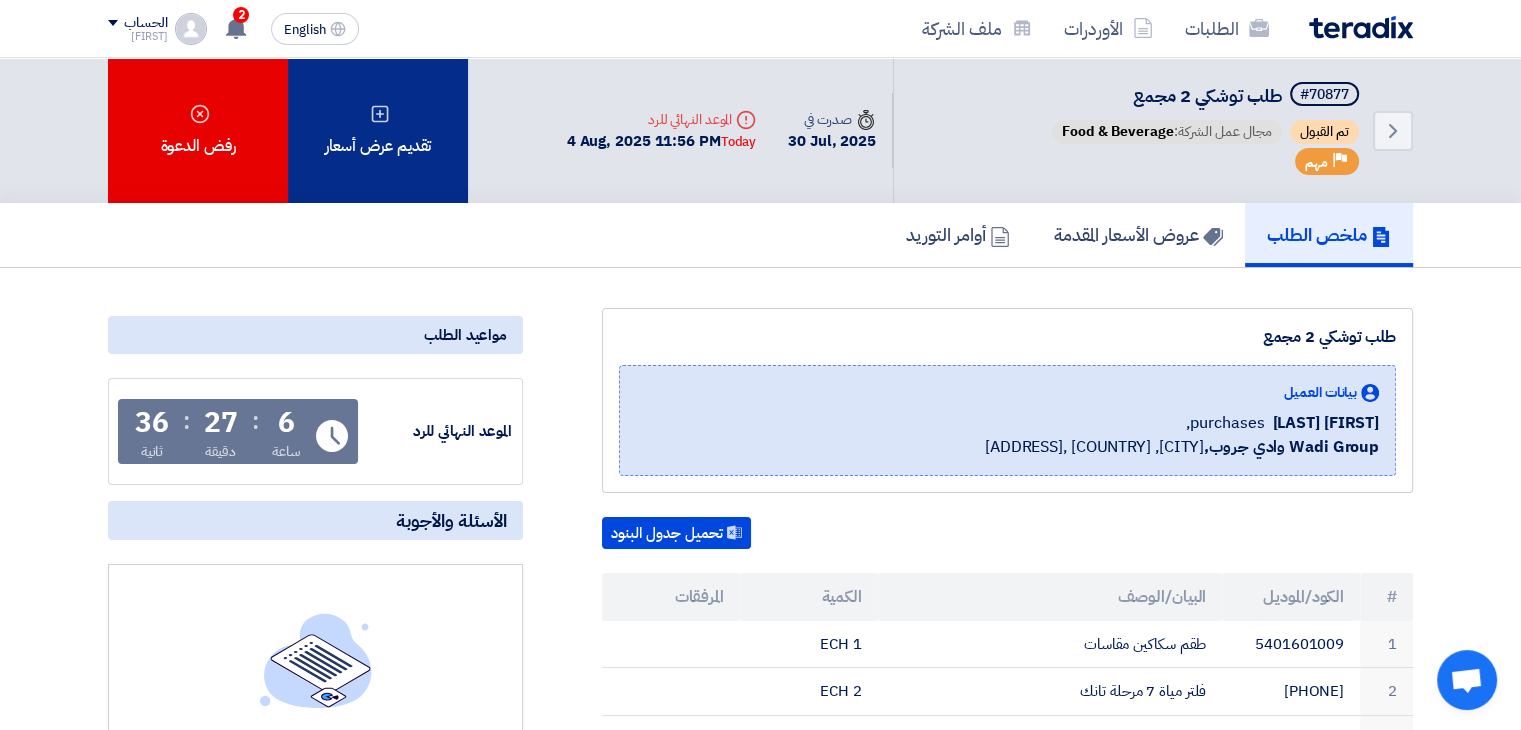 drag, startPoint x: 388, startPoint y: 134, endPoint x: 382, endPoint y: 123, distance: 12.529964 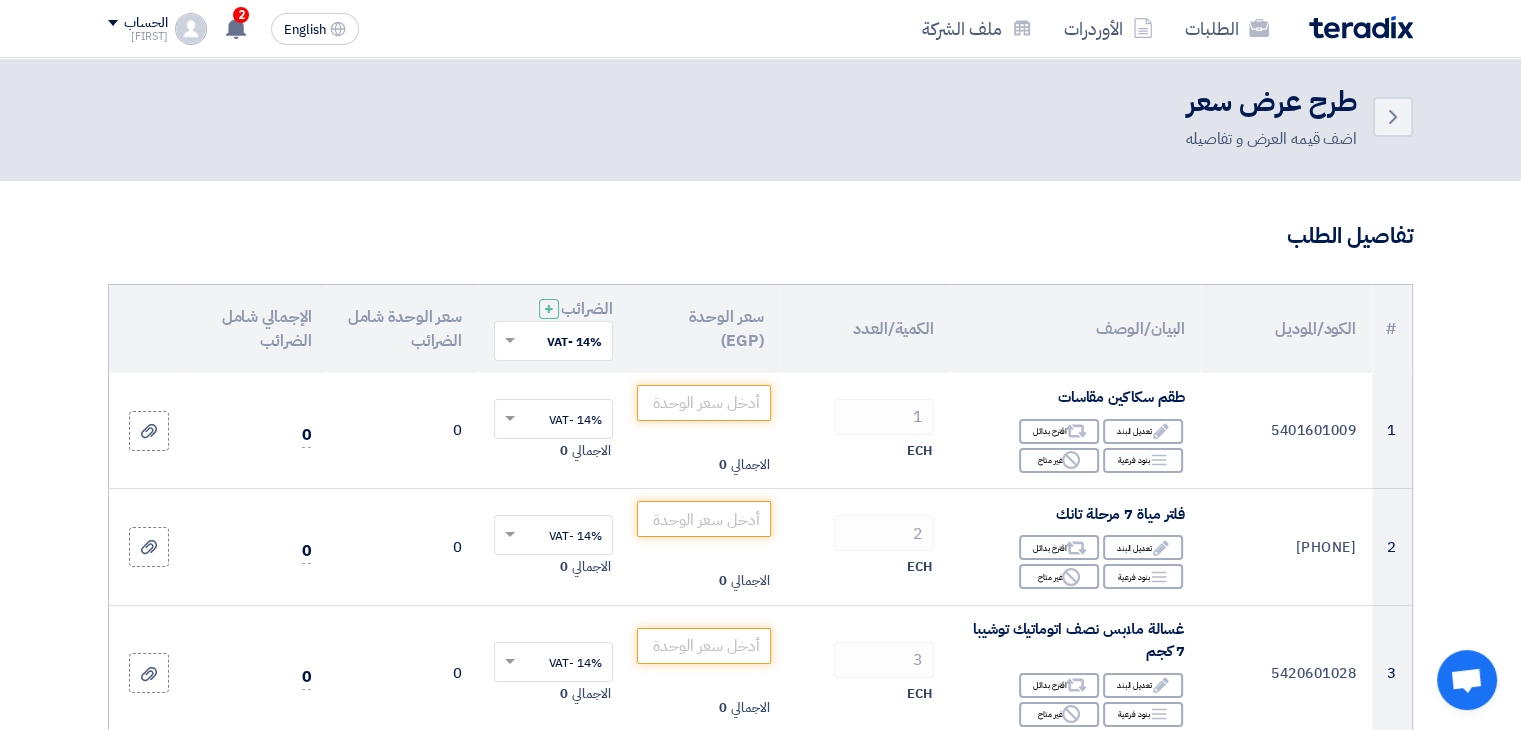 scroll, scrollTop: 0, scrollLeft: 0, axis: both 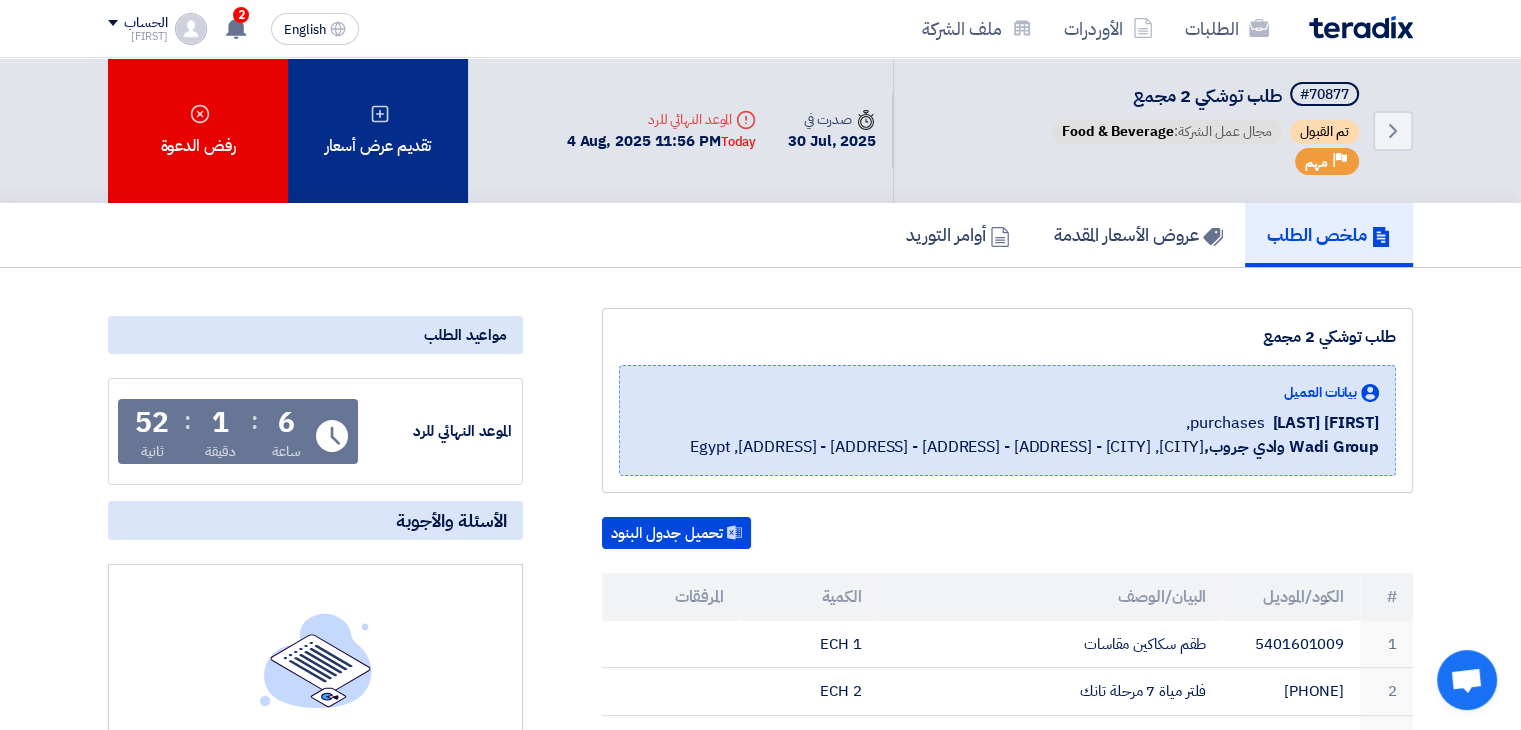 click on "تقديم عرض أسعار" 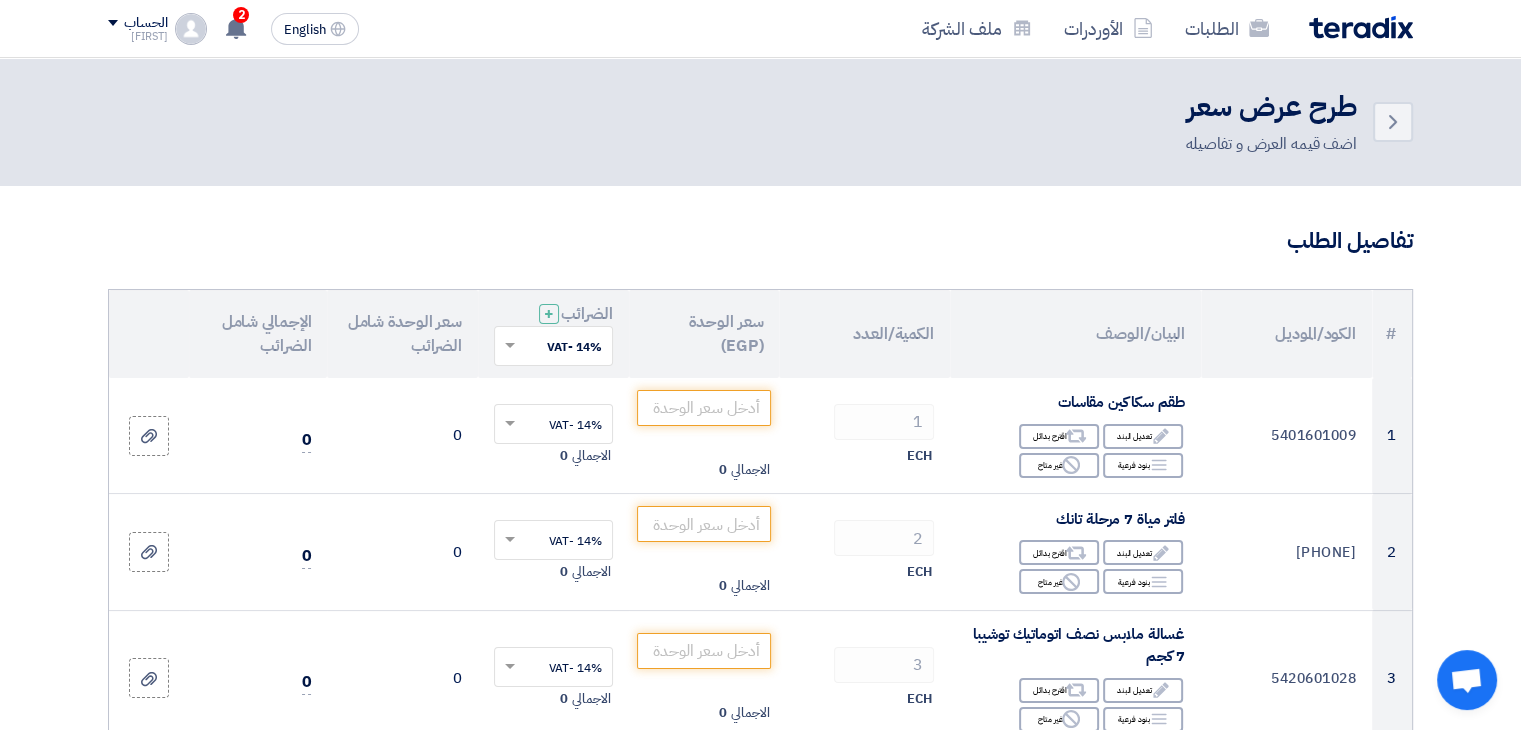 scroll, scrollTop: 214, scrollLeft: 0, axis: vertical 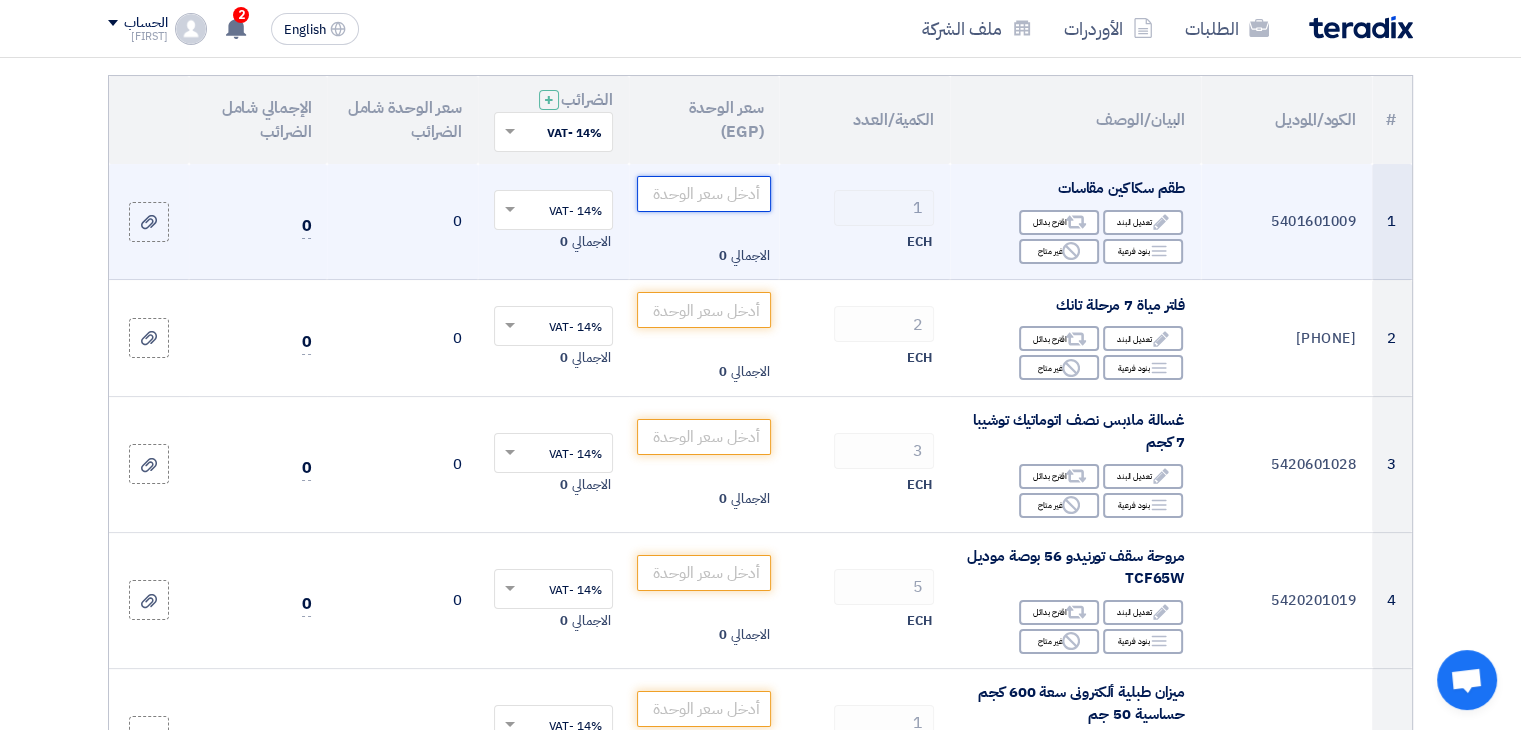 click 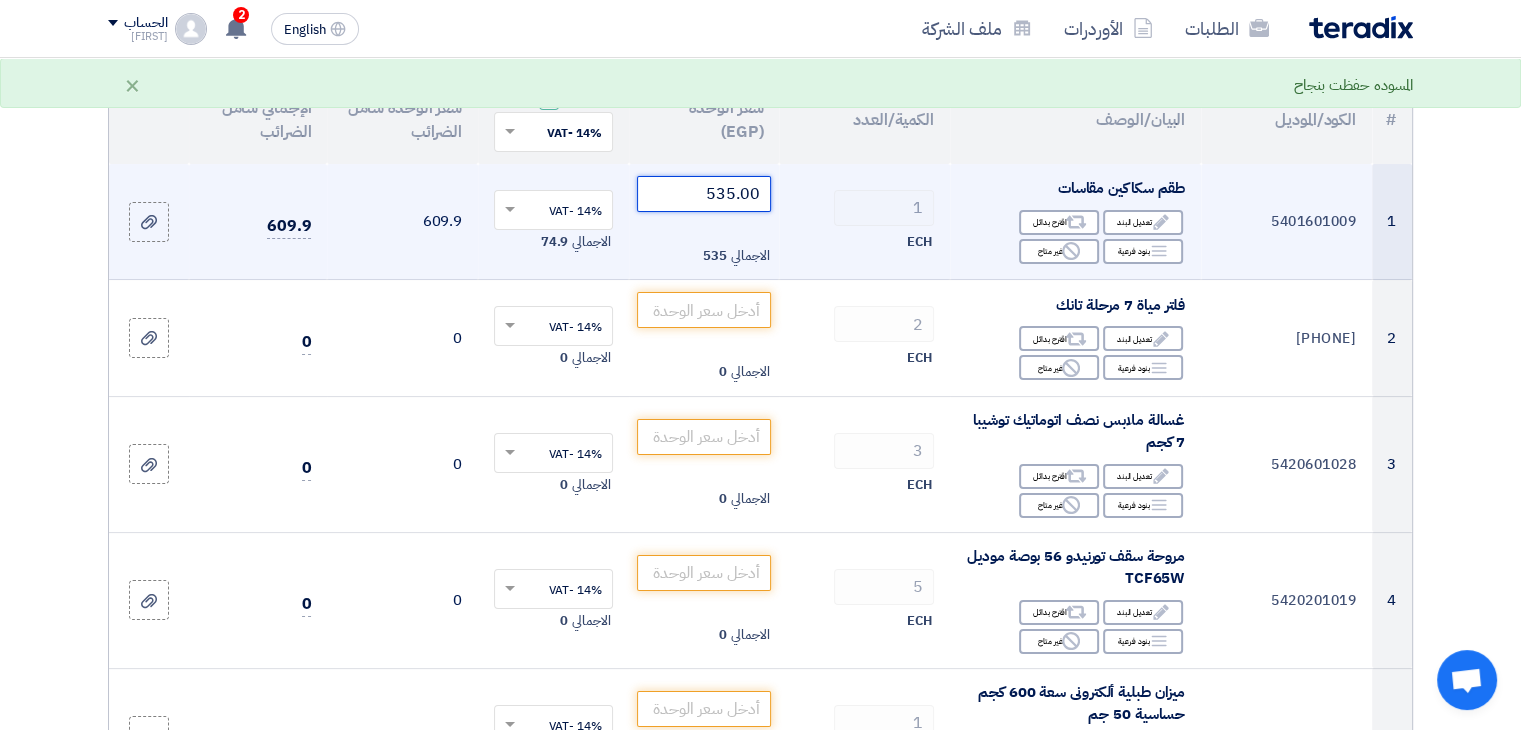 click on "طقم سكاكين مقاسات [REDACTED]" 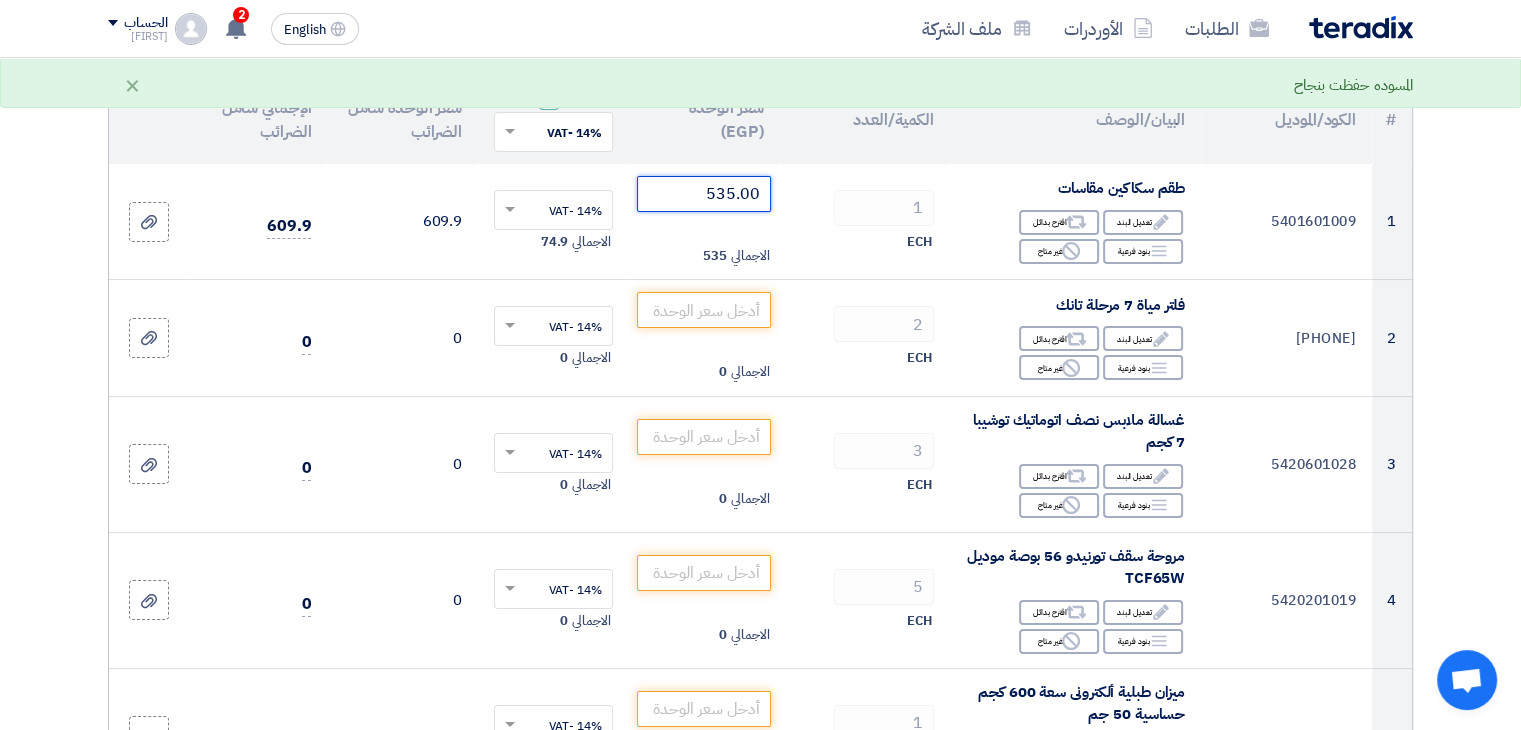 type on "535.00" 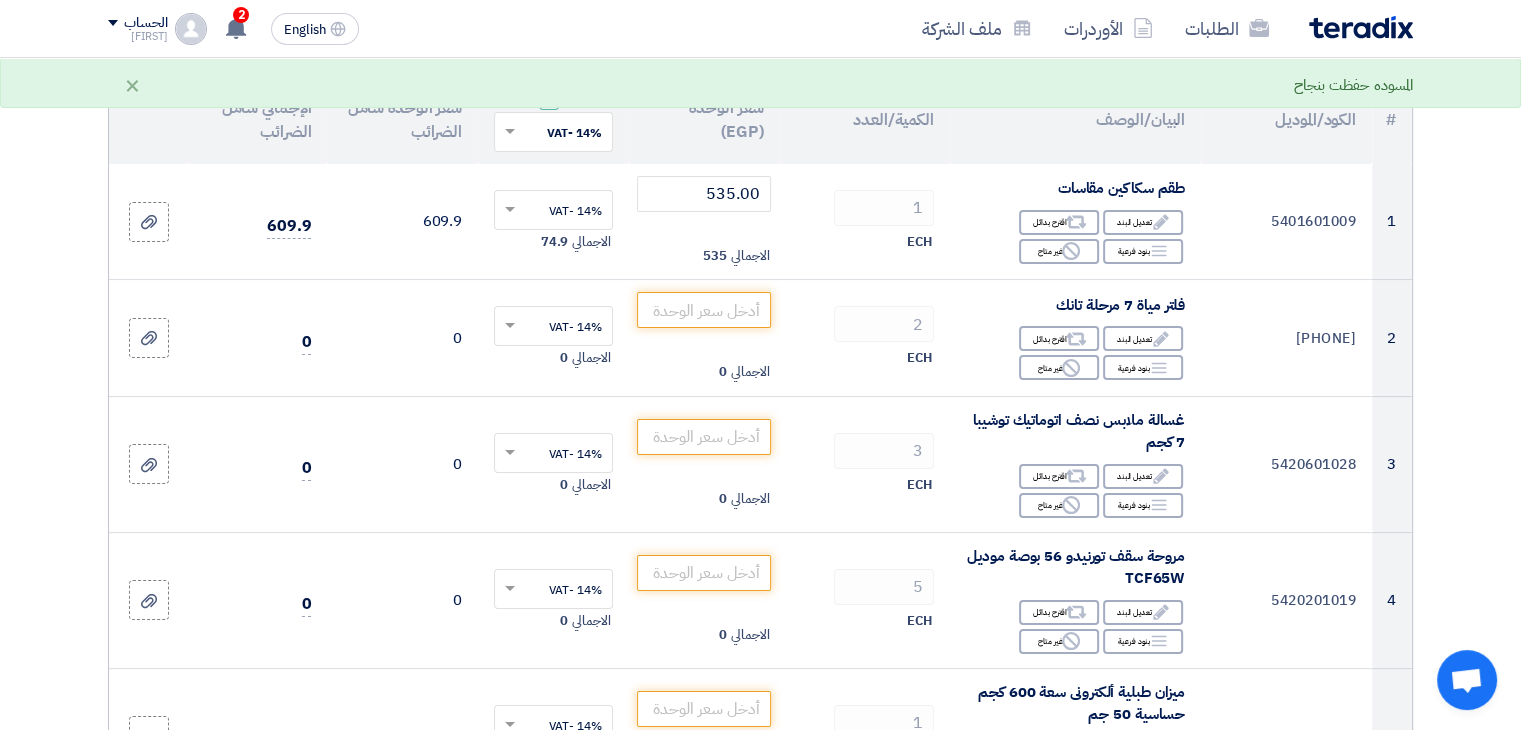 click on "تفاصيل الطلب
#
الكود/الموديل
البيان/الوصف
الكمية/العدد
سعر الوحدة (EGP)
الضرائب
+
'Select taxes...
14% -VAT" 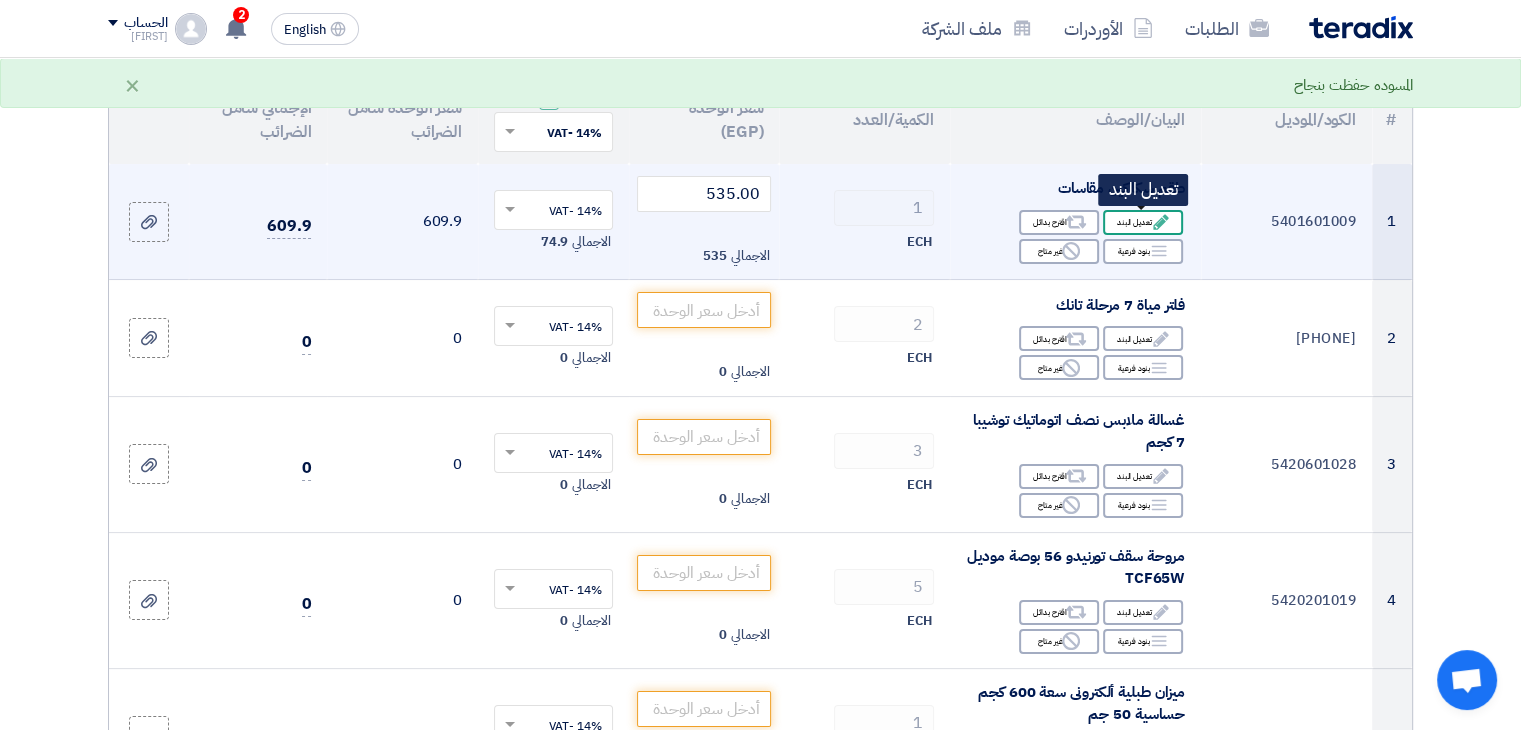 click on "Edit
تعديل البند" 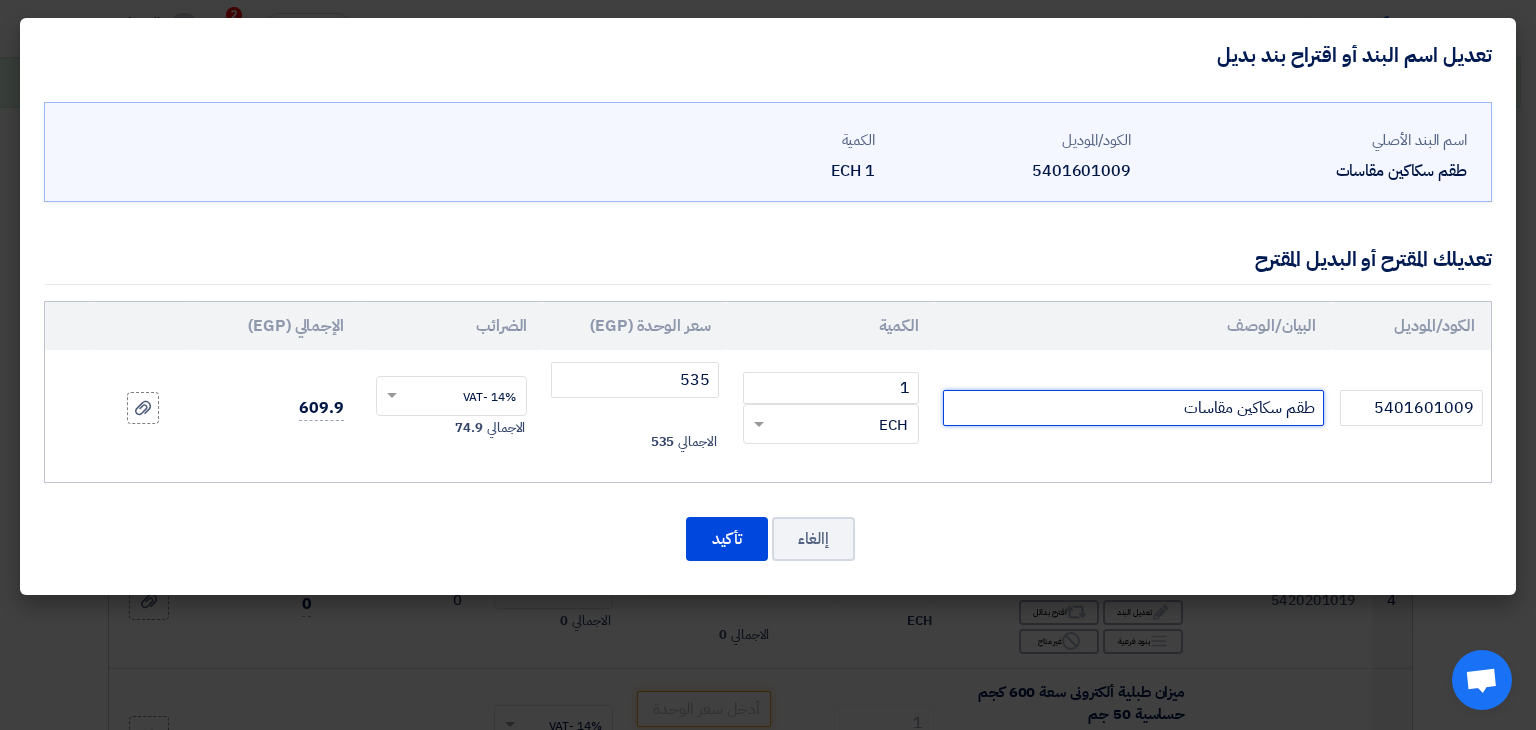 click on "طقم سكاكين مقاسات" 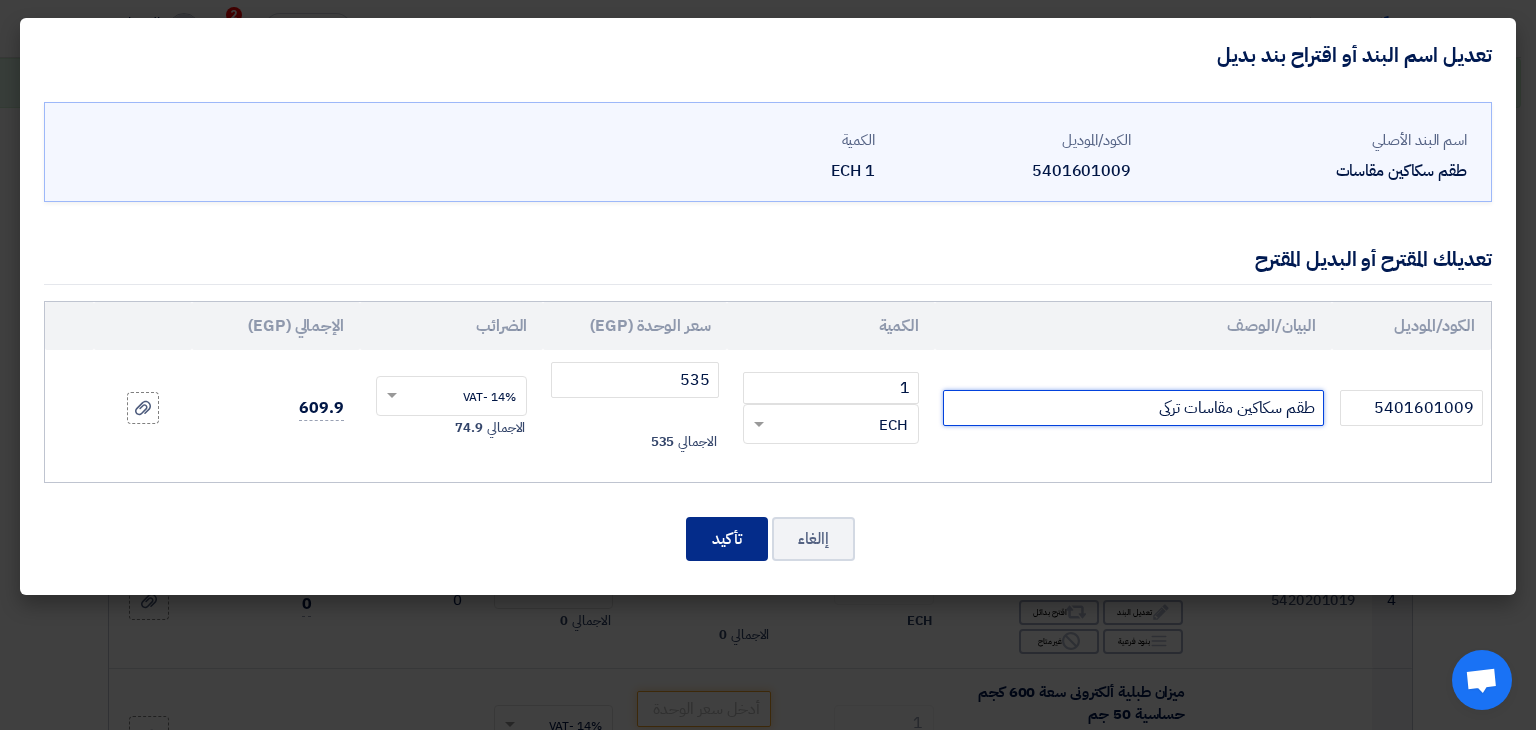 type on "طقم سكاكين مقاسات تركى" 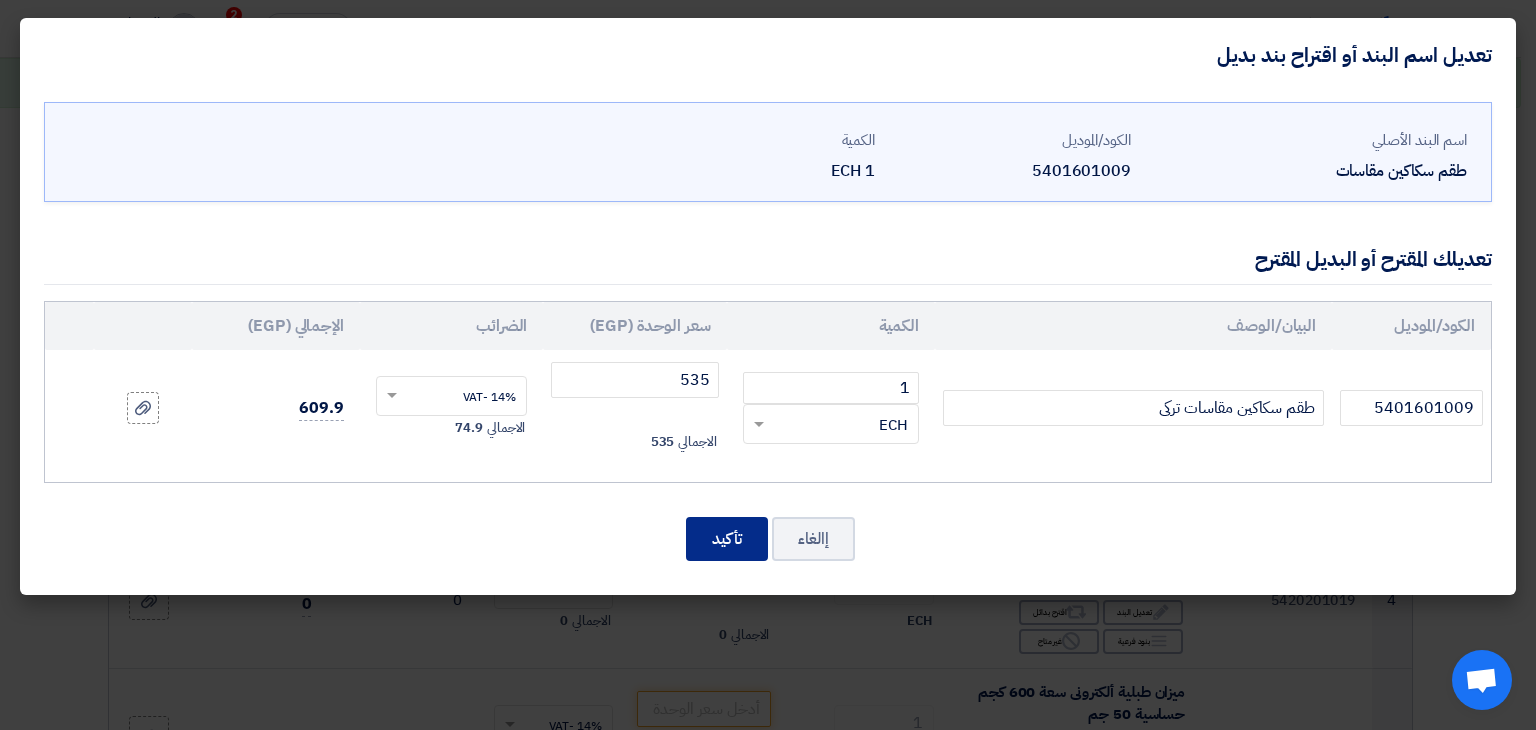 click on "تأكيد" 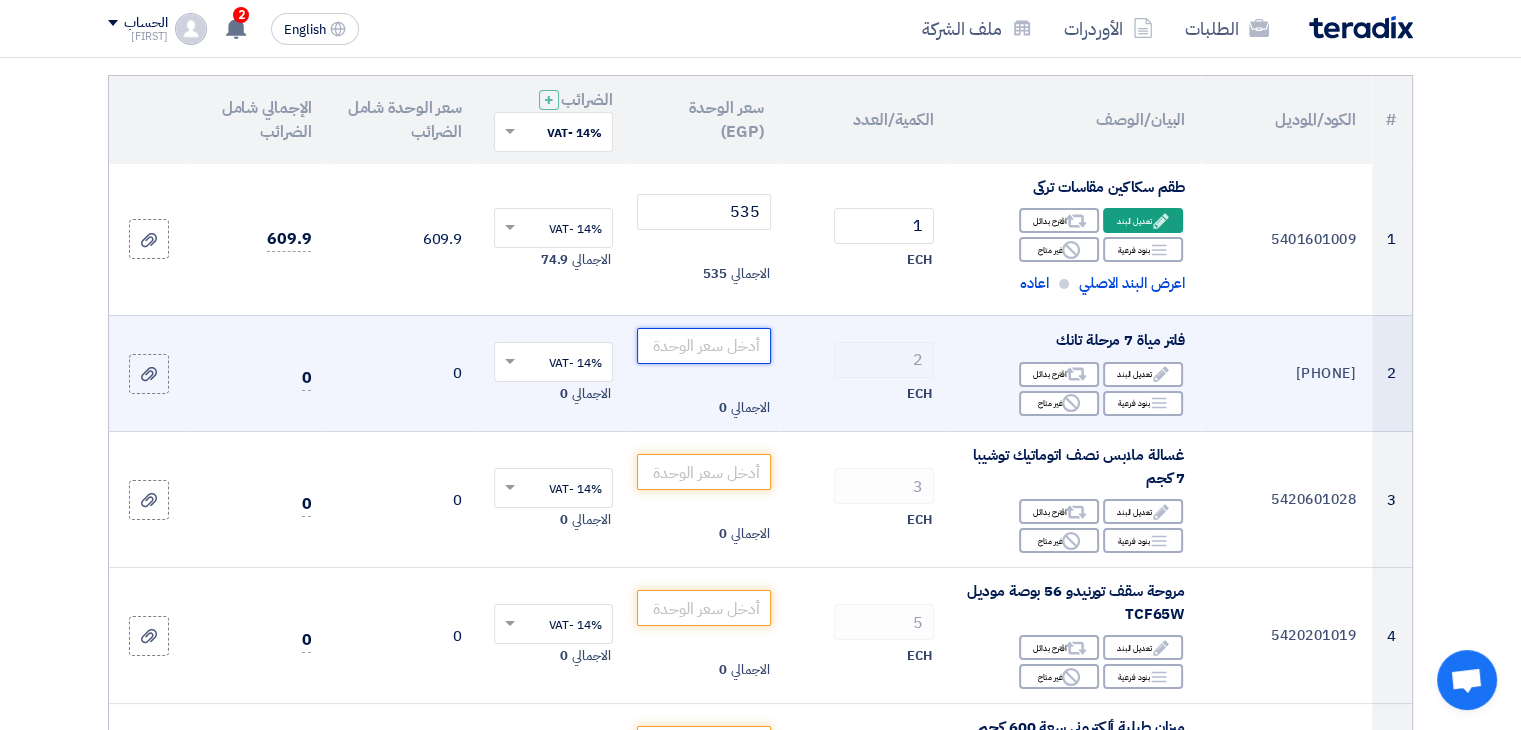 paste on "4135.00" 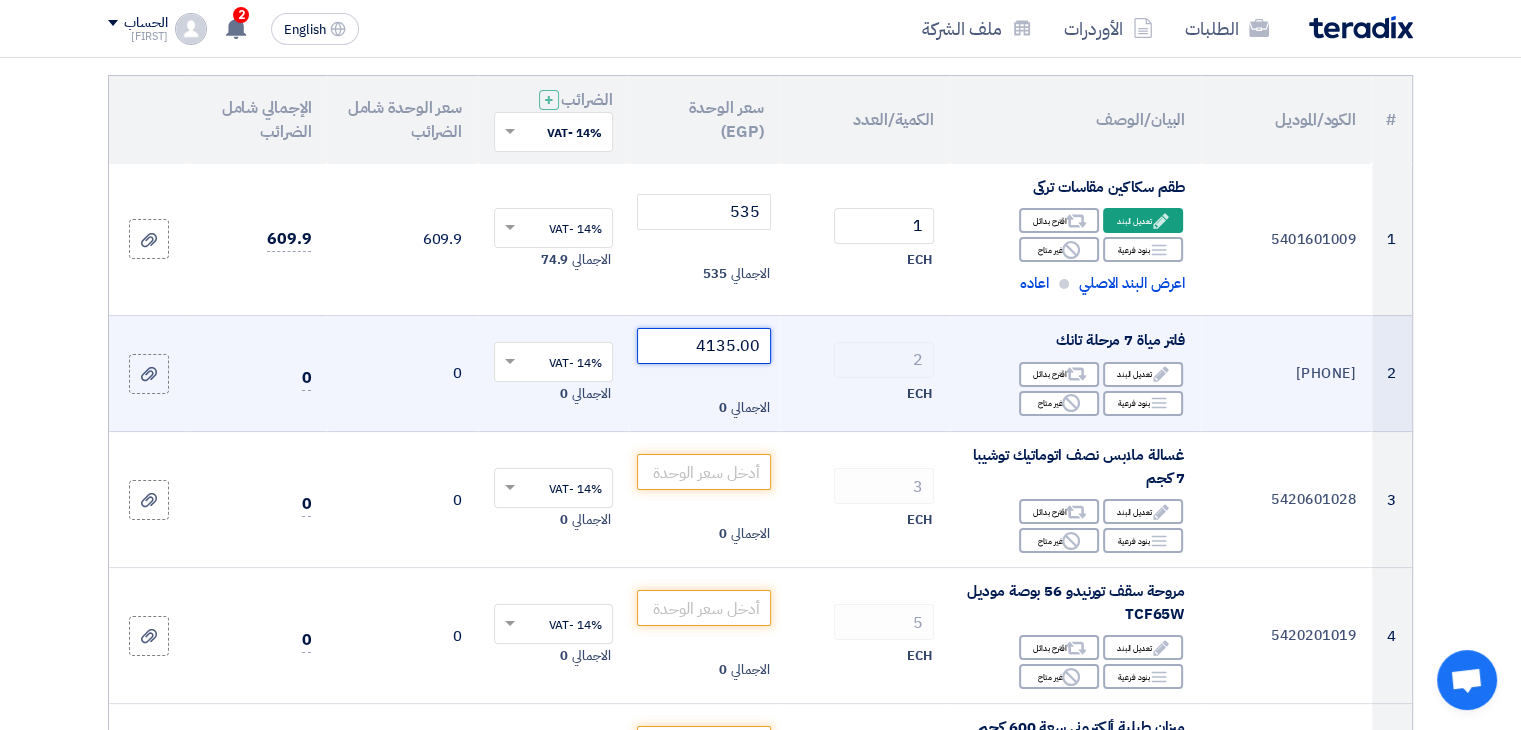 click on "4135.00" 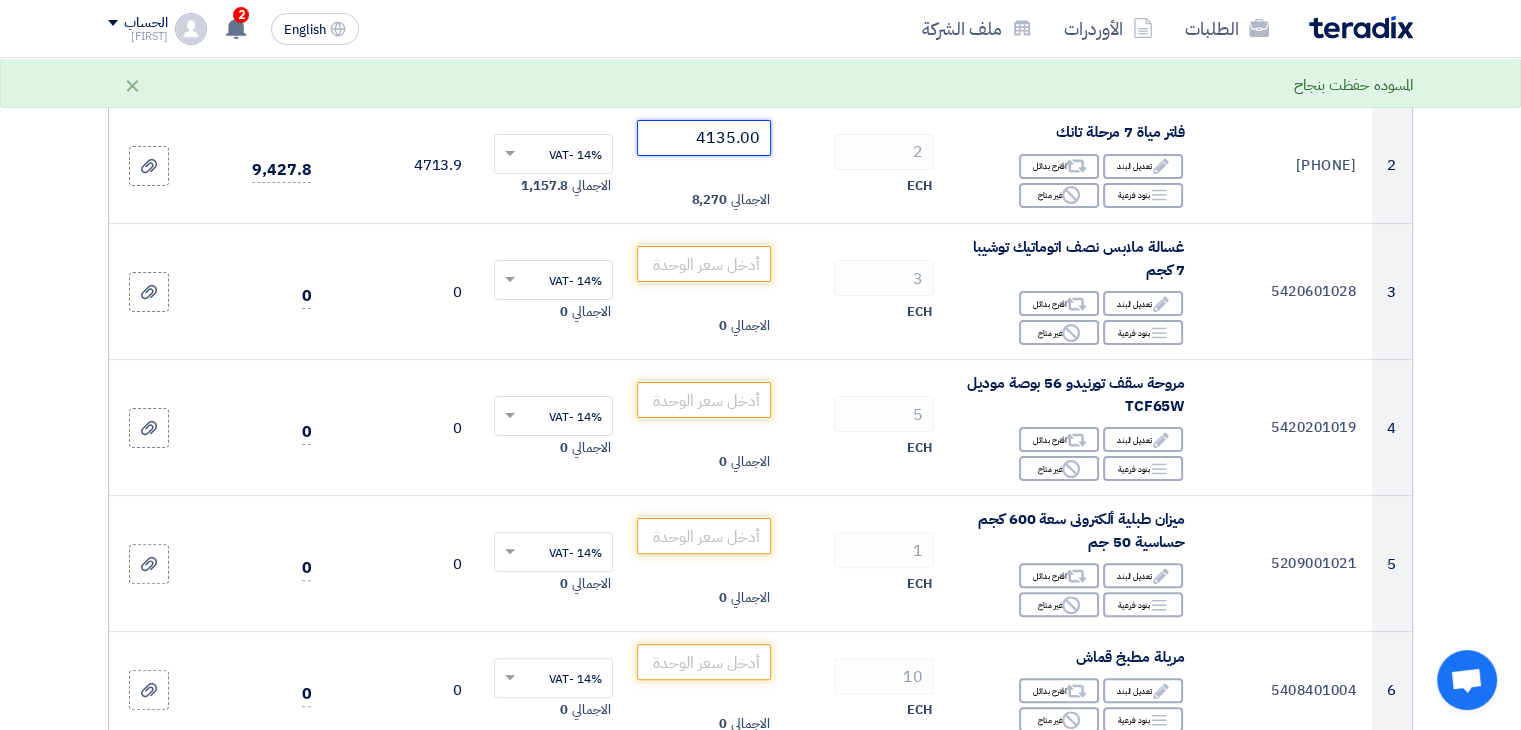 scroll, scrollTop: 430, scrollLeft: 0, axis: vertical 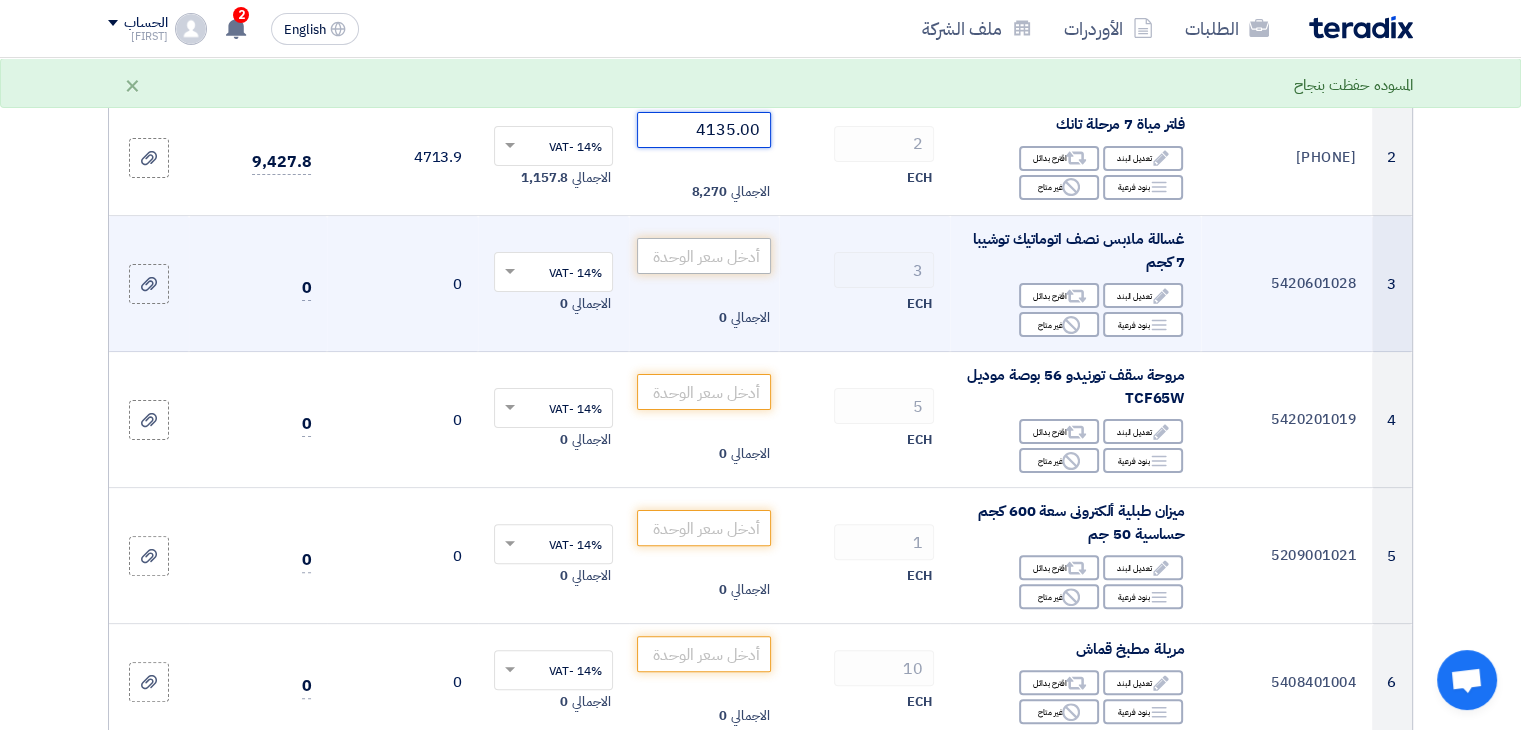 type on "4135.00" 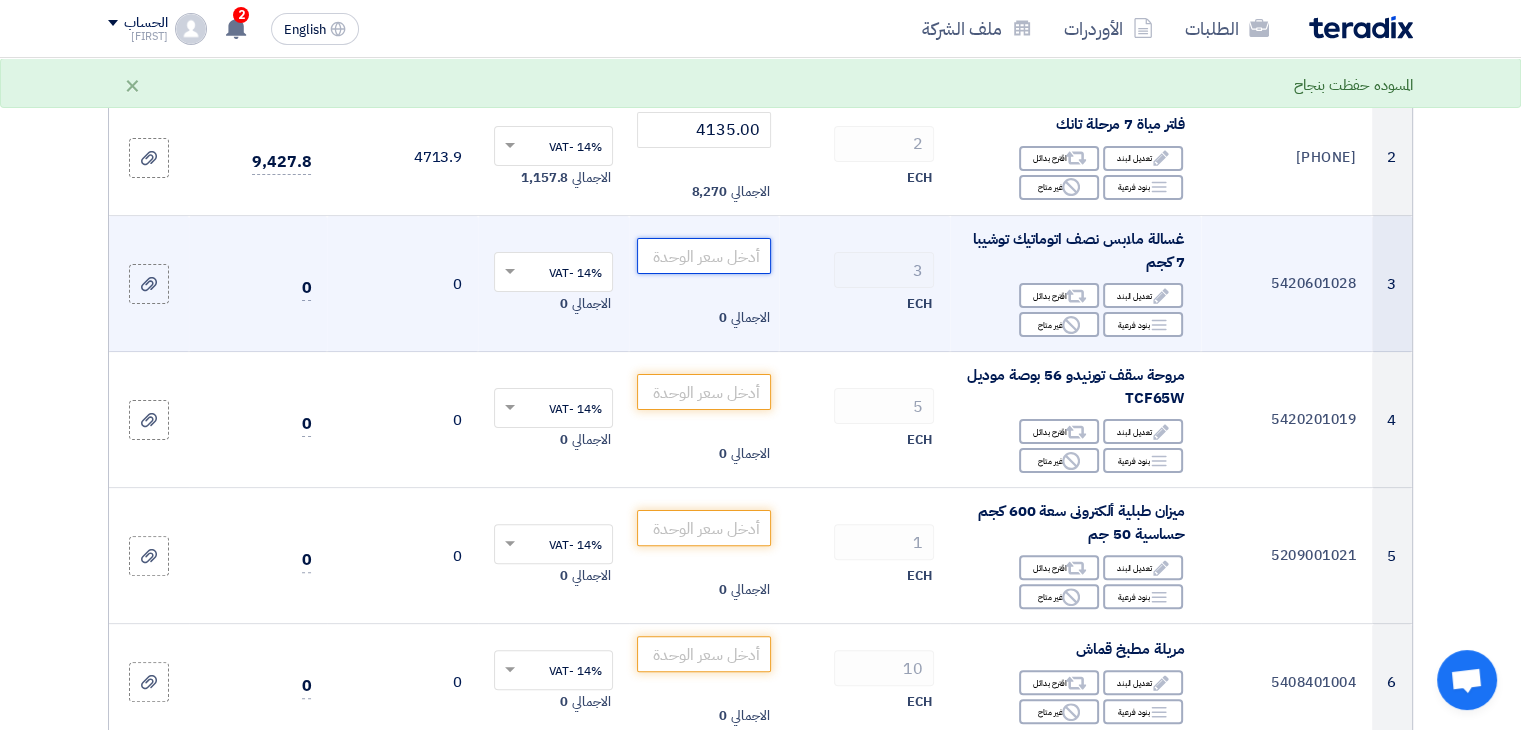 click 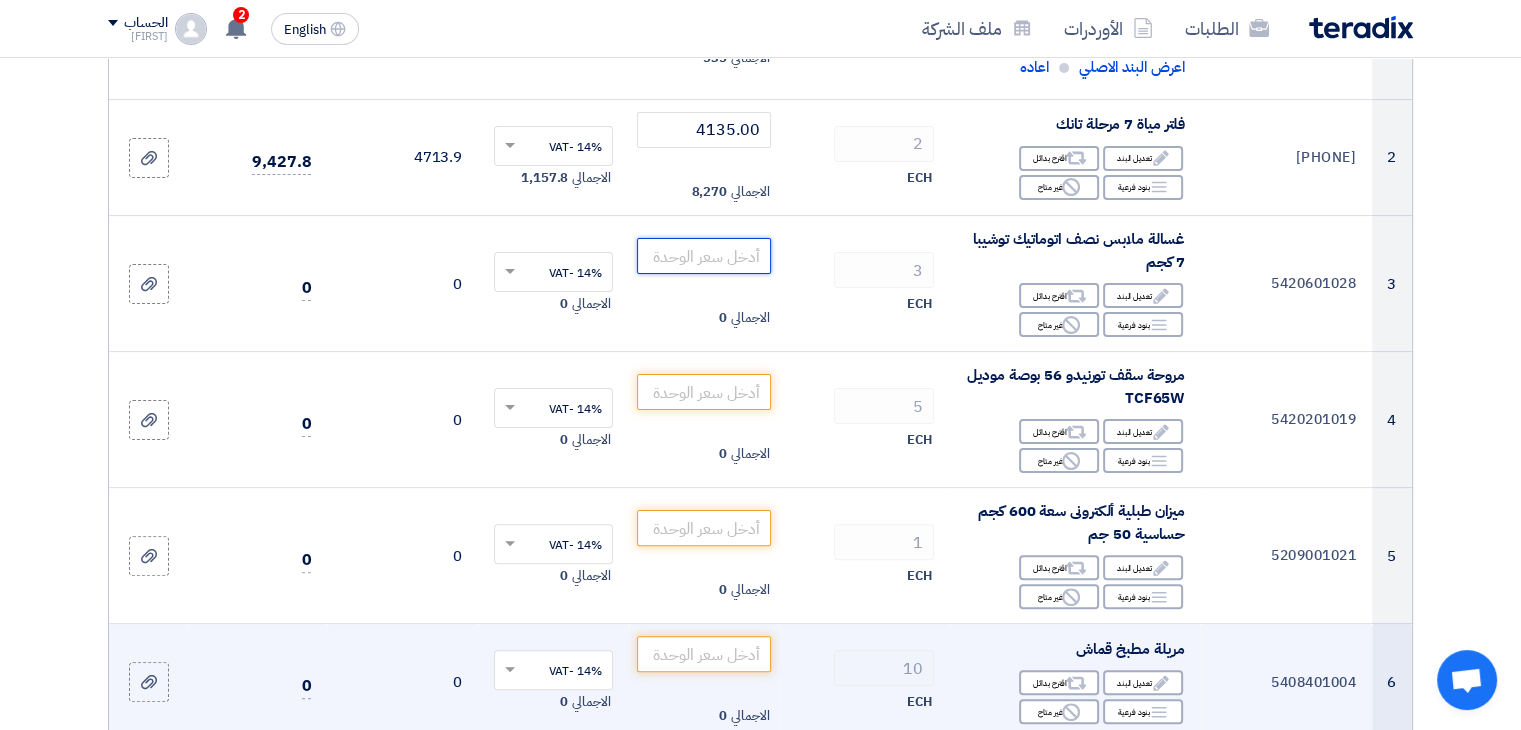 paste on "6595.00" 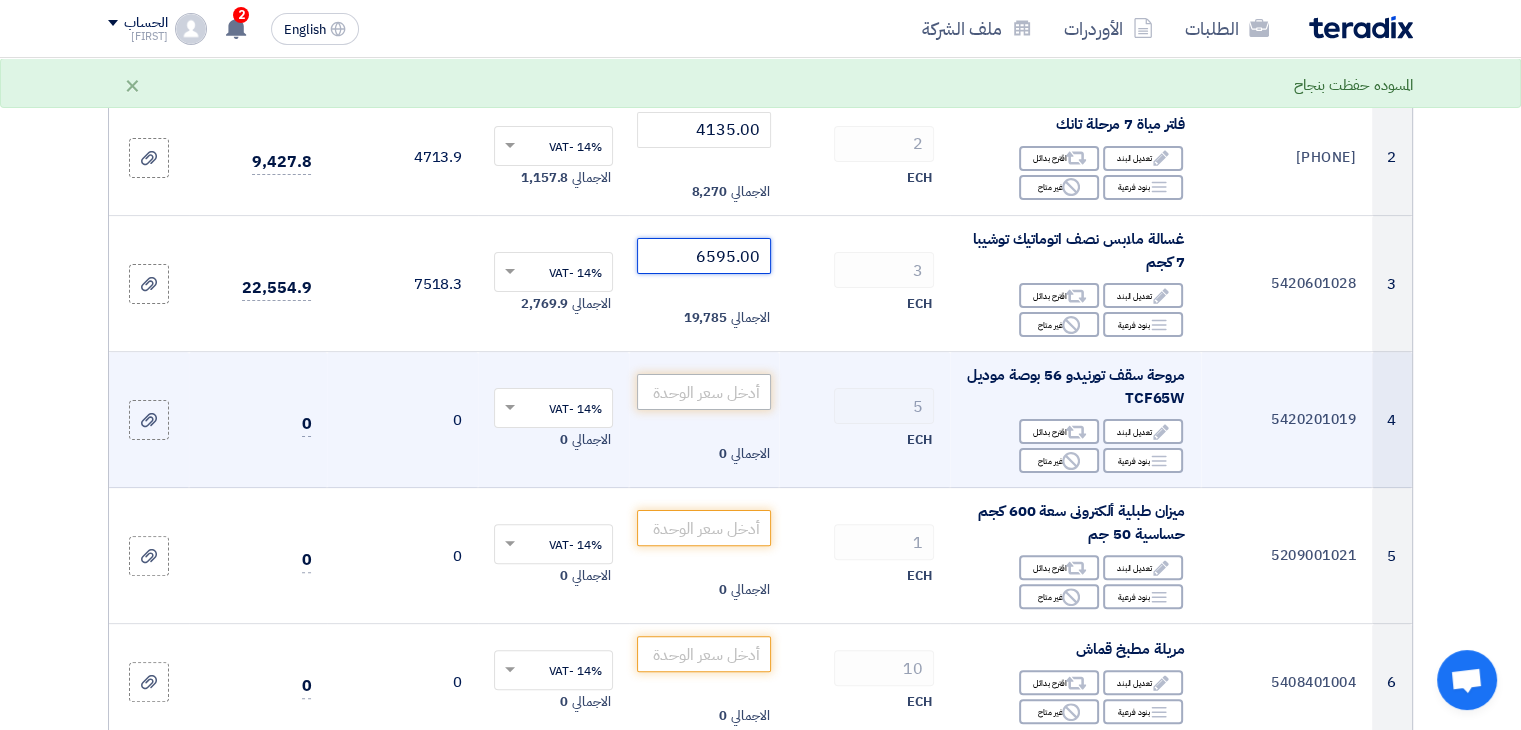 type on "6595.00" 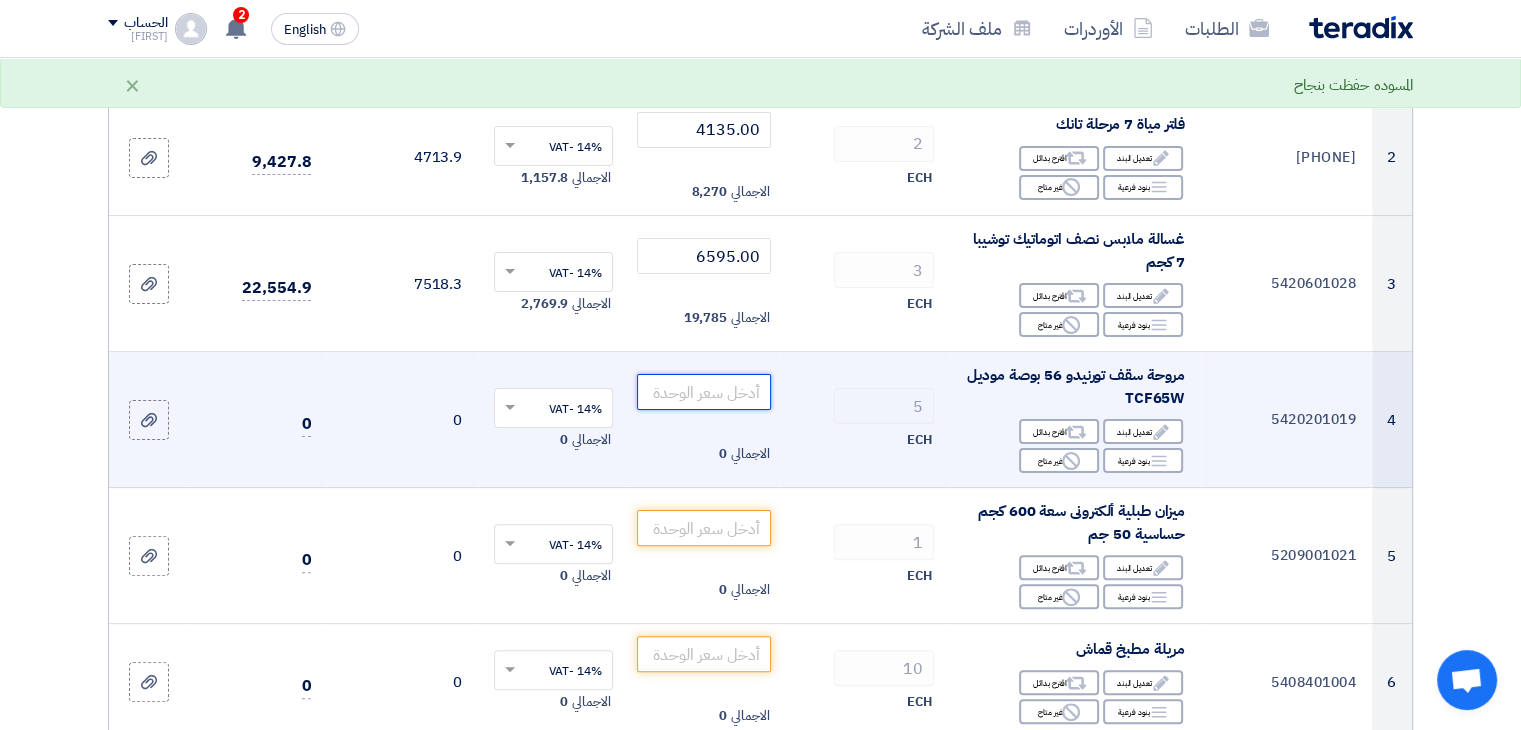 click 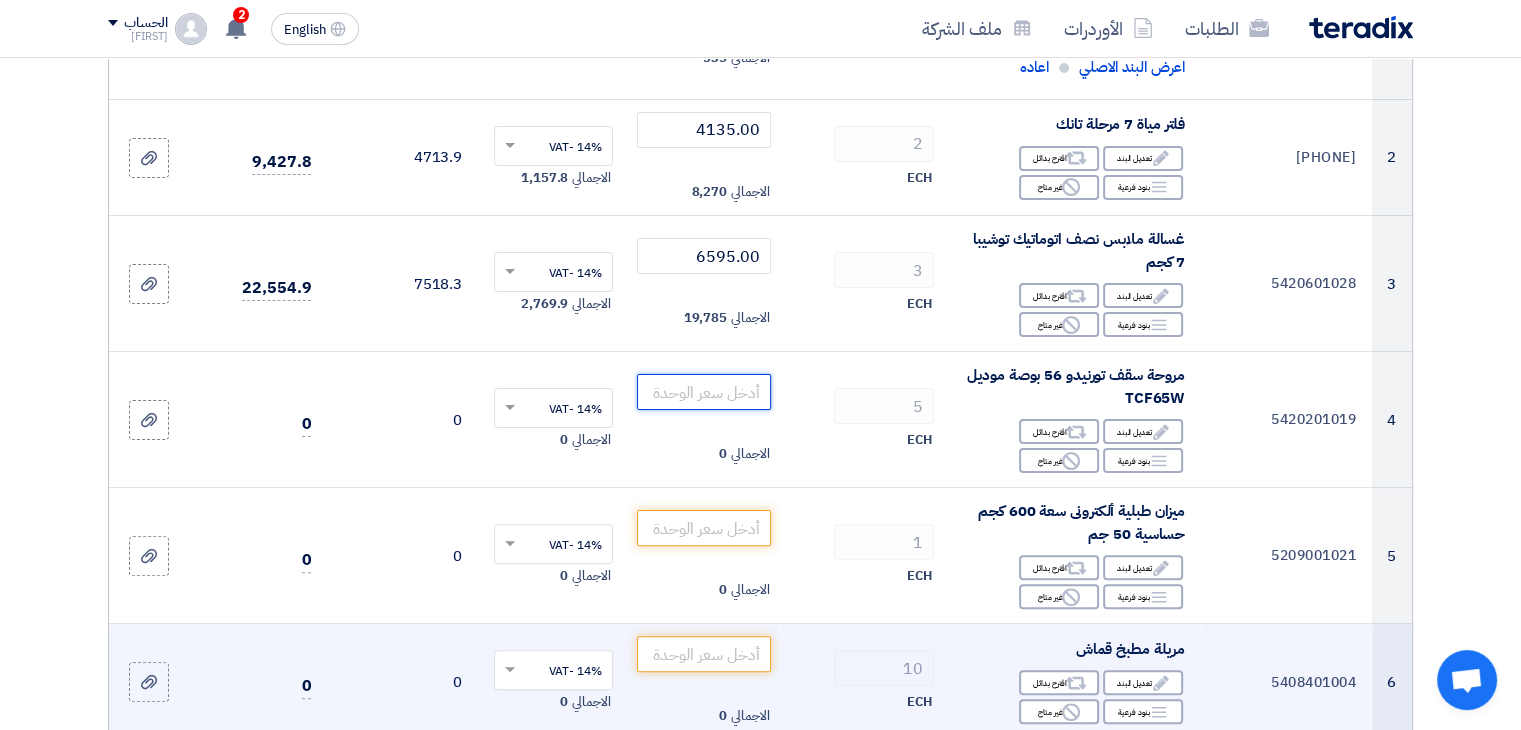 paste on "1395.00" 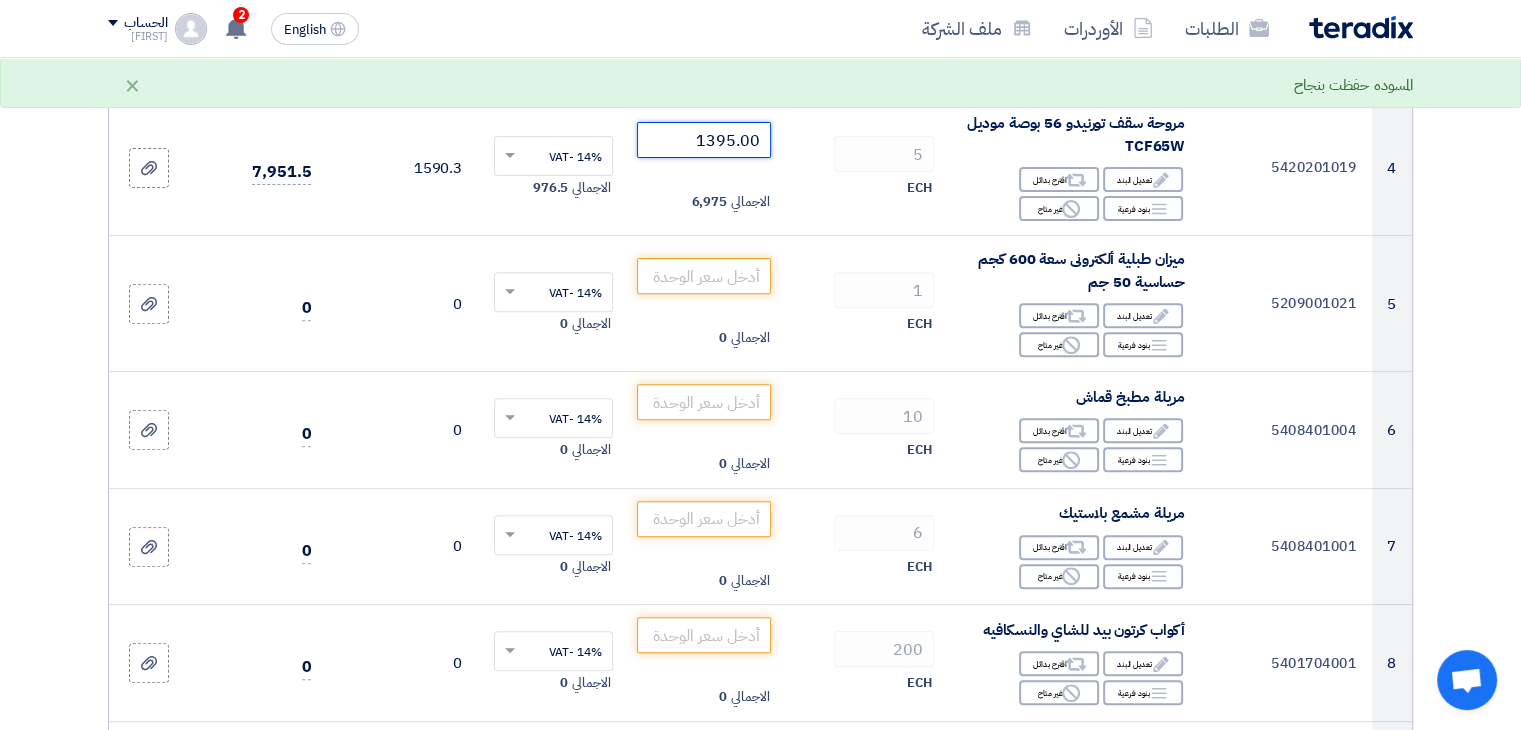 scroll, scrollTop: 689, scrollLeft: 0, axis: vertical 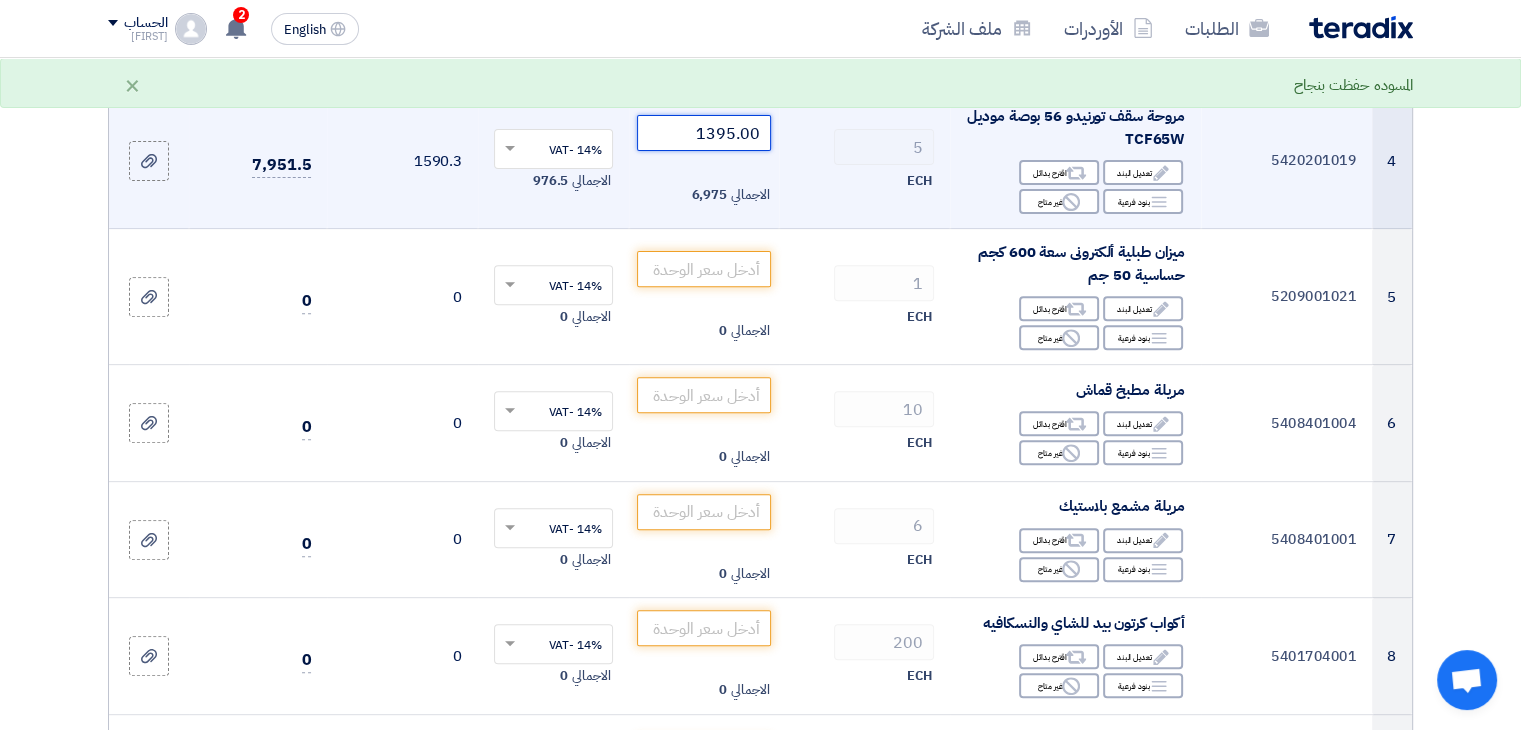 type on "1395.00" 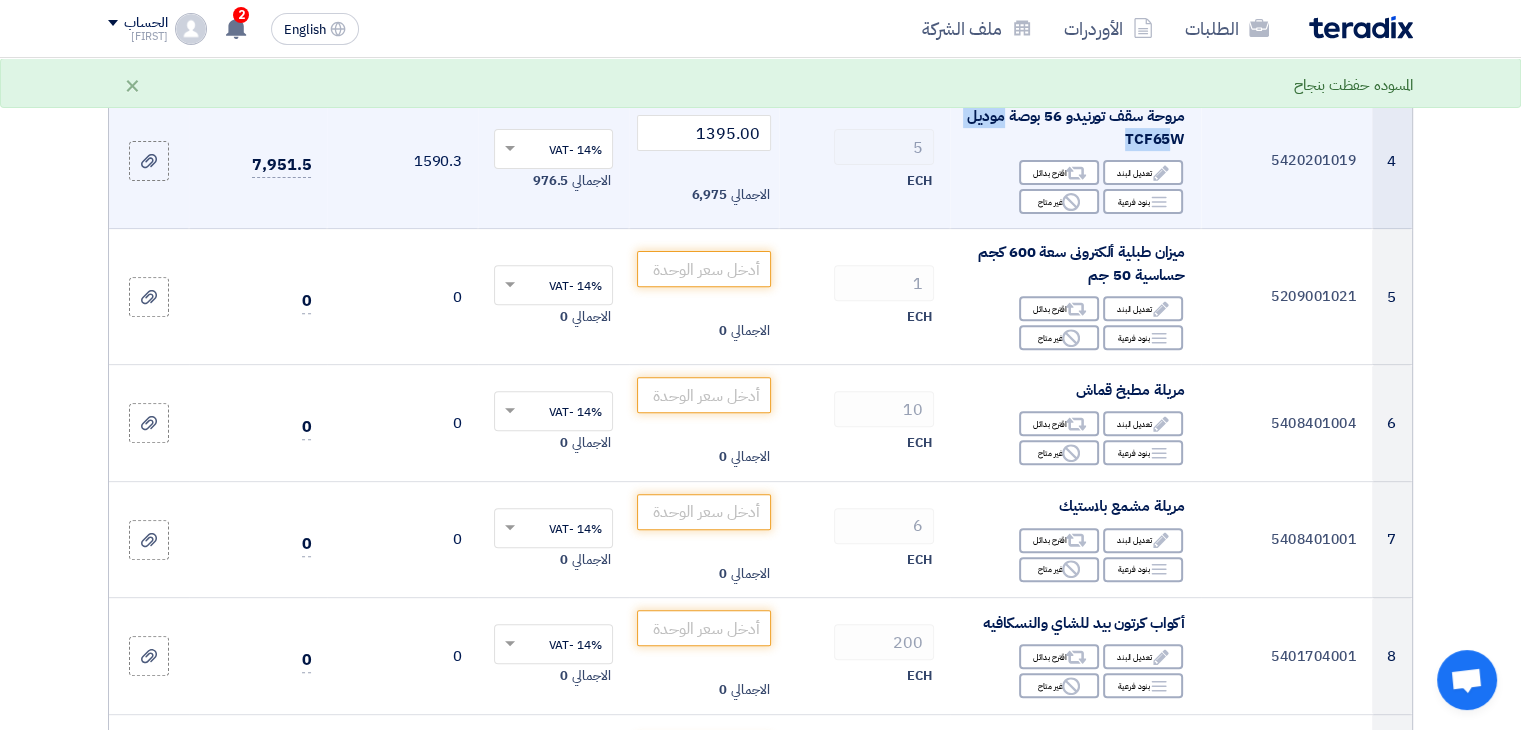 drag, startPoint x: 1192, startPoint y: 140, endPoint x: 1124, endPoint y: 135, distance: 68.18358 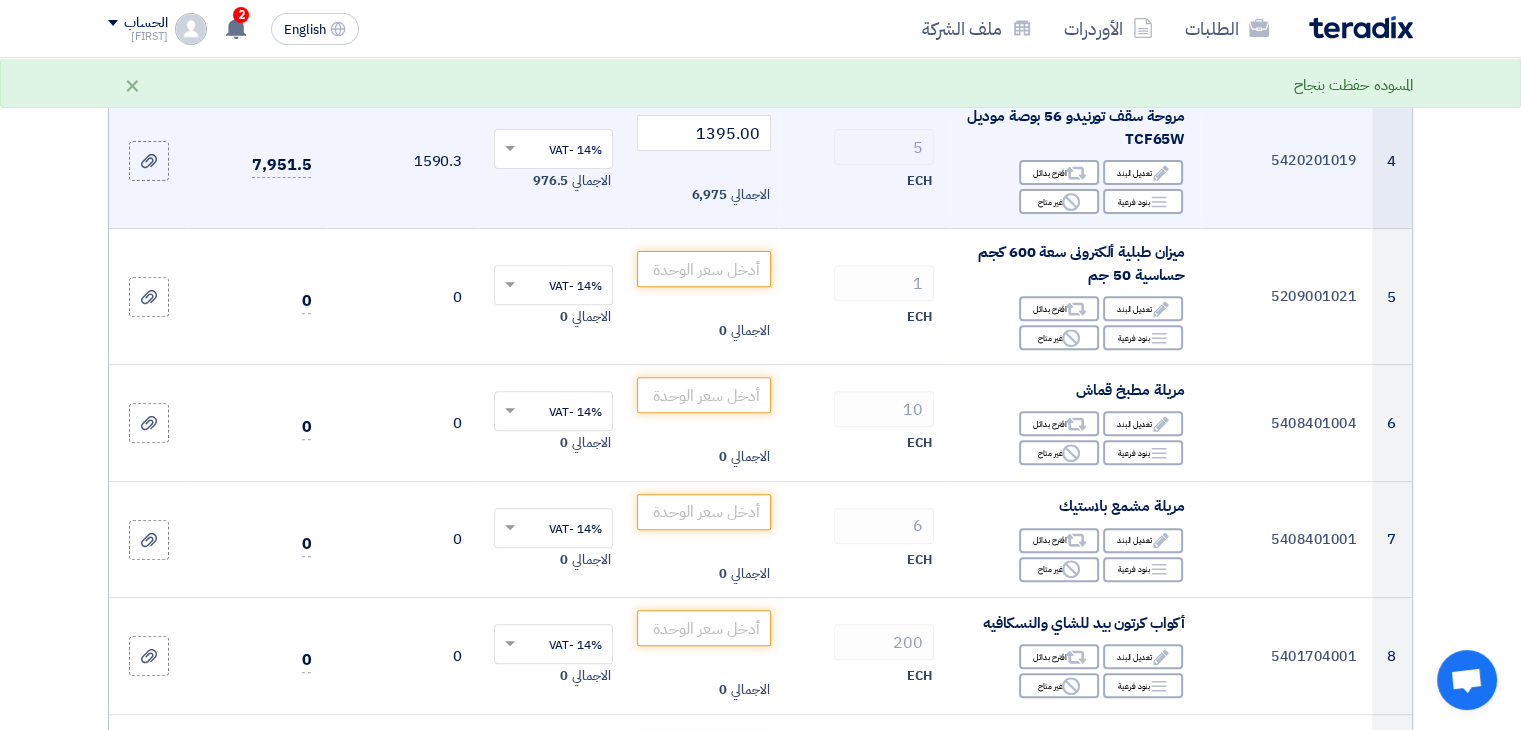 click on "مروحة سقف تورنيدو 56 بوصة موديل TCF65W" 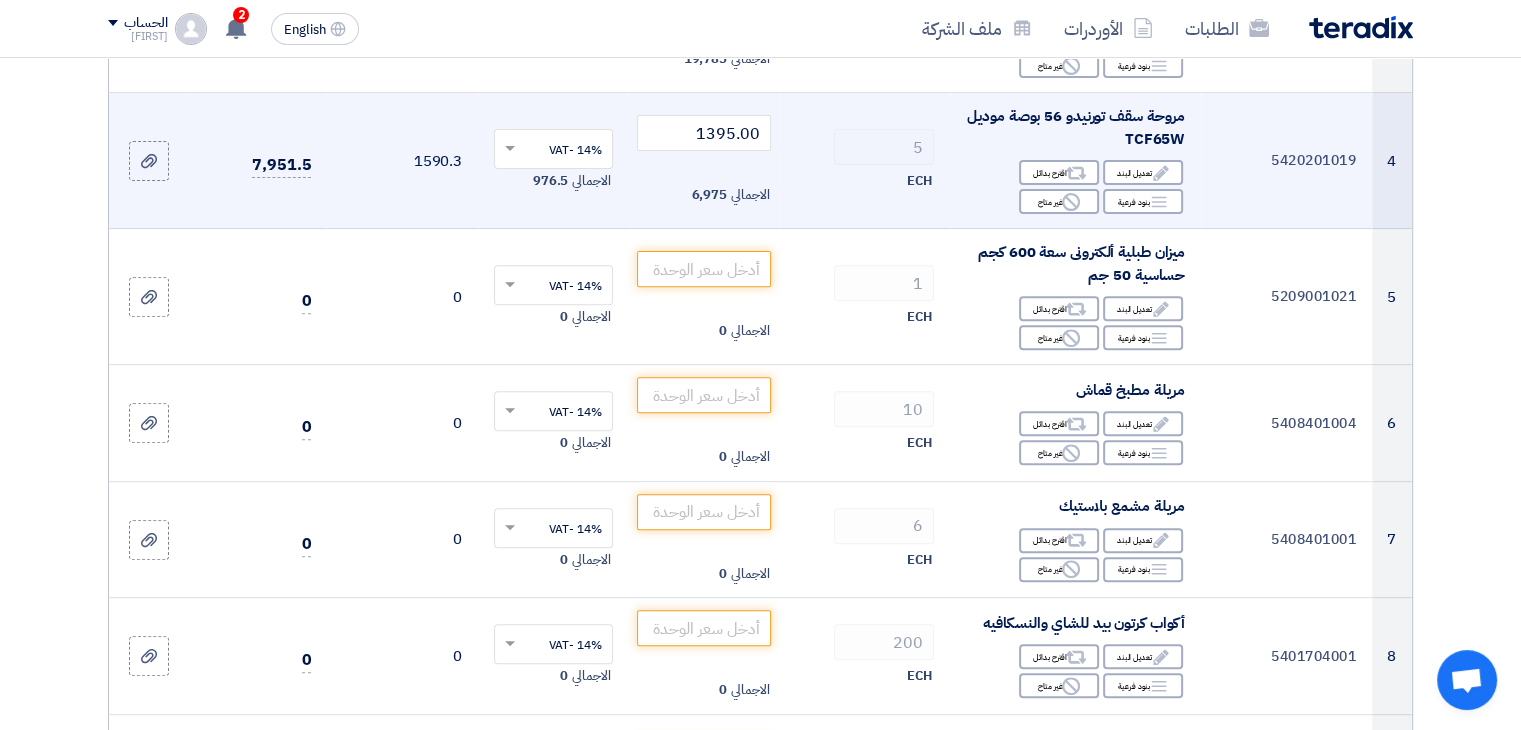 copy on "مروحة سقف تورنيدو 56 بوصة موديل TCF65W" 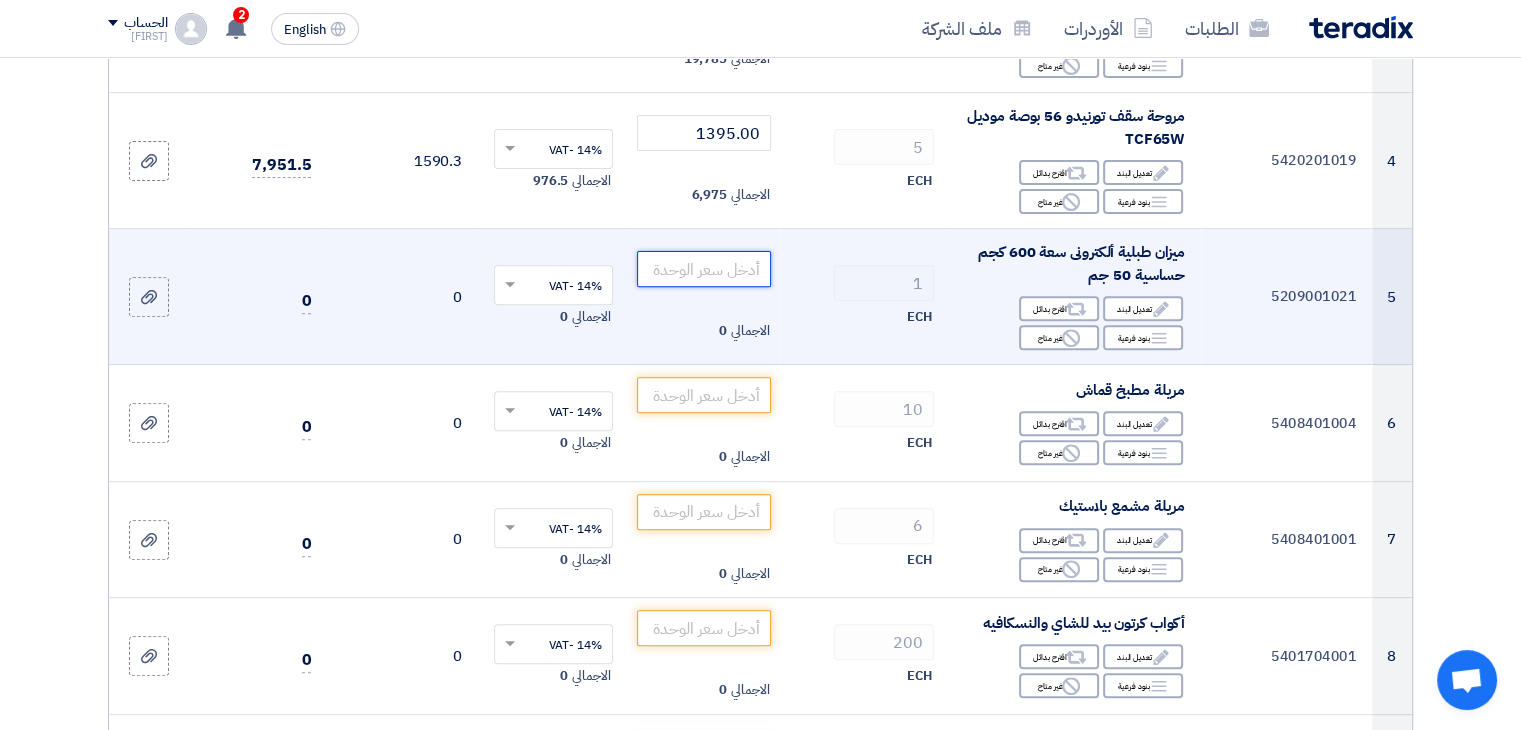 click 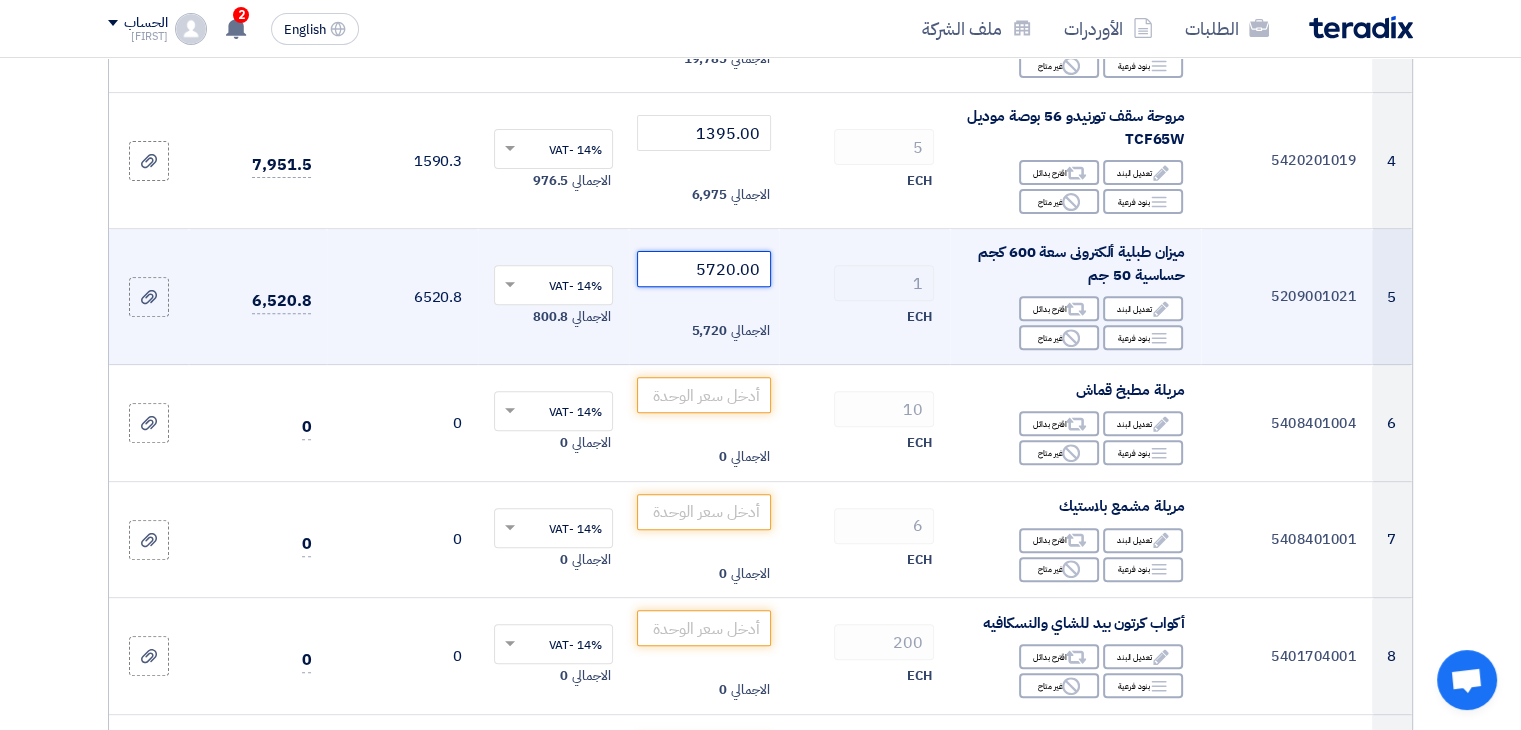 drag, startPoint x: 684, startPoint y: 261, endPoint x: 945, endPoint y: 278, distance: 261.55304 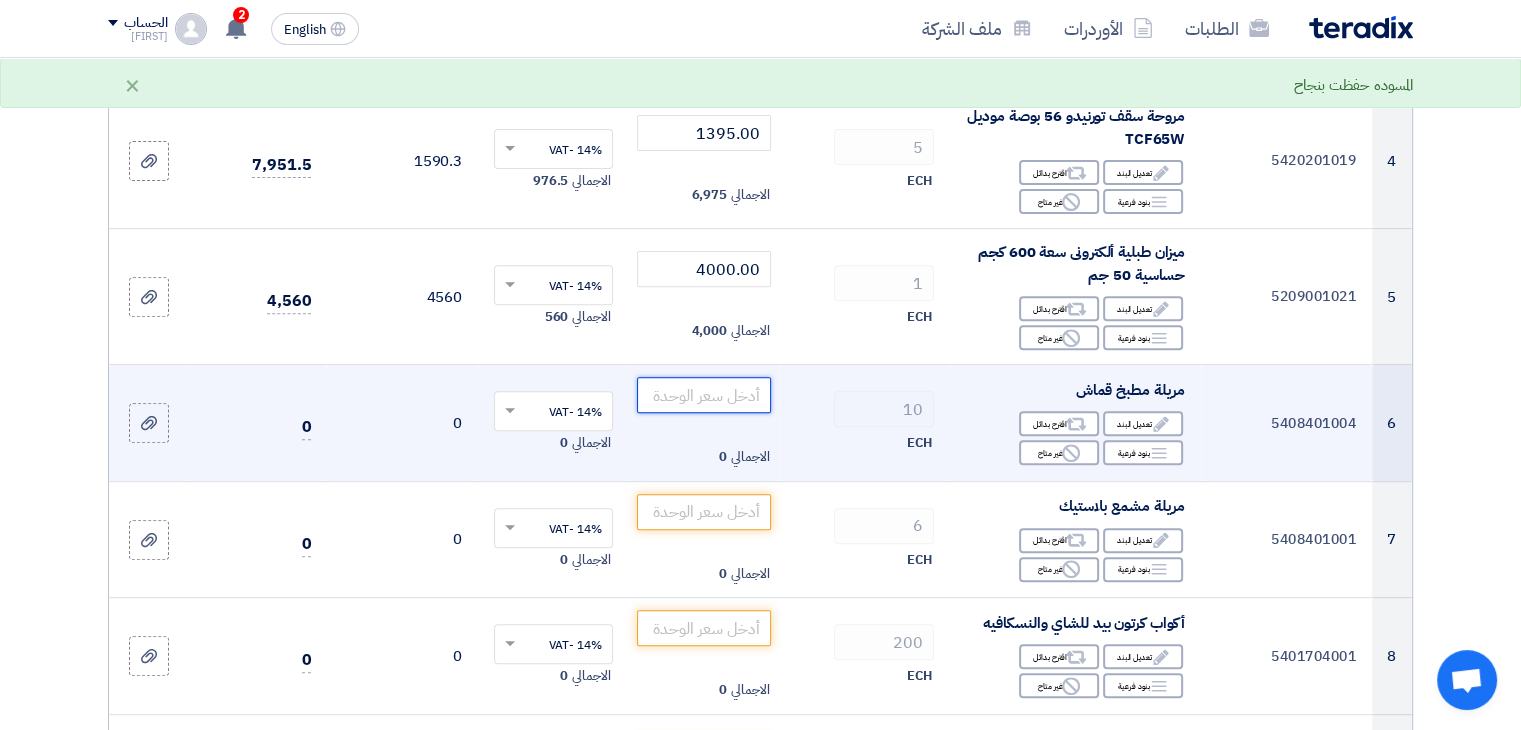 click 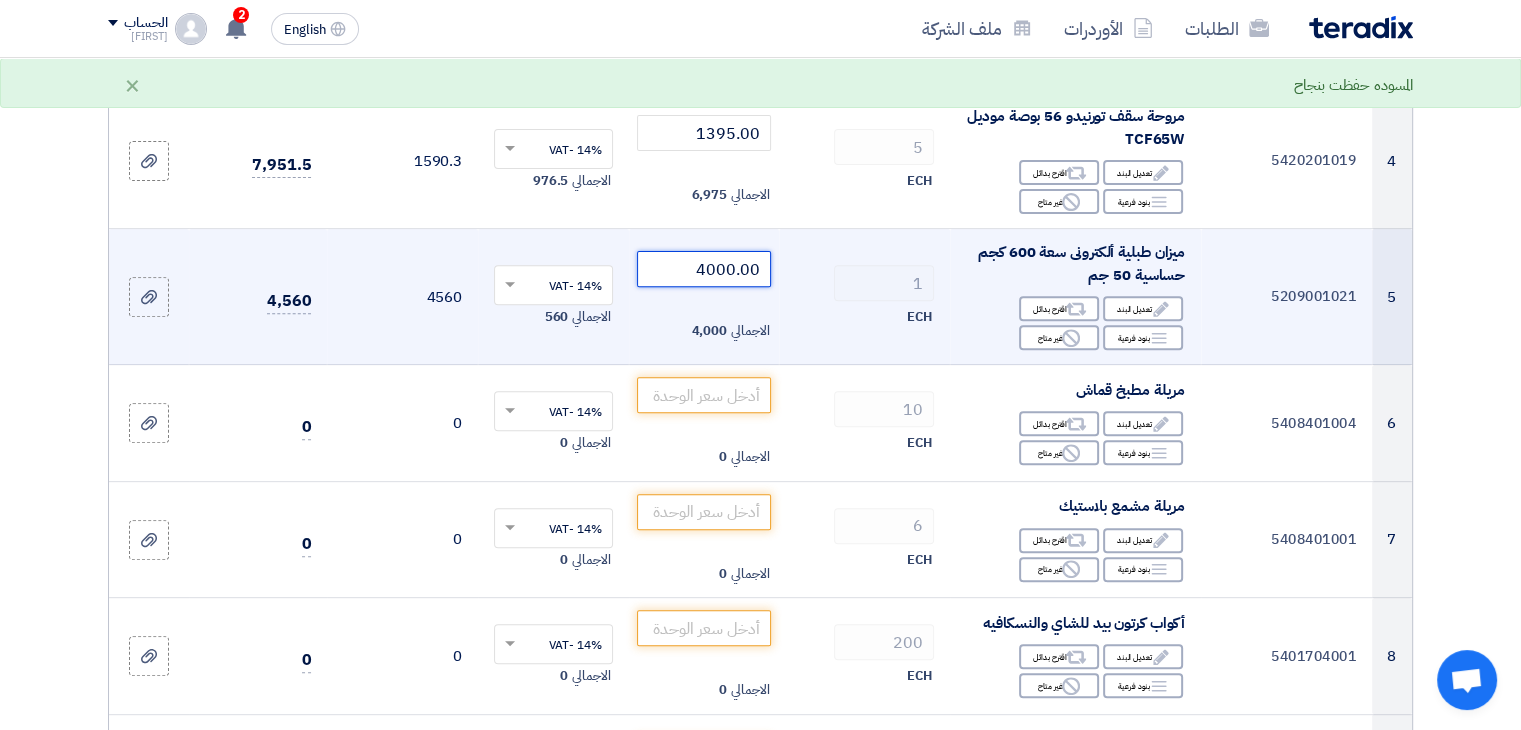 drag, startPoint x: 681, startPoint y: 262, endPoint x: 988, endPoint y: 275, distance: 307.27512 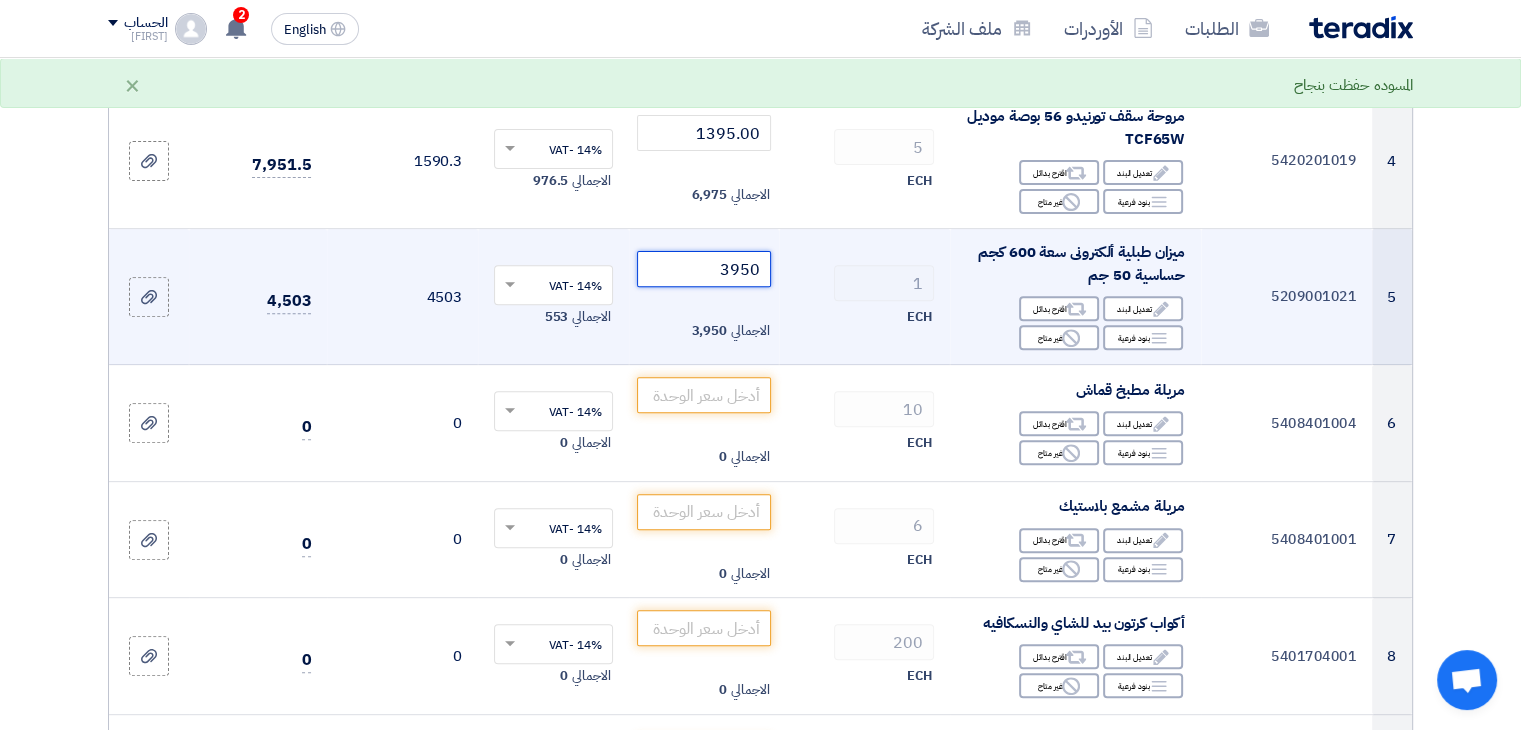 click on "Draft
تعديل المسوده" 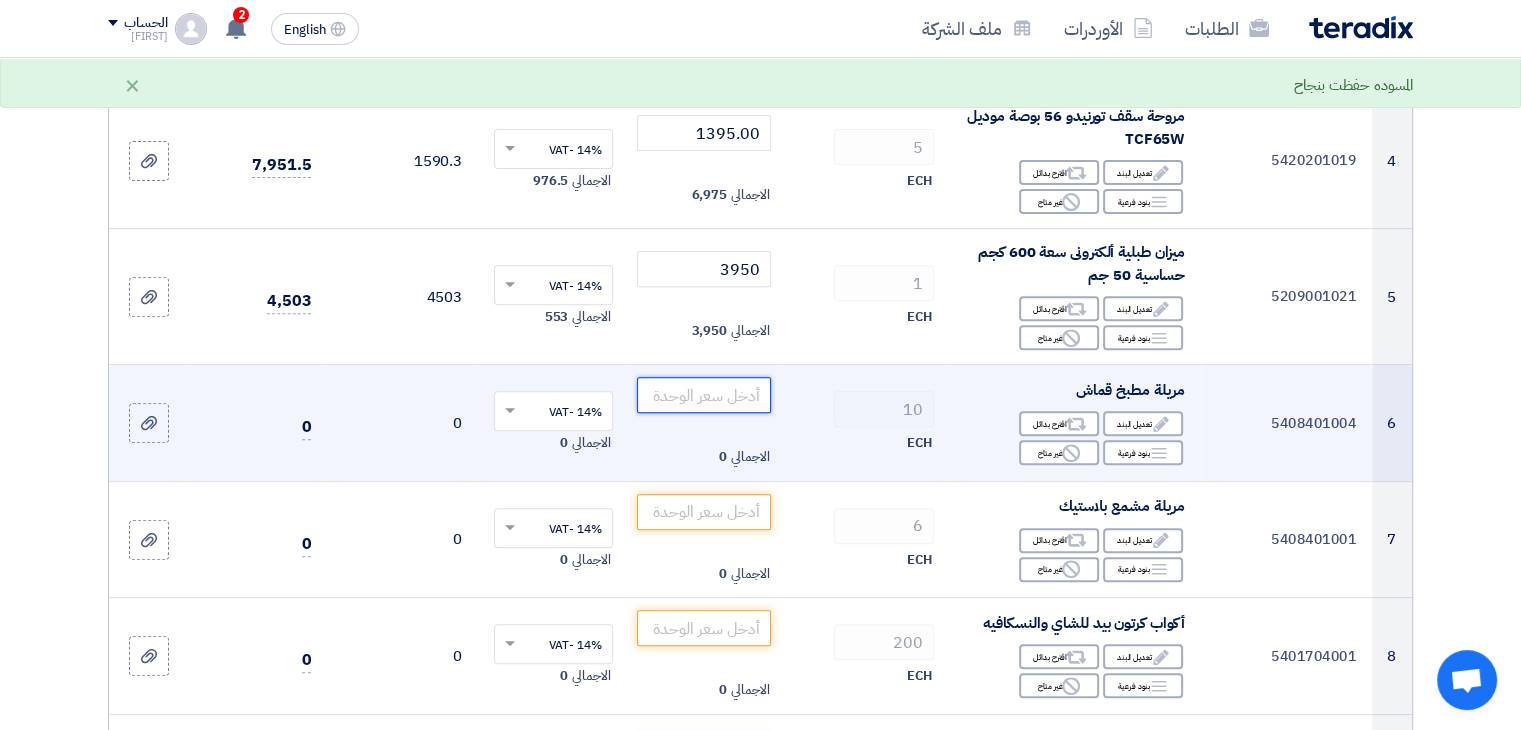 click 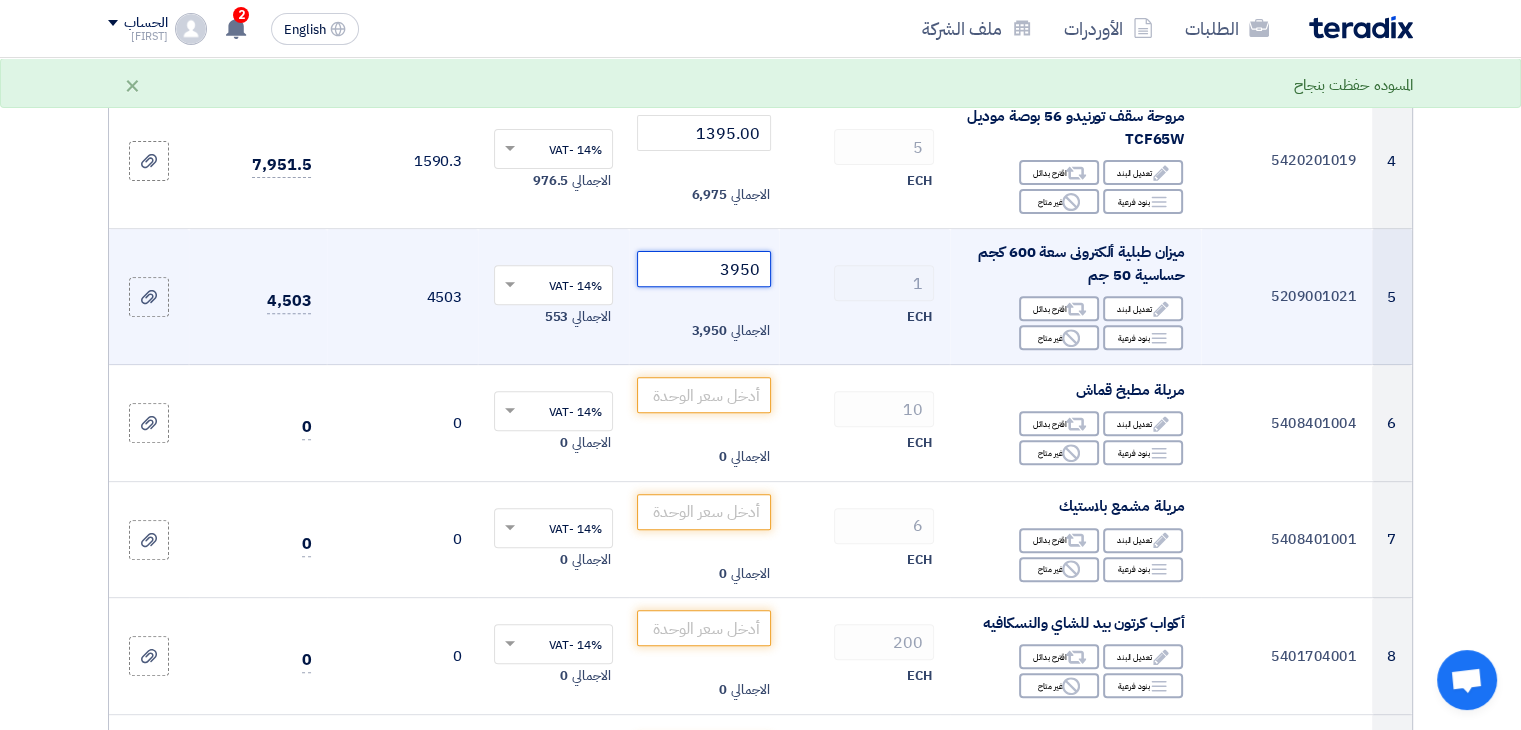 click on "ميزان طبلية ألكترونى سعة 600 كجم حساسية 50 جم" 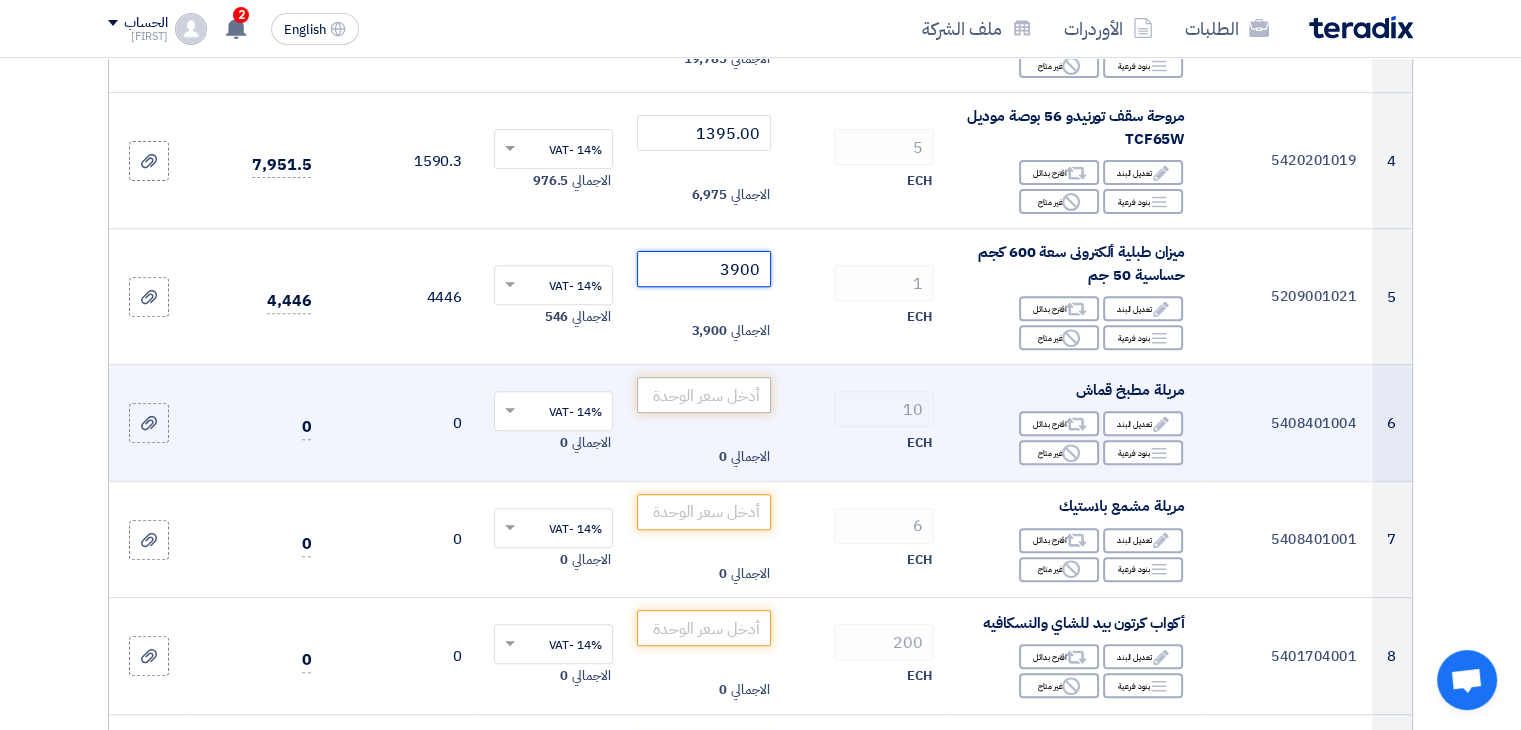 type on "3900" 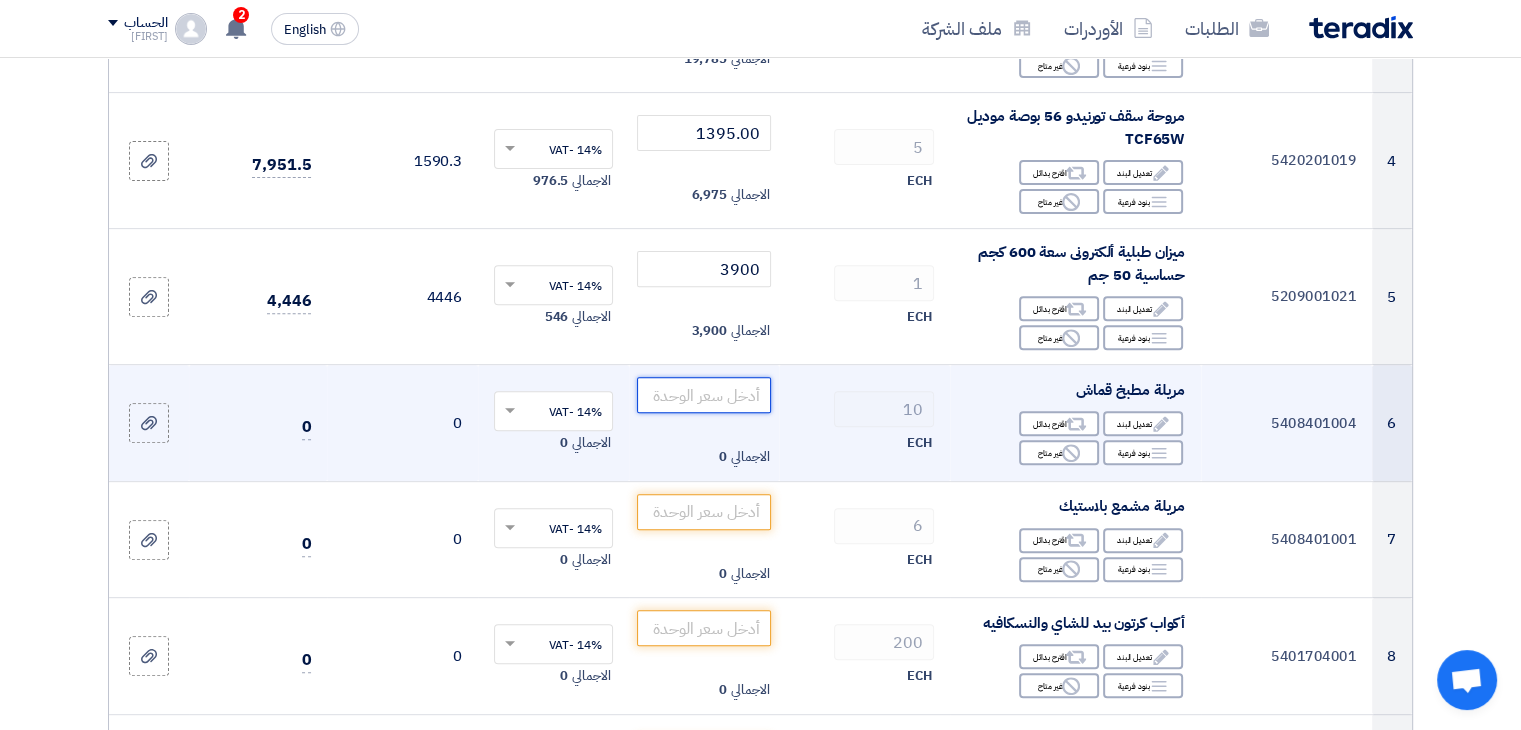 click 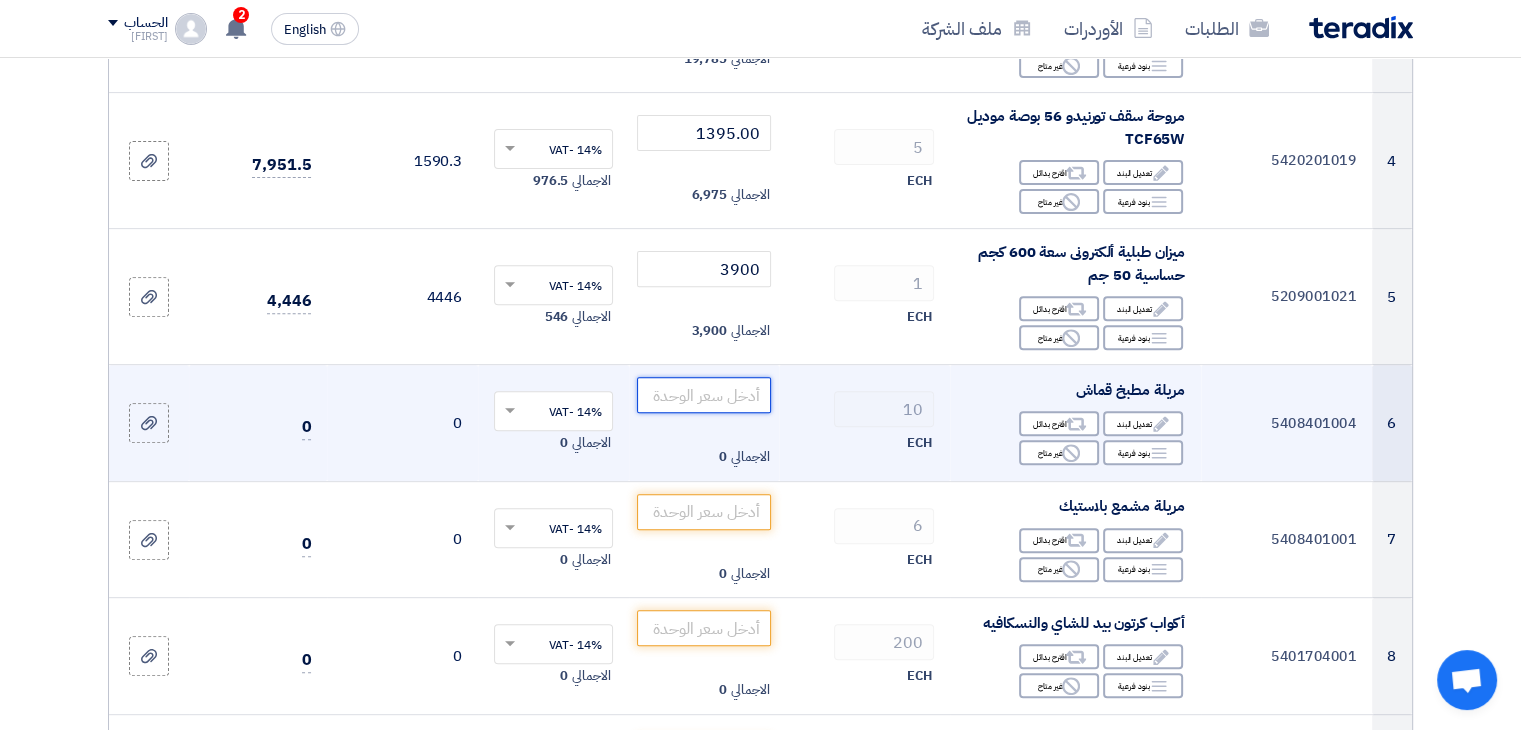 paste on "55.00" 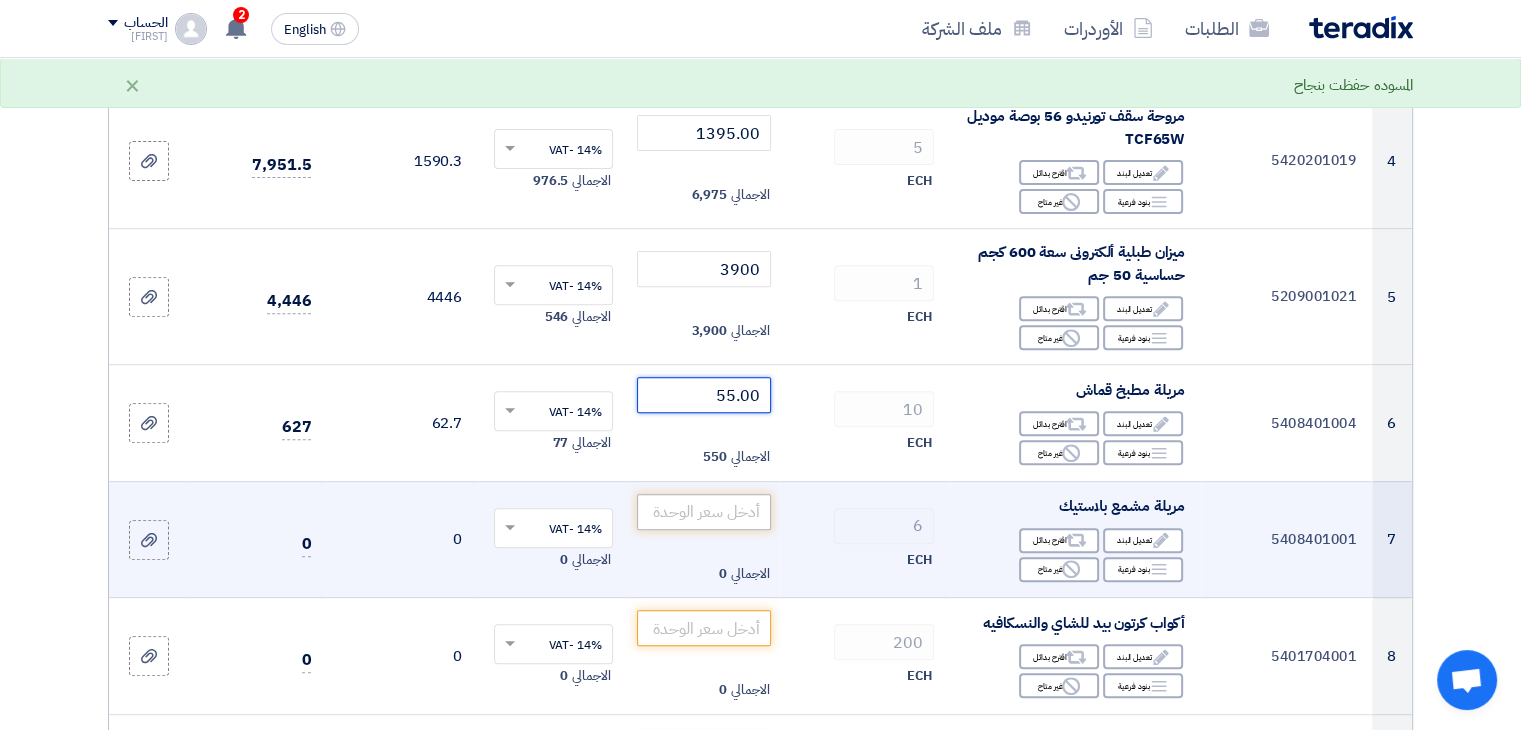 type on "55.00" 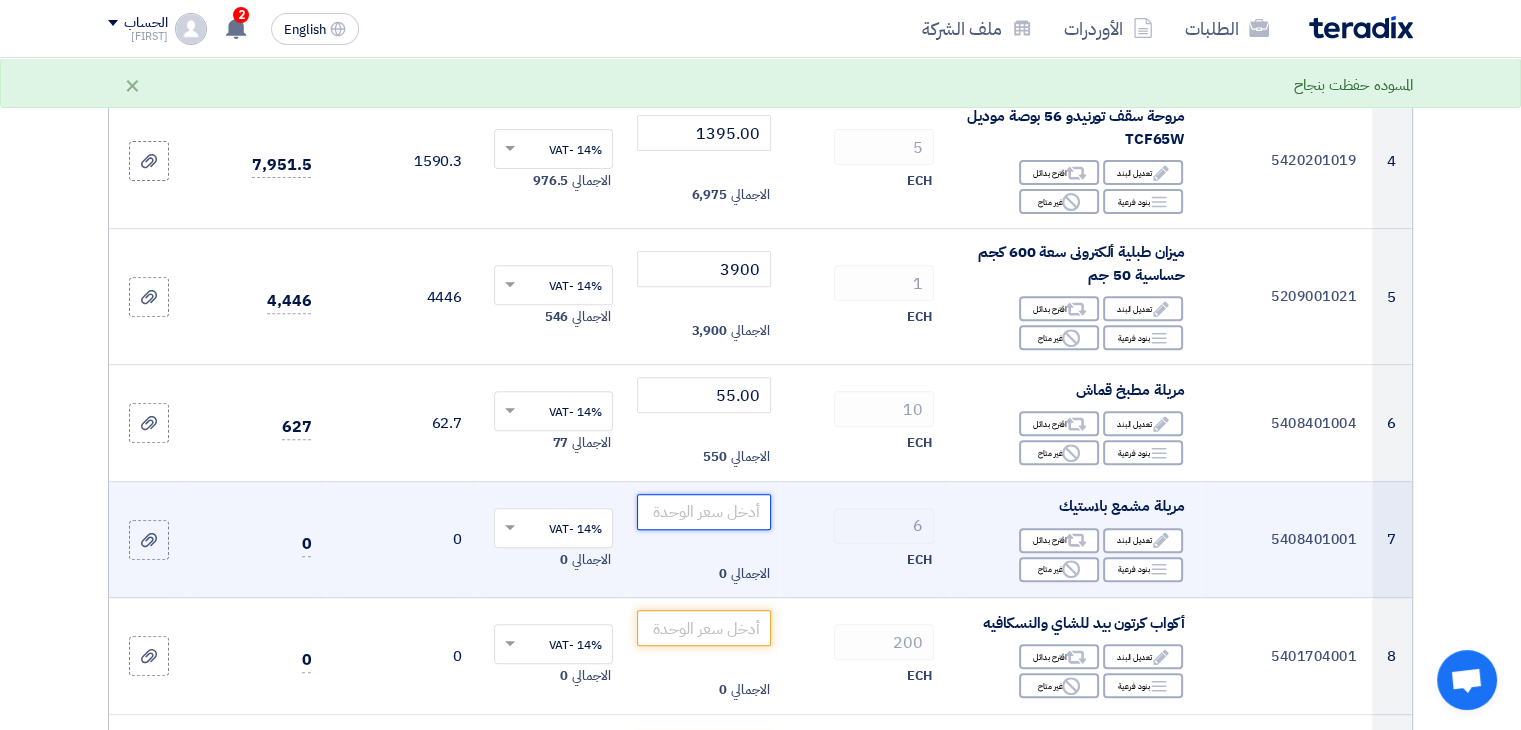 click 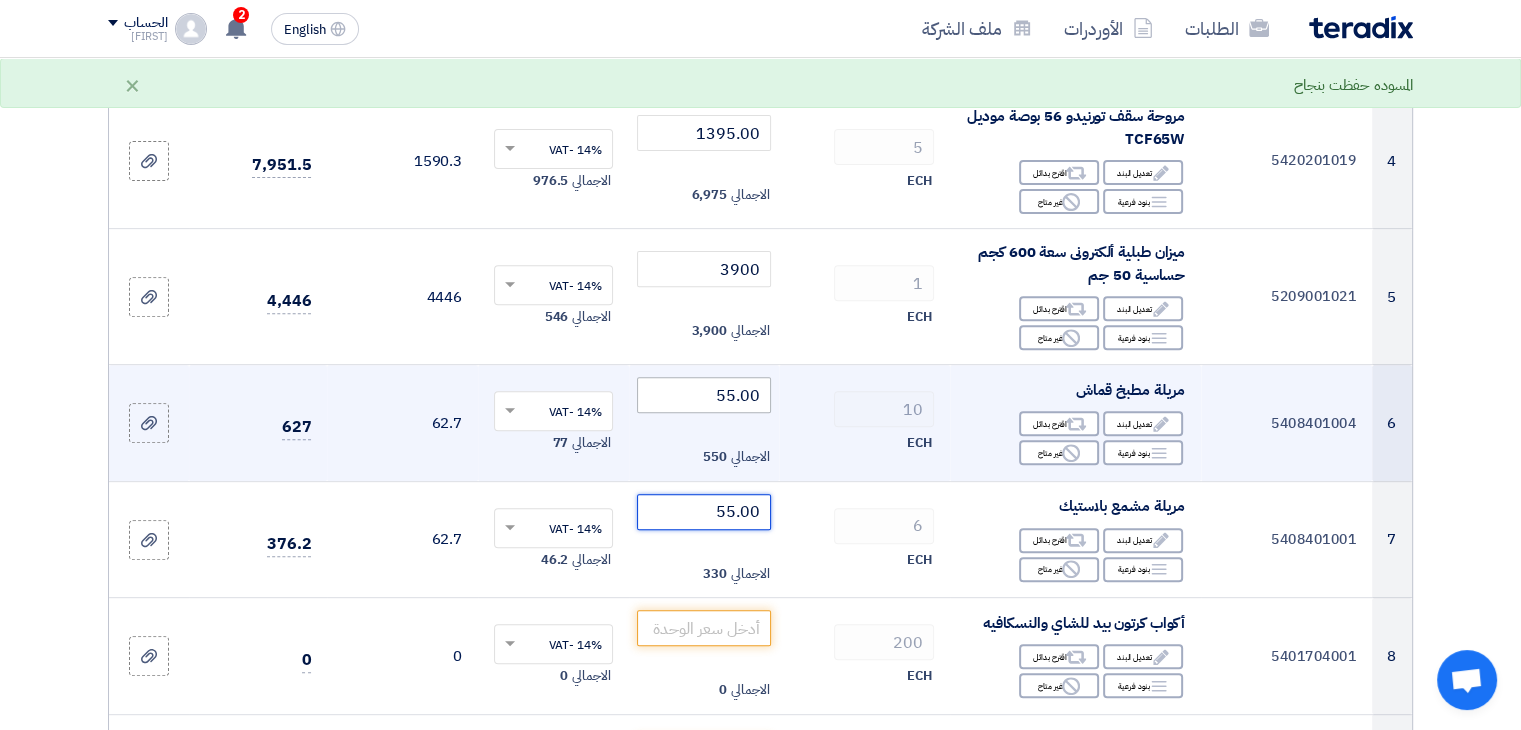 type on "55.00" 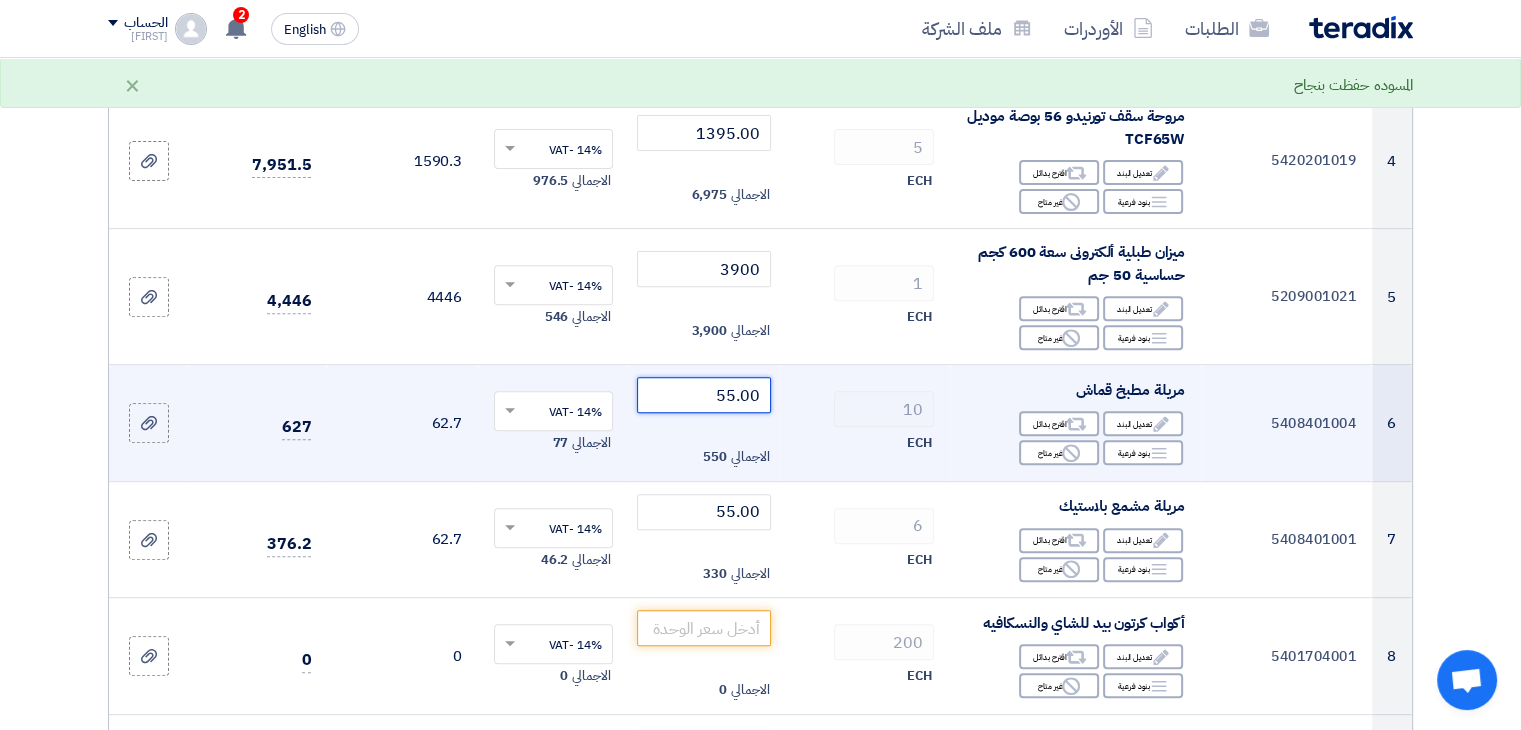 click on "6
[NUMBER]
مريلة مطبخ قماش
Edit
تعديل البند
Alternative
اقترح بدائل
Breakdown
Reject [PRICE] ×" 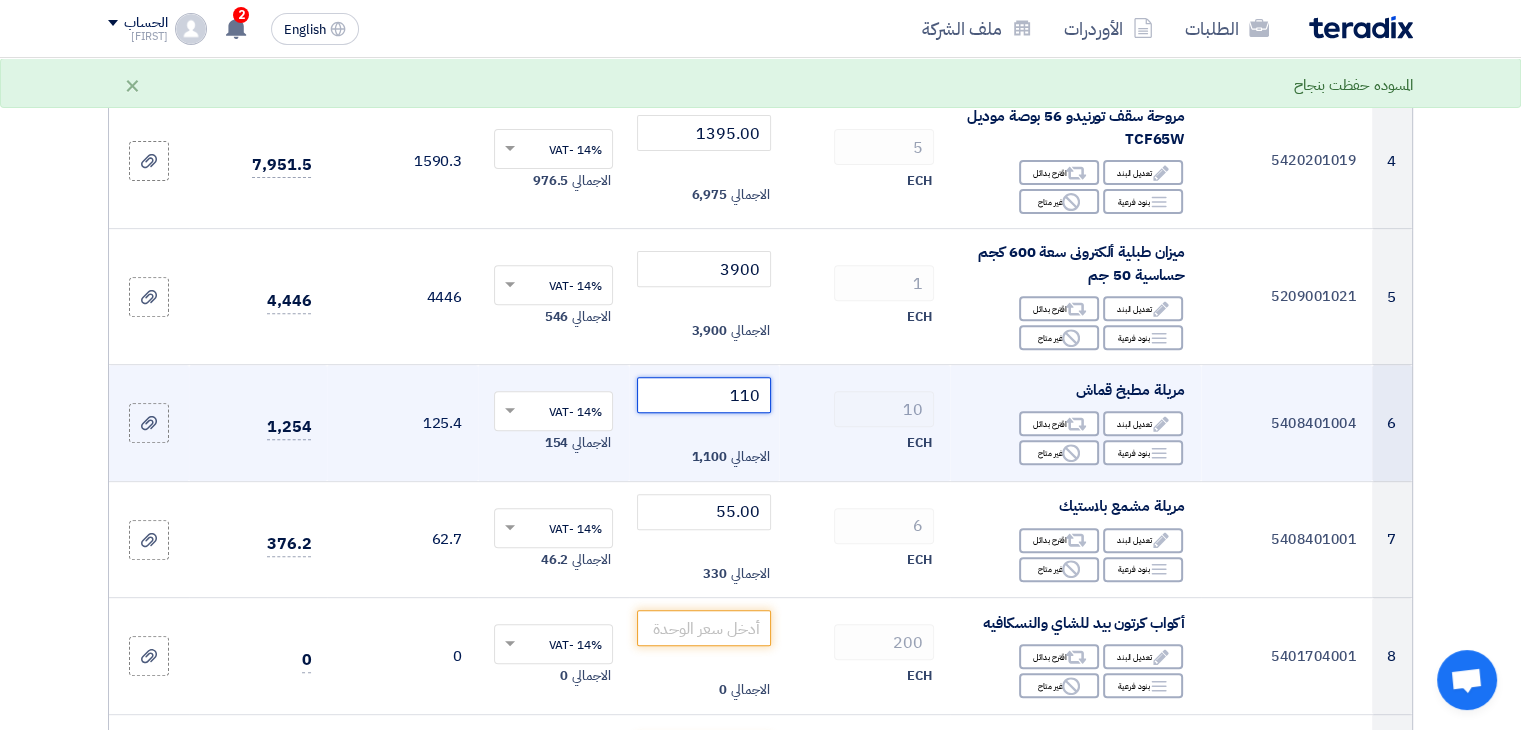 type on "110" 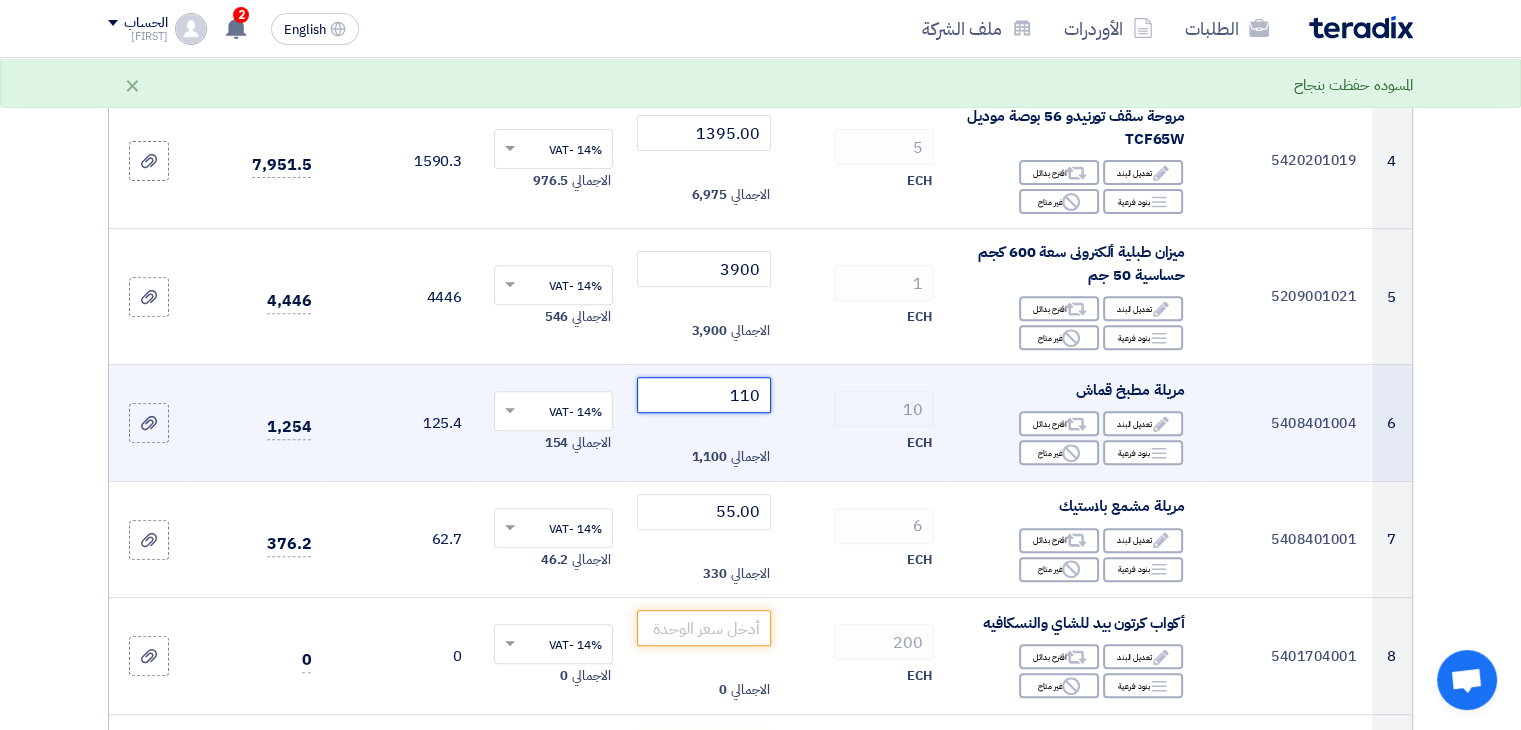 click on "Draft
تعديل المسوده" 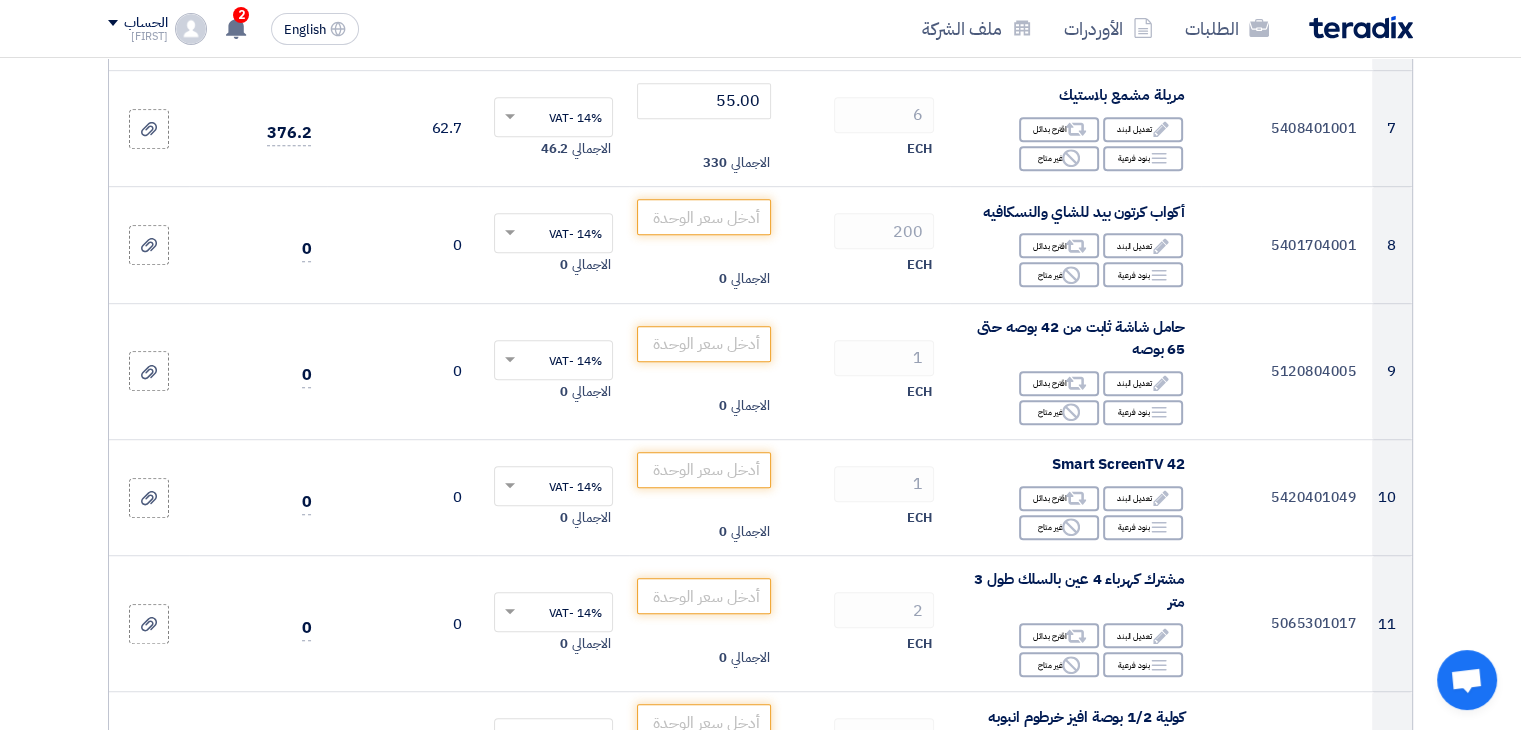 scroll, scrollTop: 1122, scrollLeft: 0, axis: vertical 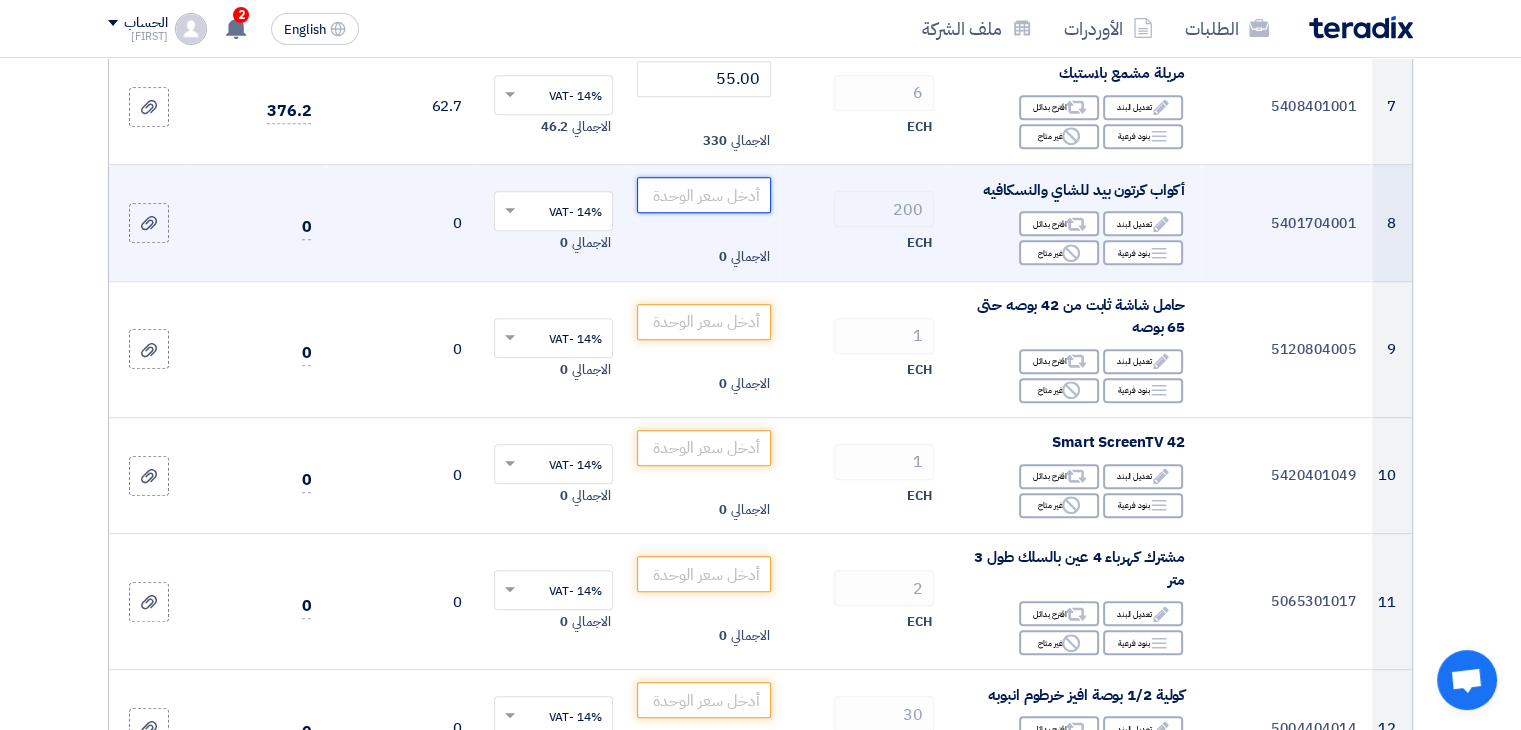 click 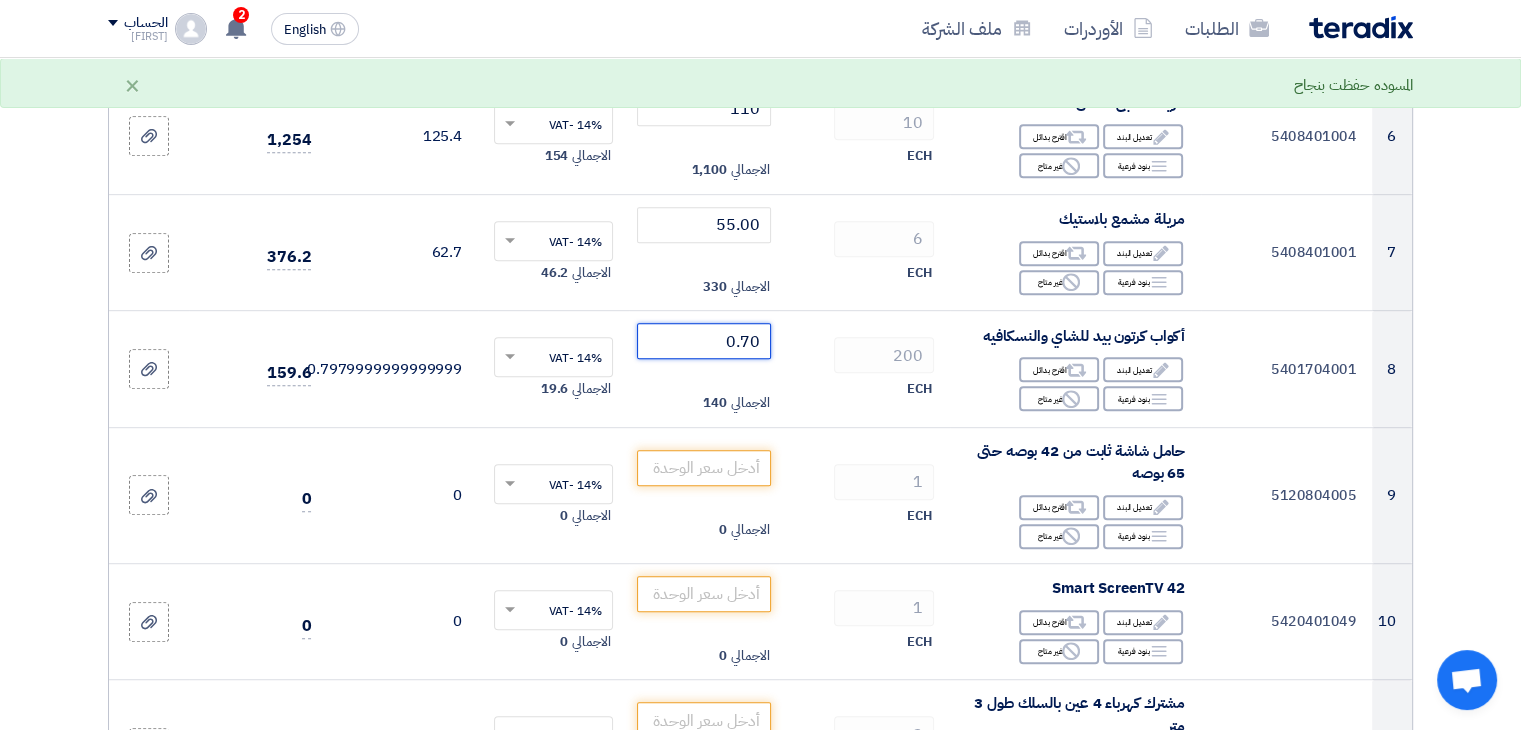 scroll, scrollTop: 968, scrollLeft: 0, axis: vertical 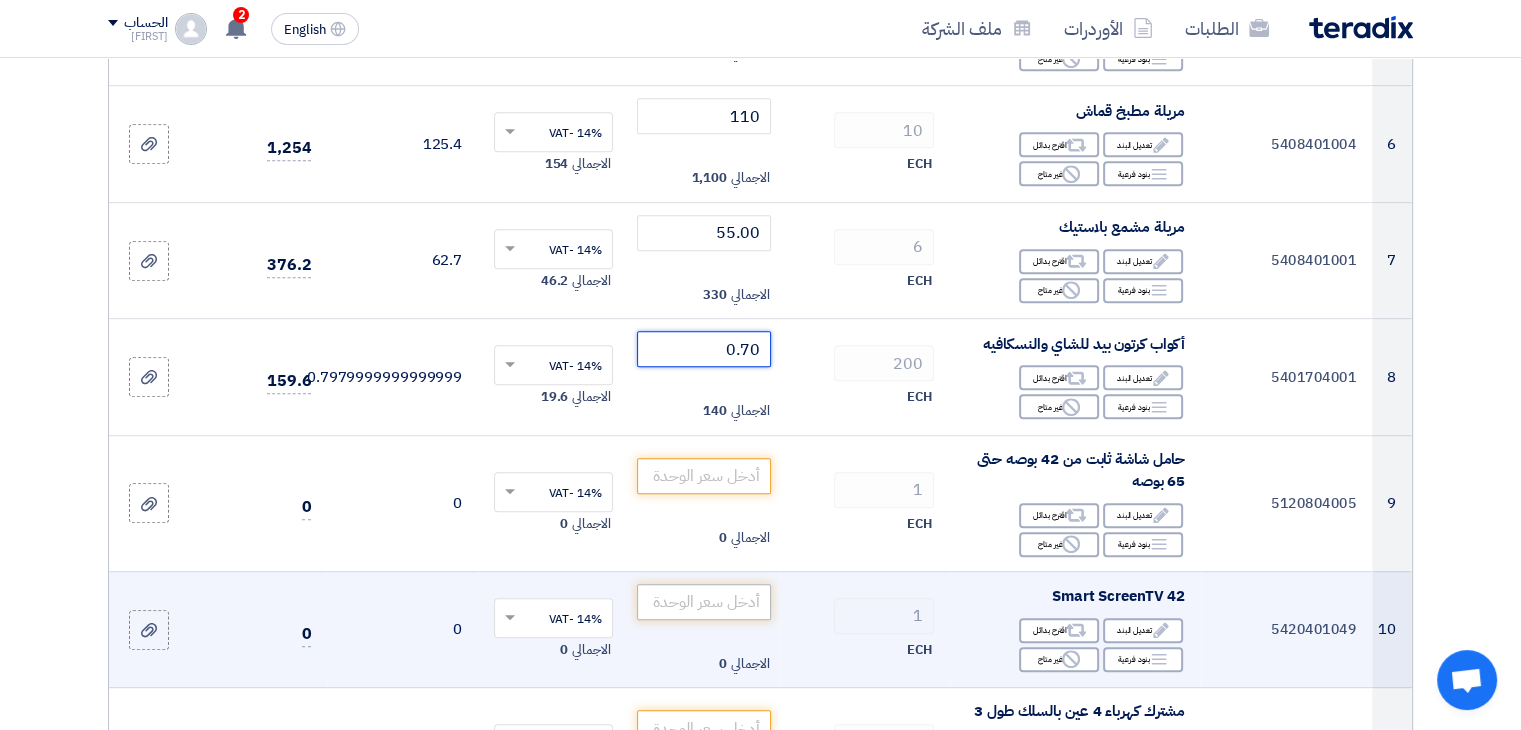 type on "0.70" 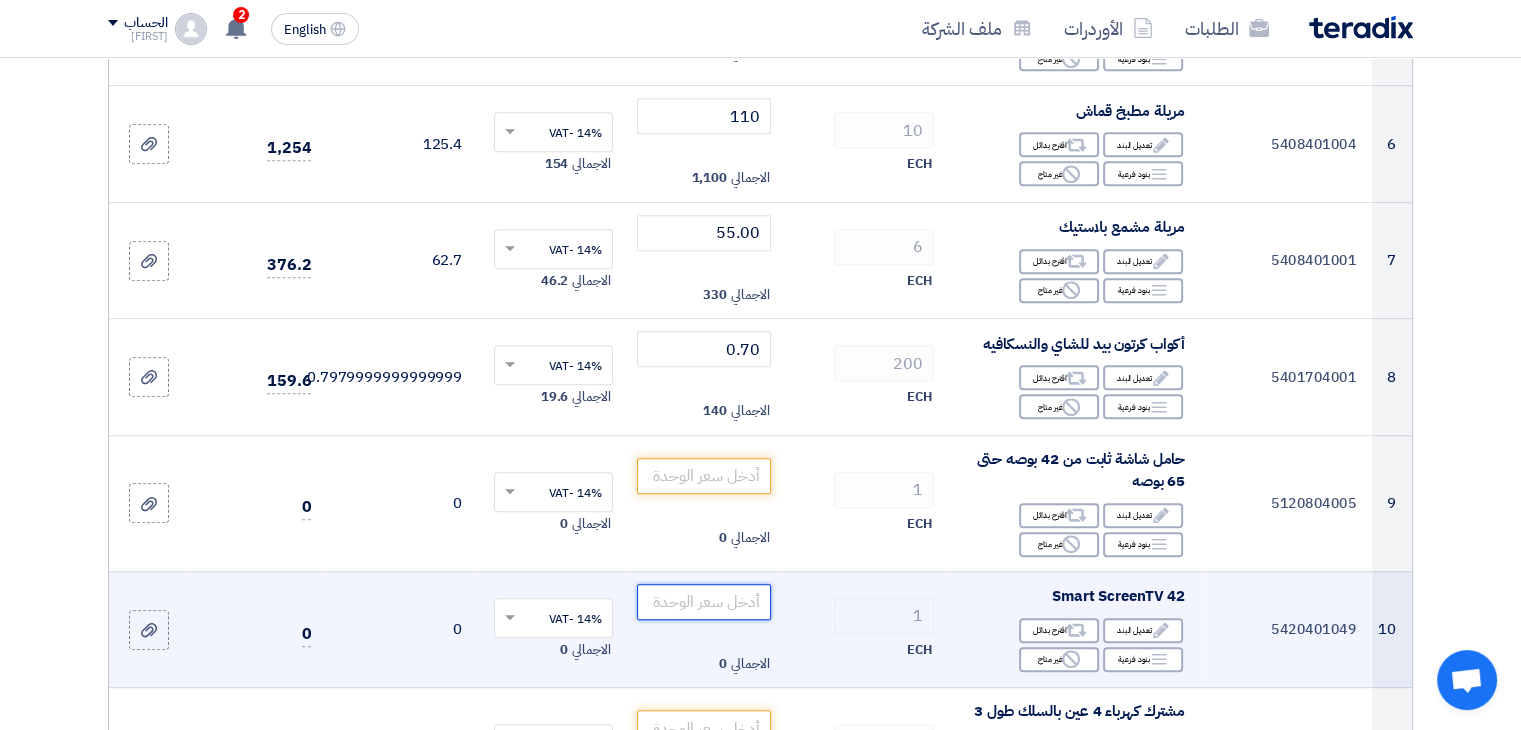 click 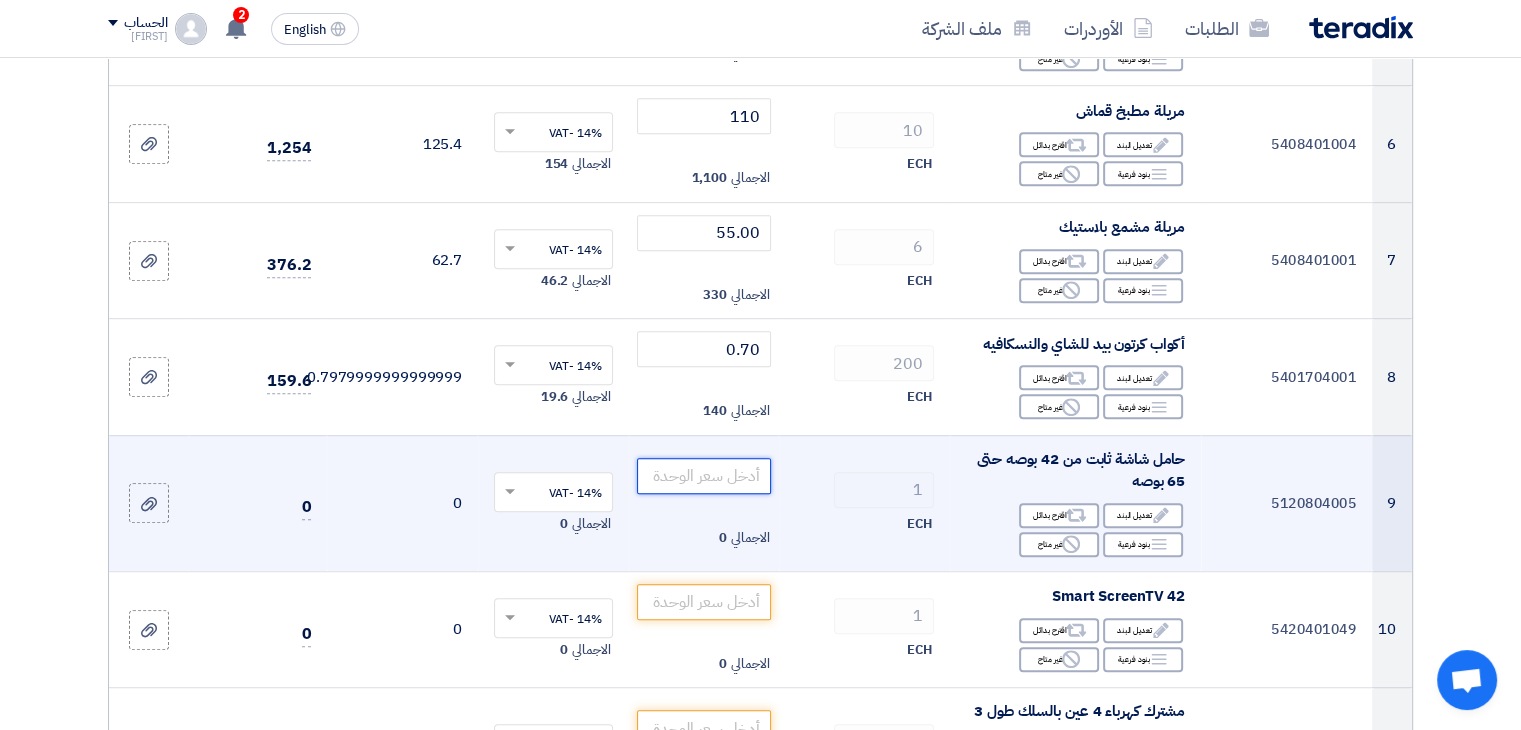 click 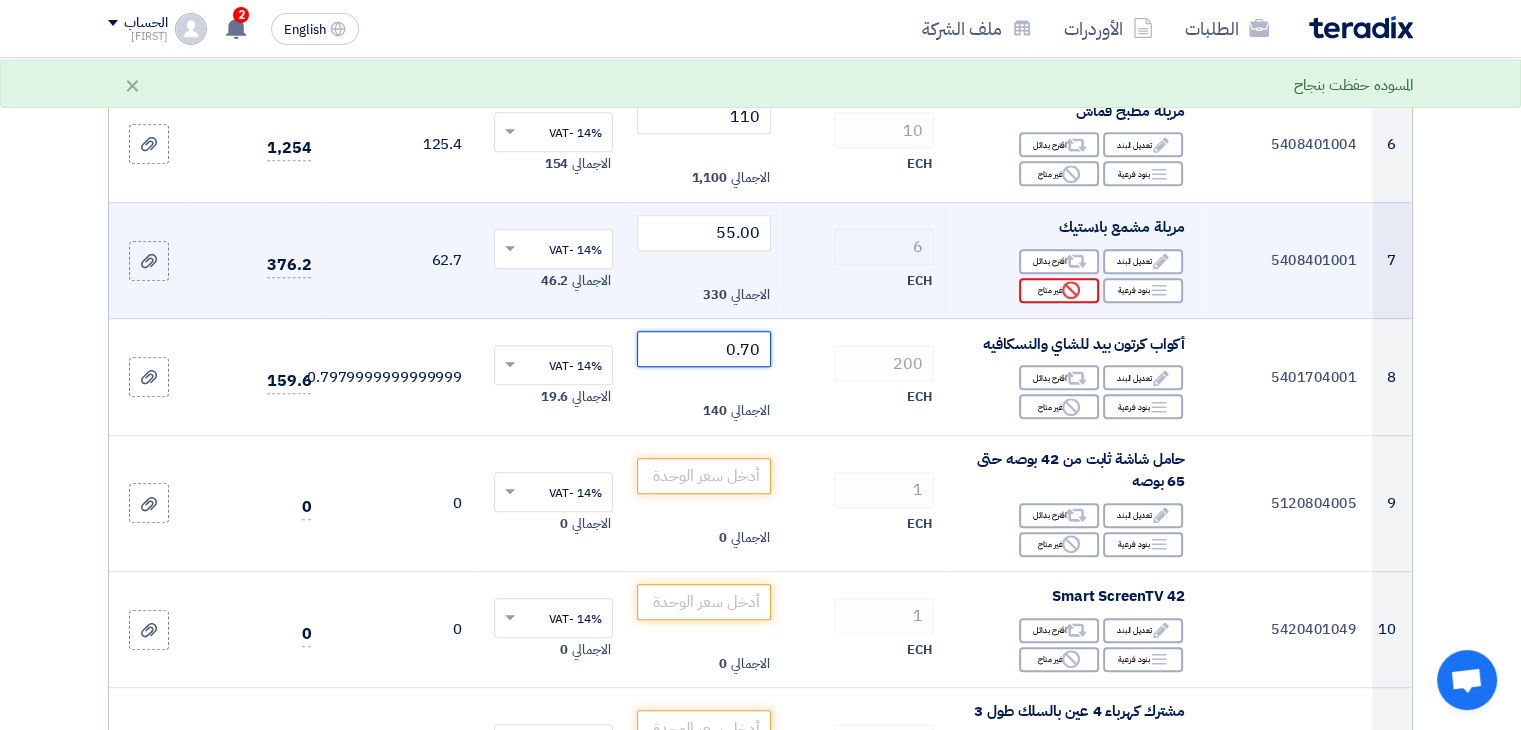 drag, startPoint x: 712, startPoint y: 350, endPoint x: 1051, endPoint y: 297, distance: 343.11804 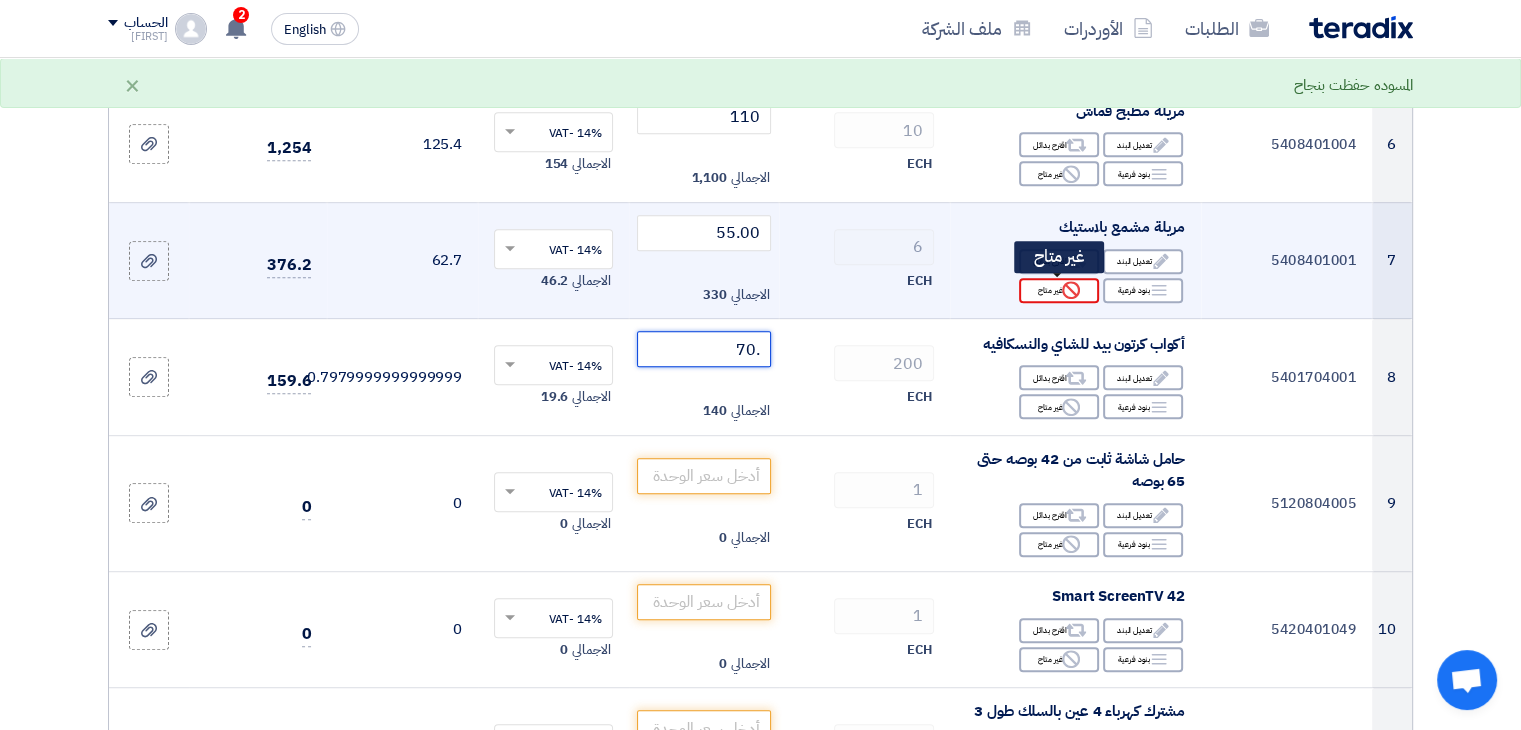 click on "Draft
تعديل المسوده" 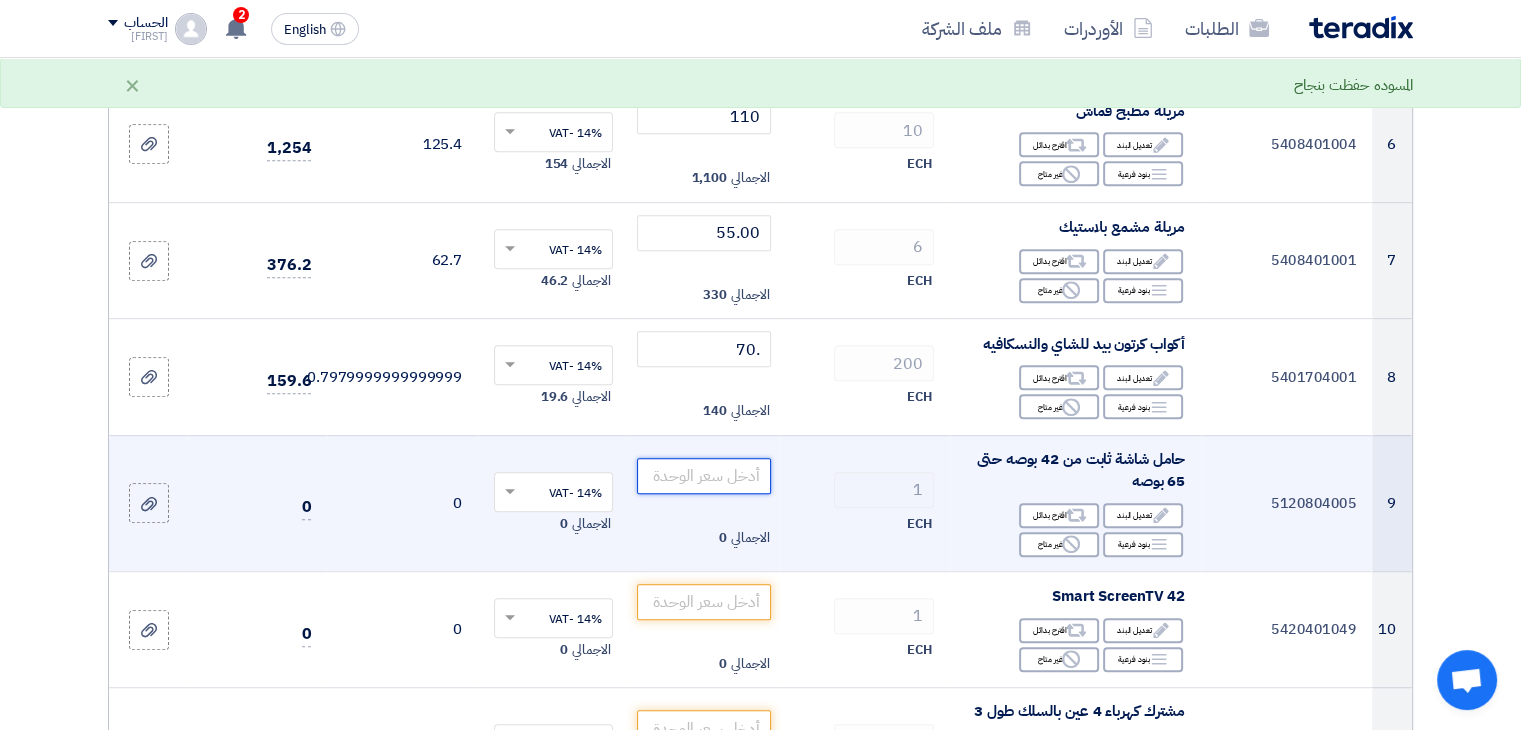 click 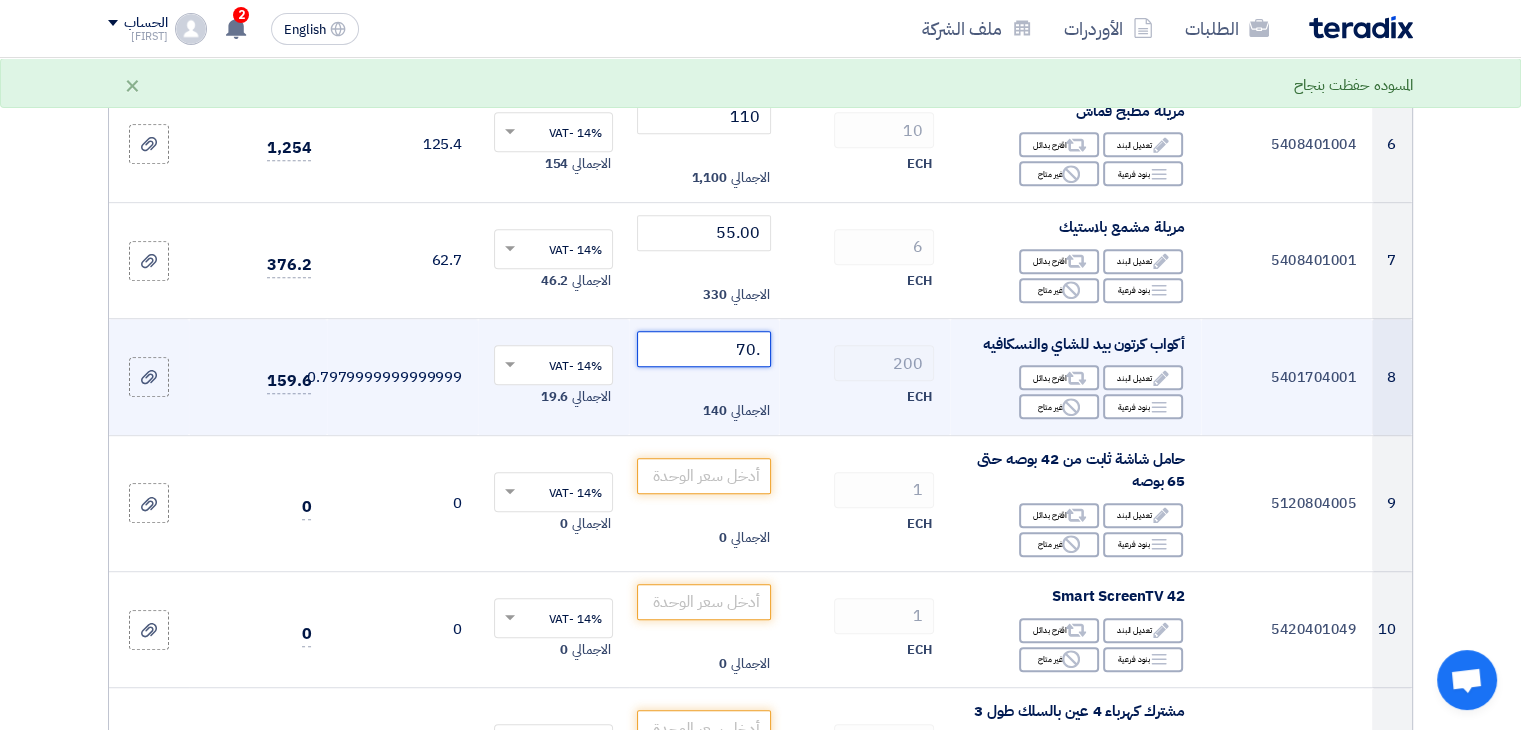 drag, startPoint x: 712, startPoint y: 343, endPoint x: 920, endPoint y: 333, distance: 208.24025 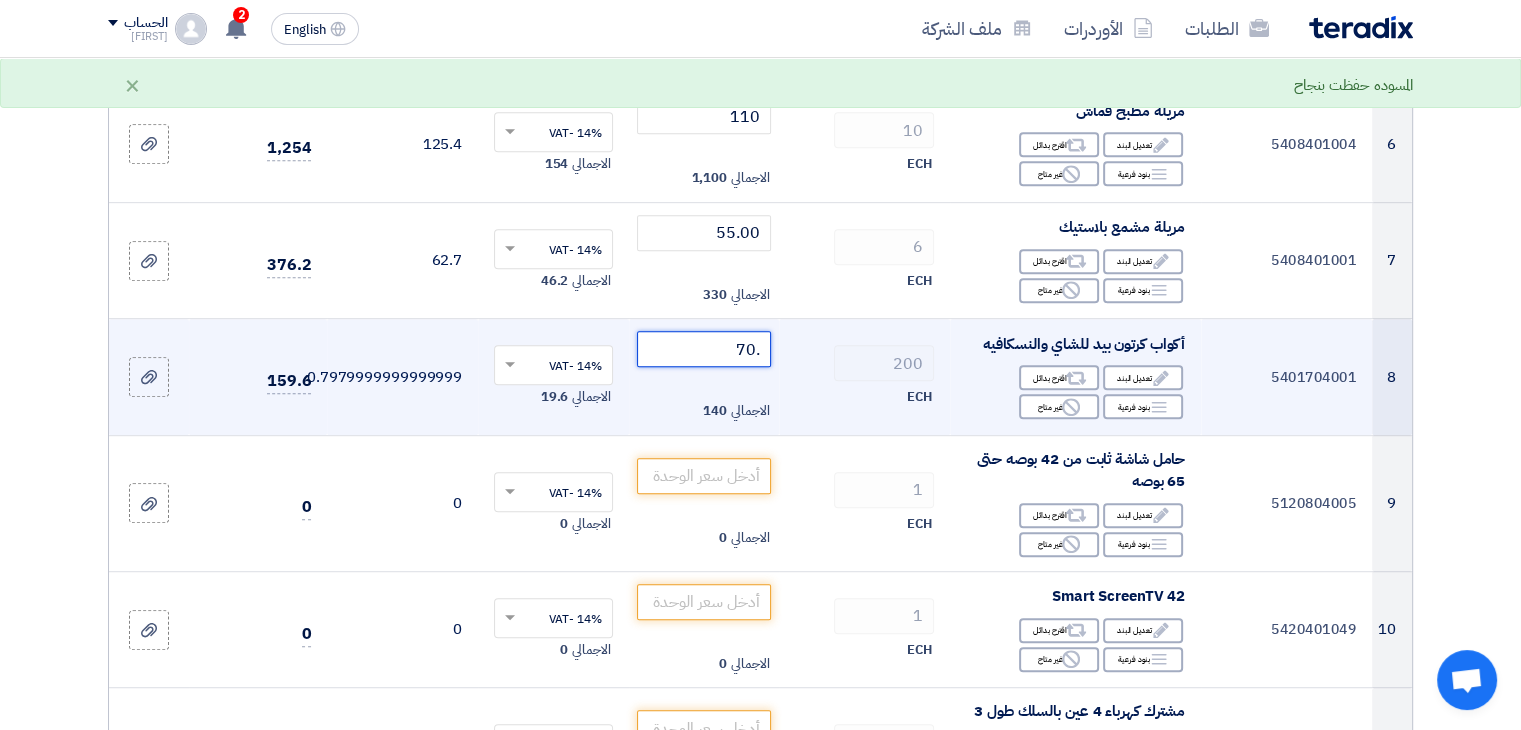 click on "8
5401704001
أكواب كرتون بيد للشاي والنسكافيه
Edit
تعديل البند
Alternative
اقترح بدائل
Breakdown
Reject 200 .70 ×" 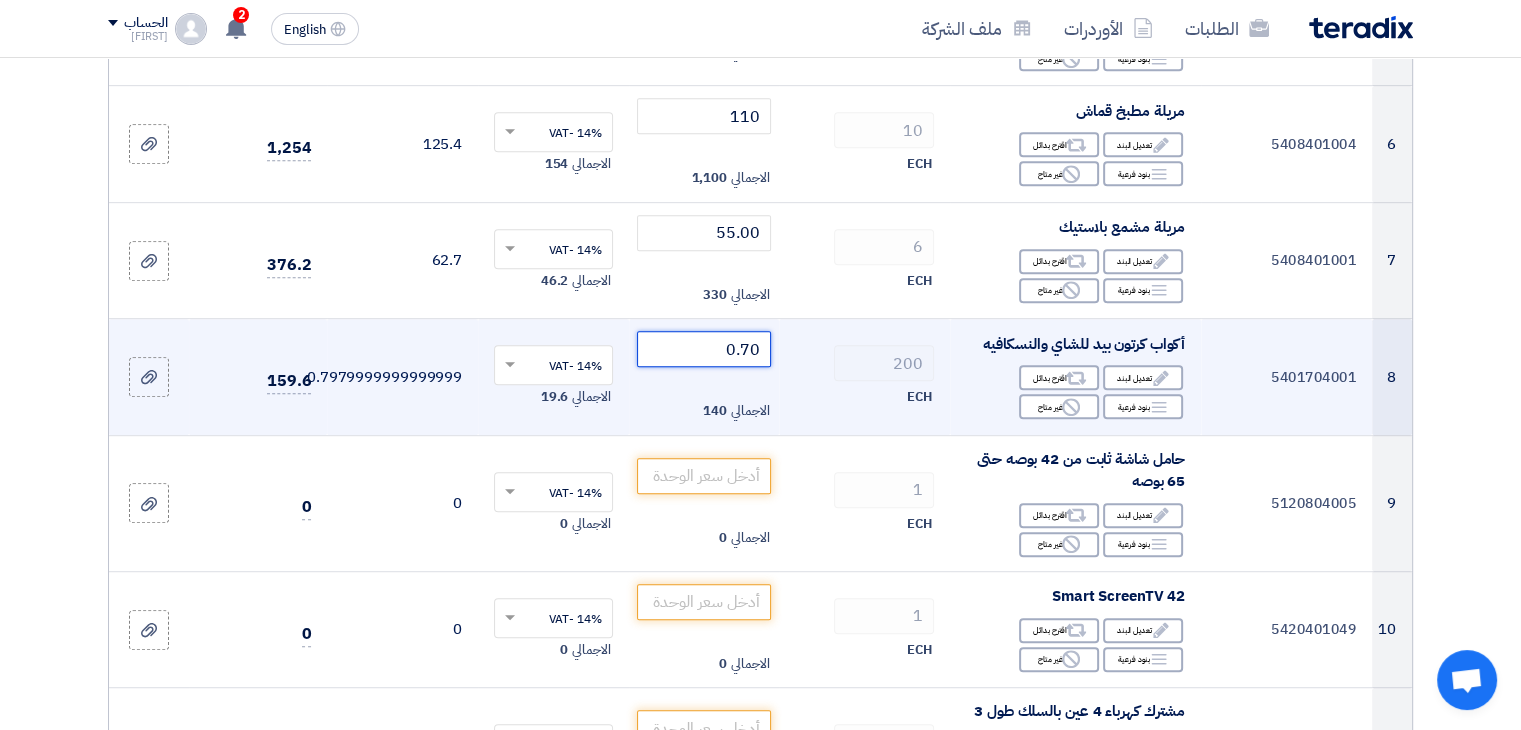type on "0.70" 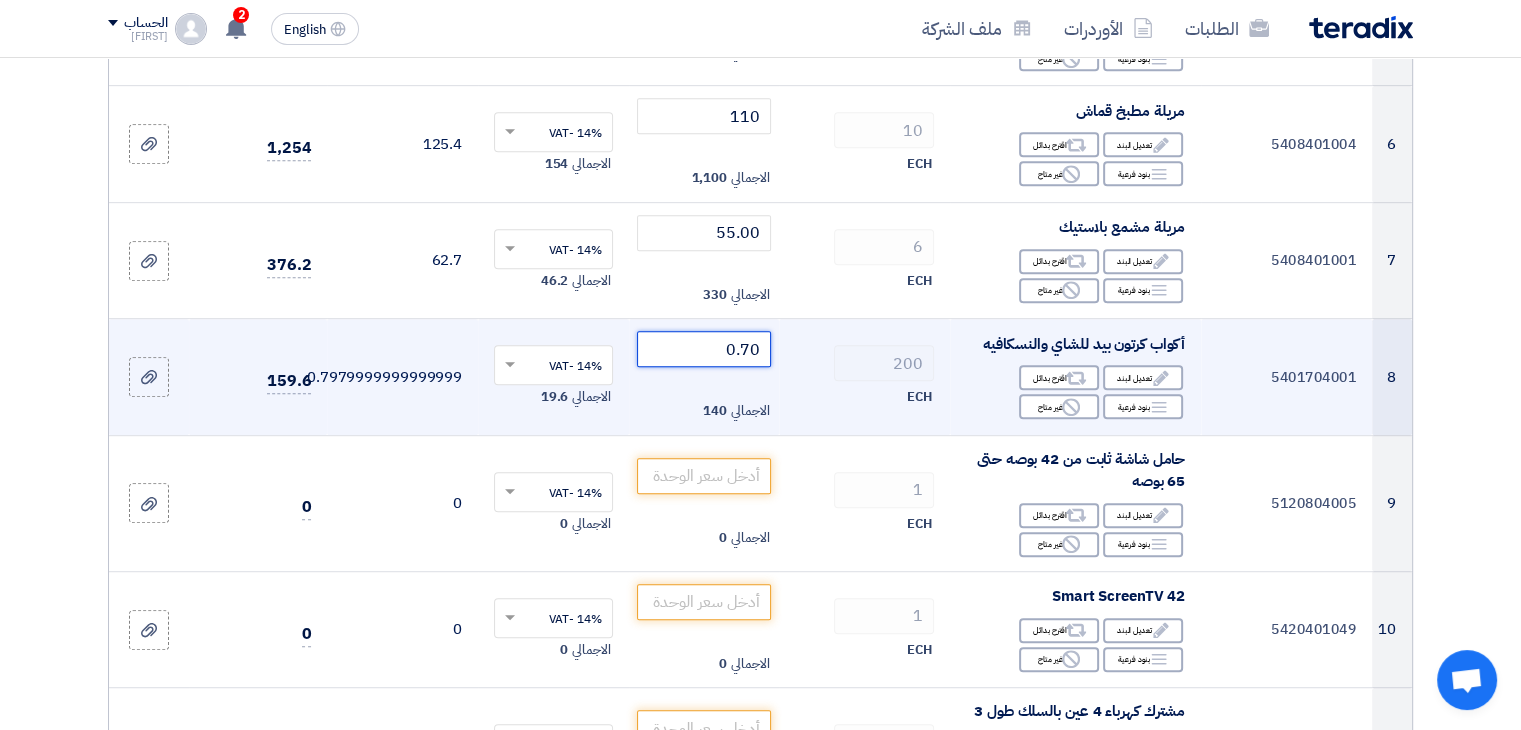 click on "Draft
تعديل المسوده" 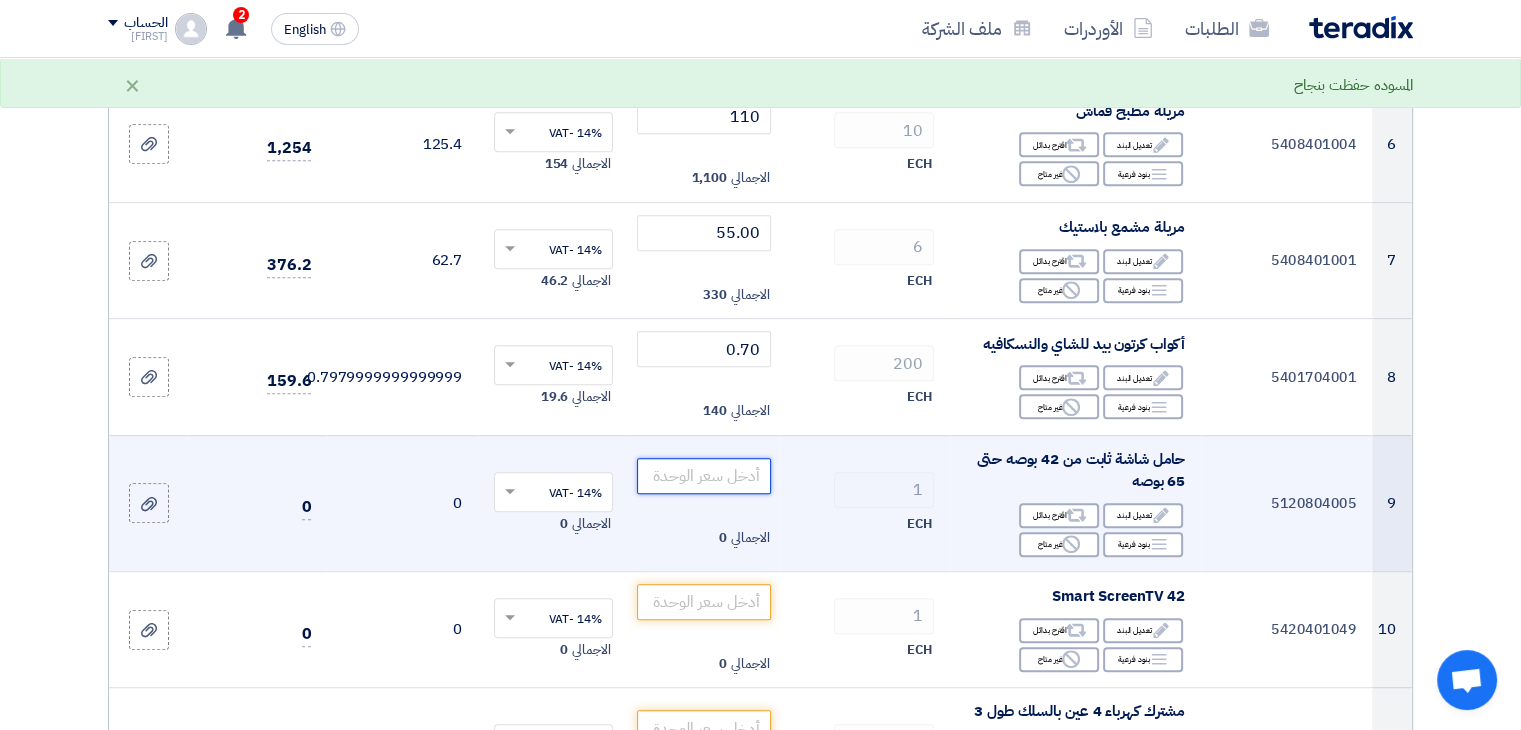 click 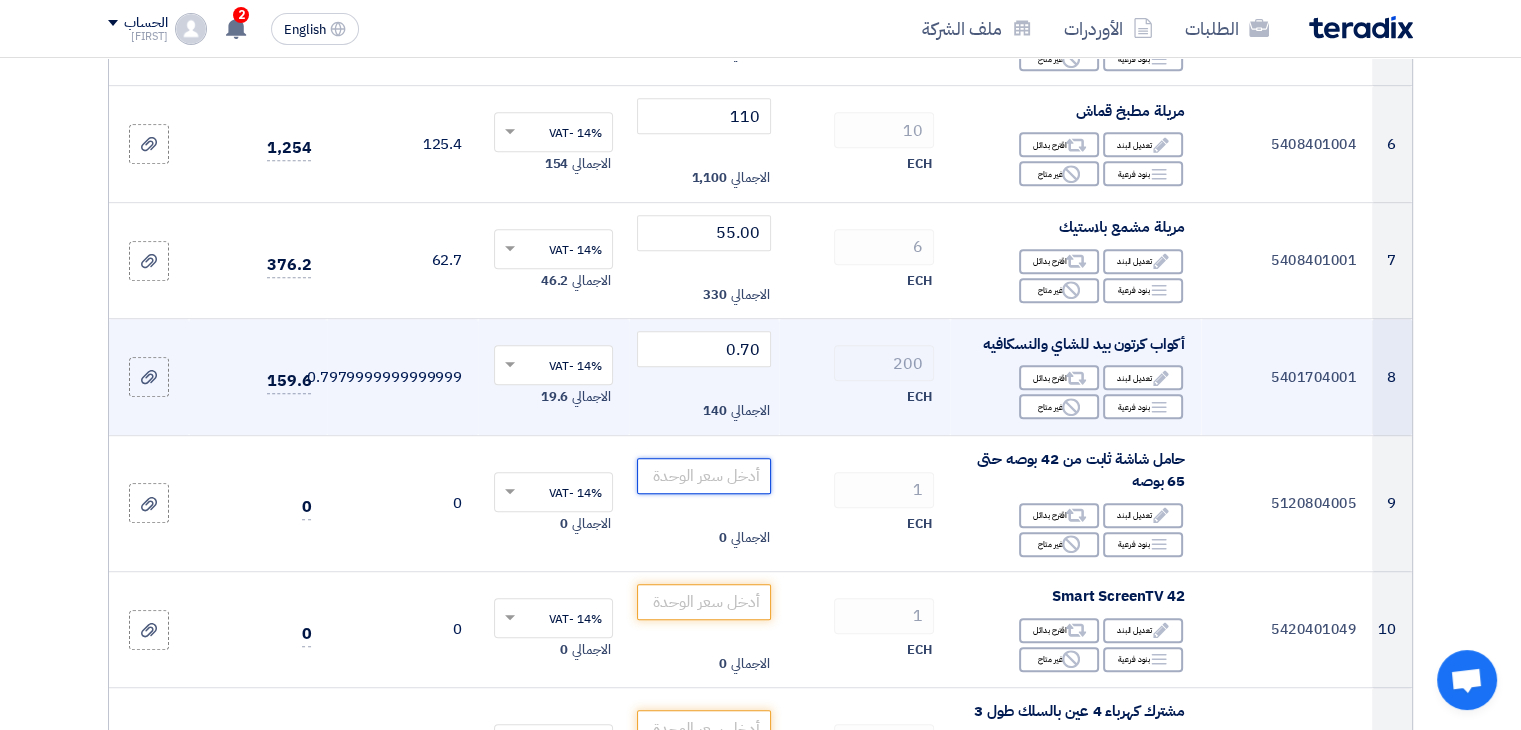 paste on "335.00" 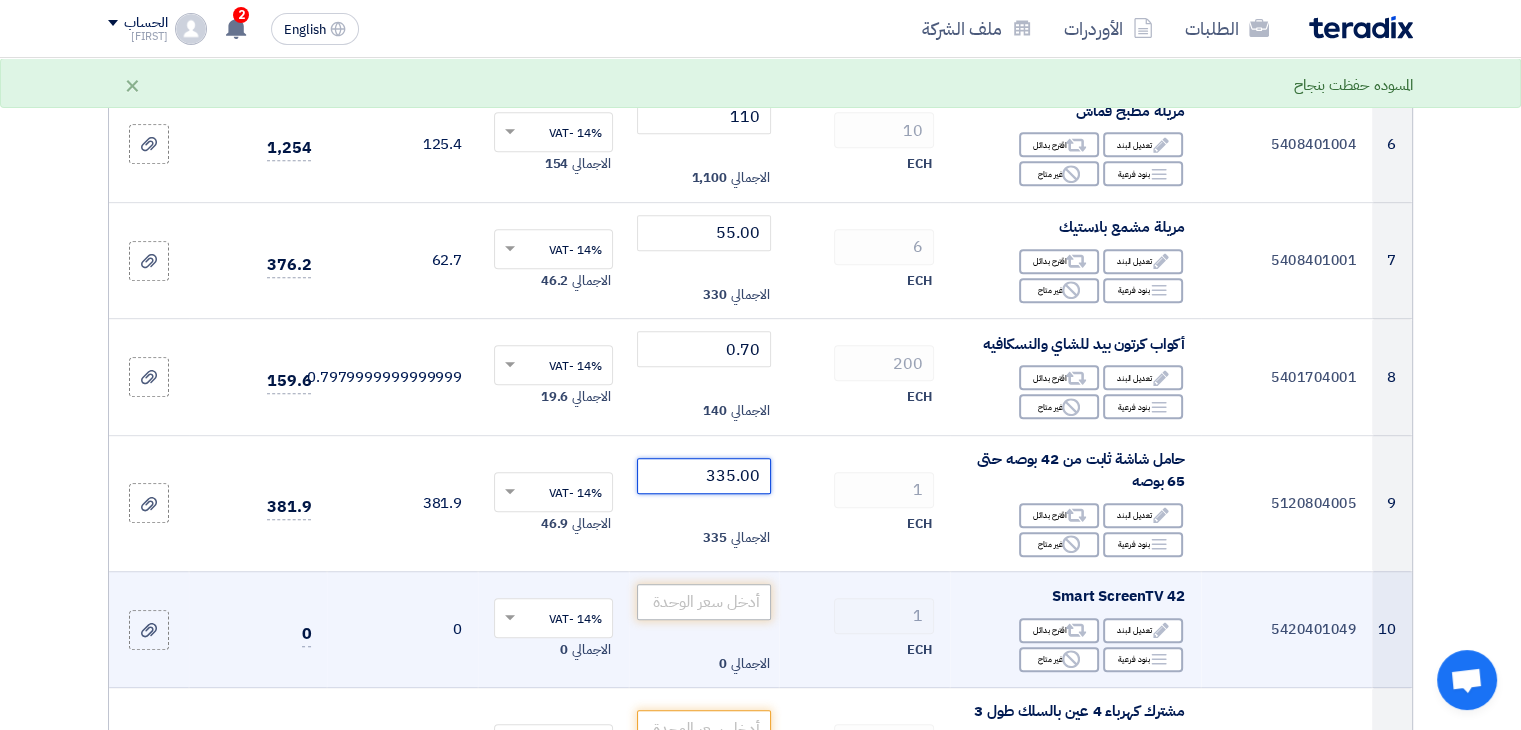 type on "335.00" 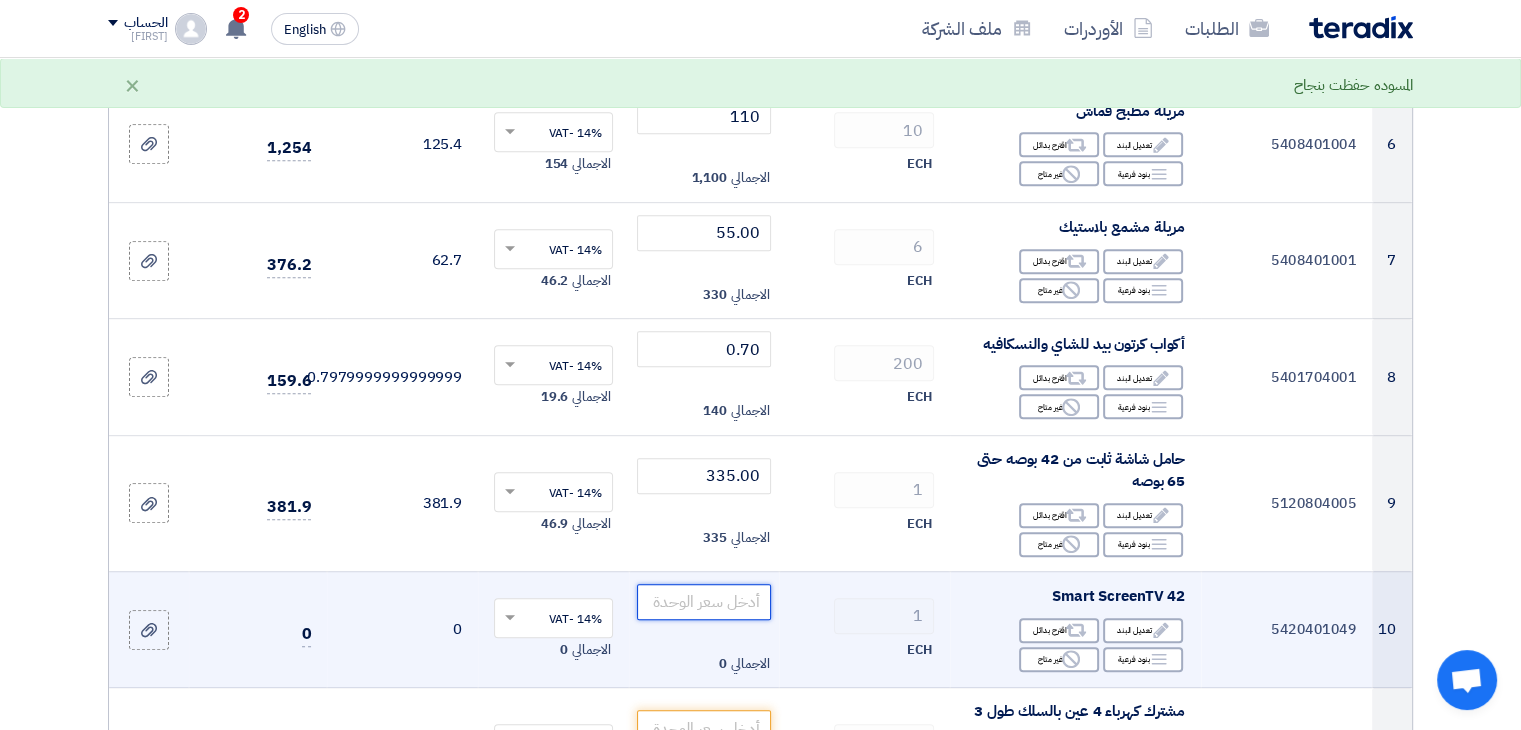 click 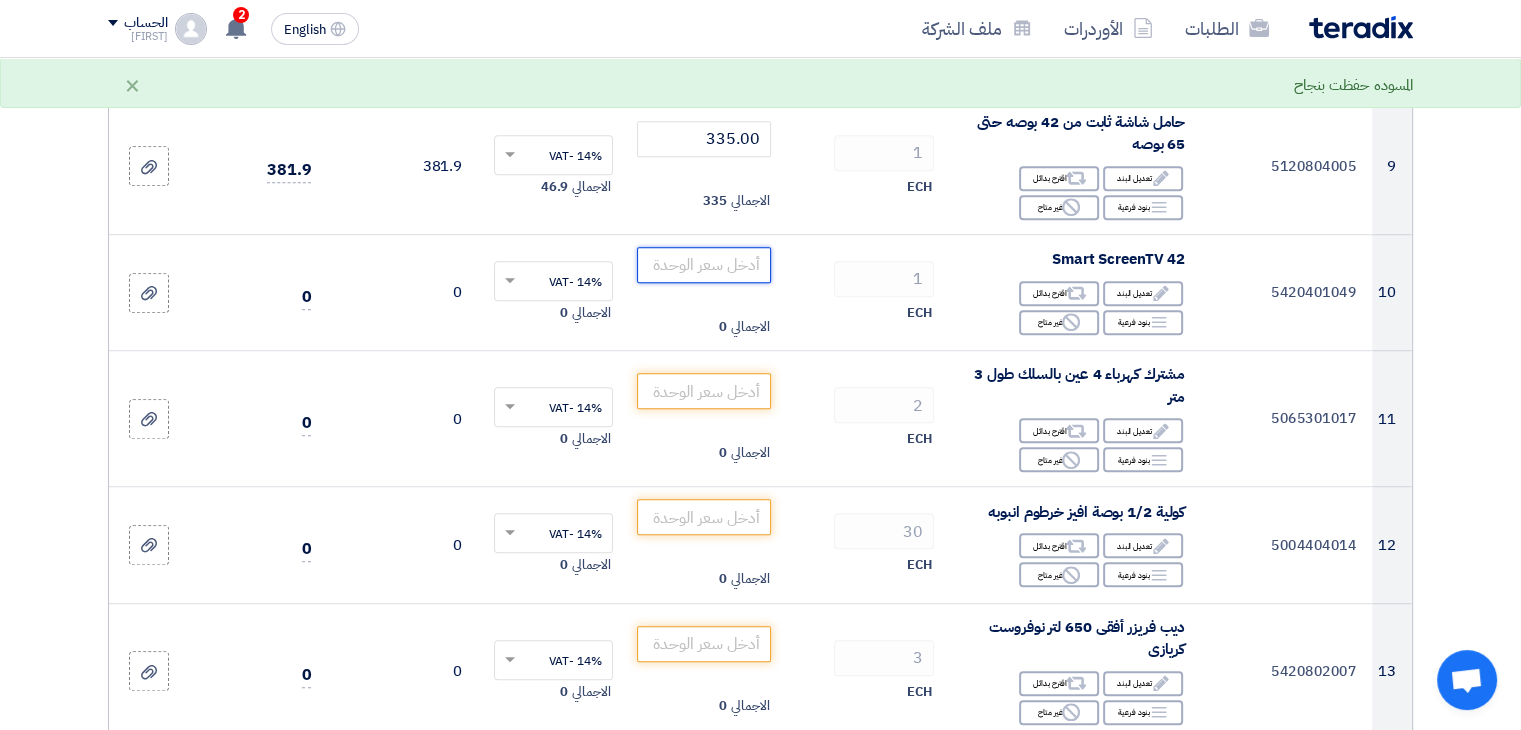 scroll, scrollTop: 1291, scrollLeft: 0, axis: vertical 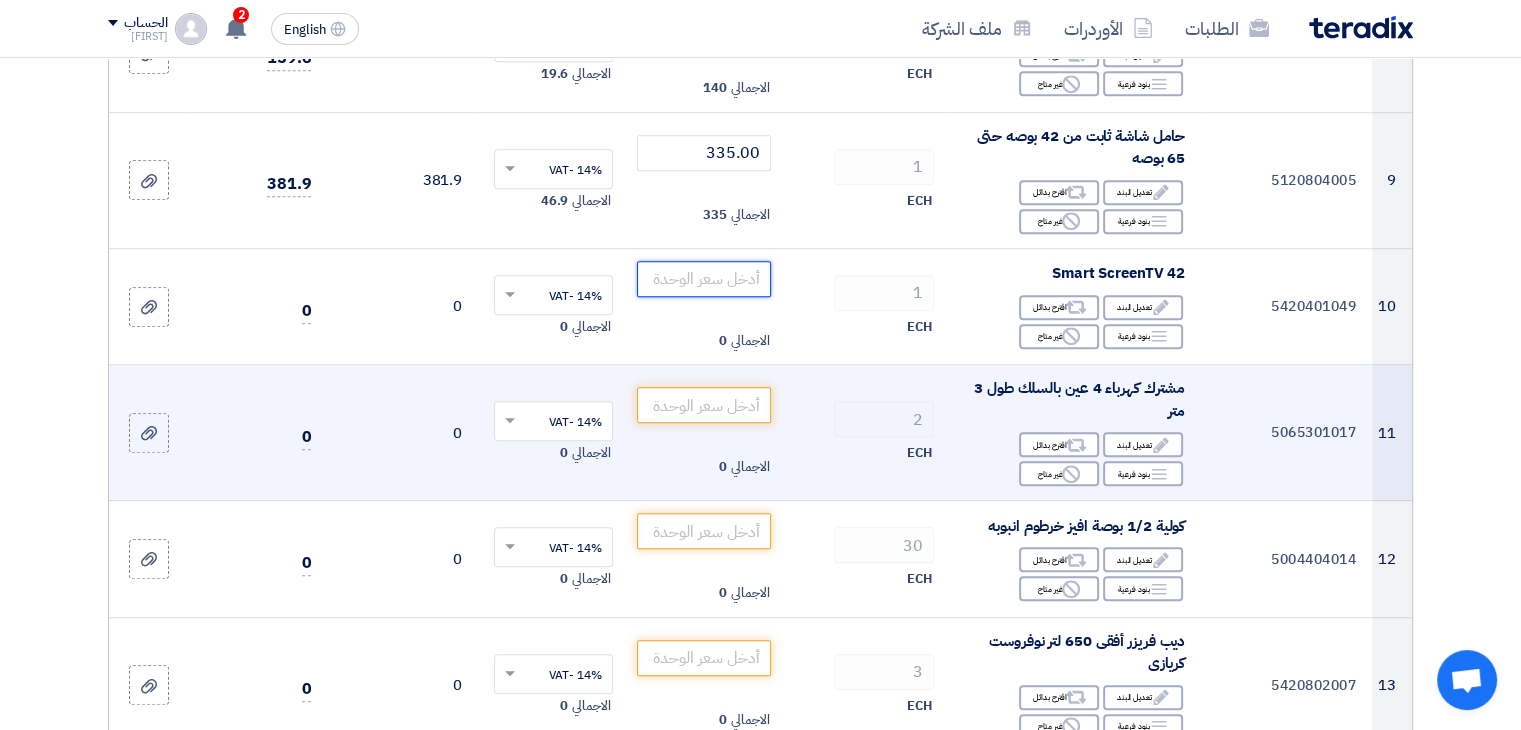 paste on "14000.00" 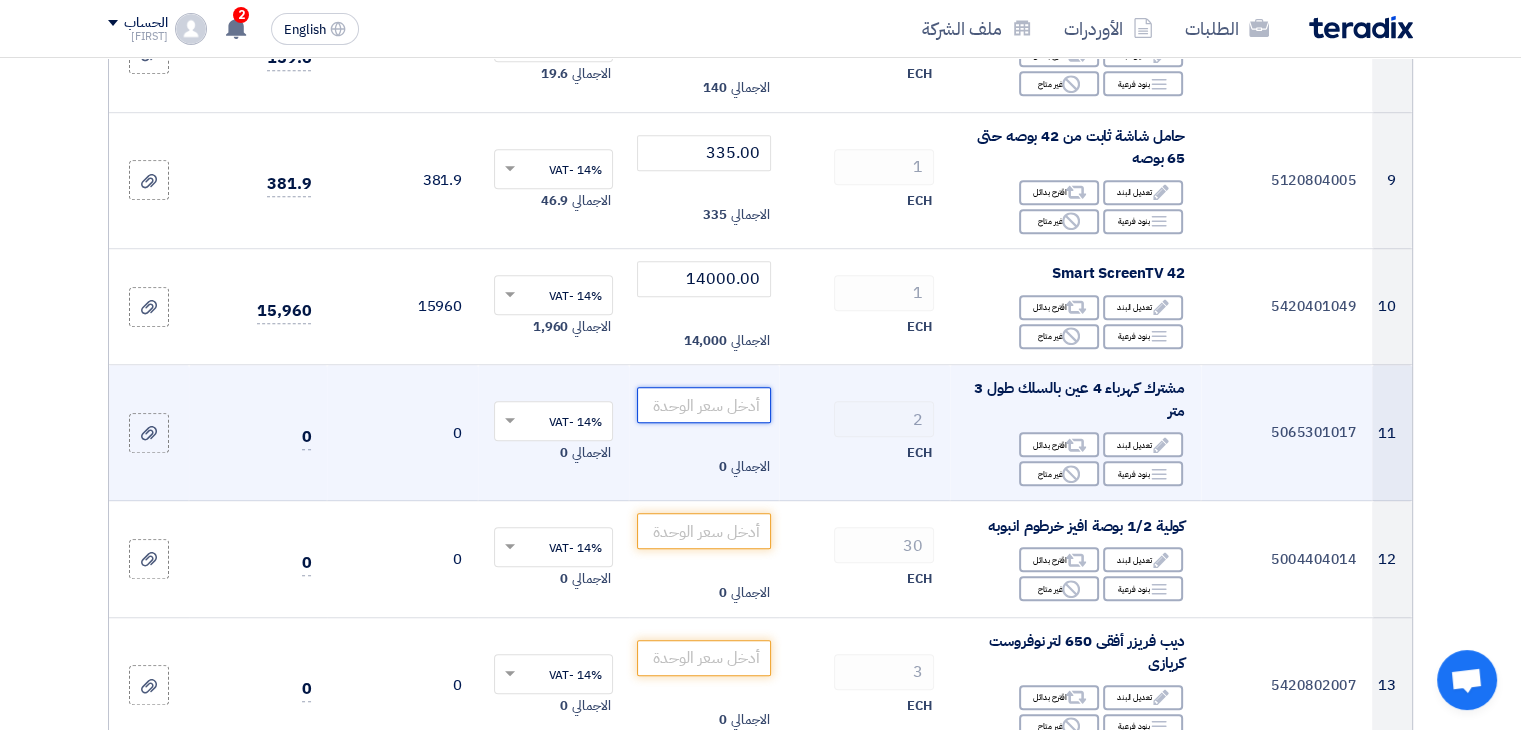 click 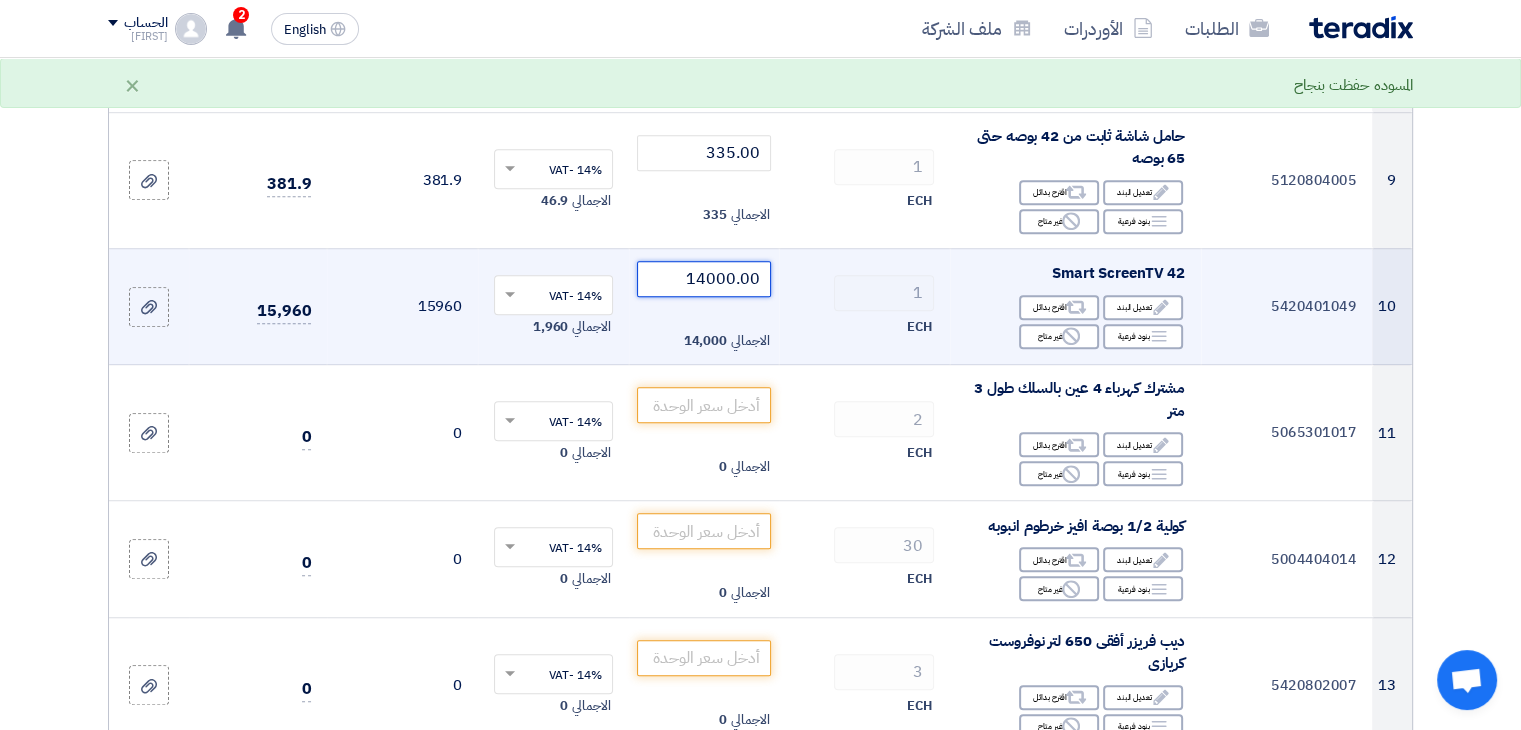 drag, startPoint x: 669, startPoint y: 272, endPoint x: 944, endPoint y: 273, distance: 275.00183 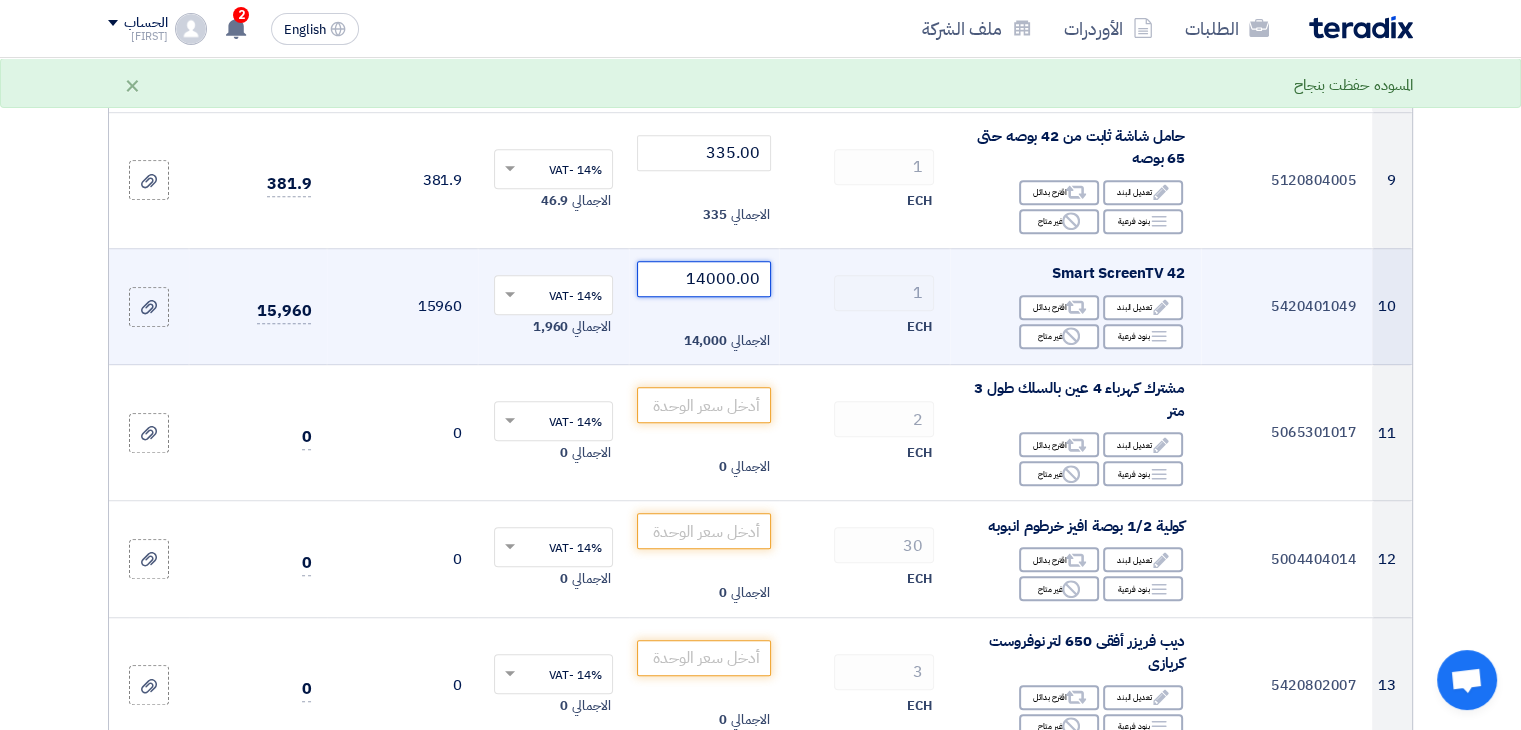 click on "10
[NUMBER]
Smart ScreenTV 42
Edit
تعديل البند
Alternative
اقترح بدائل
Breakdown" 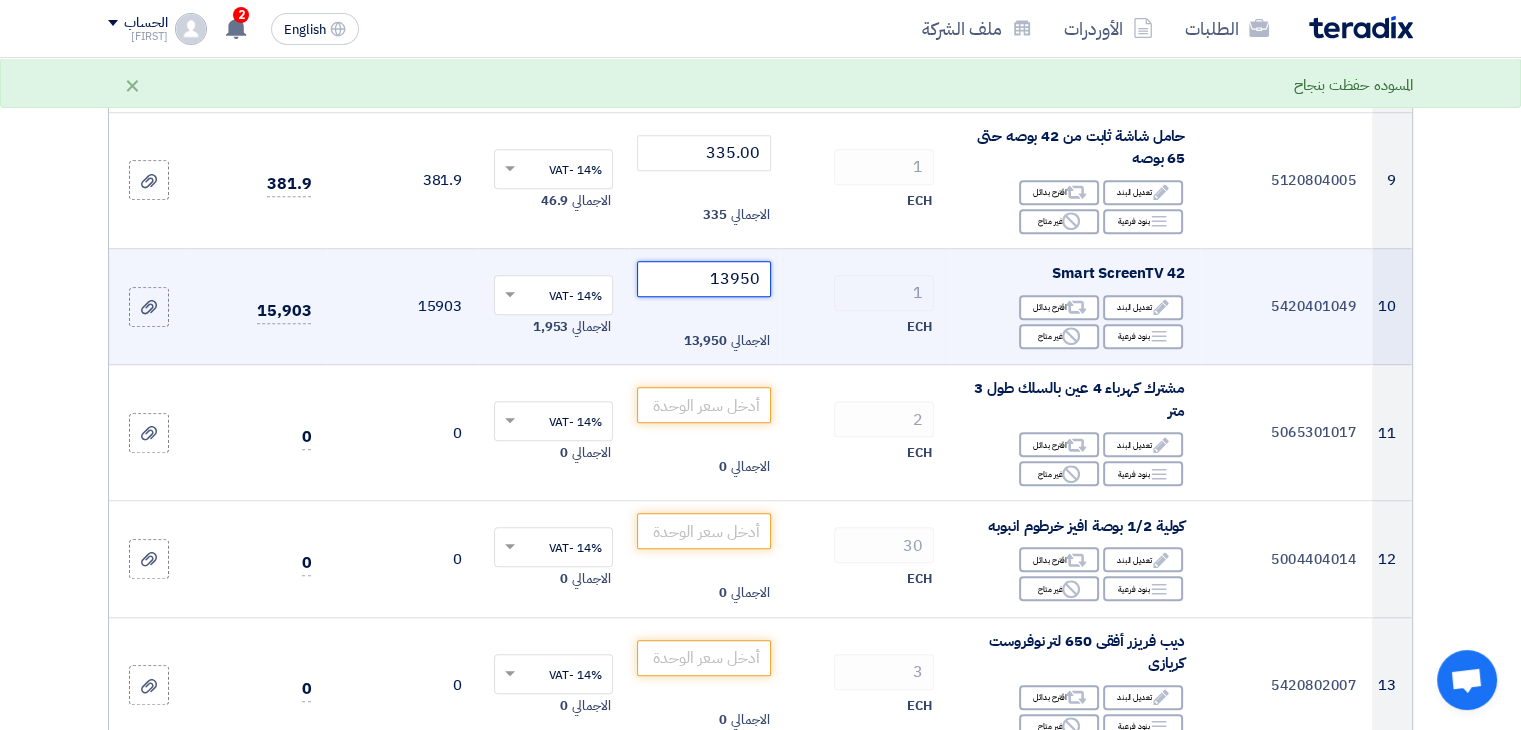 type on "13950" 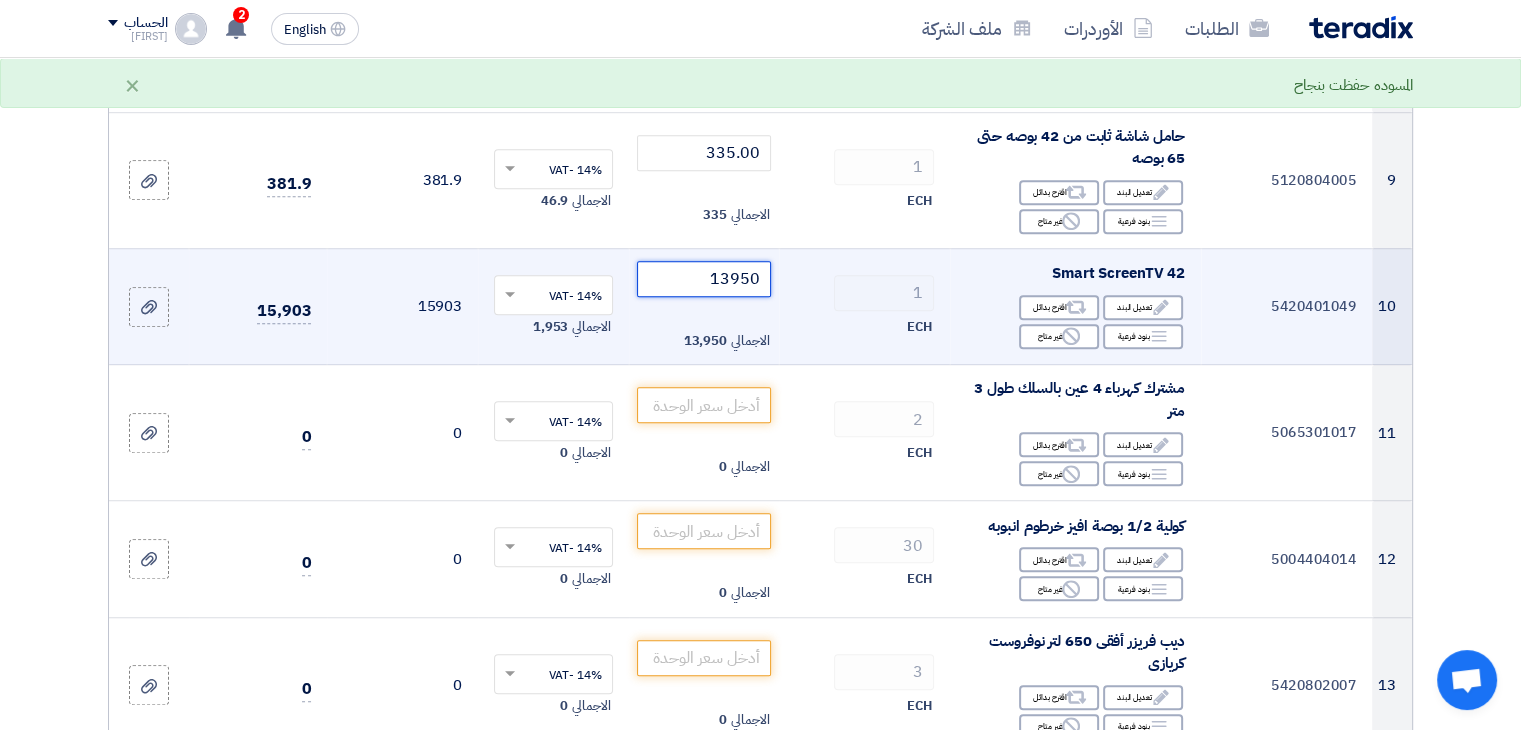click on "Draft
تعديل المسوده" 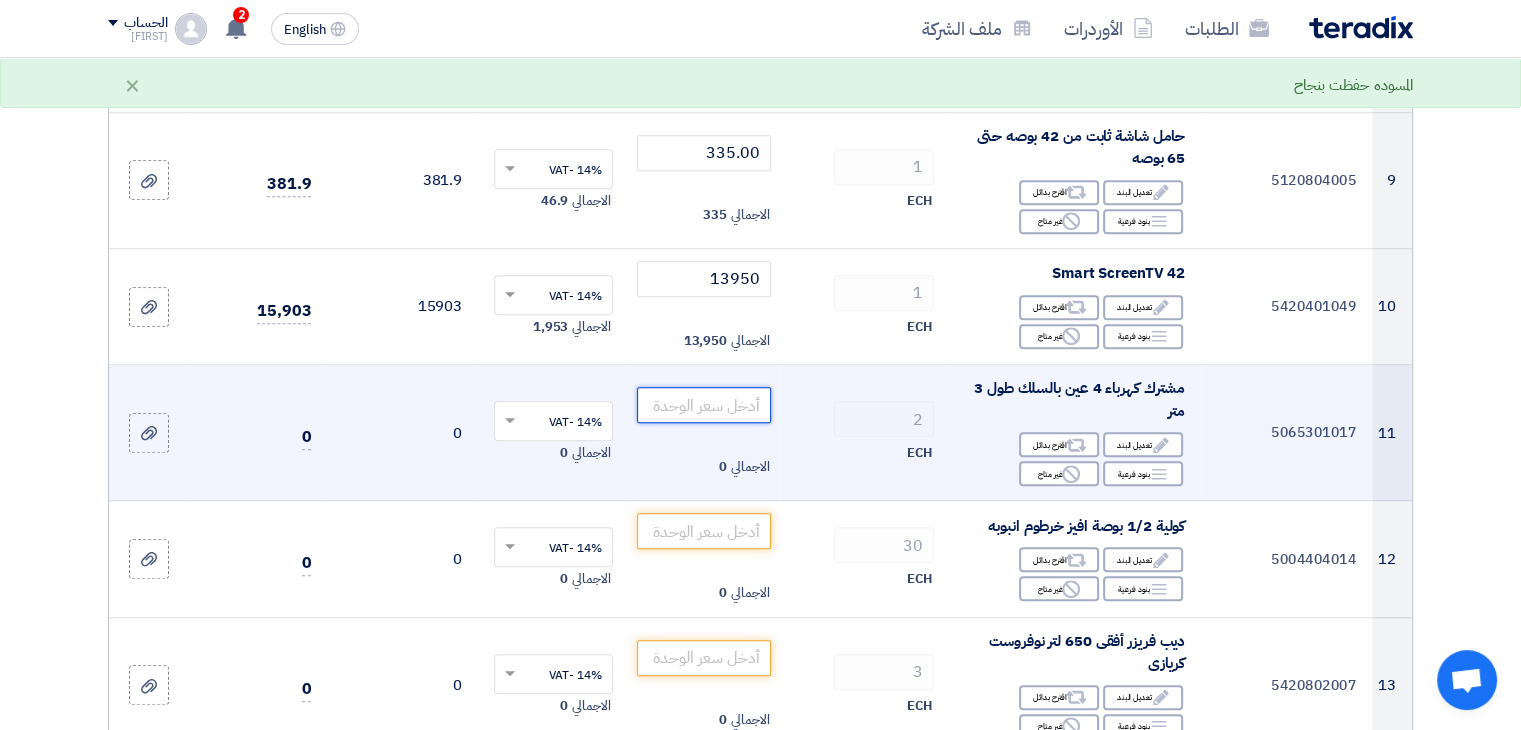 click 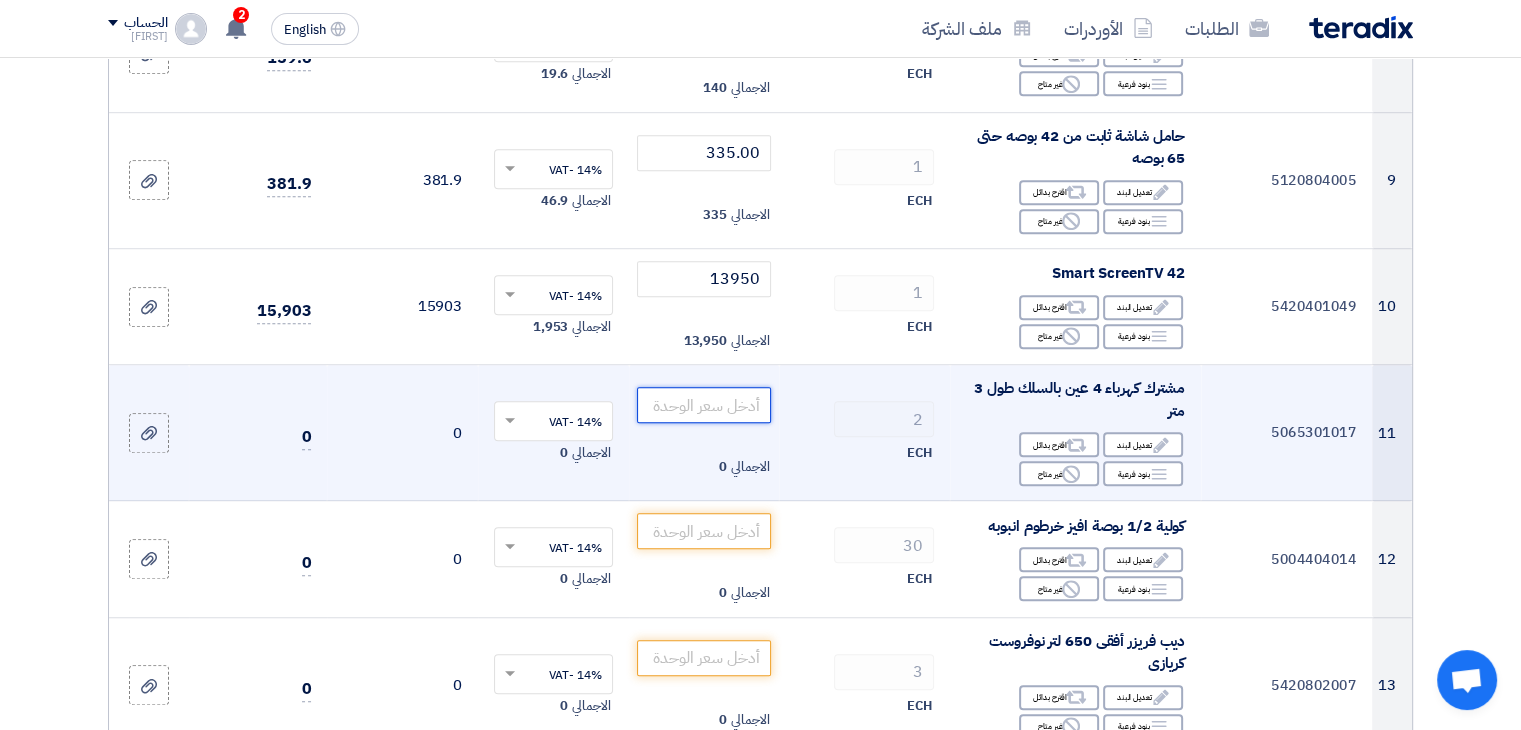 paste on "11950.00" 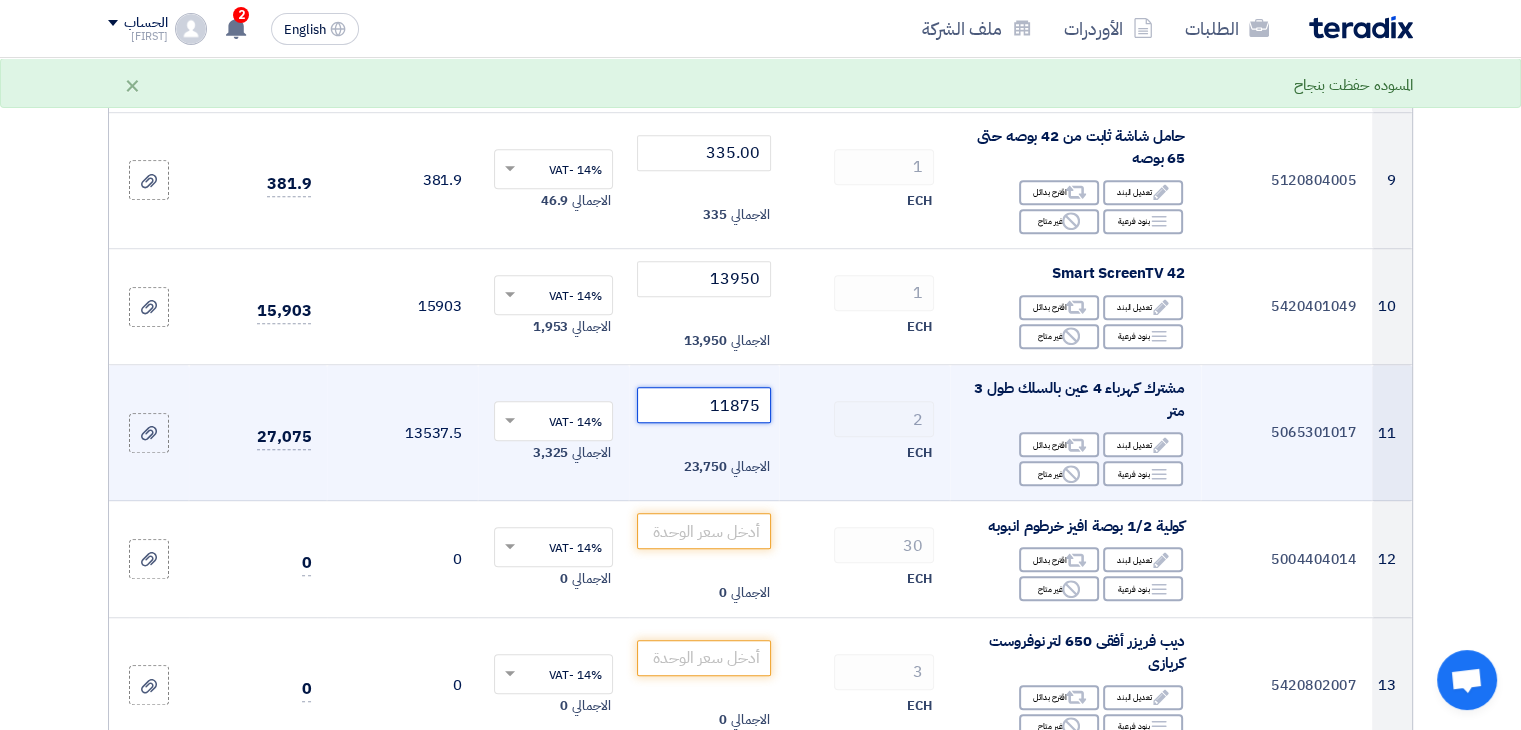 type on "11875" 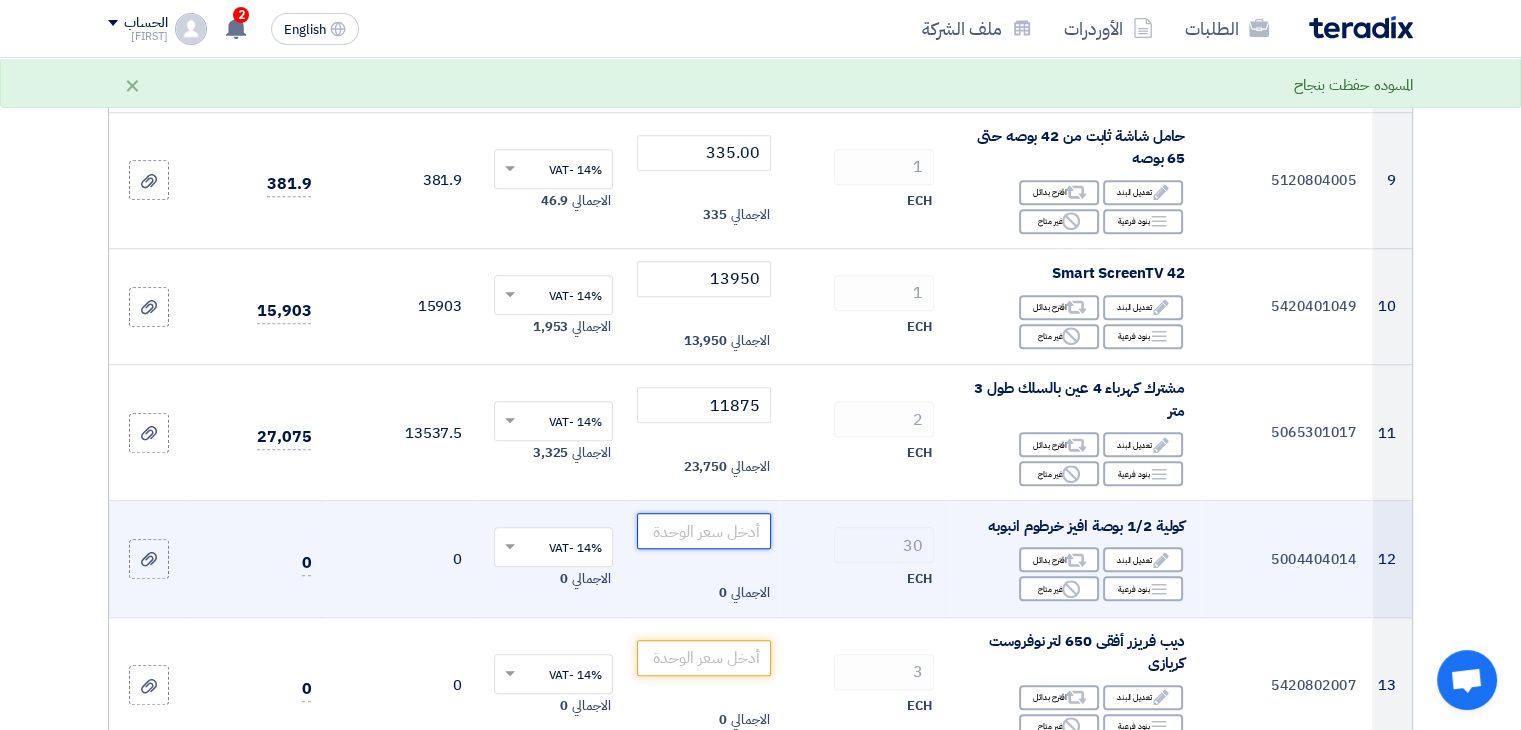 click 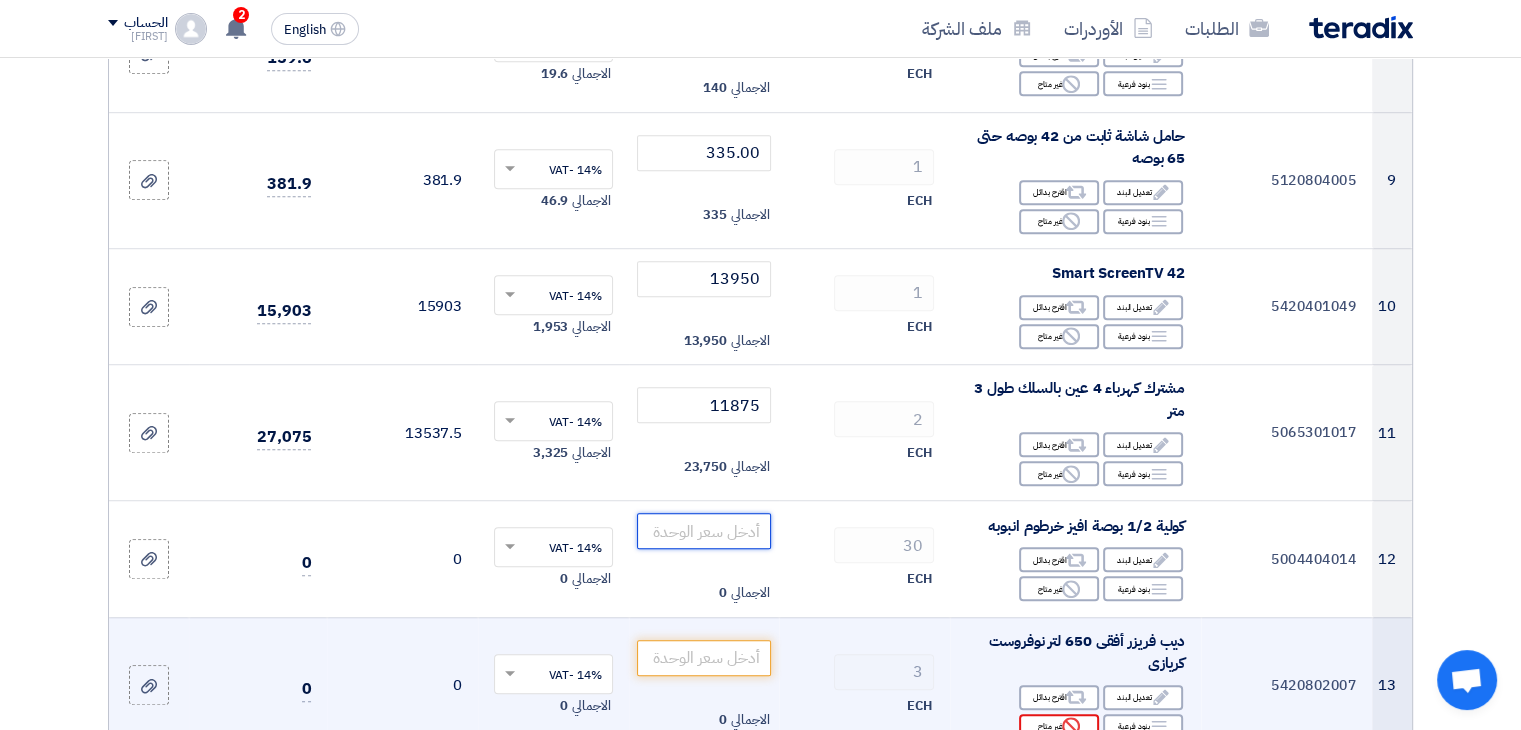 paste on "16.50" 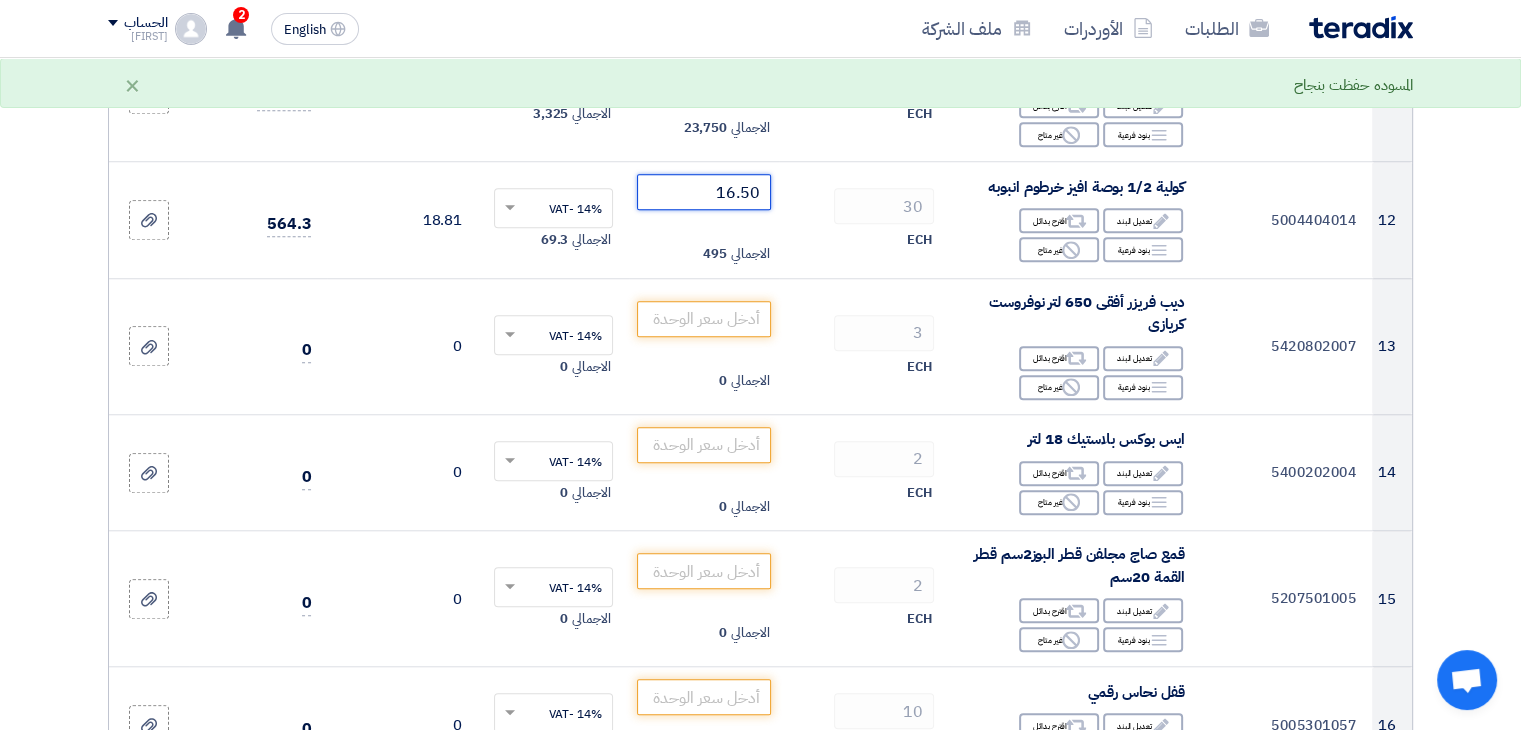 scroll, scrollTop: 1709, scrollLeft: 0, axis: vertical 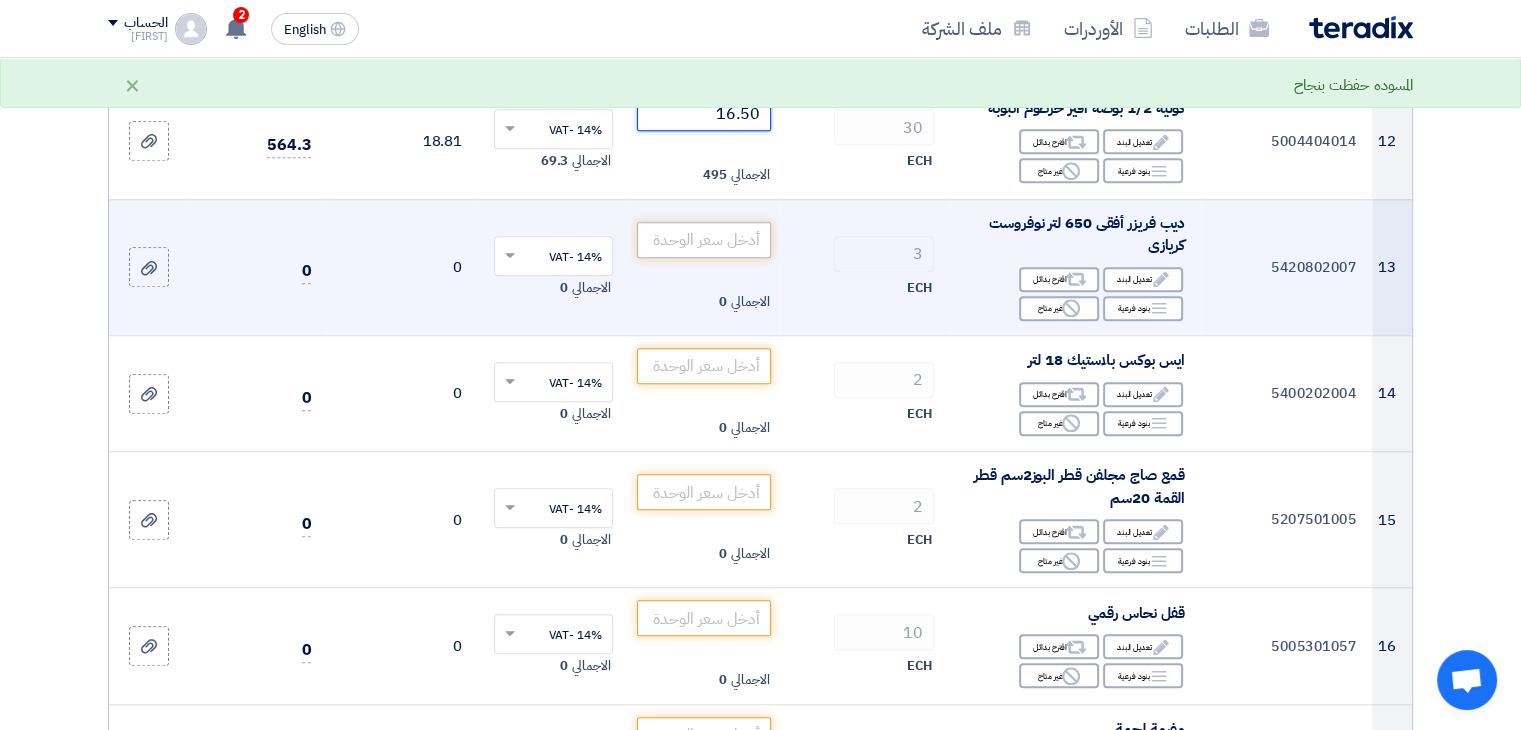 type on "16.50" 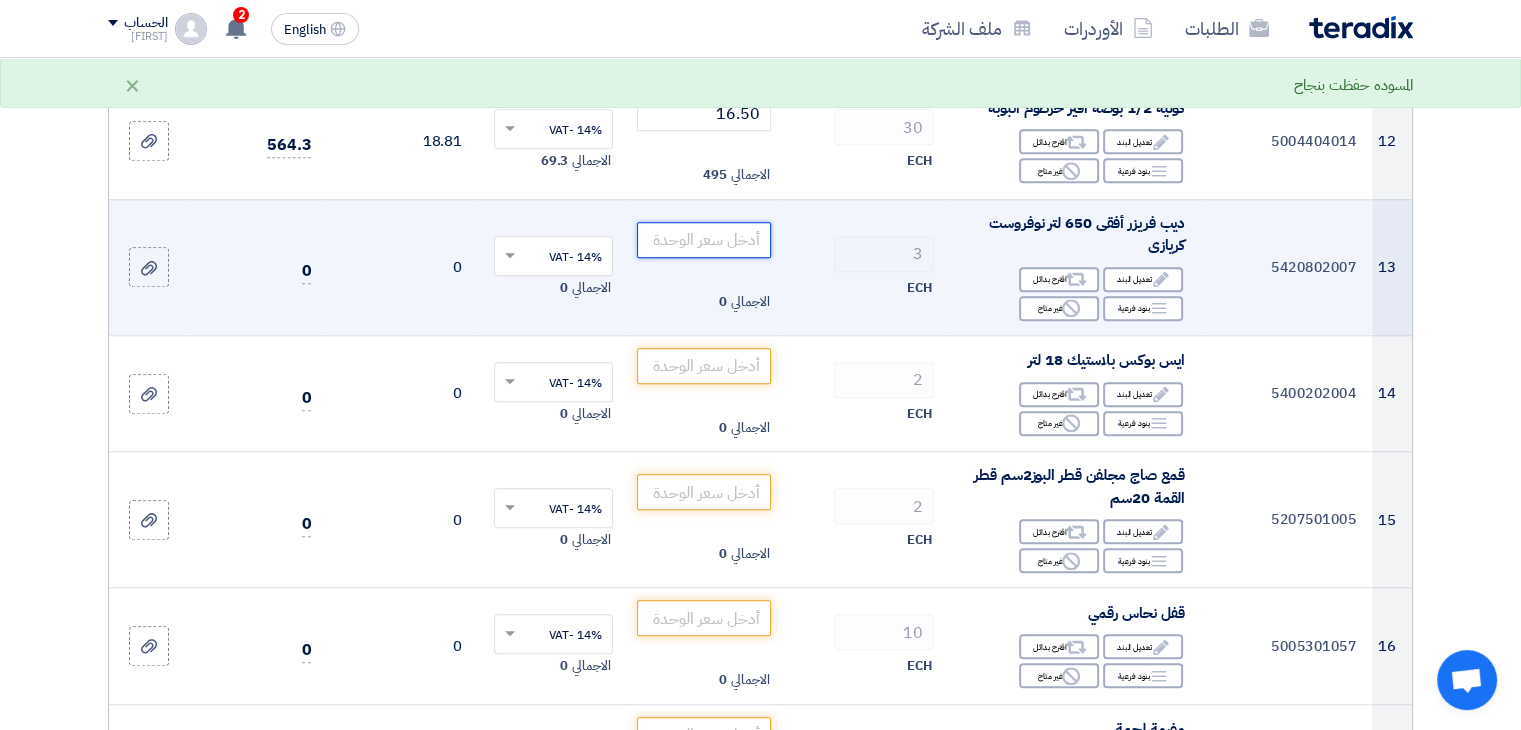 click 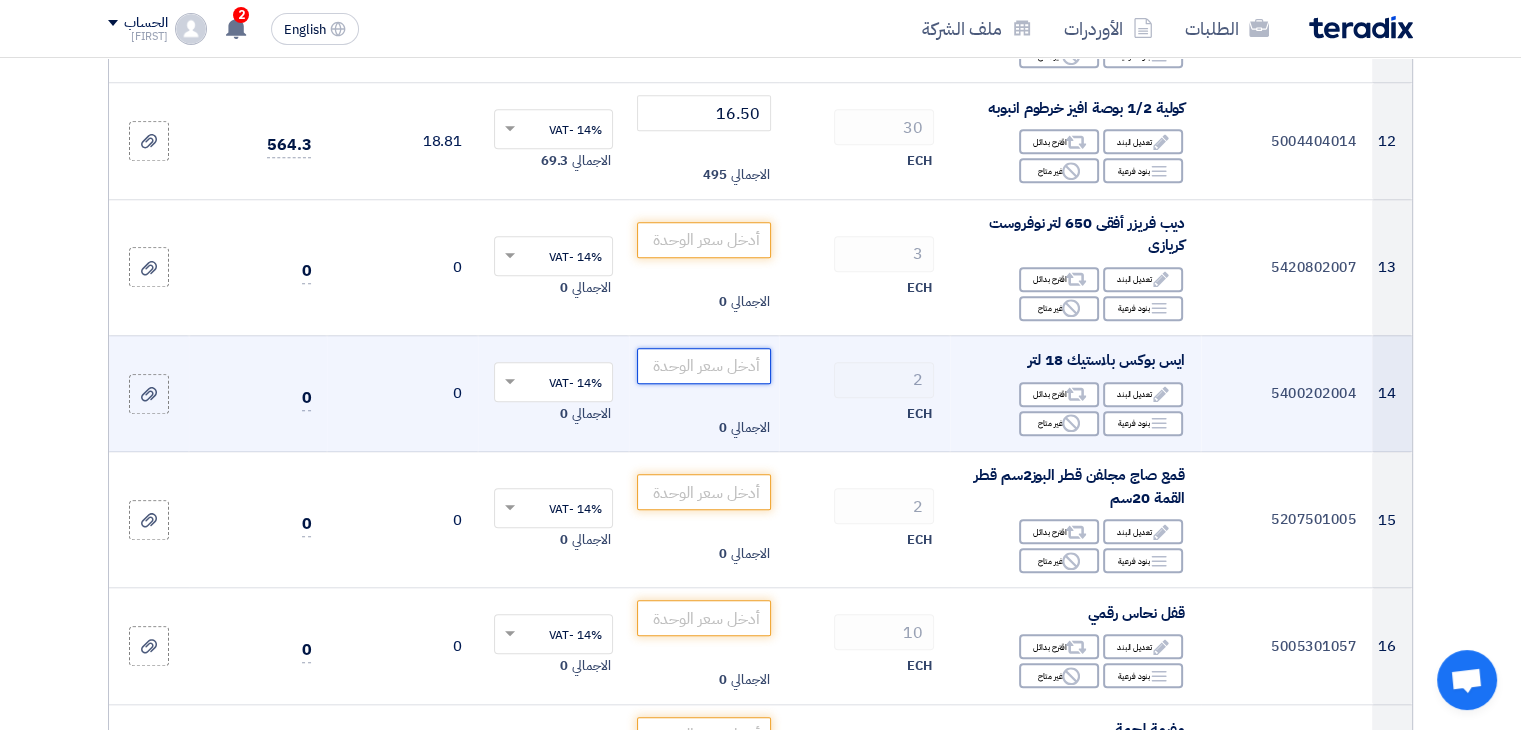 paste on "1150.00" 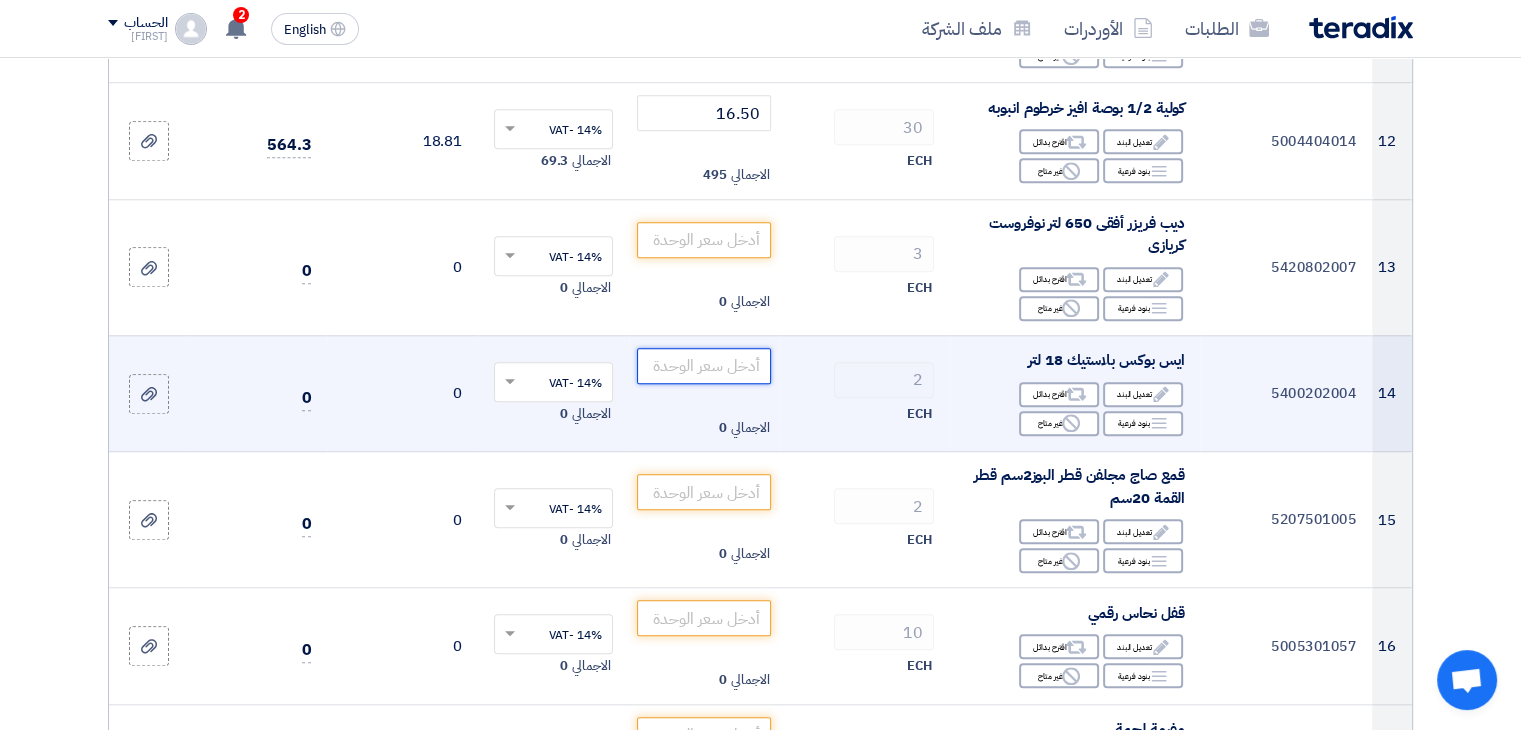 click 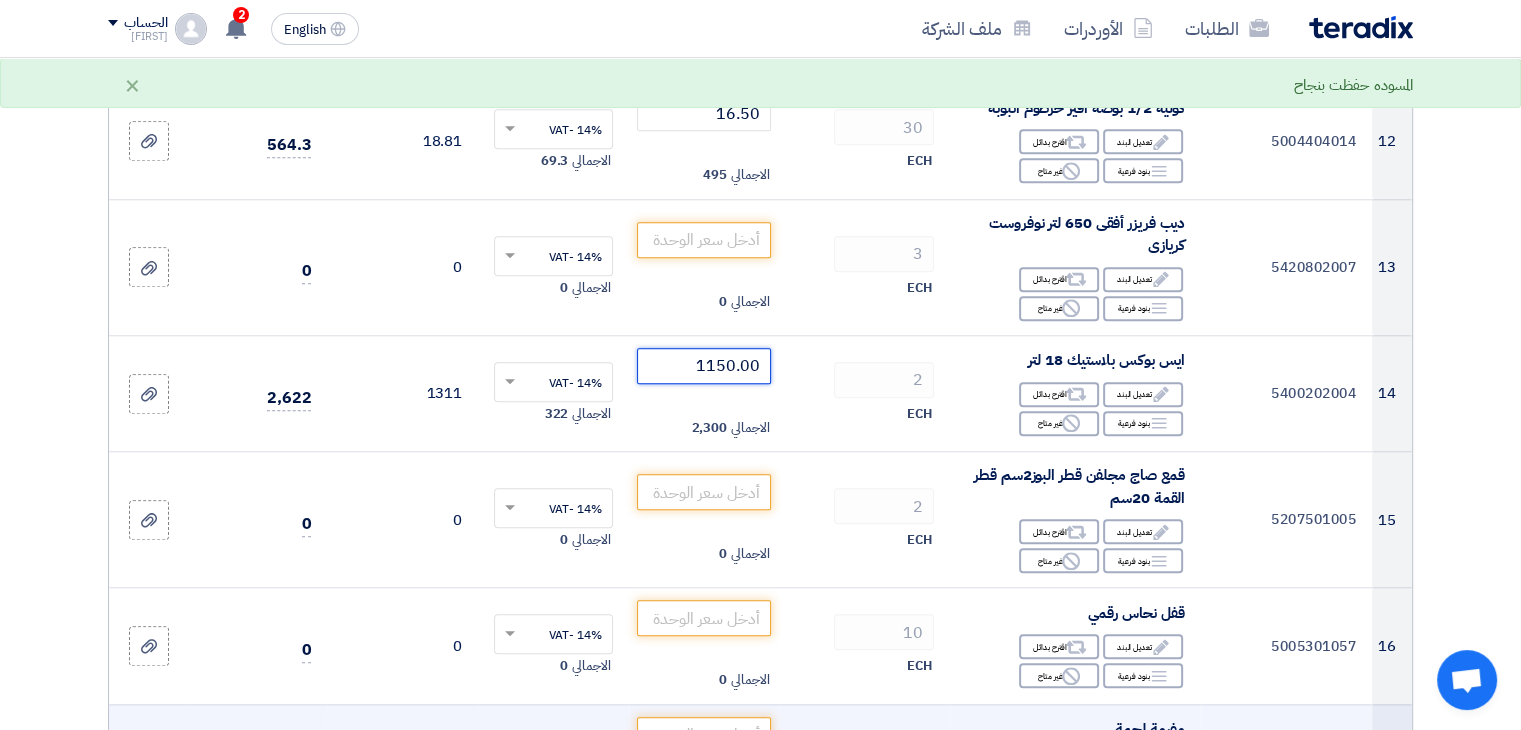 type on "1150.00" 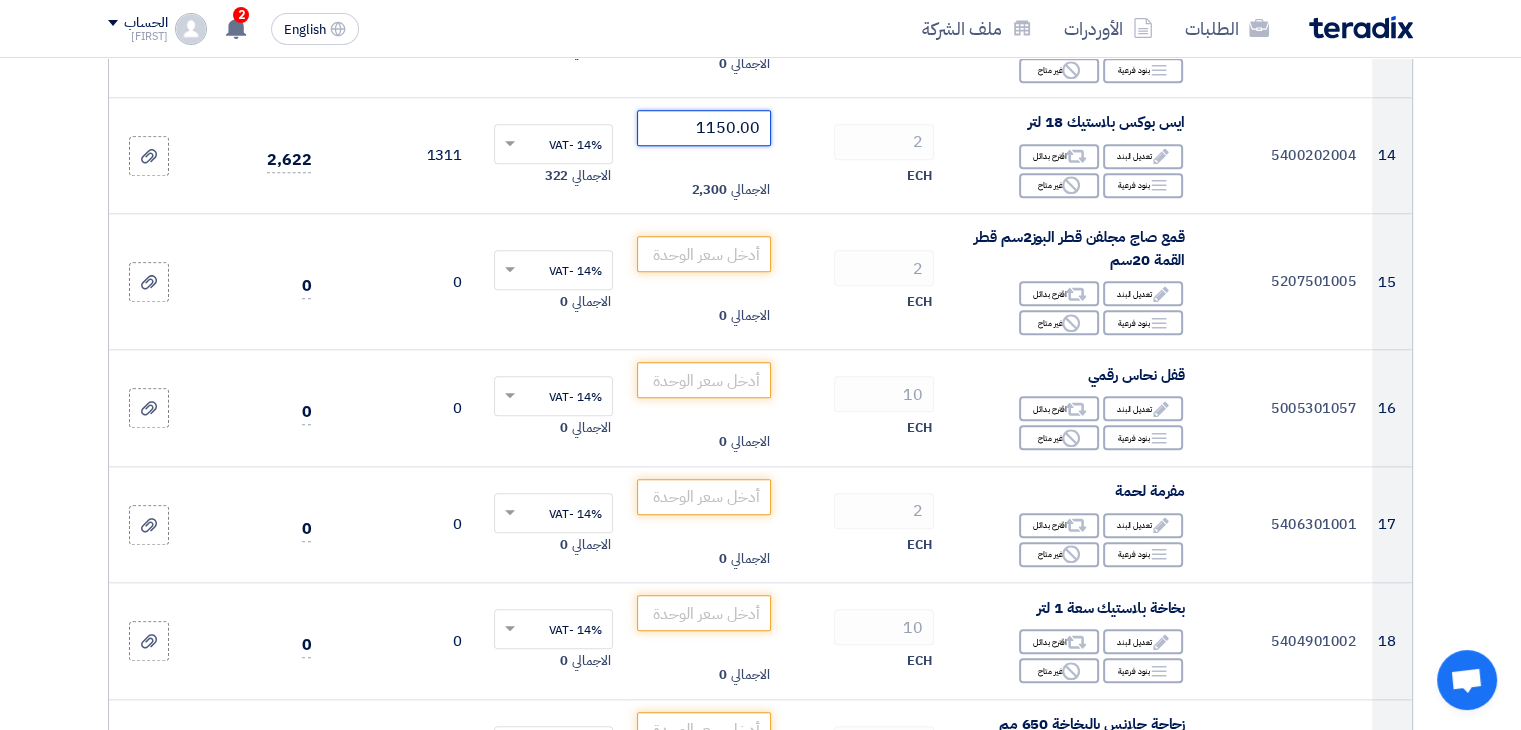 scroll, scrollTop: 1998, scrollLeft: 0, axis: vertical 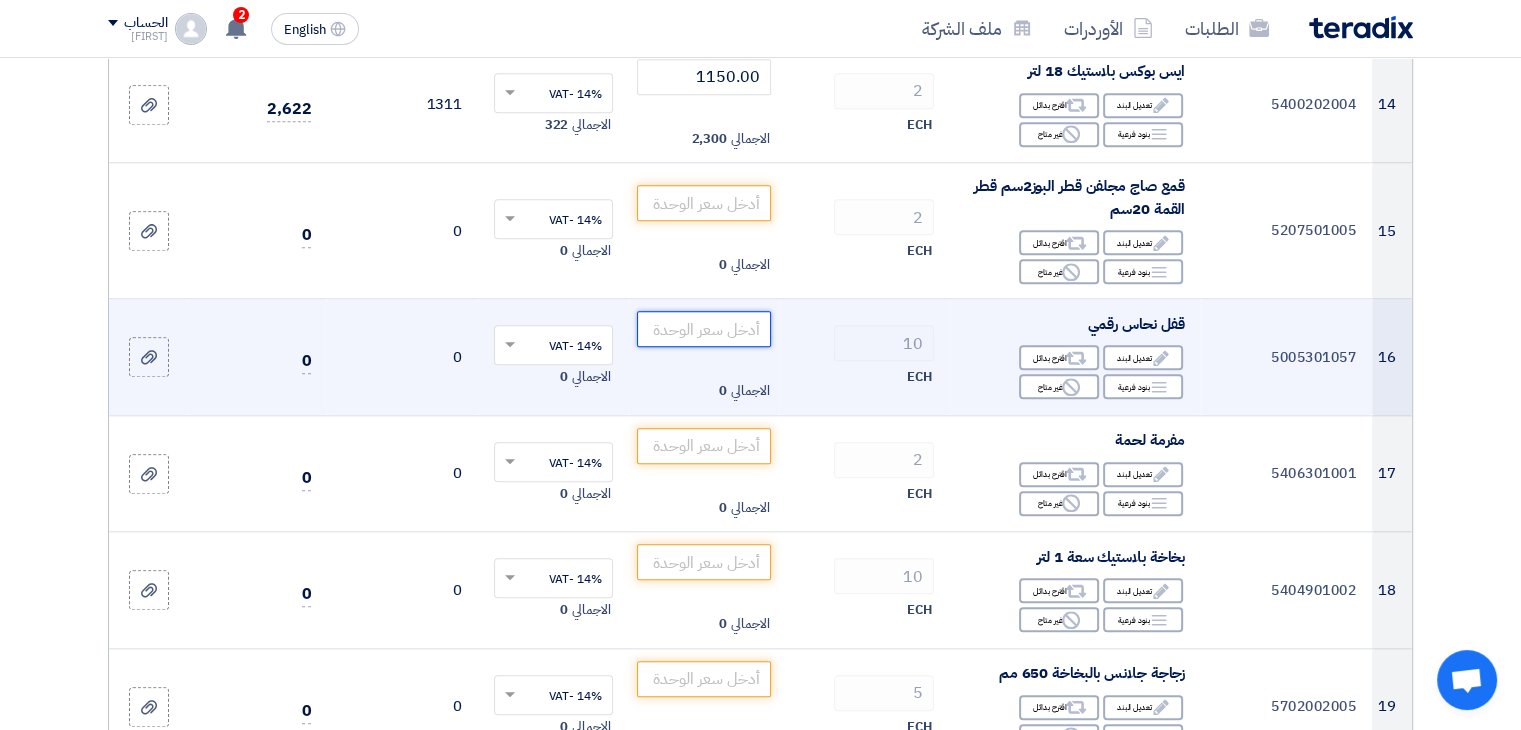 click 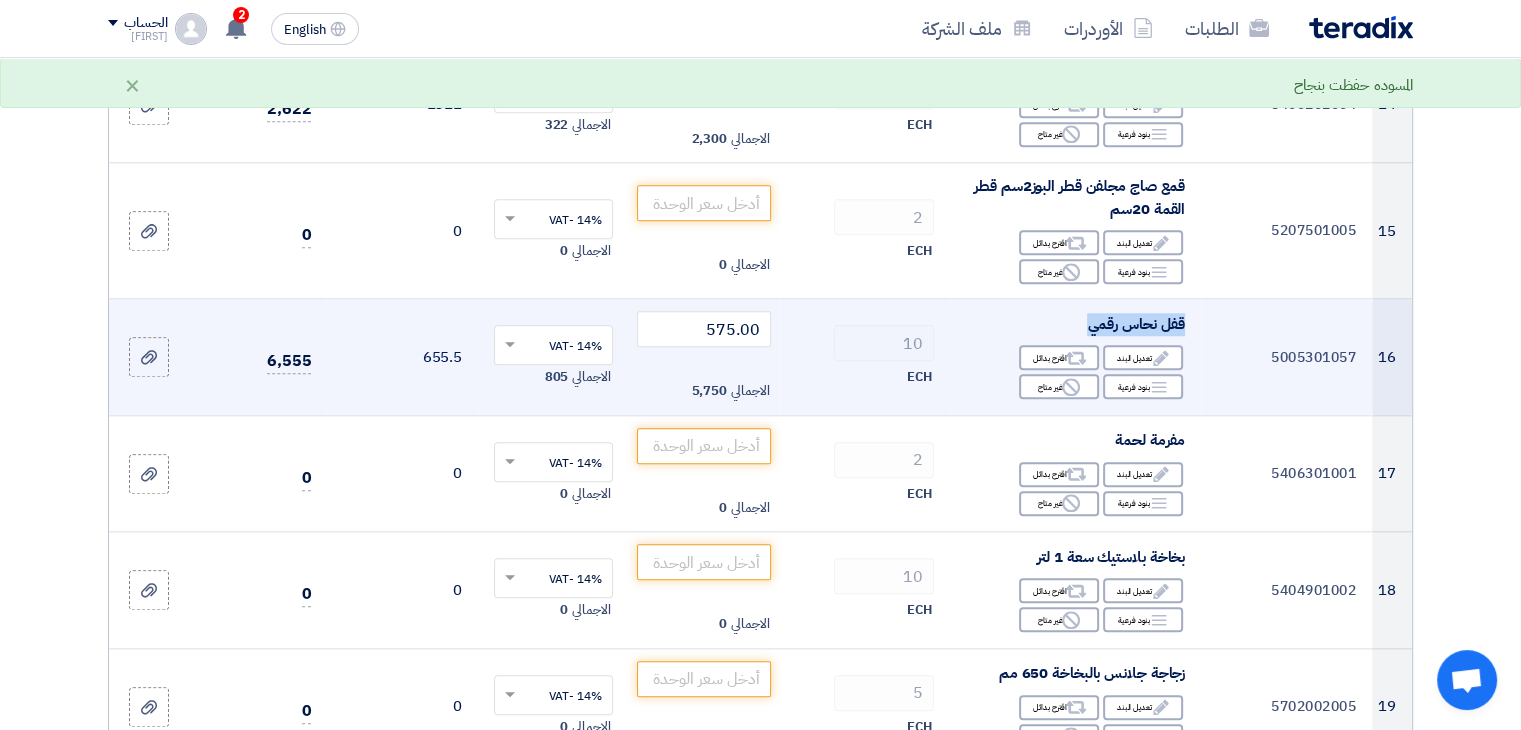 drag, startPoint x: 1192, startPoint y: 320, endPoint x: 1084, endPoint y: 328, distance: 108.29589 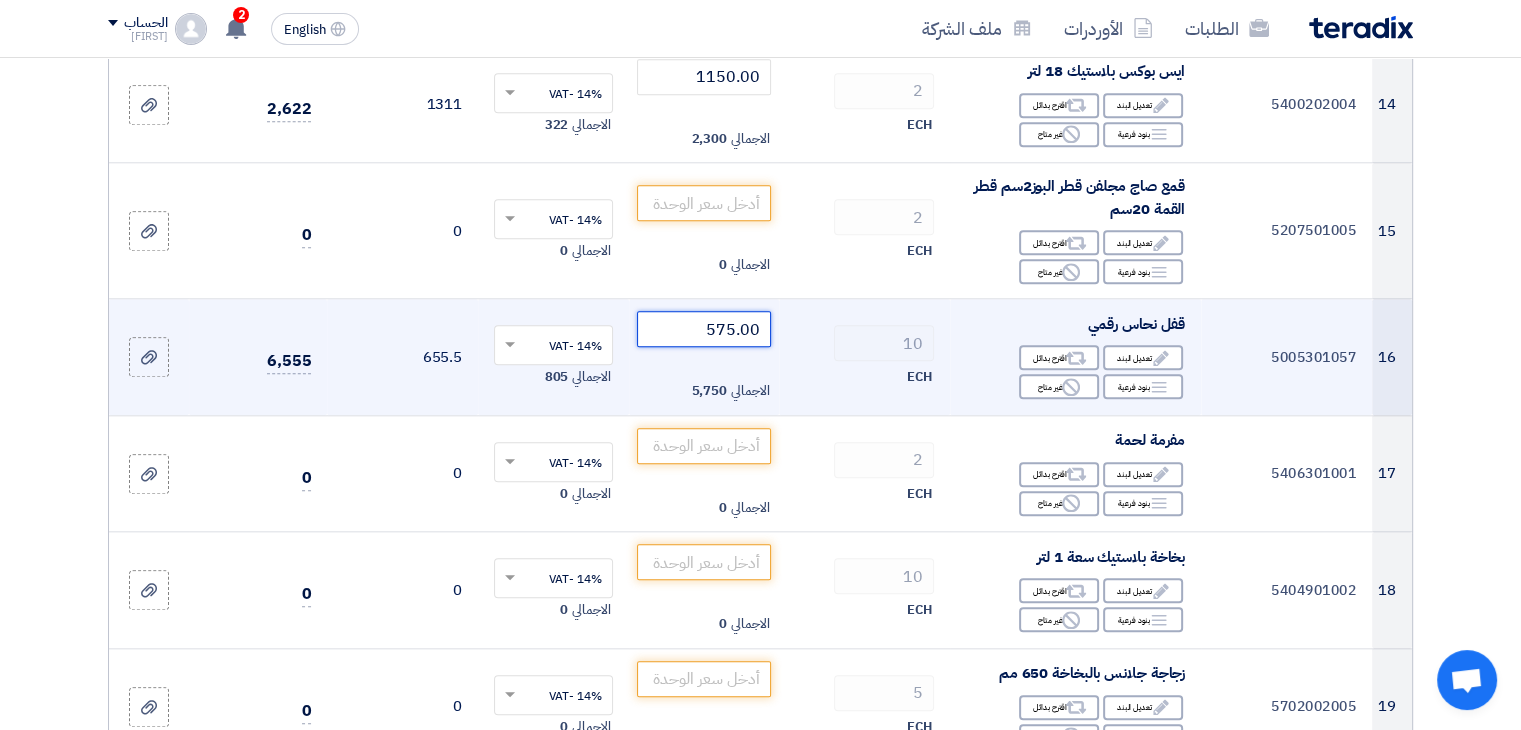 click on "16
[NUMBER]
قفل نحاس رقمي
Edit
تعديل البند
Alternative
اقترح بدائل
Breakdown
Reject [PRICE] ×" 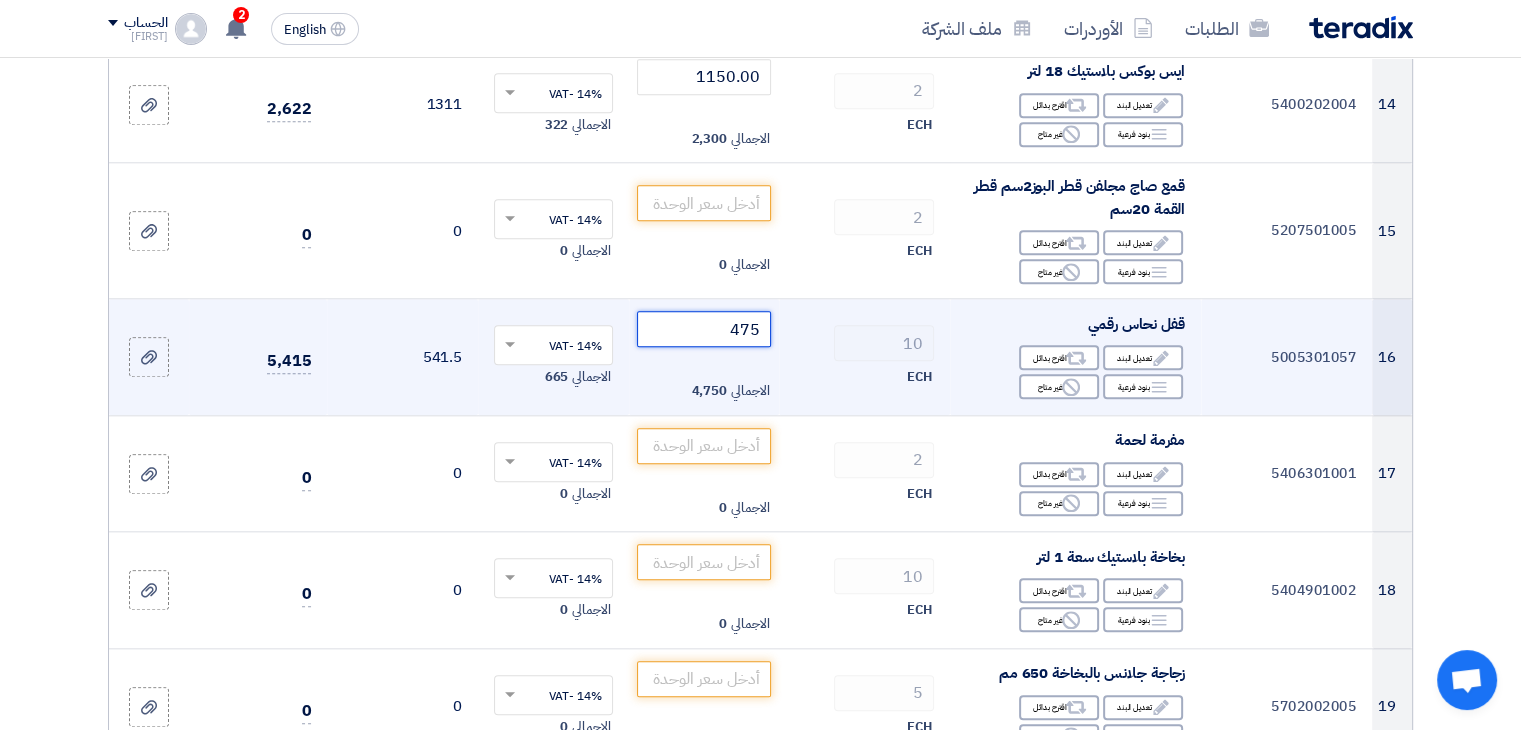 type on "475" 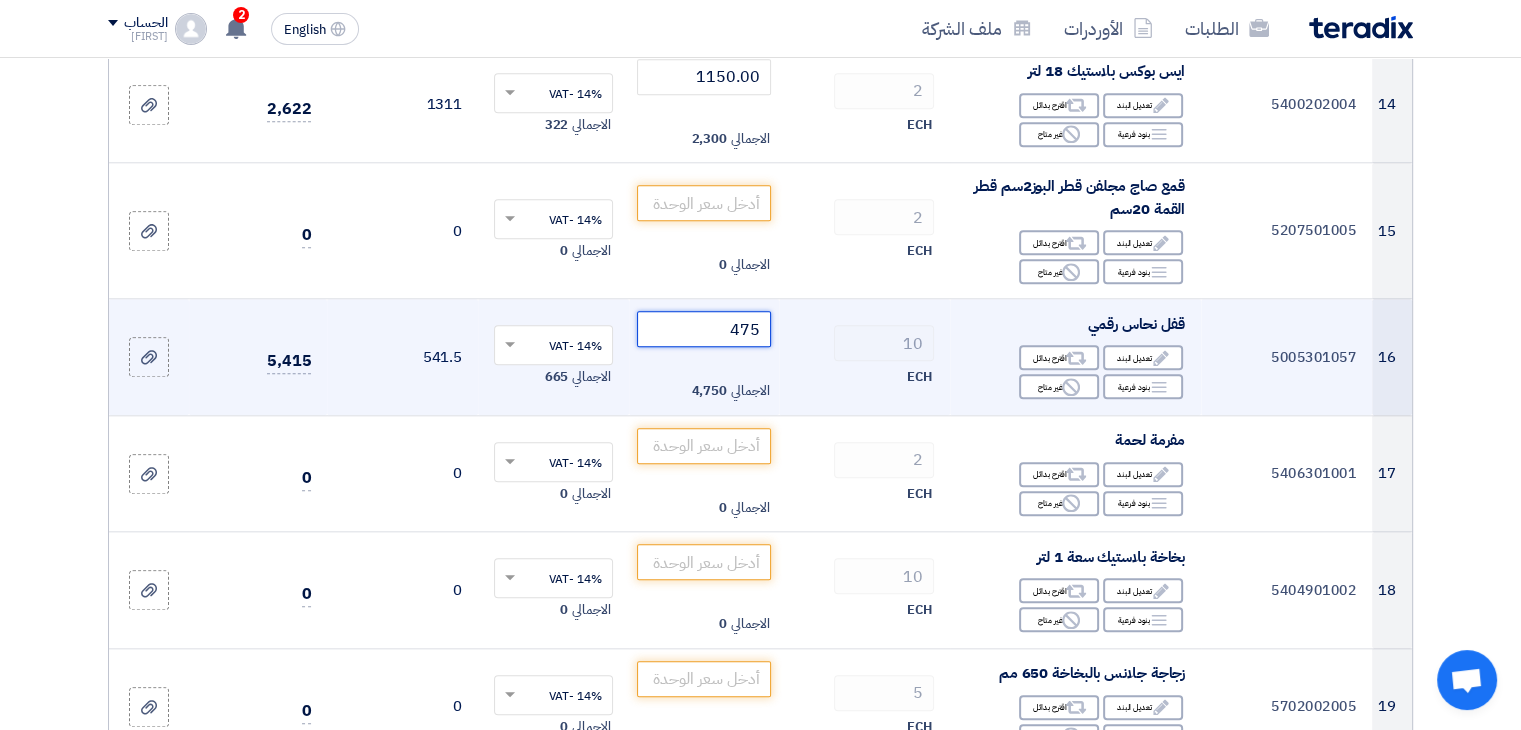 click on "Draft
تعديل المسوده" 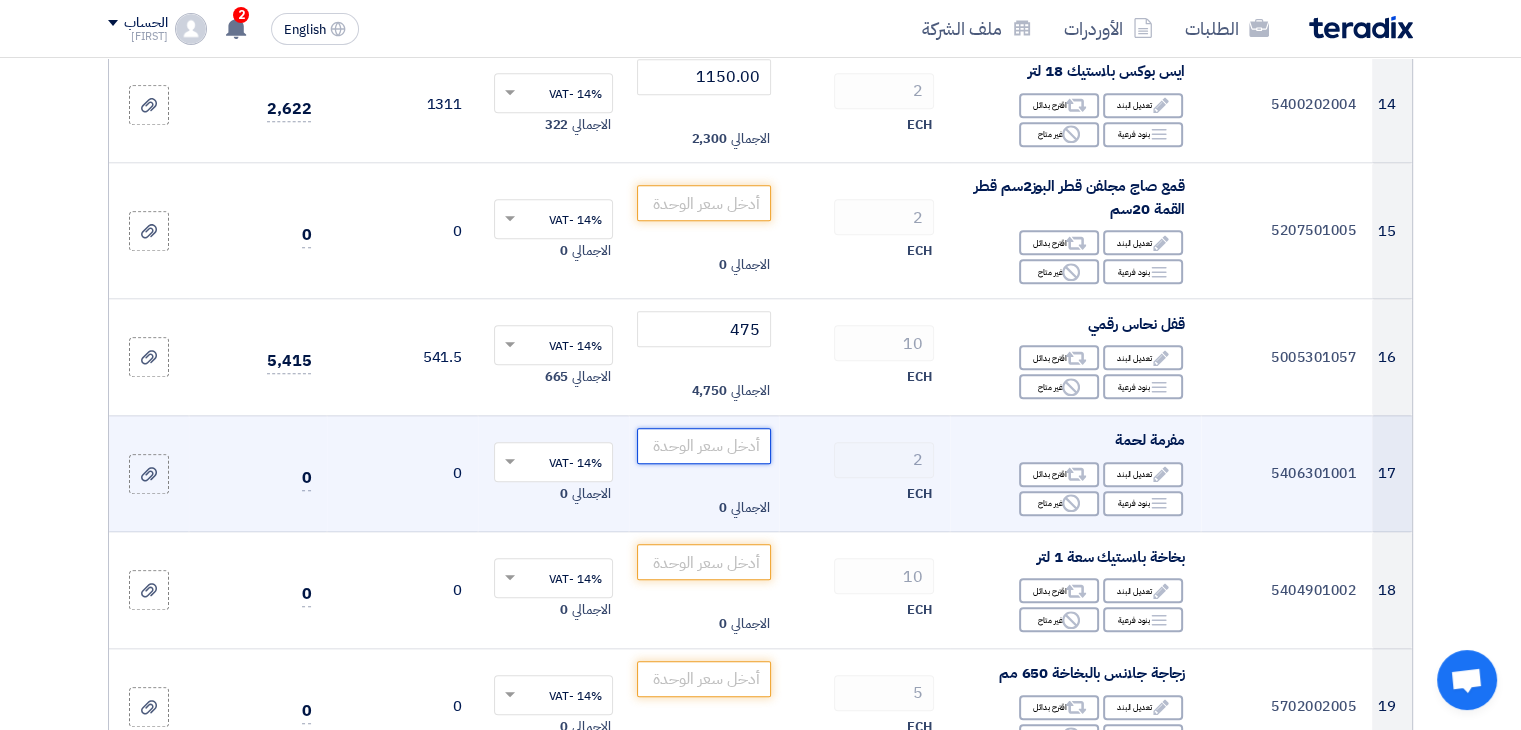 click 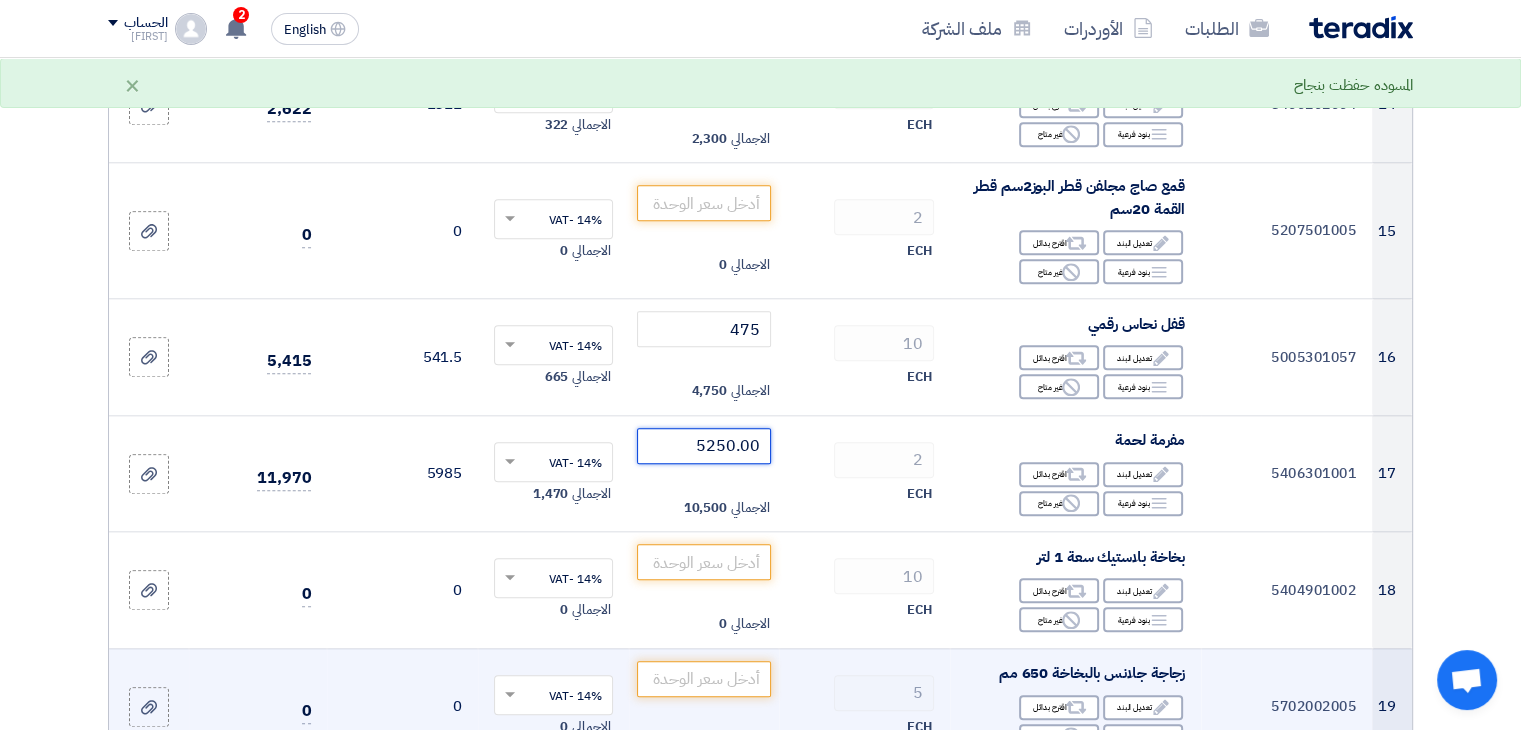 type on "5250.00" 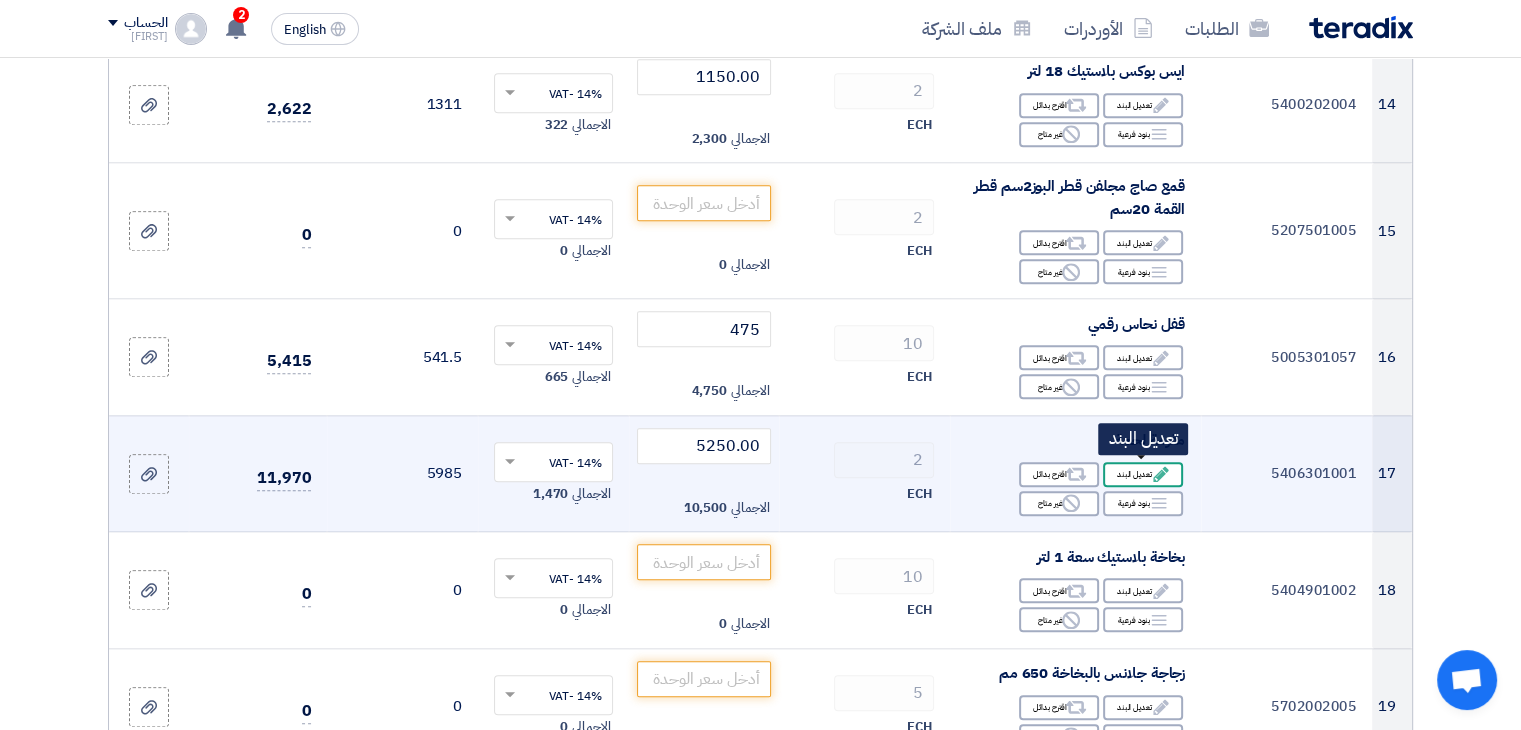 click on "Edit" 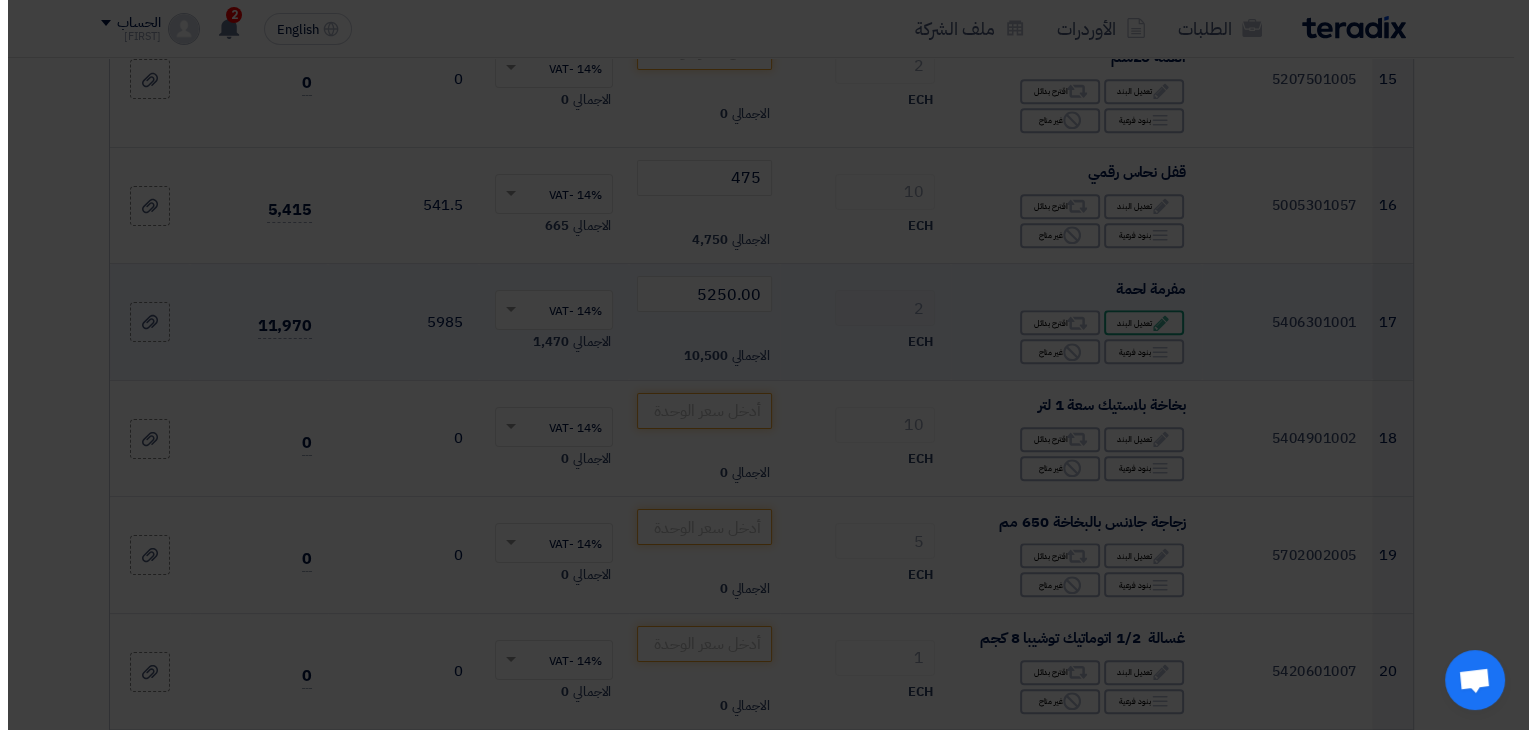 scroll, scrollTop: 1846, scrollLeft: 0, axis: vertical 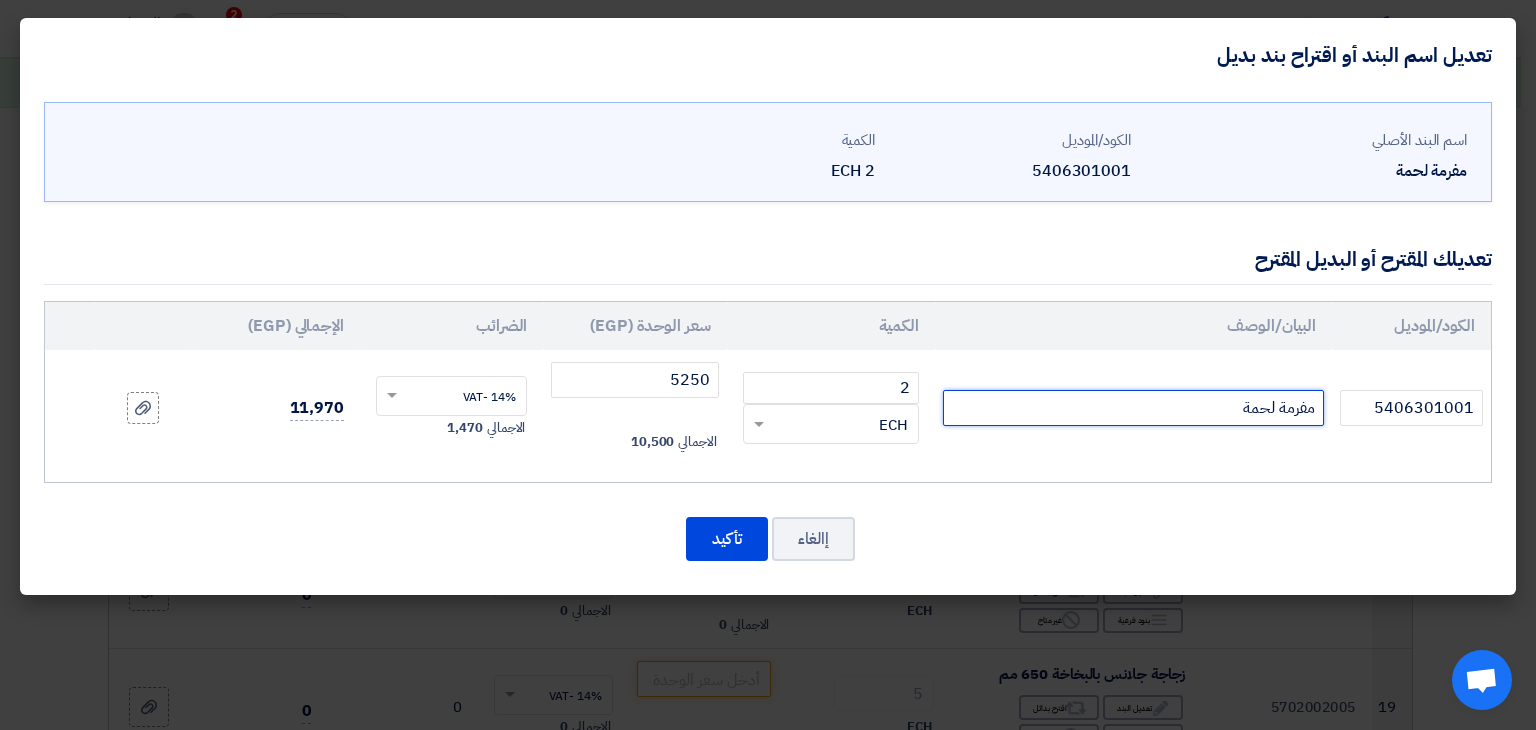 click on "مفرمة لحمة" 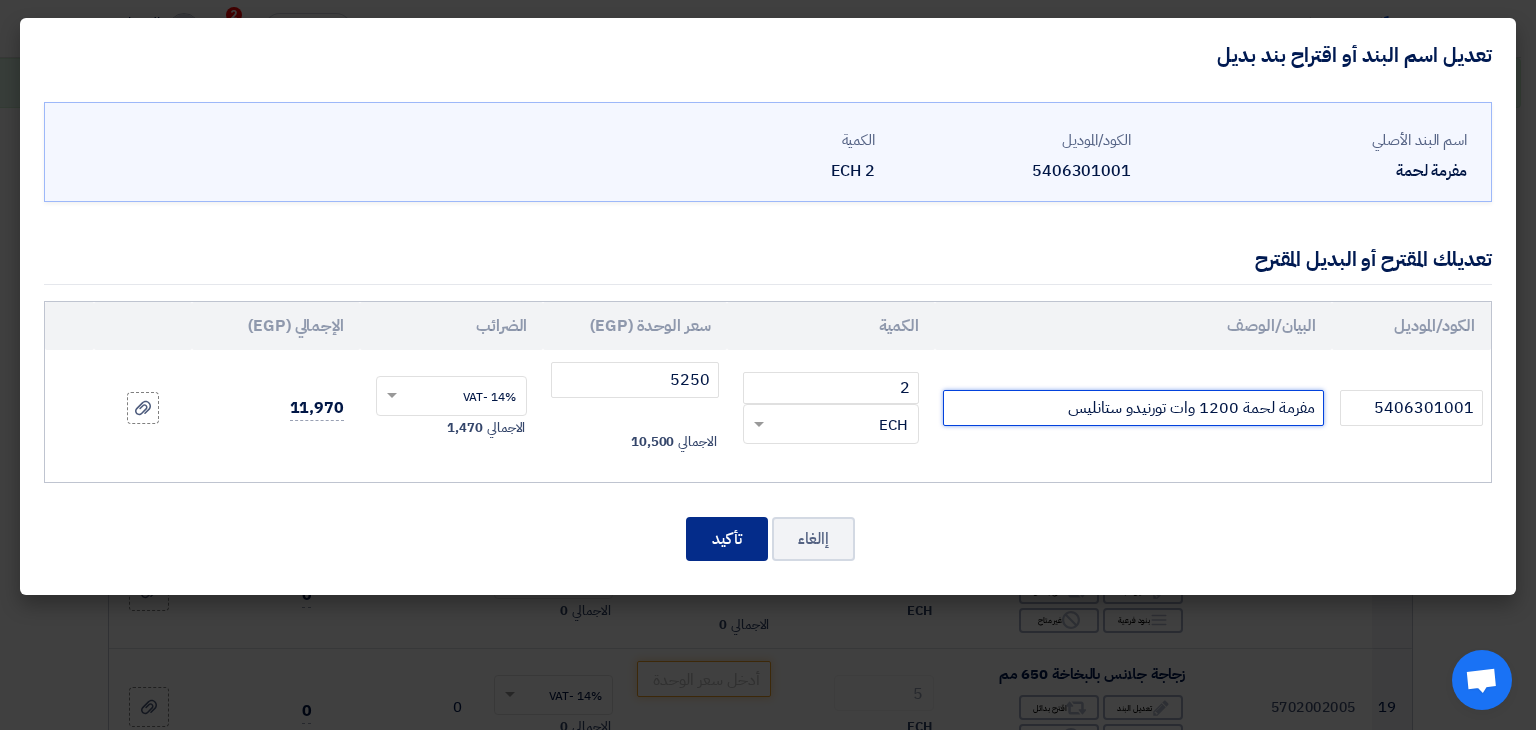 type on "مفرمة لحمة 1200 وات تورنيدو ستانليس" 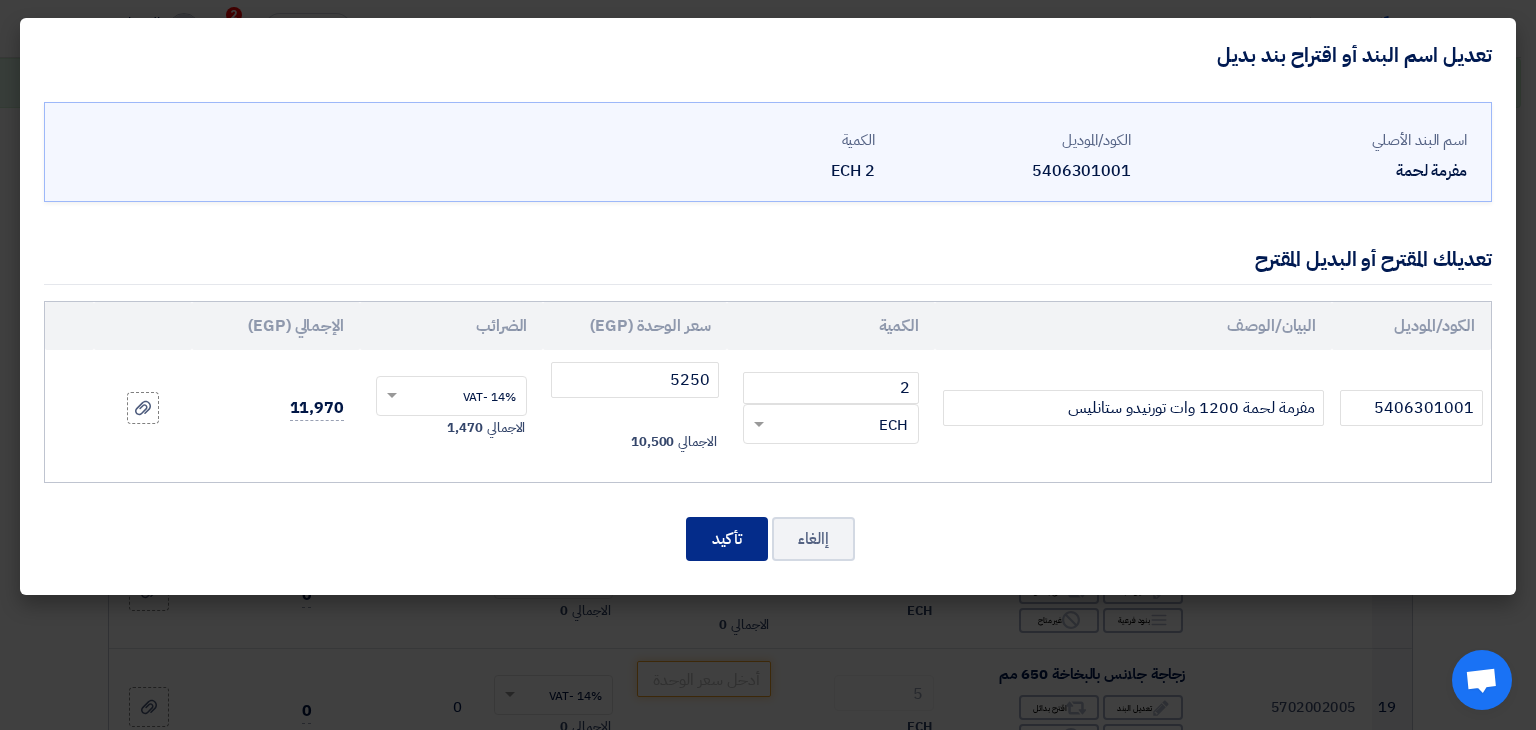 click on "تأكيد" 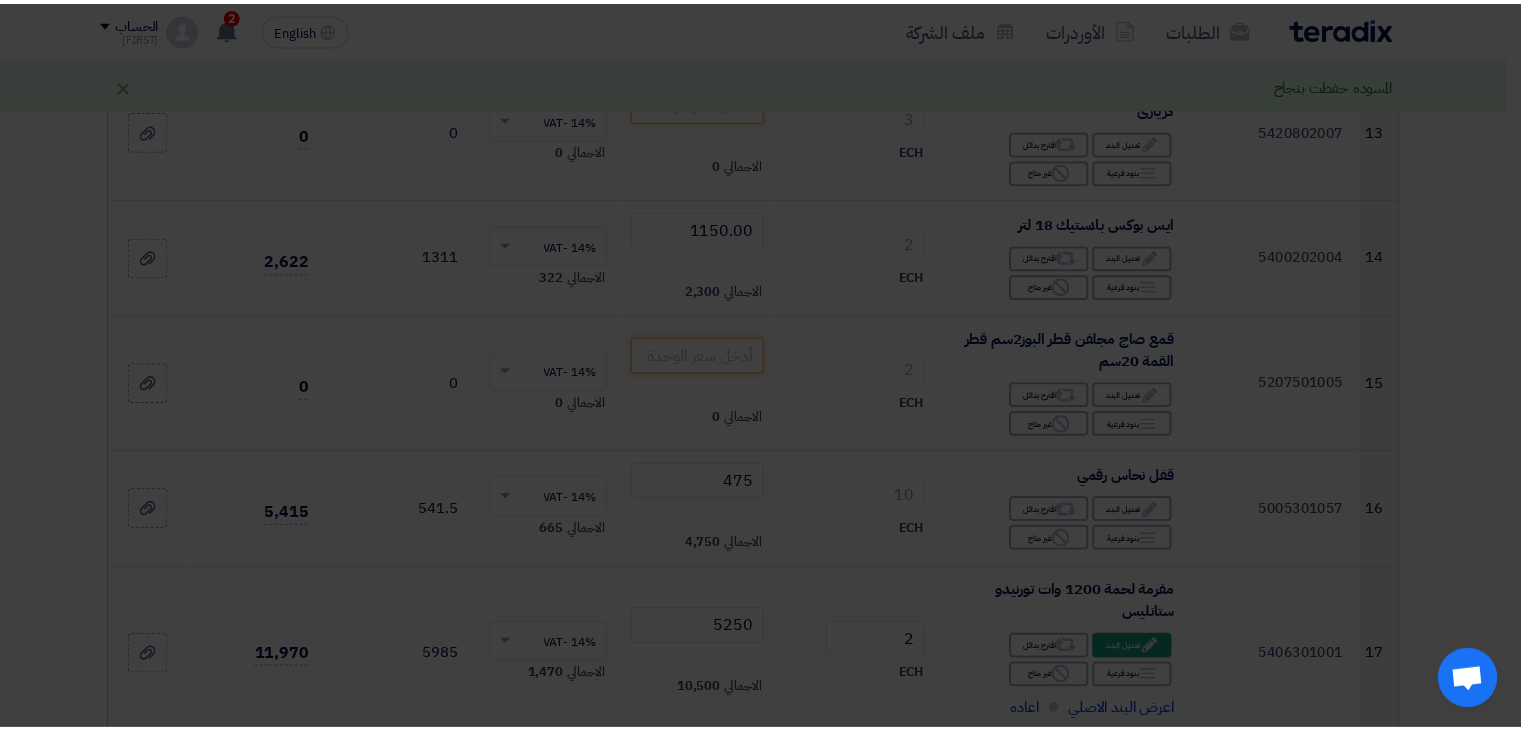 scroll, scrollTop: 1998, scrollLeft: 0, axis: vertical 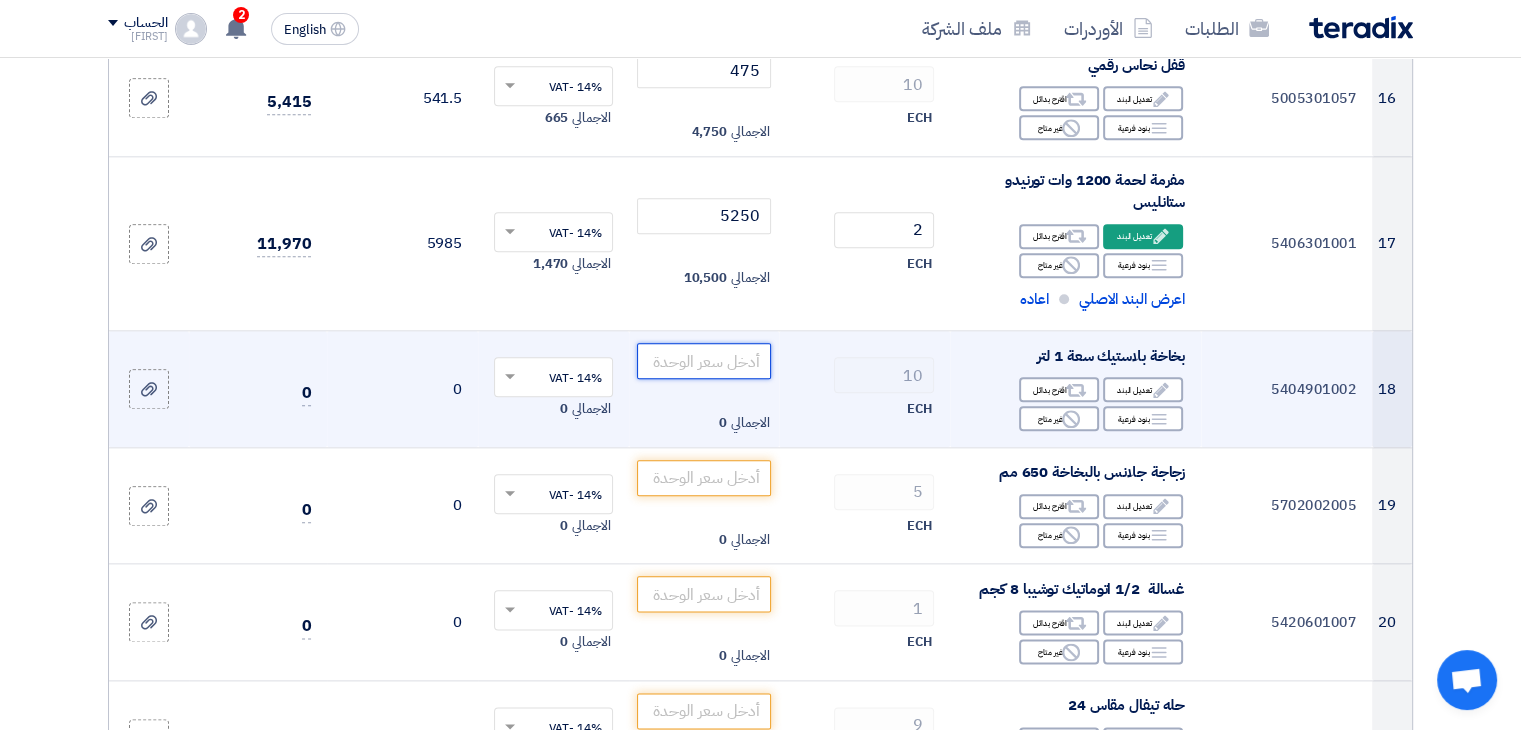 paste on "20.00" 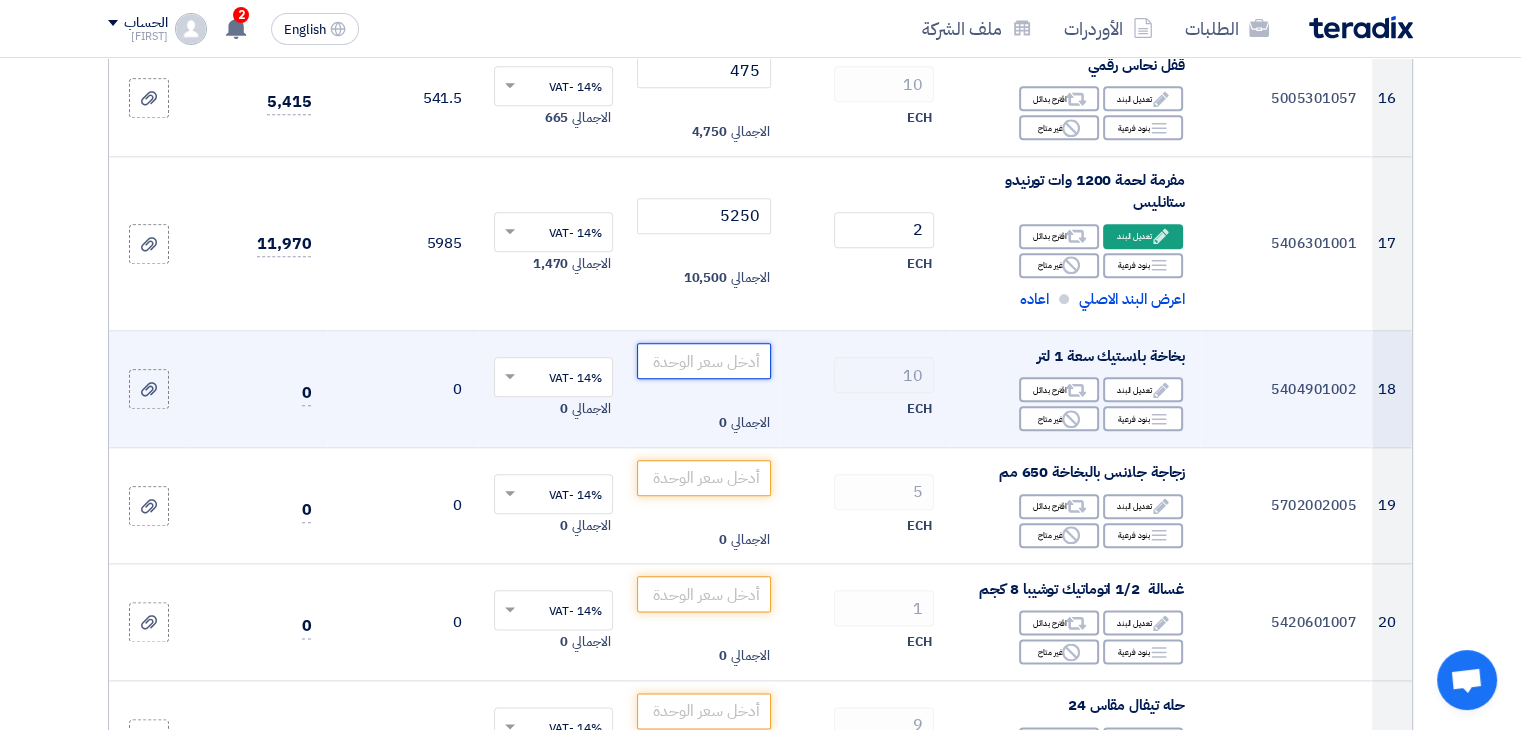 click 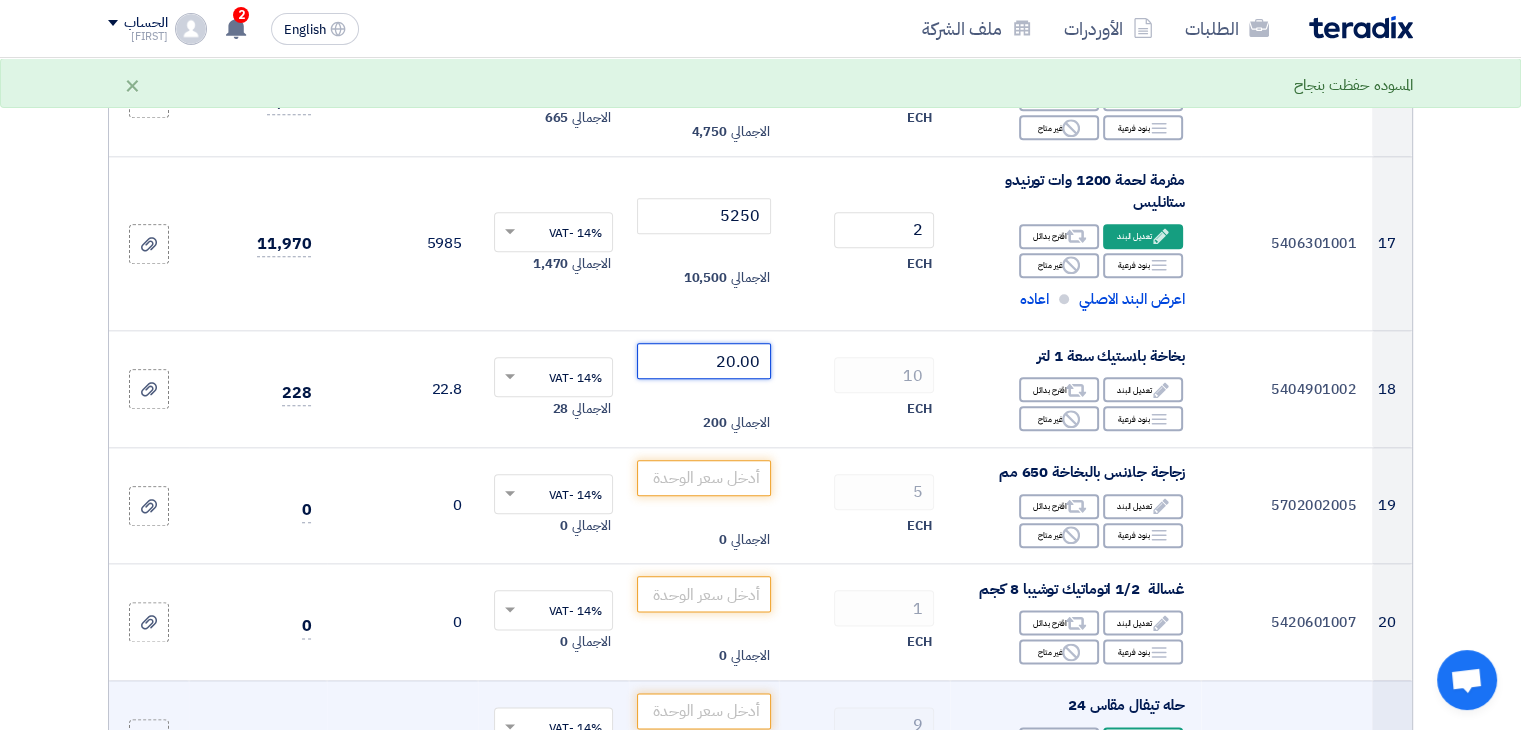 type on "20.00" 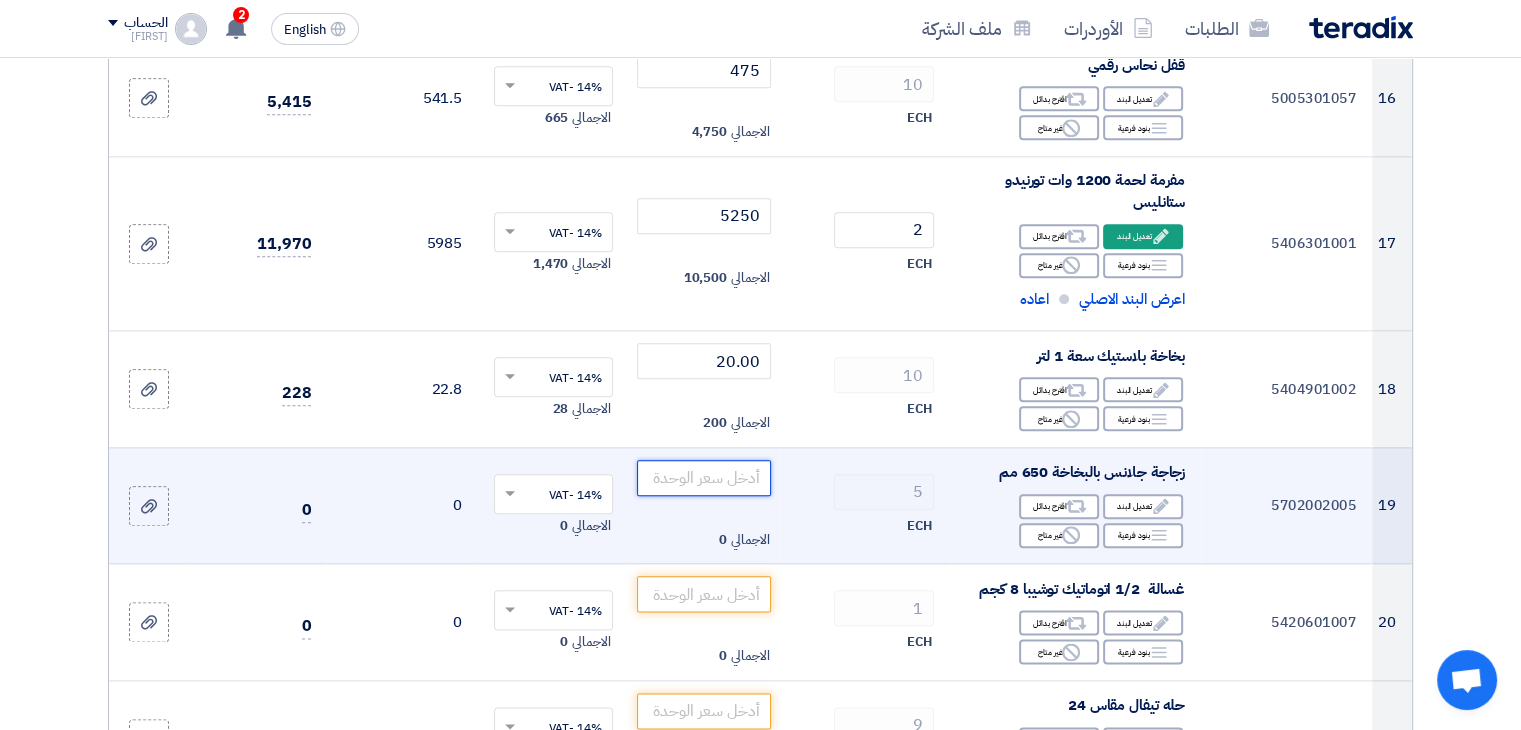 click 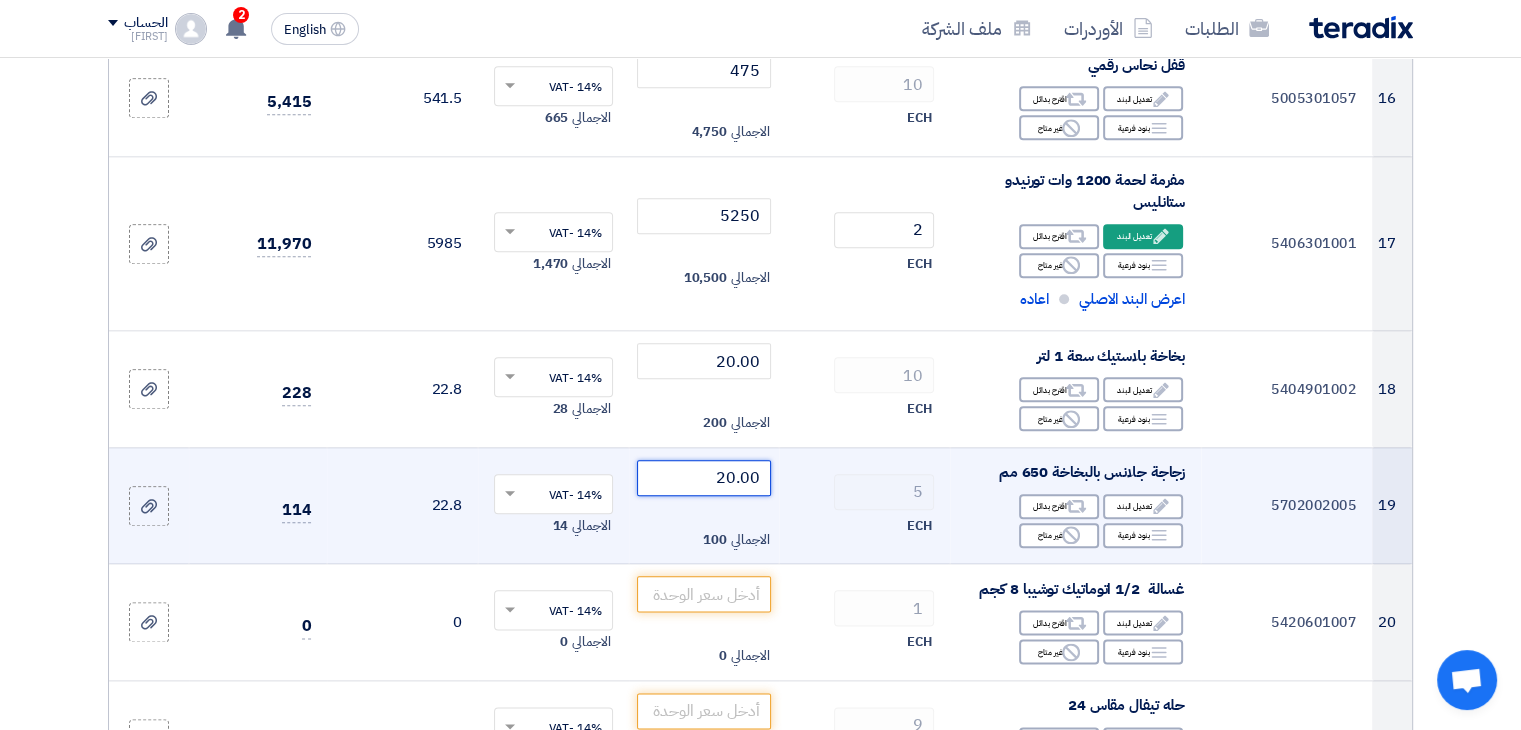 drag, startPoint x: 721, startPoint y: 476, endPoint x: 735, endPoint y: 474, distance: 14.142136 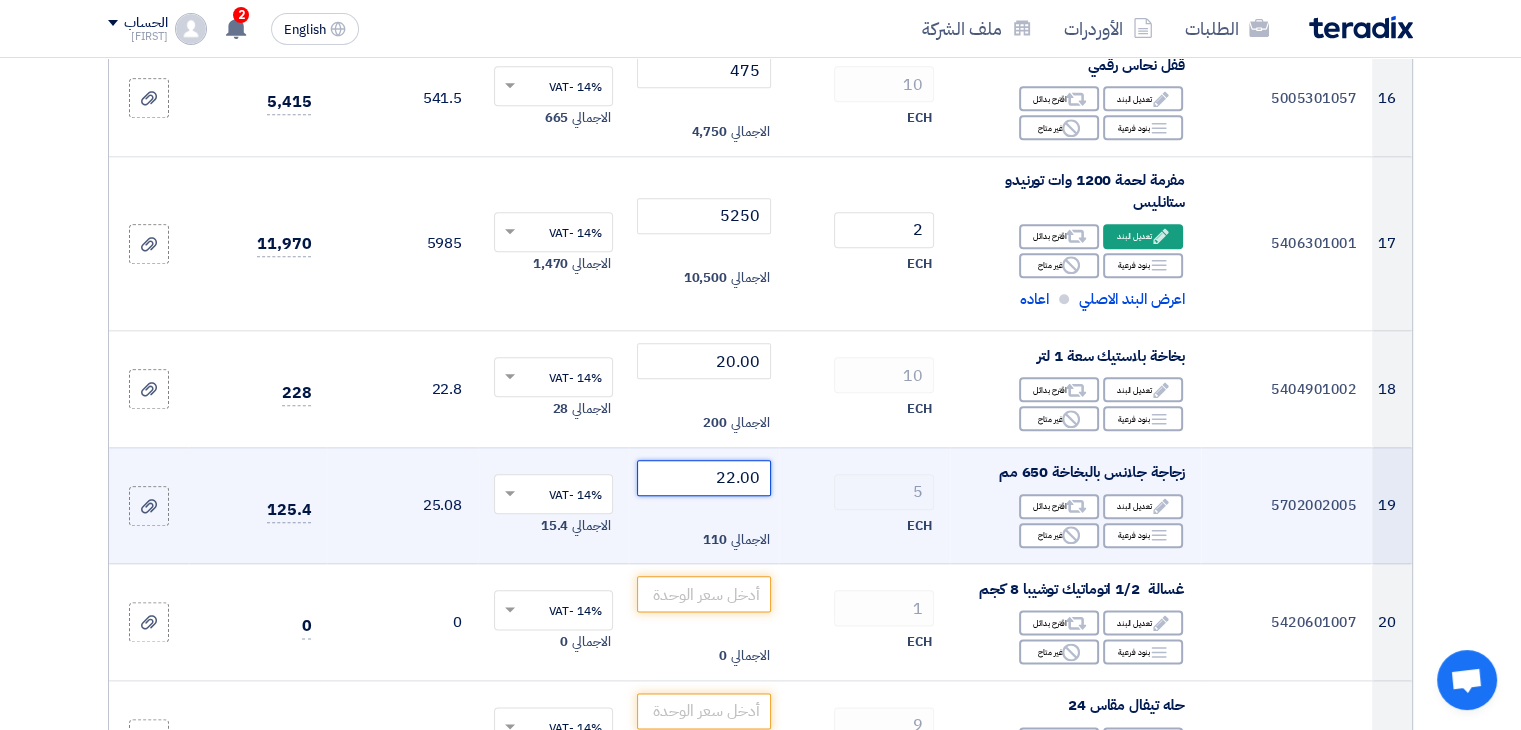 type on "22.00" 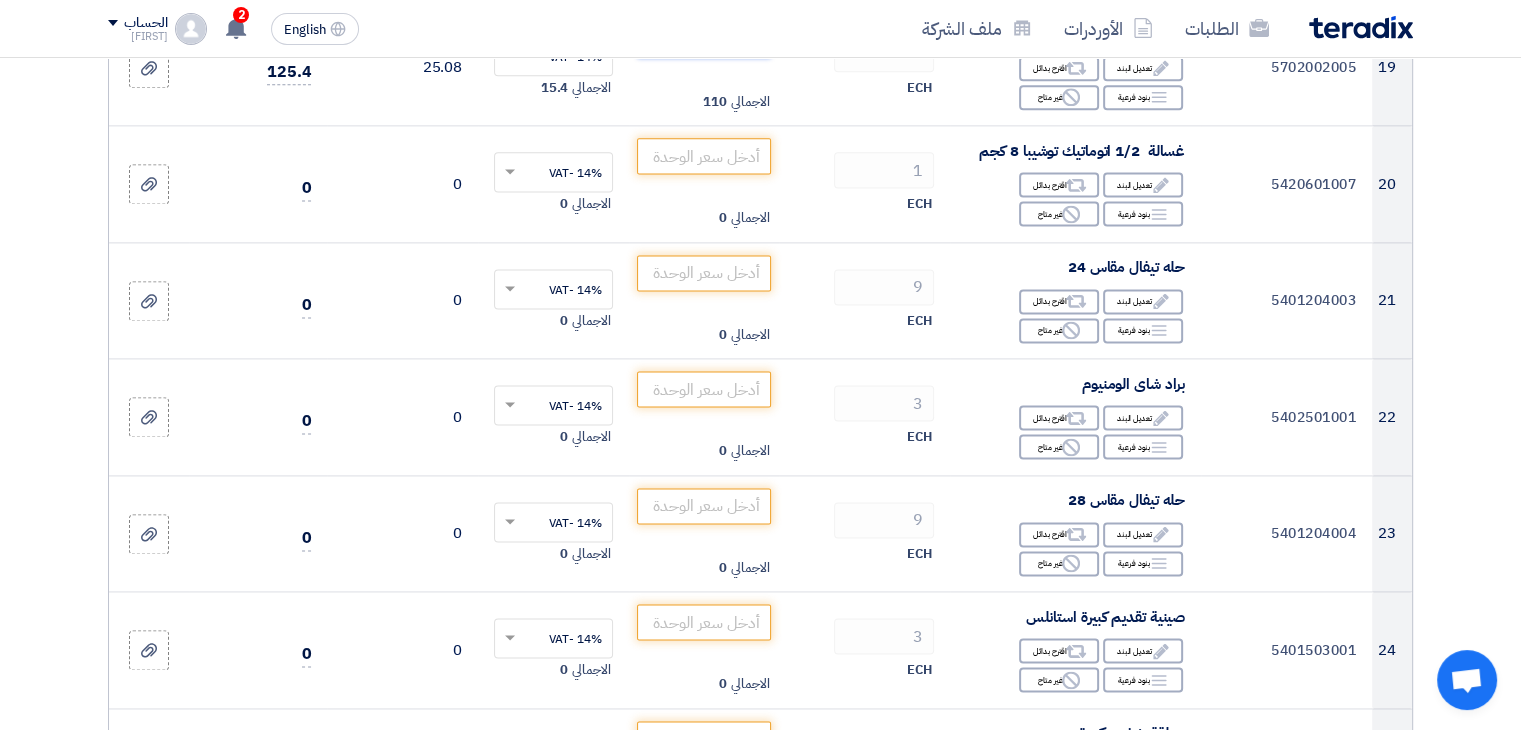 scroll, scrollTop: 2702, scrollLeft: 0, axis: vertical 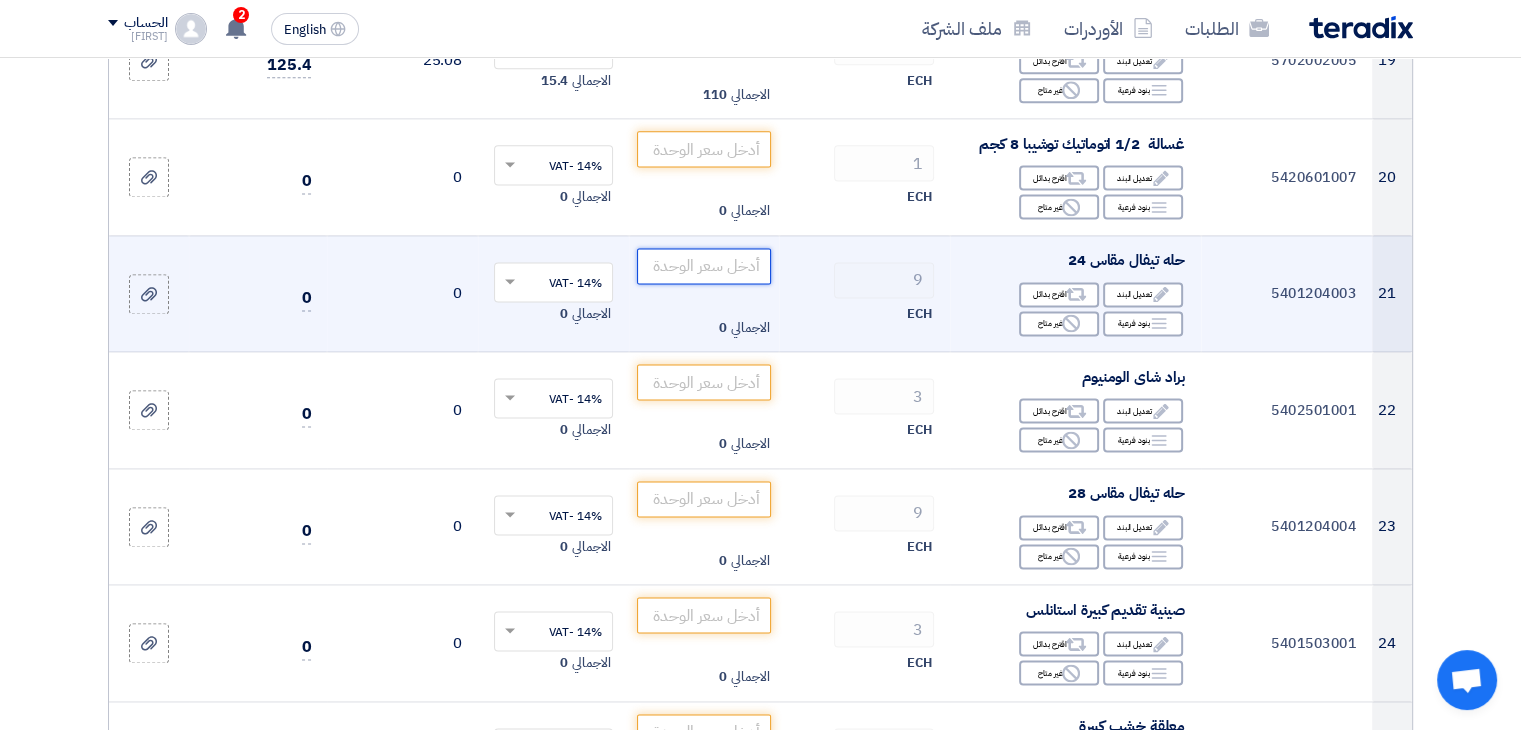 click 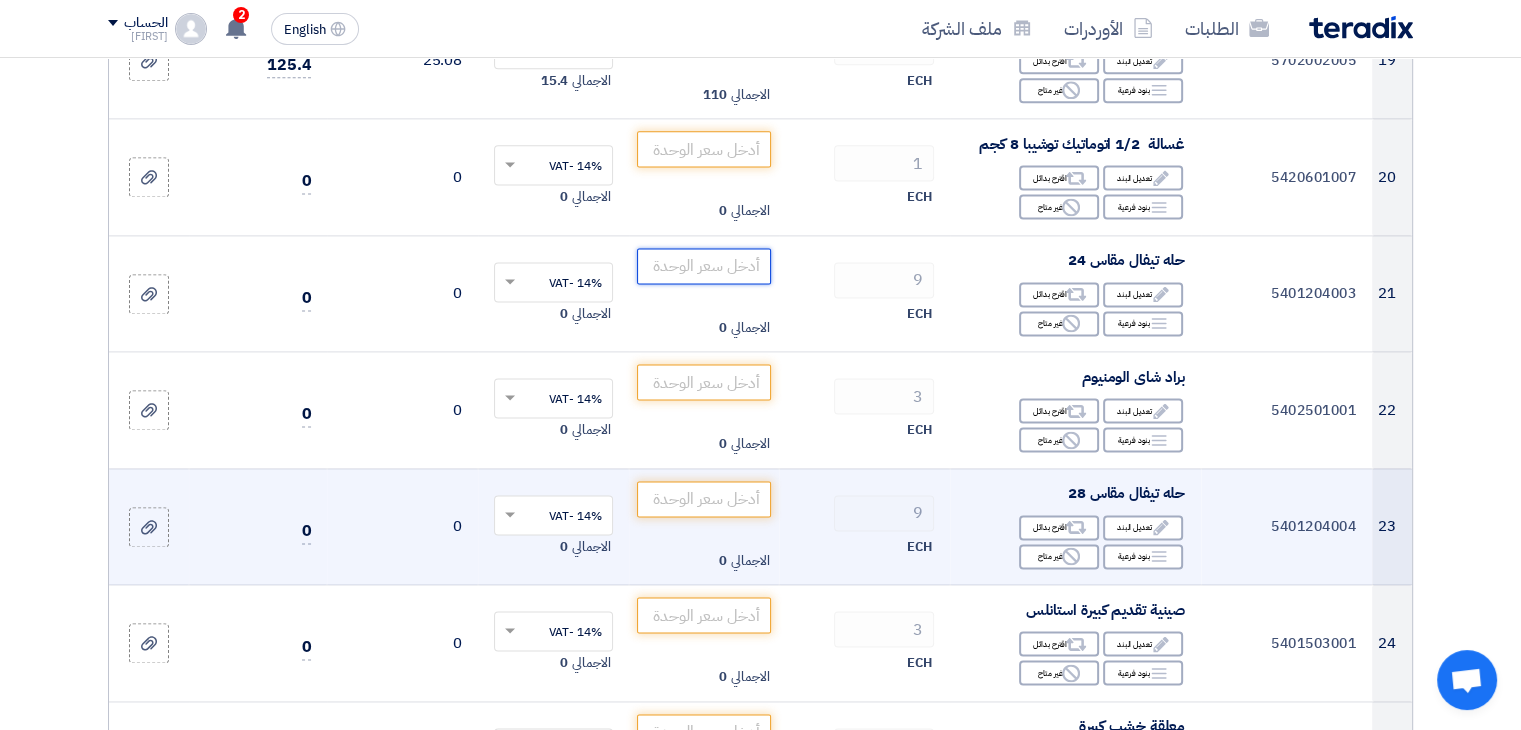 paste on "880.00" 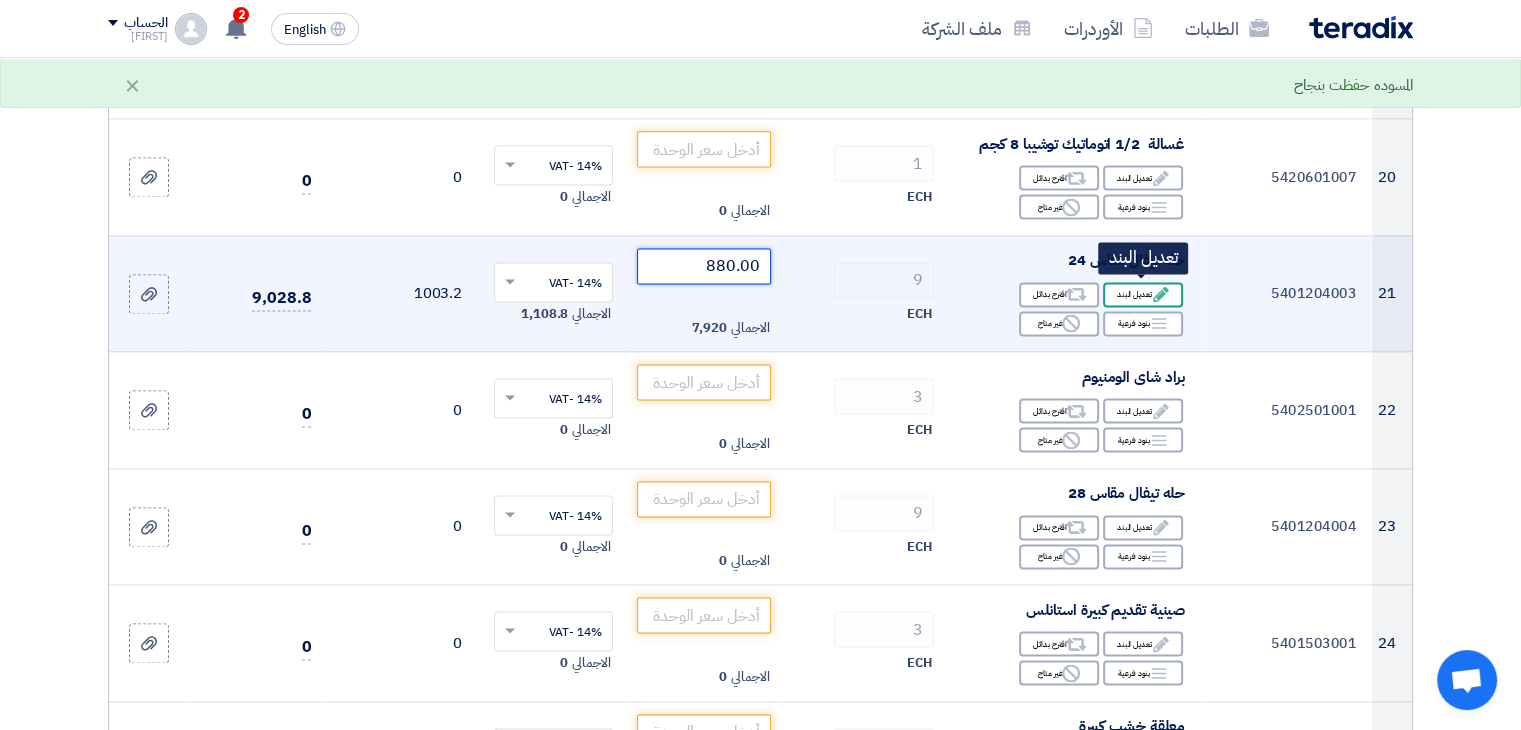 type on "880.00" 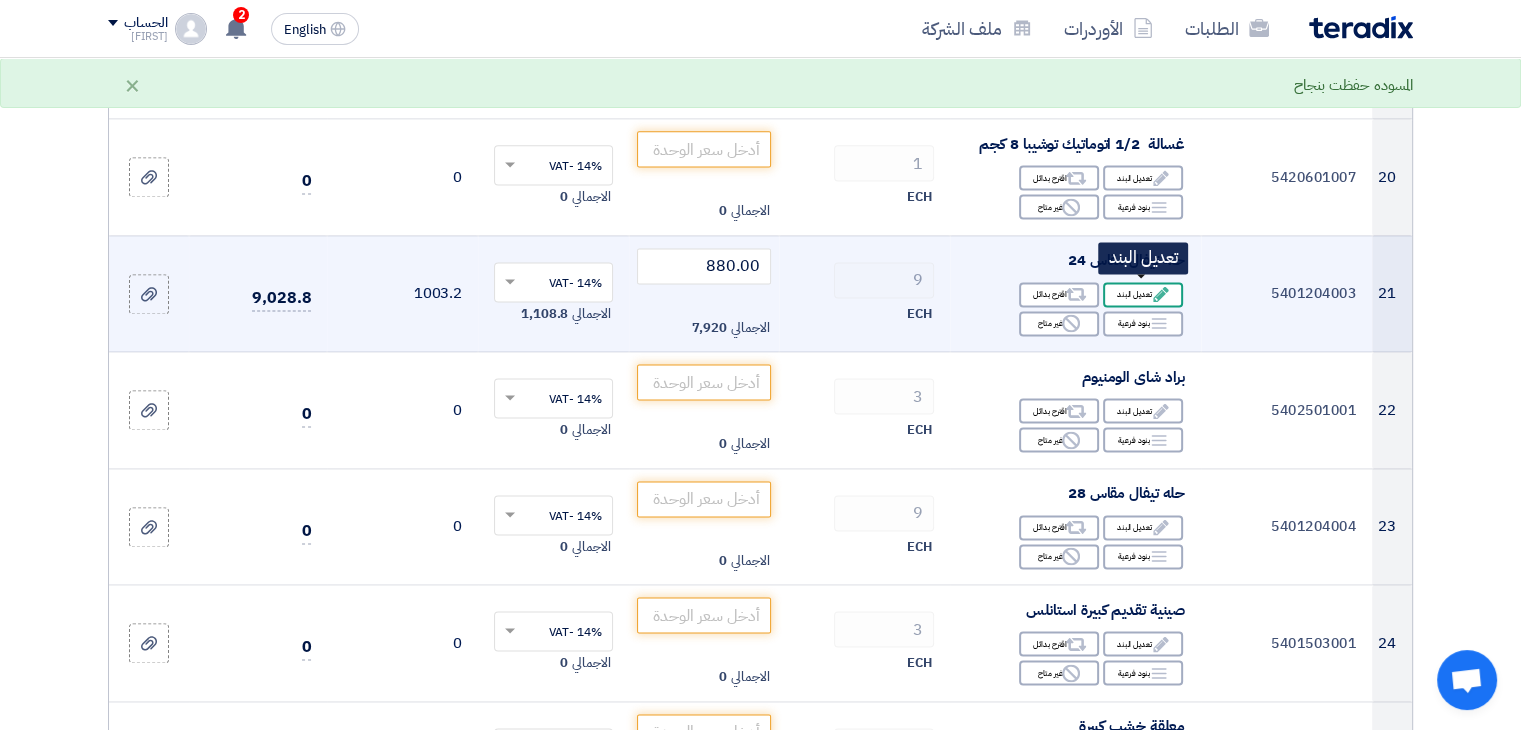 click on "Edit
تعديل البند" 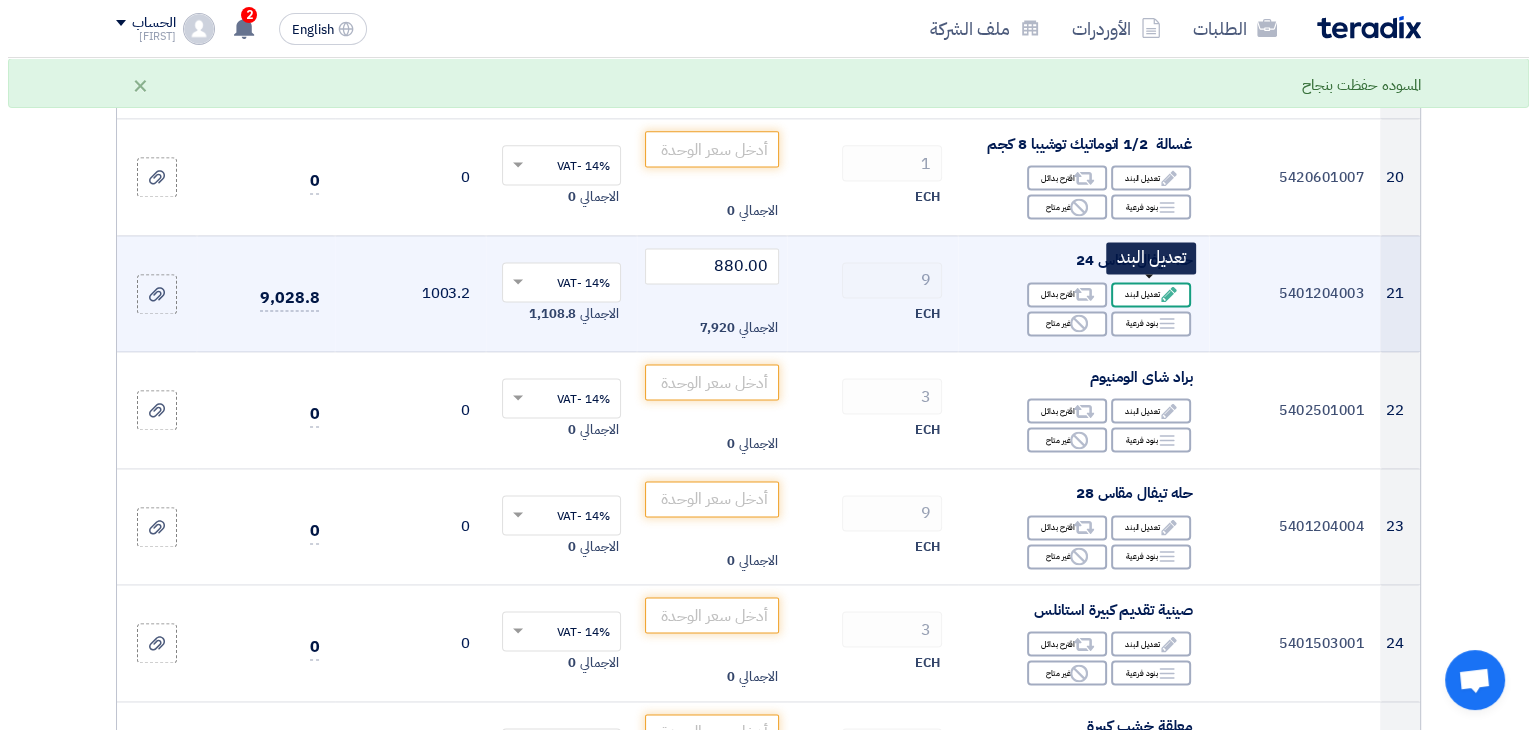 scroll, scrollTop: 2376, scrollLeft: 0, axis: vertical 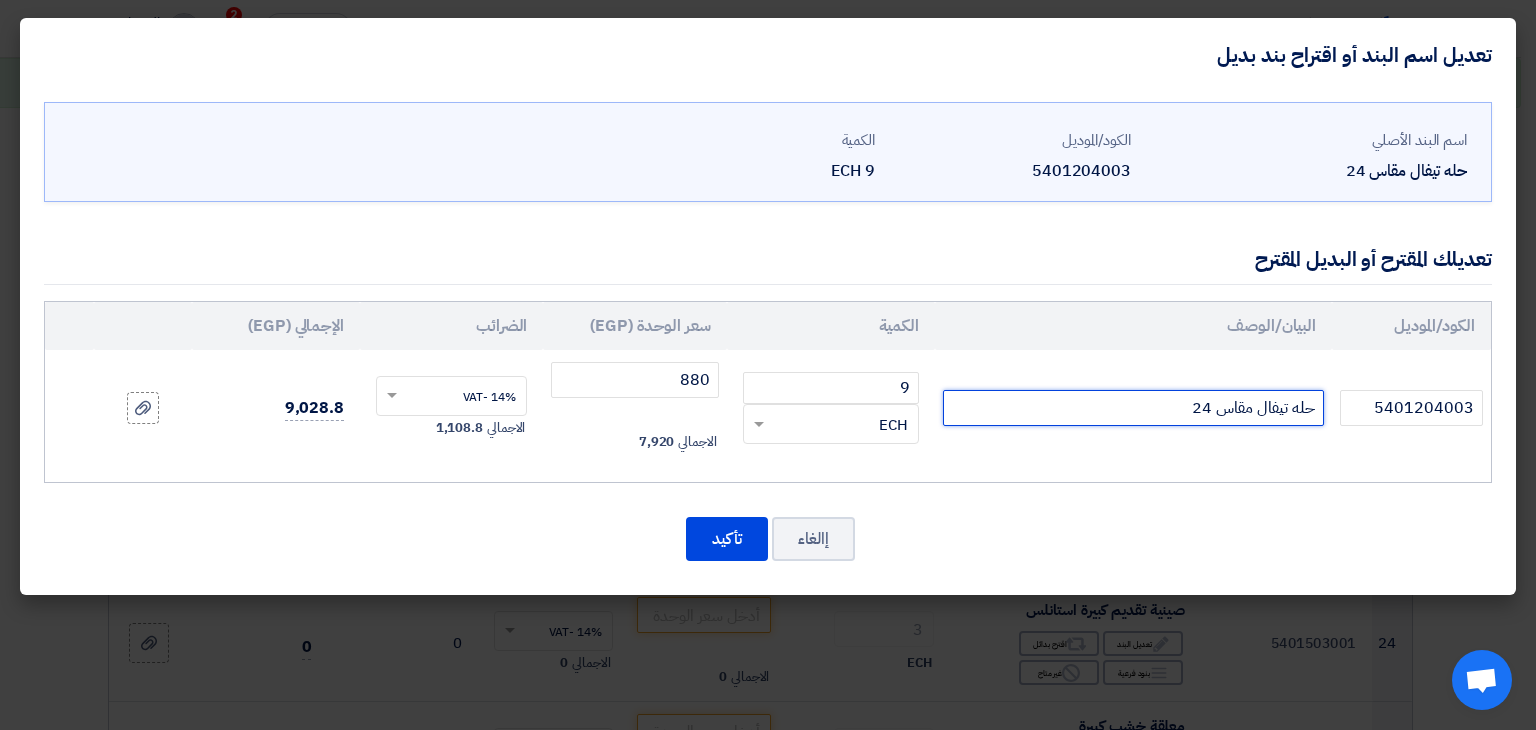 click on "حله تيفال مقاس 24" 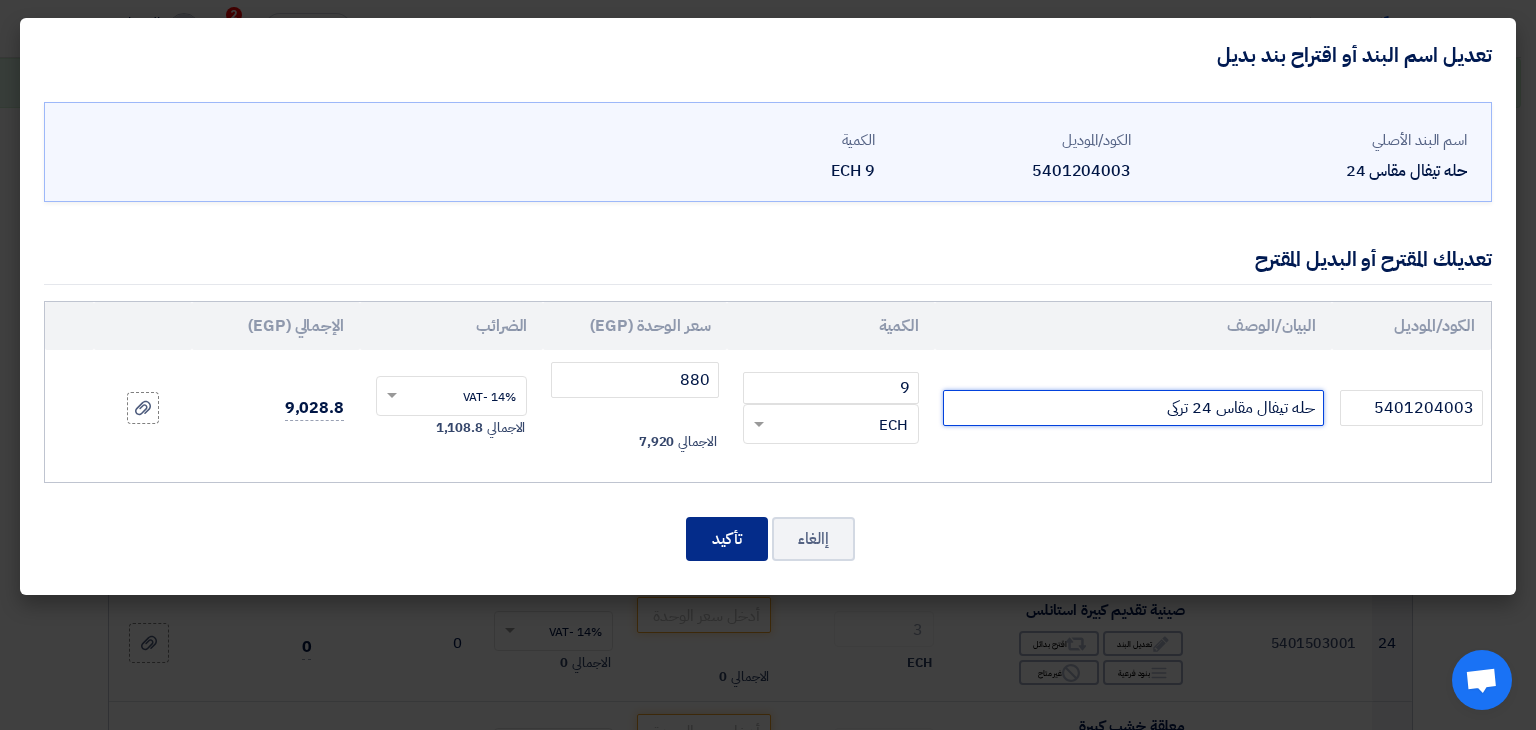 type on "حله تيفال مقاس 24 تركى" 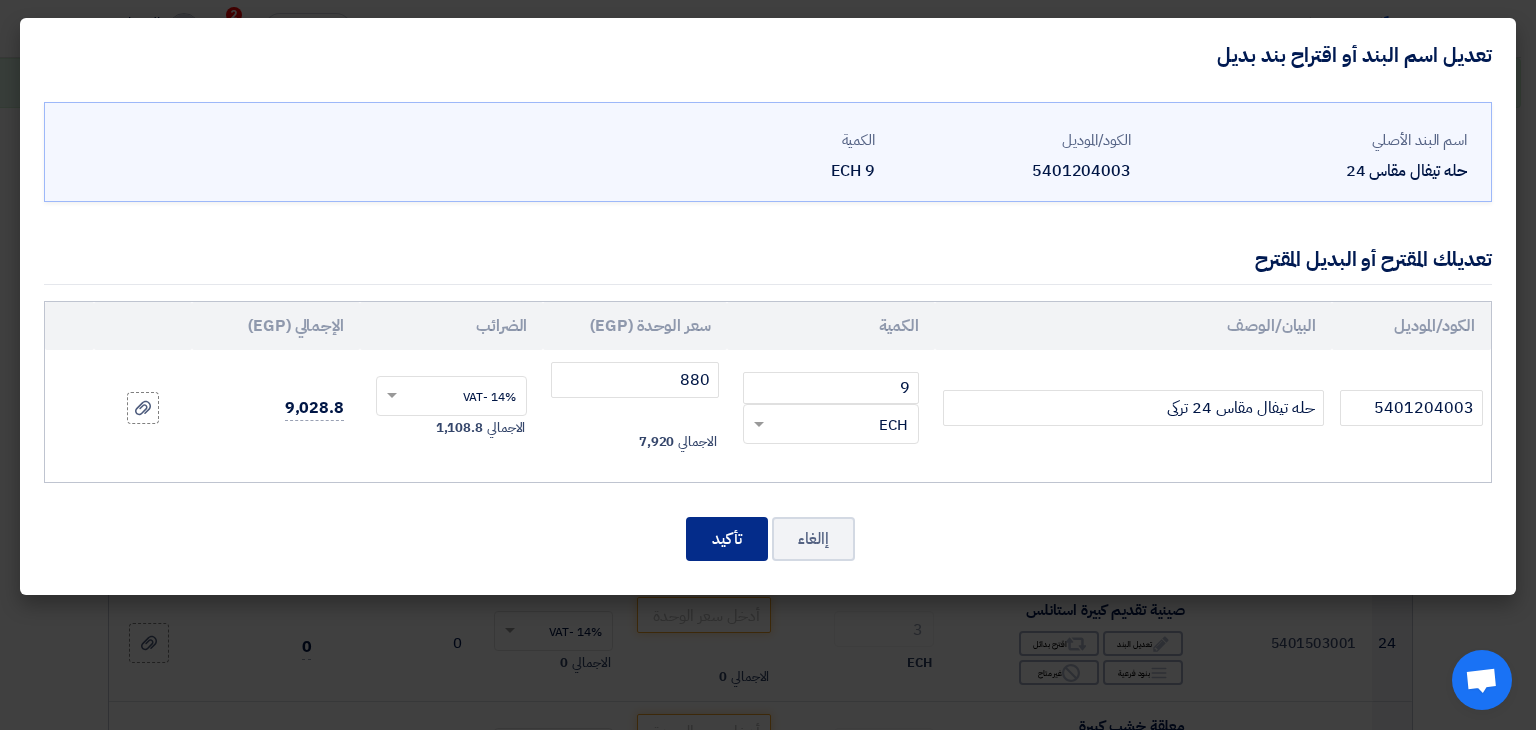 click on "تأكيد" 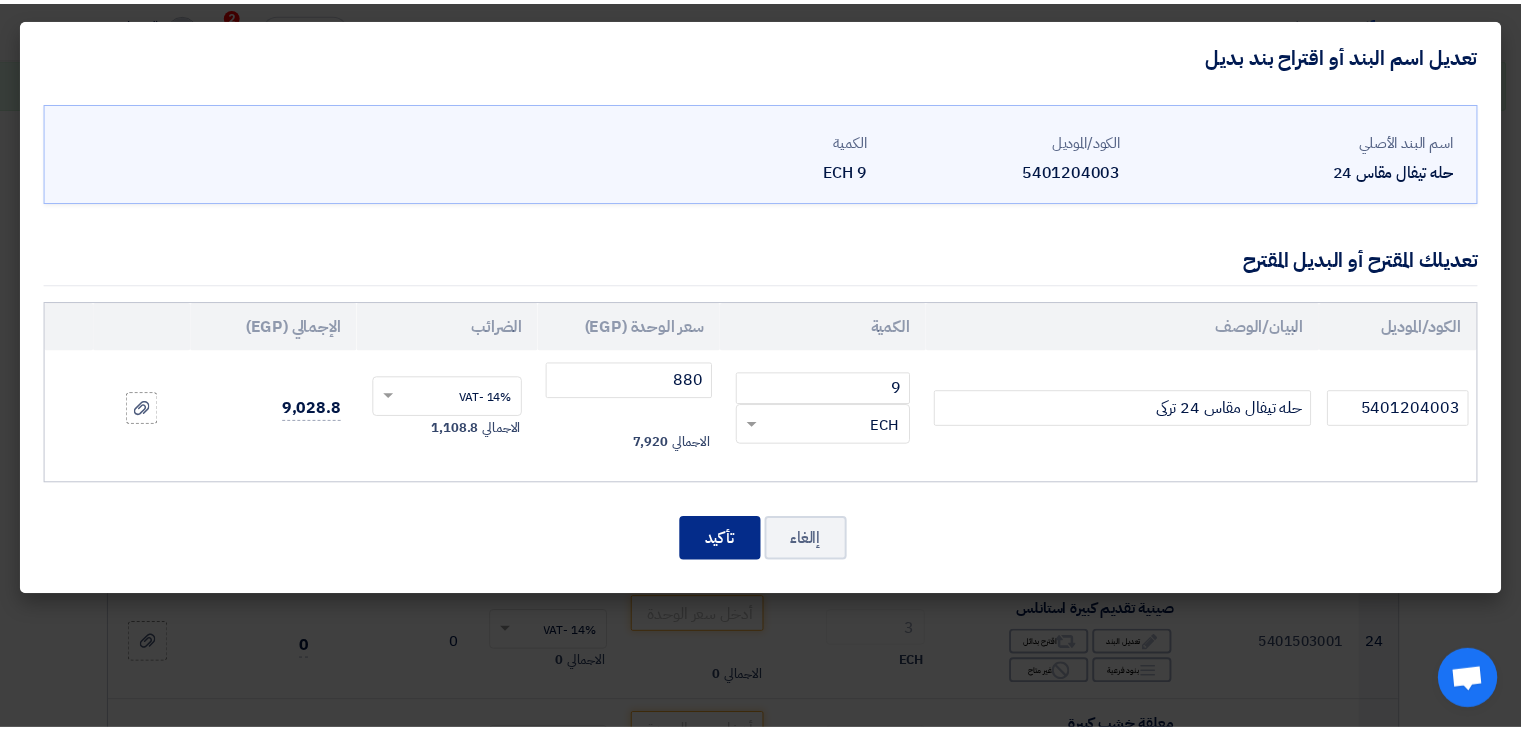 scroll, scrollTop: 2702, scrollLeft: 0, axis: vertical 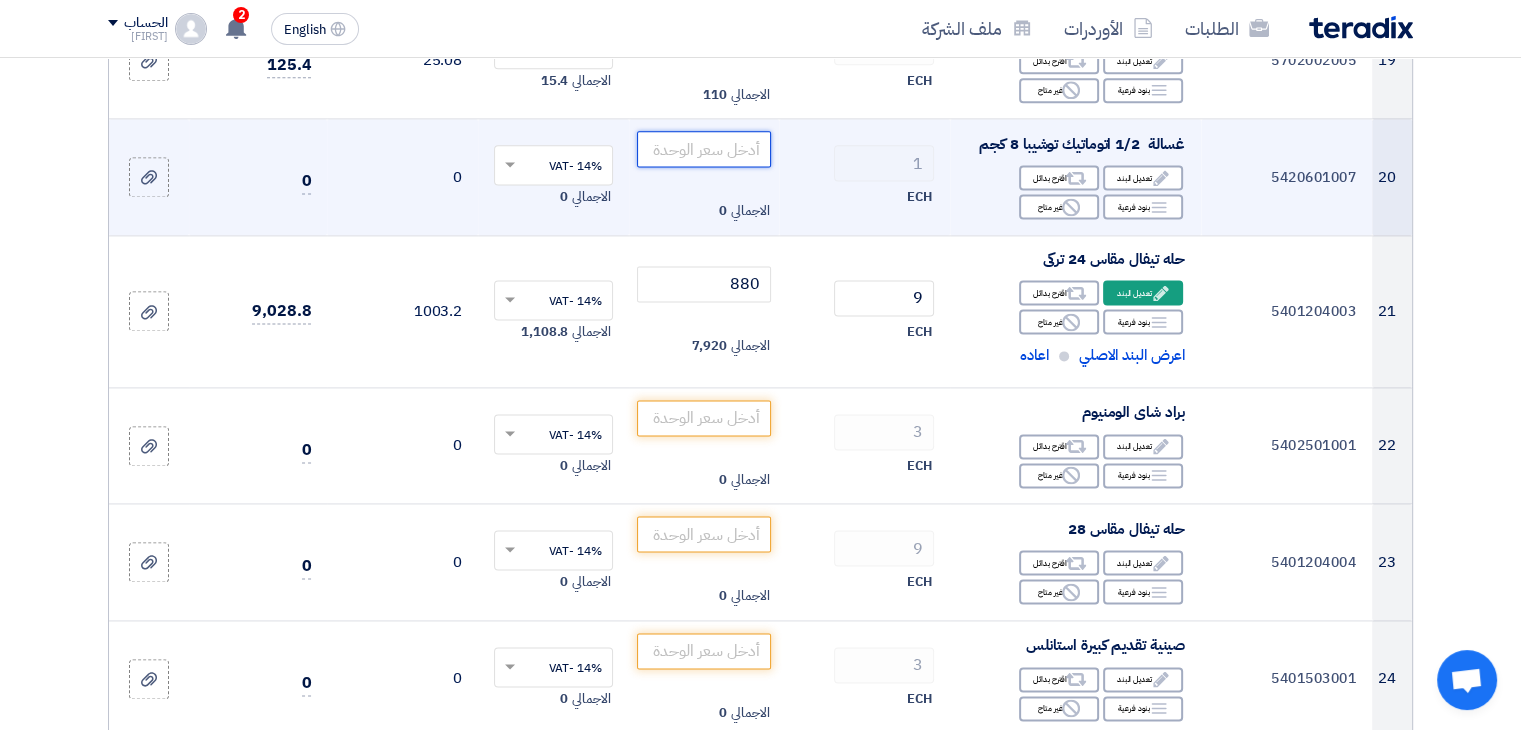 click 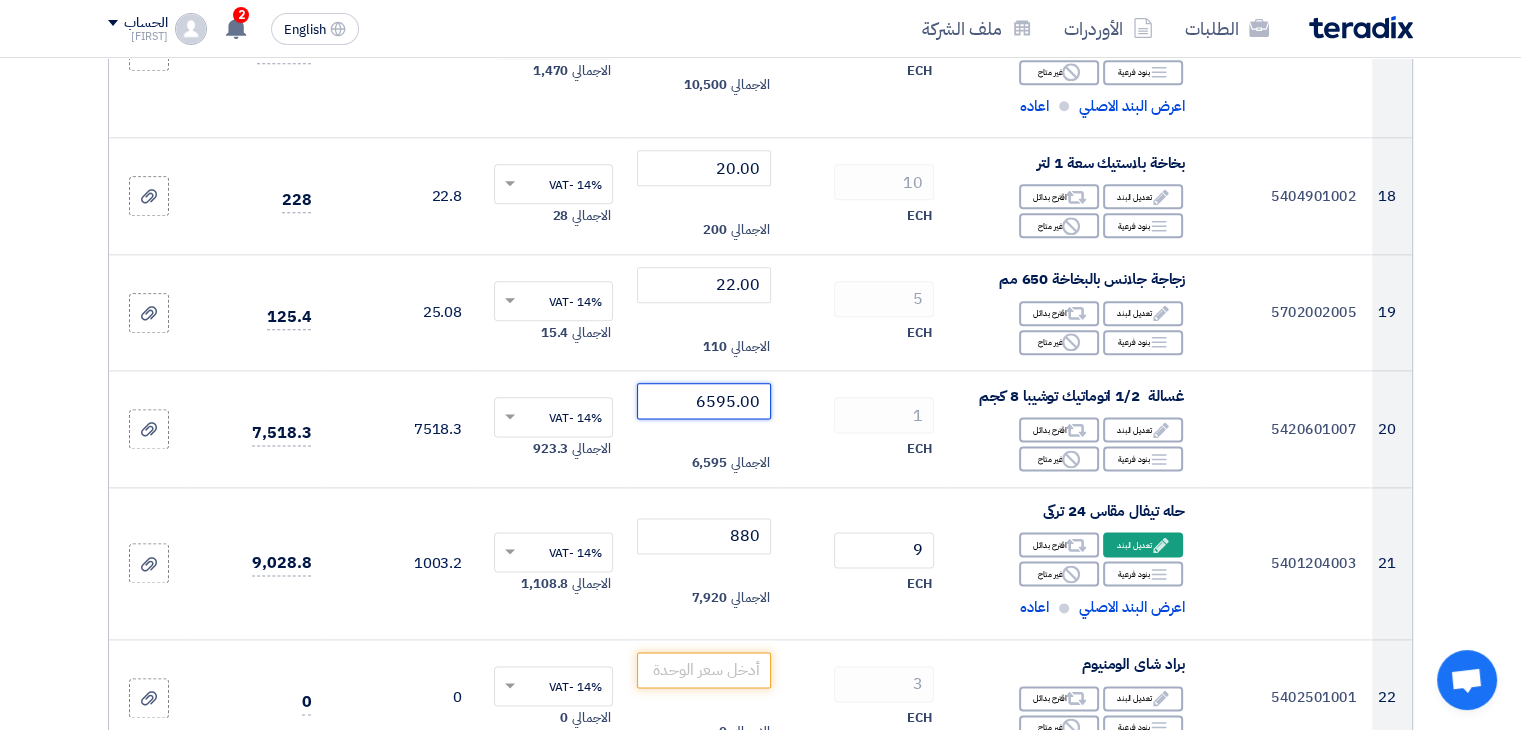 scroll, scrollTop: 2465, scrollLeft: 0, axis: vertical 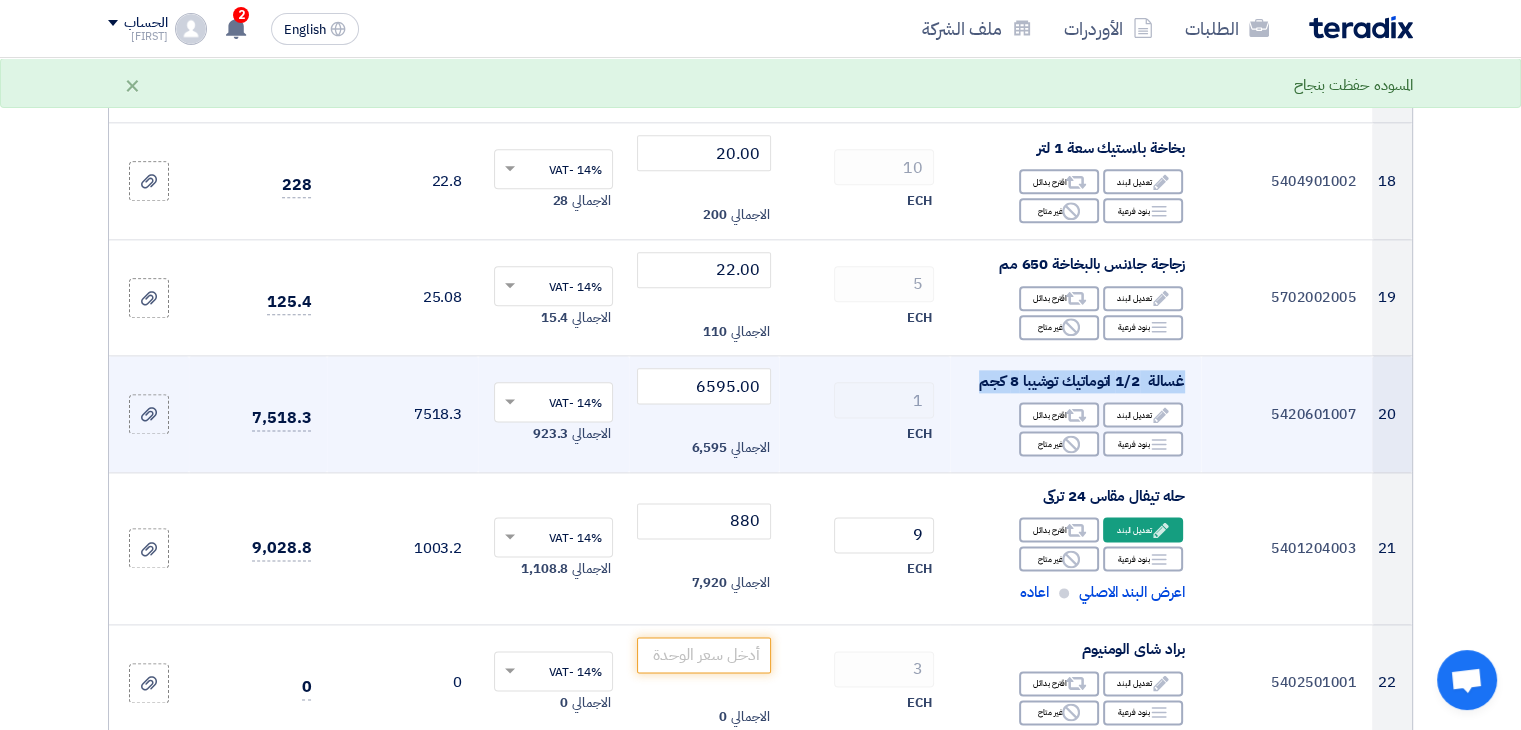 drag, startPoint x: 1188, startPoint y: 379, endPoint x: 976, endPoint y: 385, distance: 212.08488 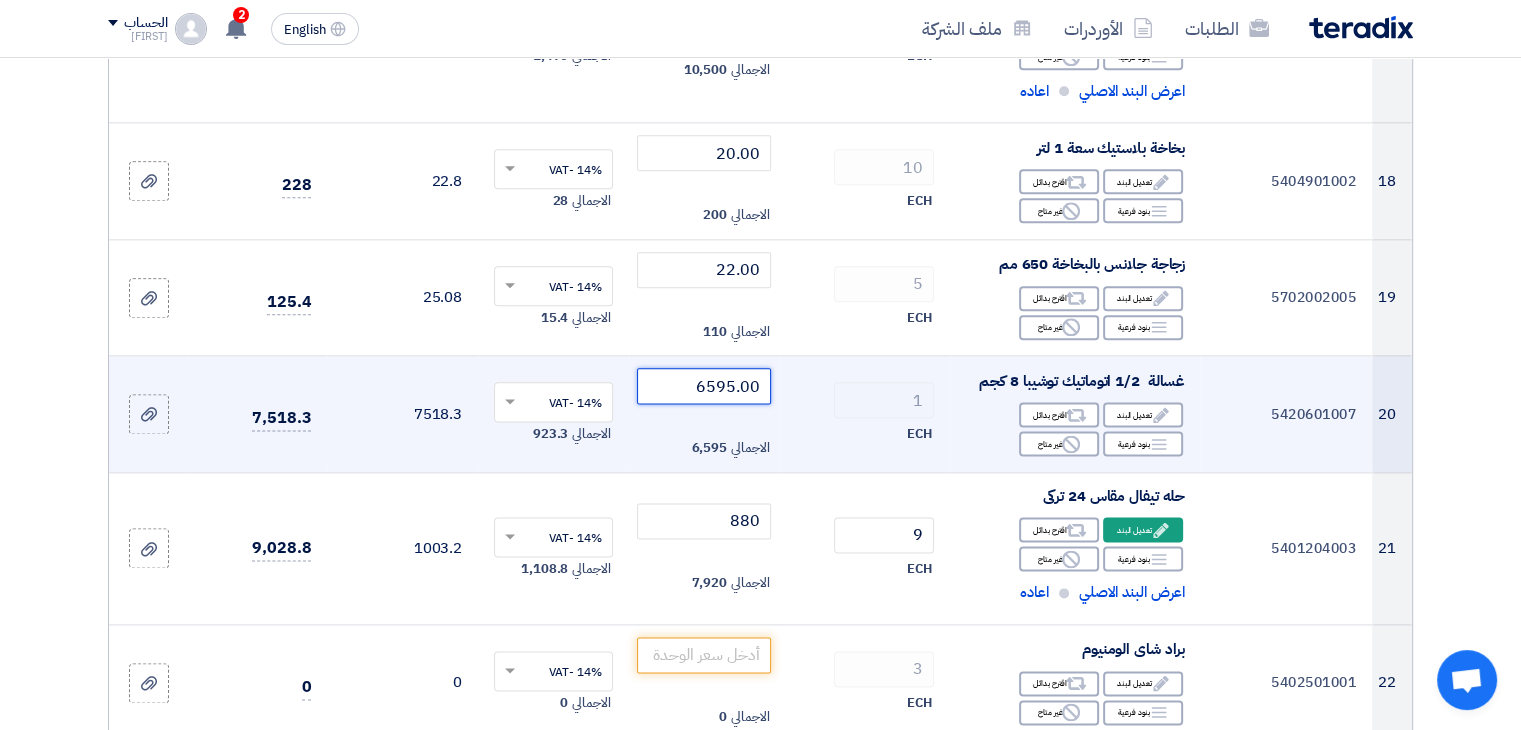 click on "20
[PHONE]
غسالة  1/2 اتوماتيك توشيبا 8 كجم
Edit
تعديل البند
Alternative
اقترح بدائل
Breakdown
Reject 1 6595.00 ×" 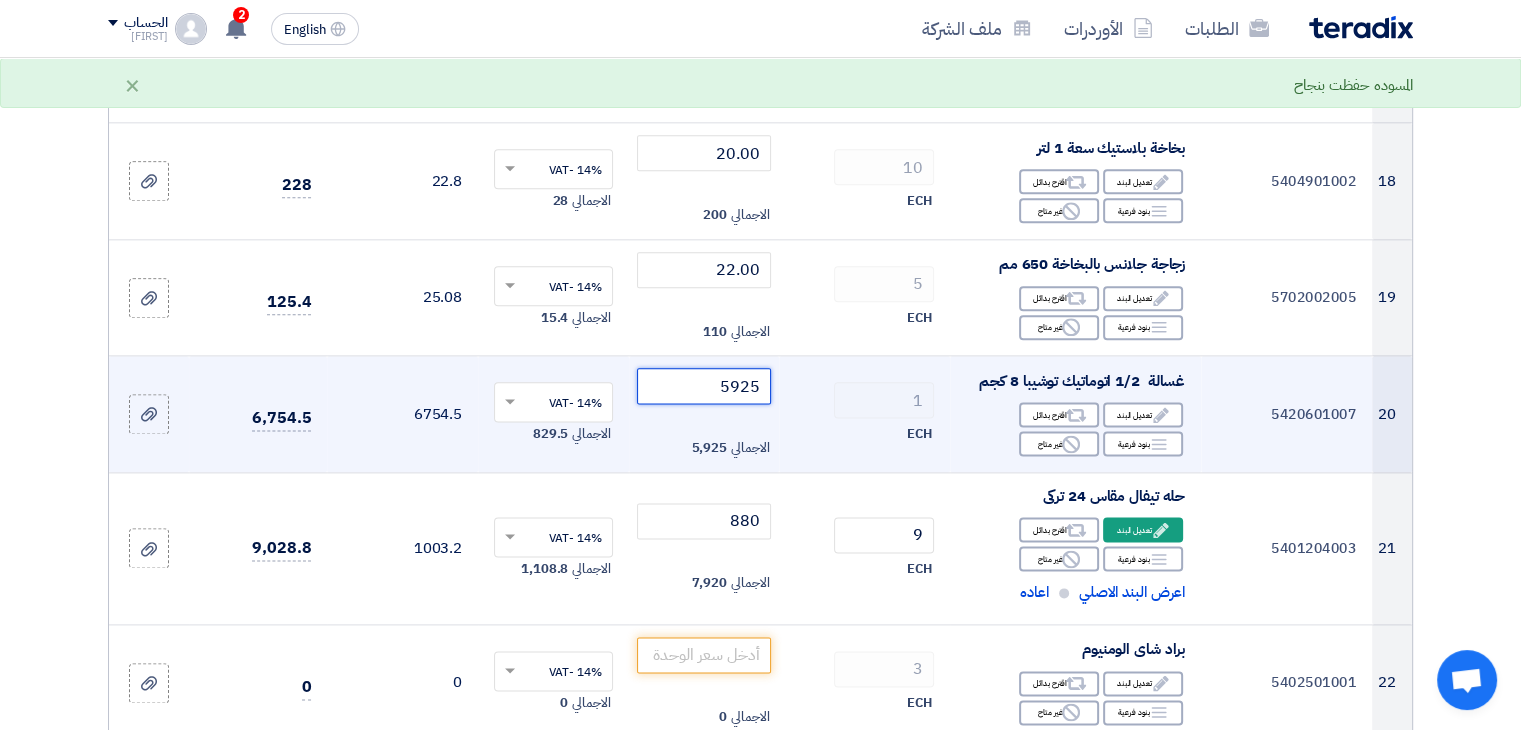 click on "Draft
تعديل المسوده" 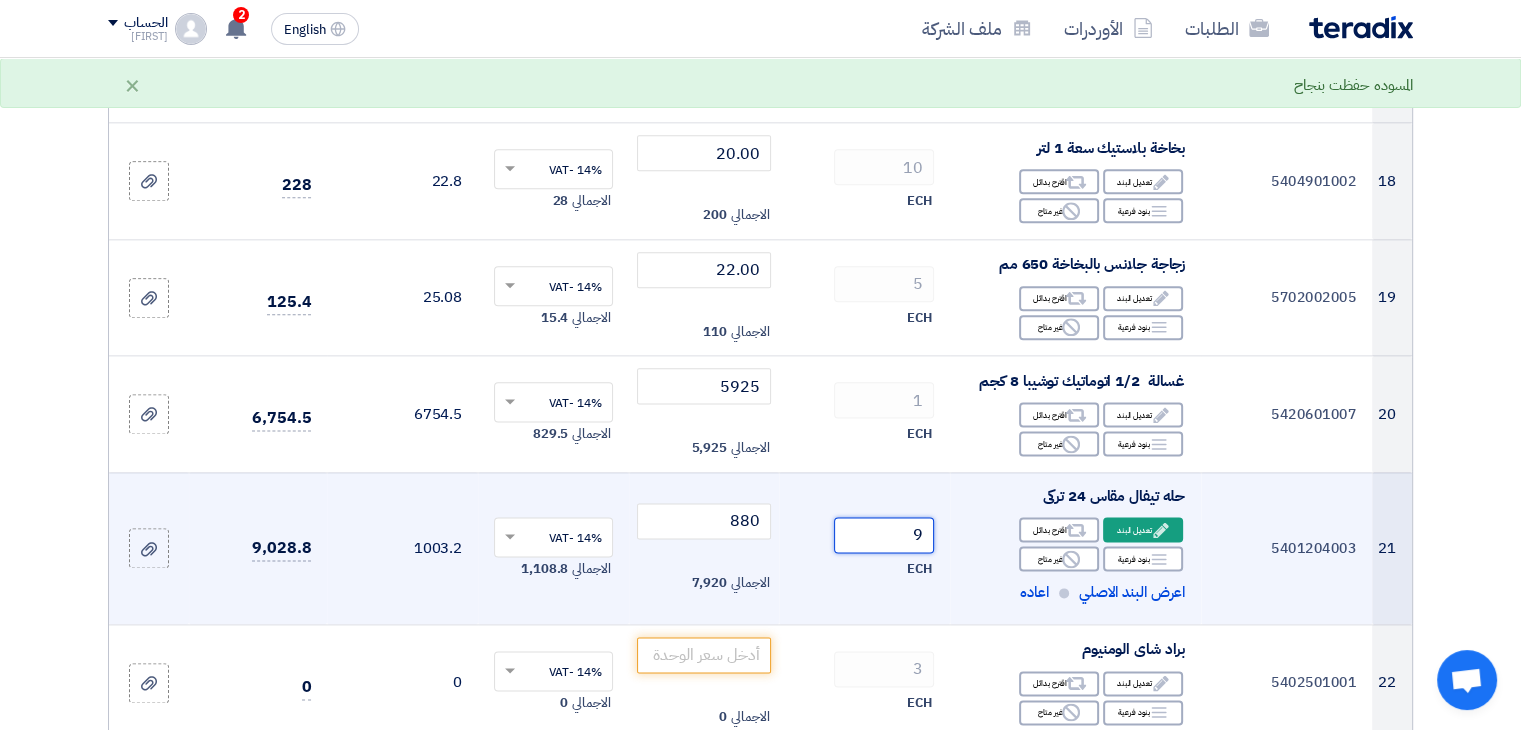 click on "9
ECH" 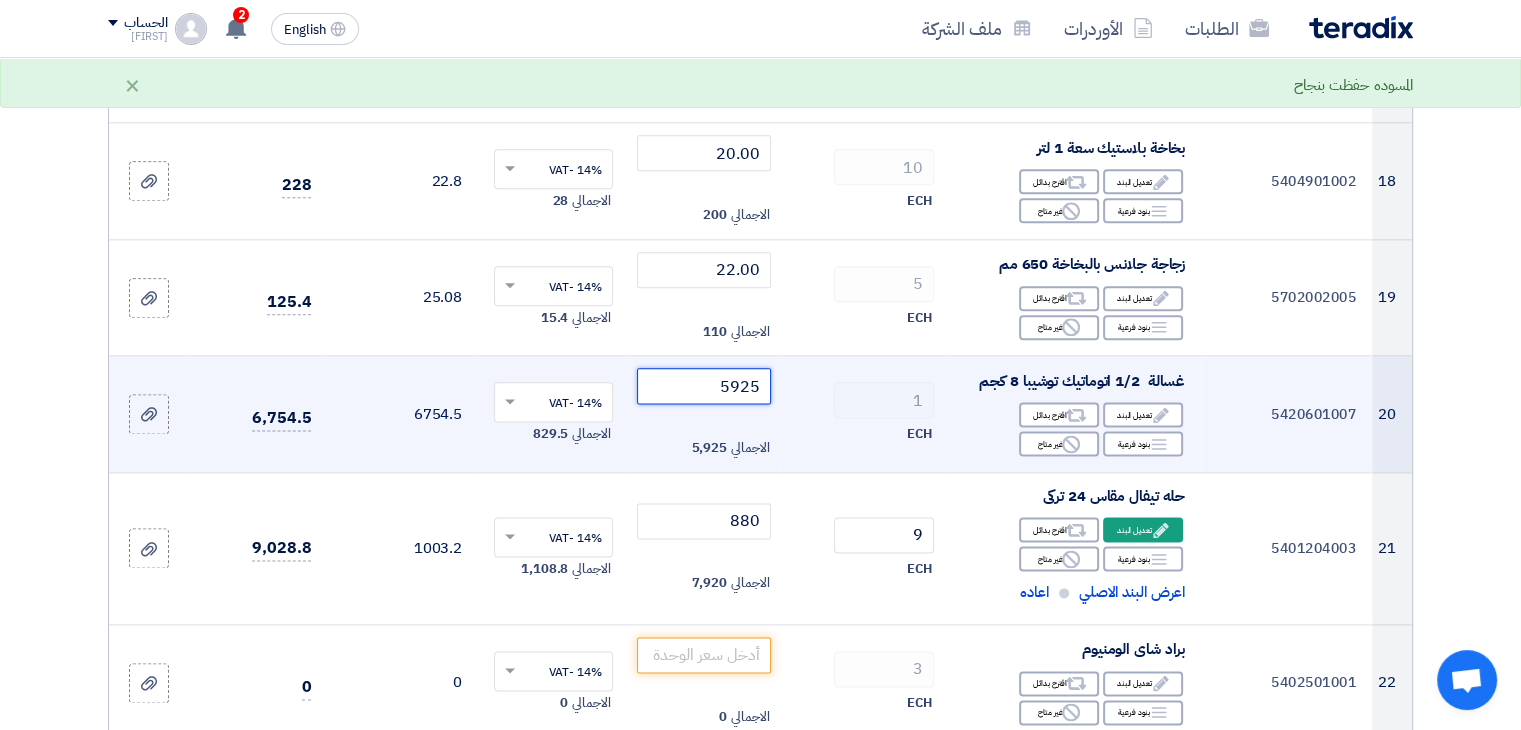 click on "5925" 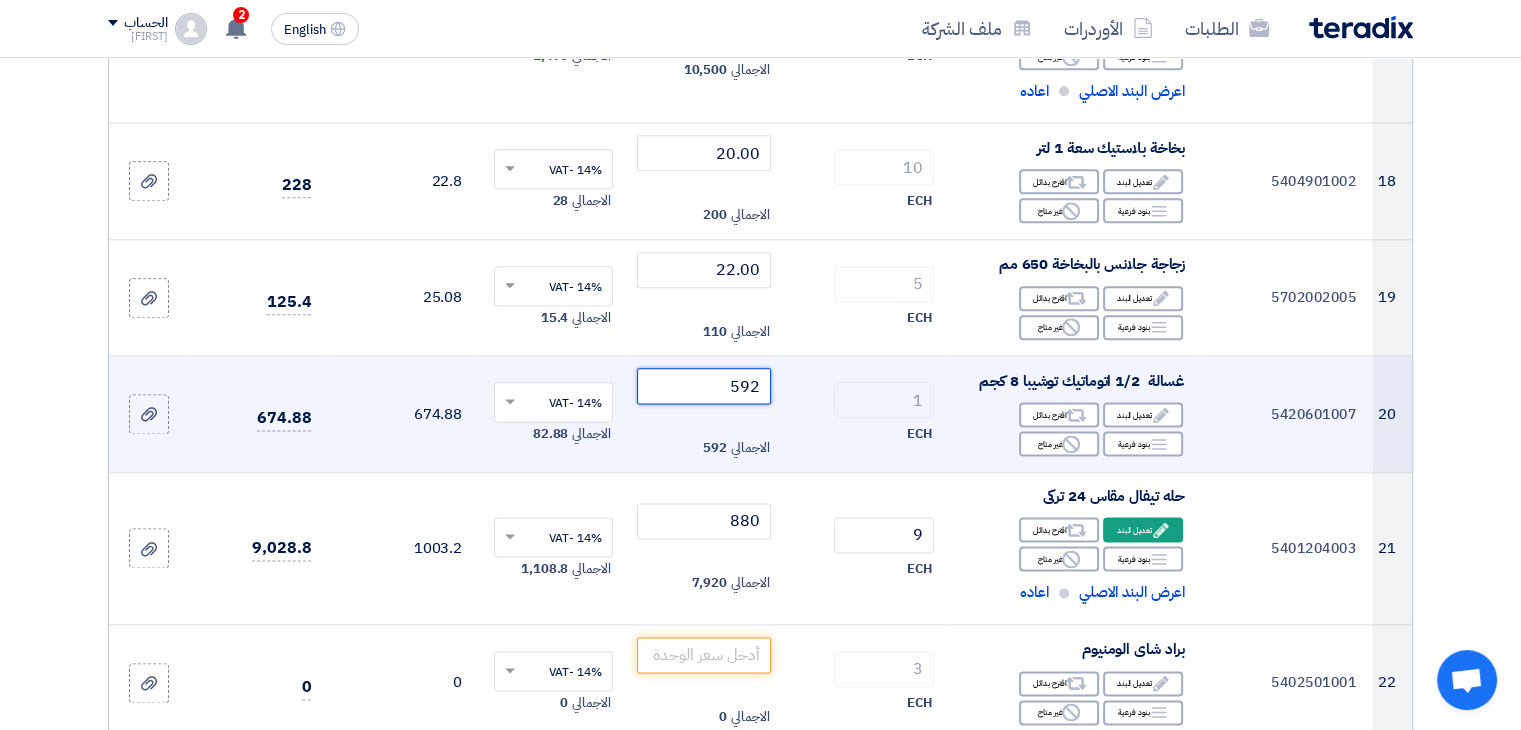 type on "5925" 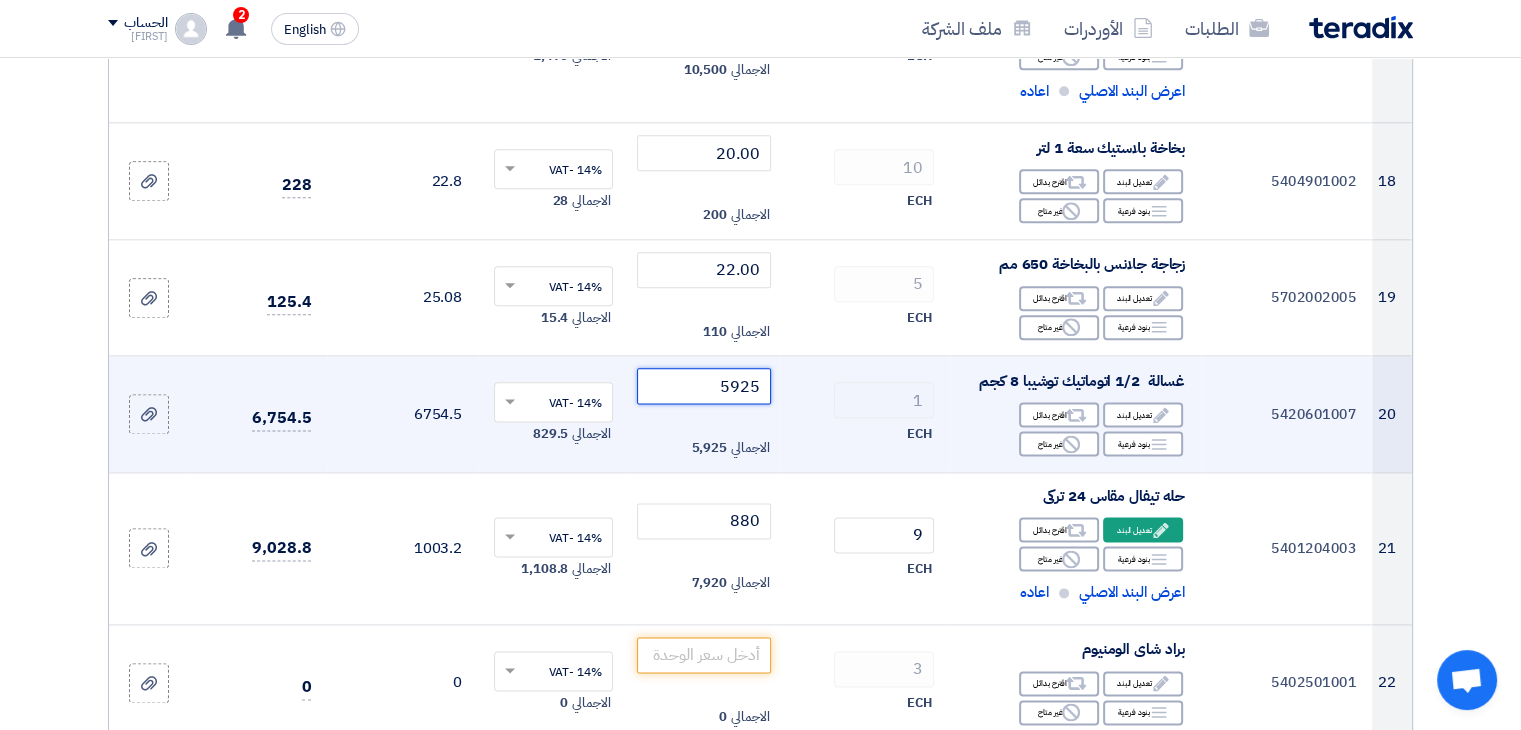click on "Draft
تعديل المسوده" 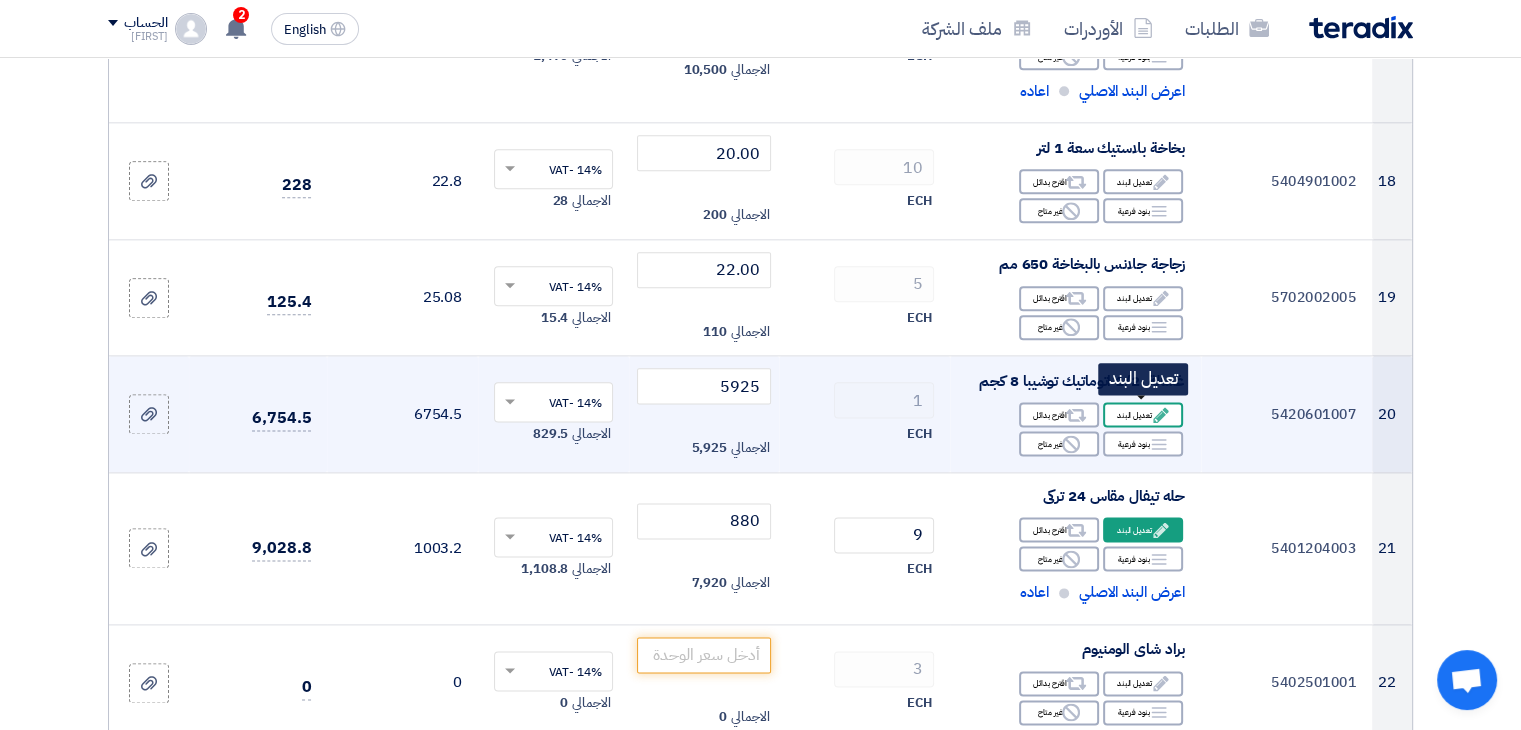click on "Edit
تعديل البند" 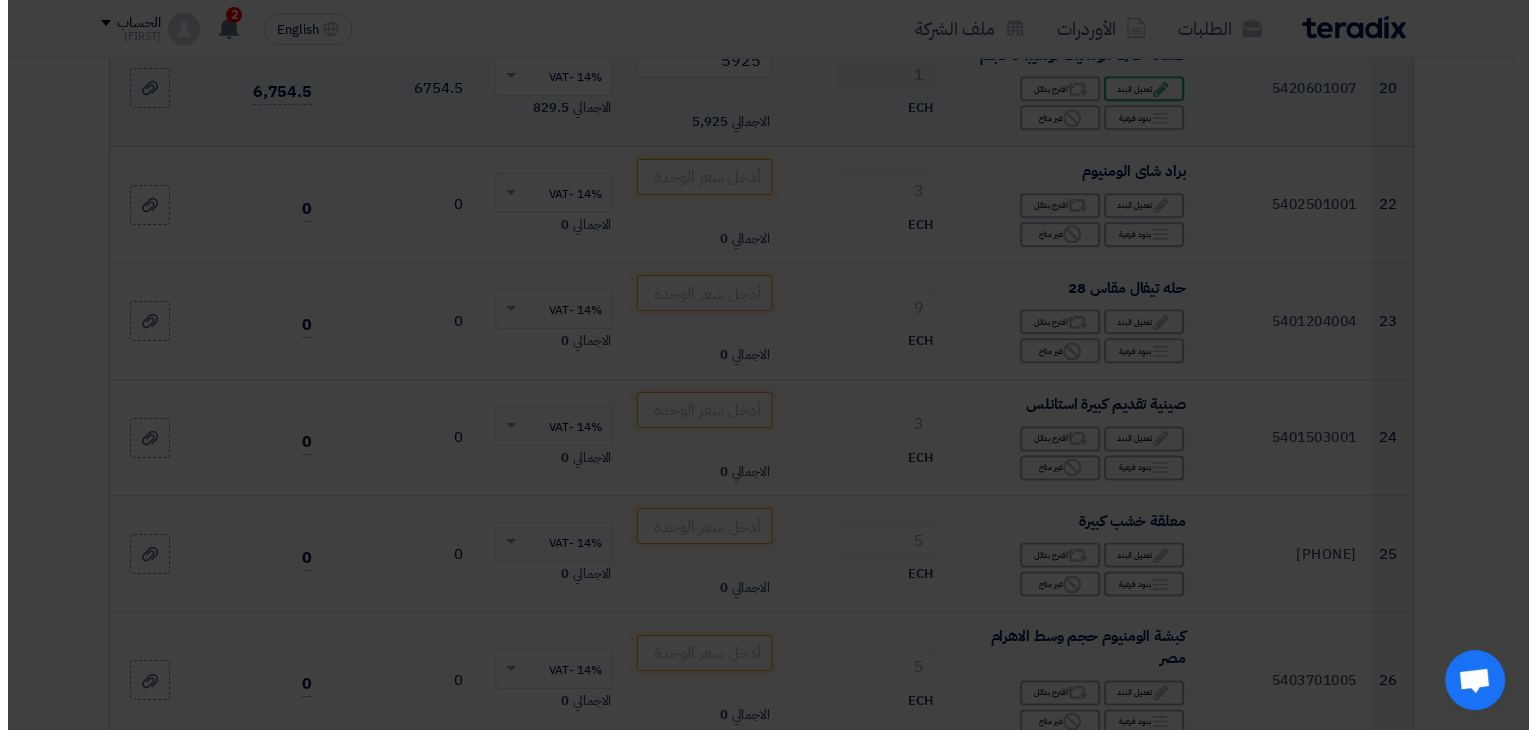 scroll, scrollTop: 2314, scrollLeft: 0, axis: vertical 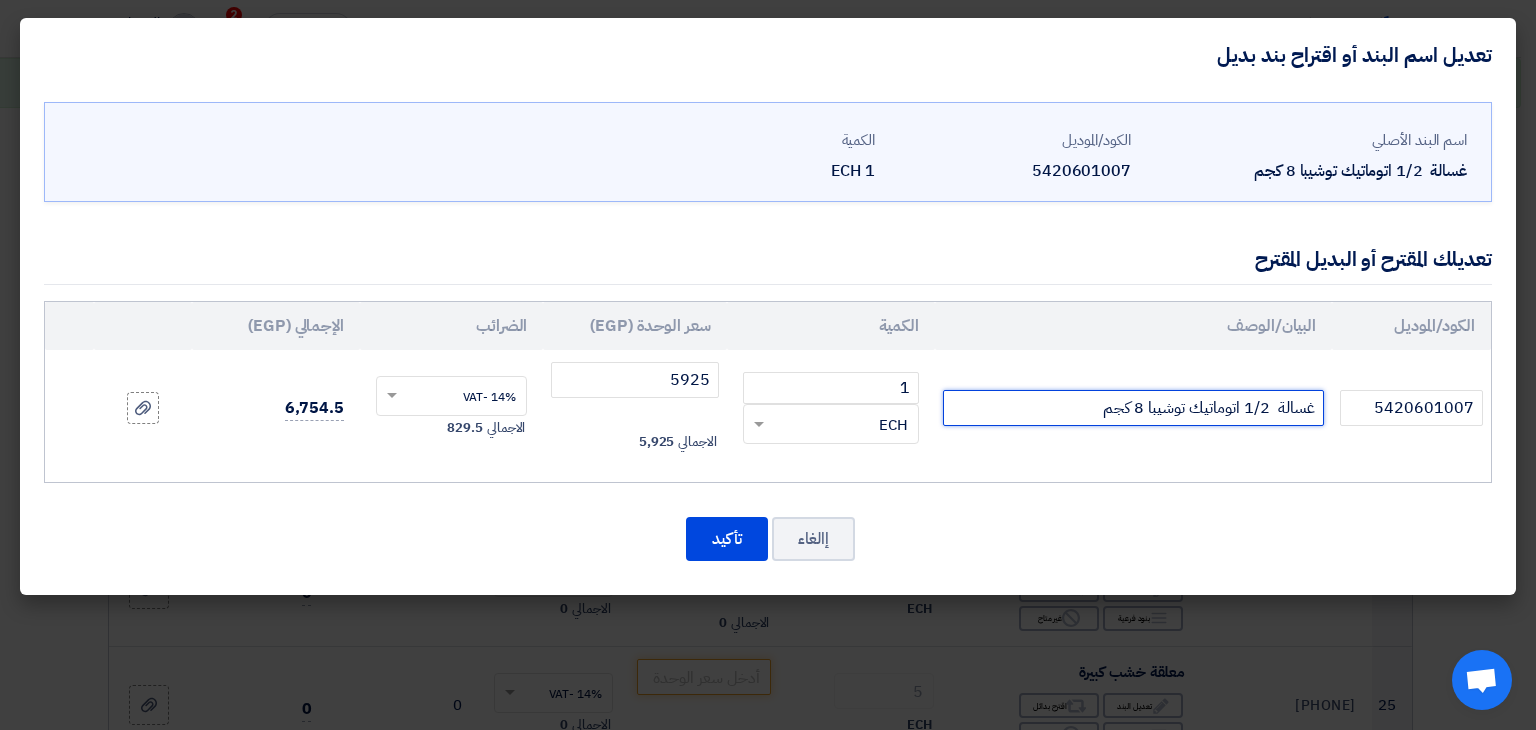click on "غسالة  1/2 اتوماتيك توشيبا 8 كجم" 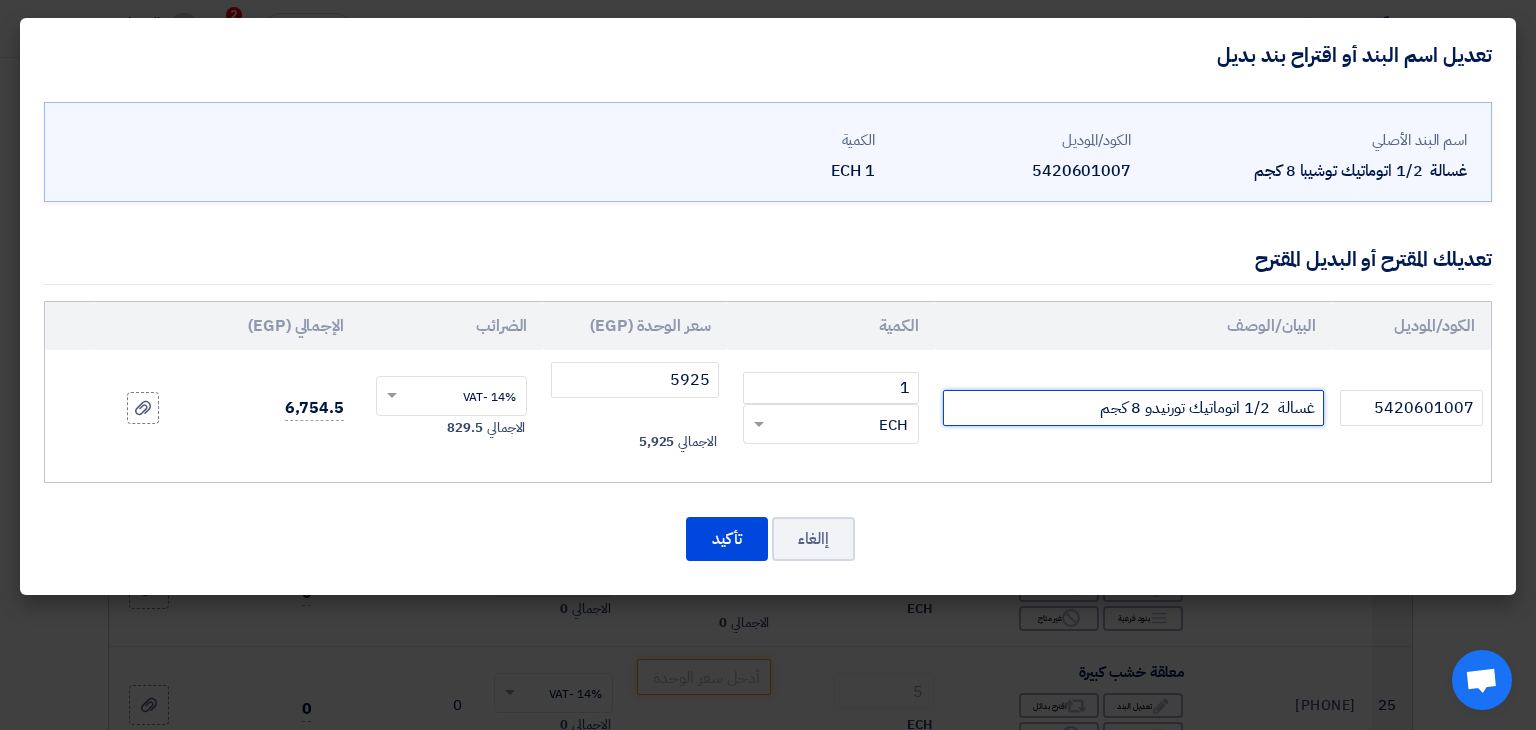 click on "غسالة  1/2 اتوماتيك تورنيدو 8 كجم" 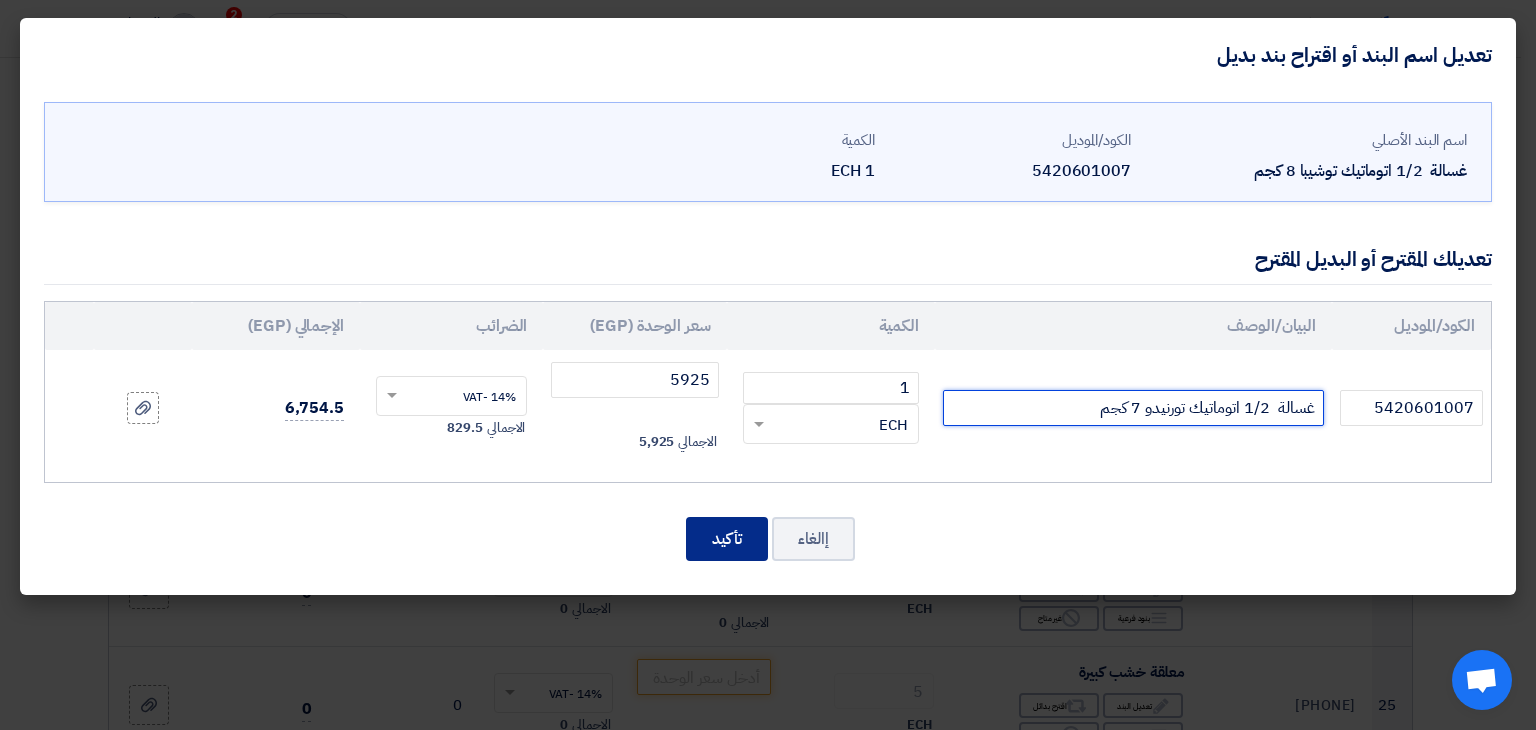 type on "غسالة  1/2 اتوماتيك تورنيدو 7 كجم" 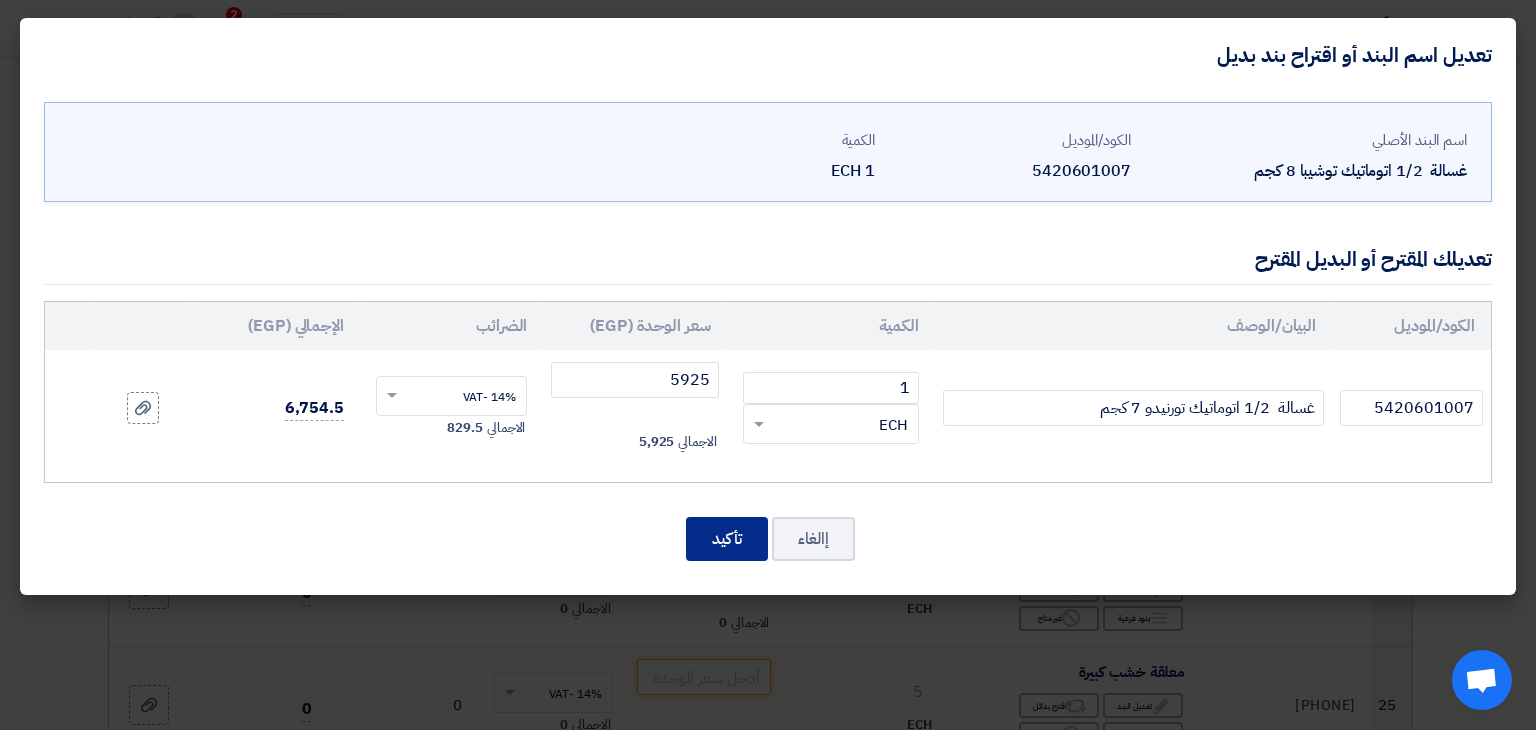 click on "تأكيد" 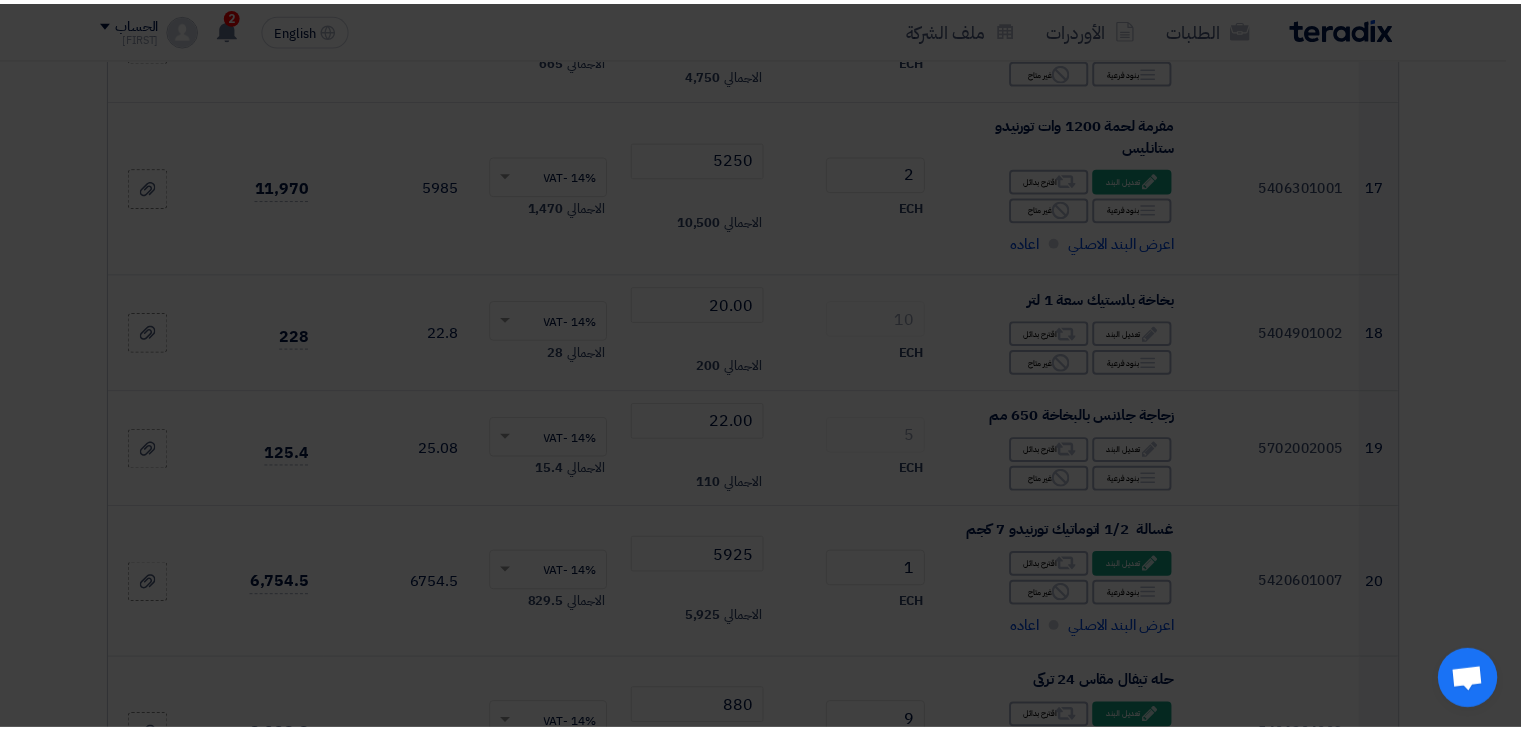 scroll, scrollTop: 2640, scrollLeft: 0, axis: vertical 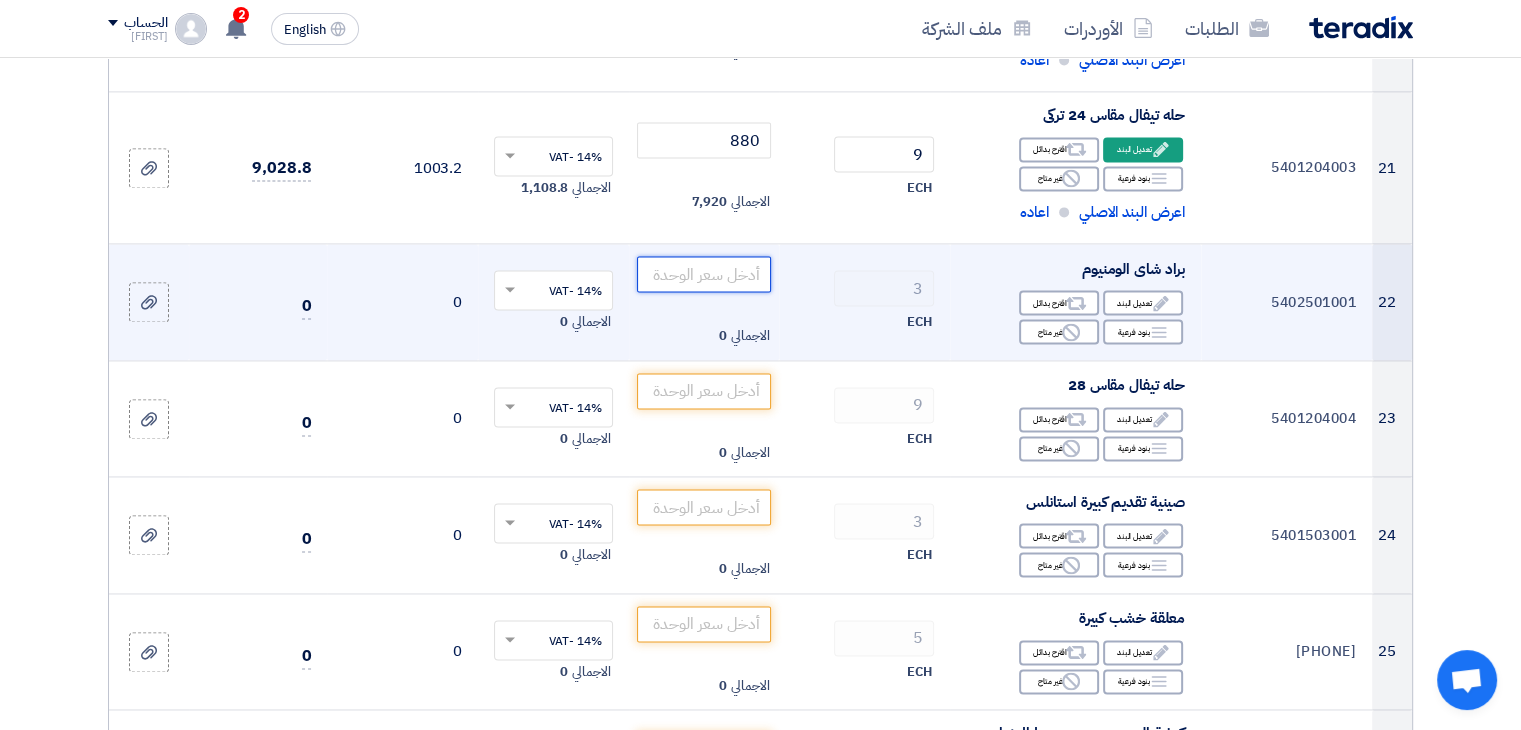 click 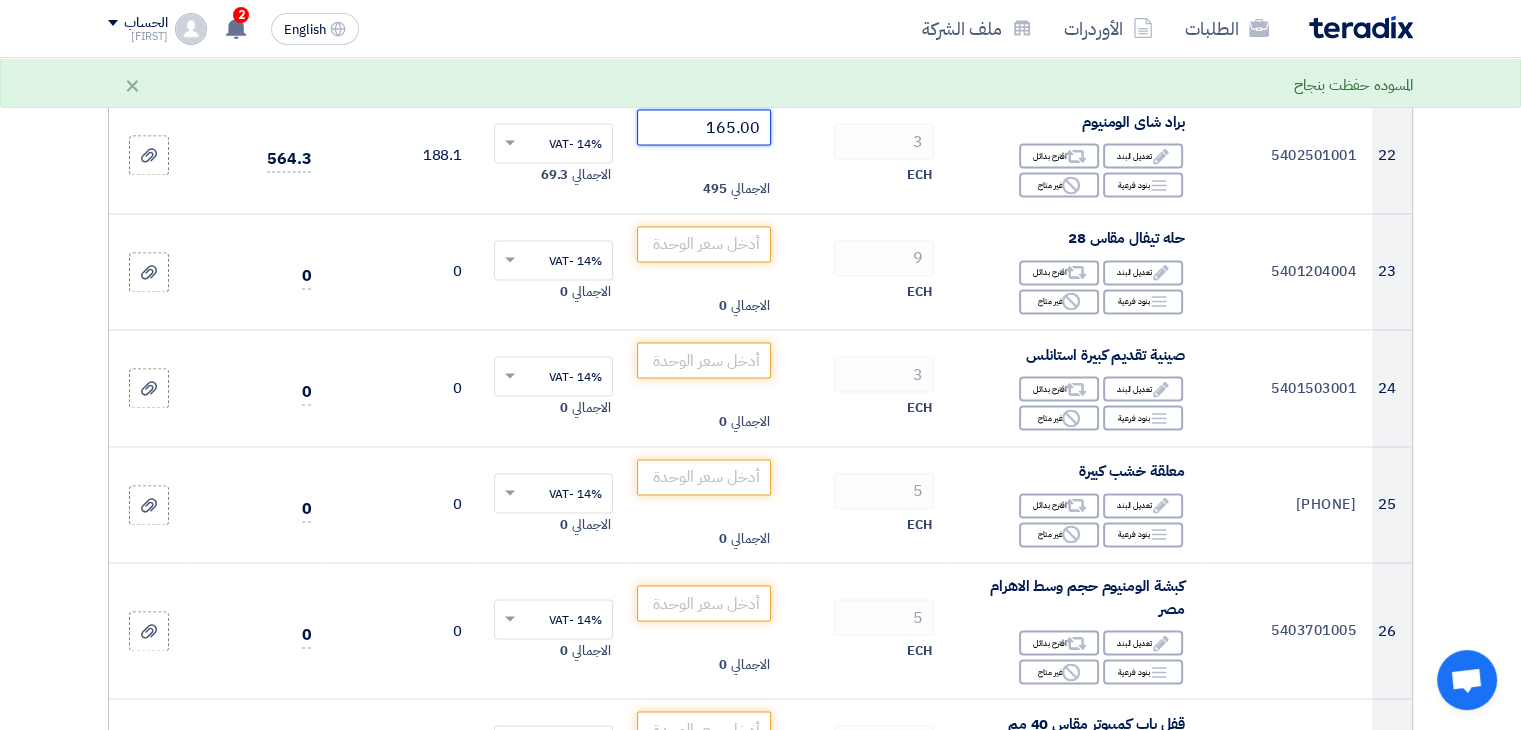 scroll, scrollTop: 3102, scrollLeft: 0, axis: vertical 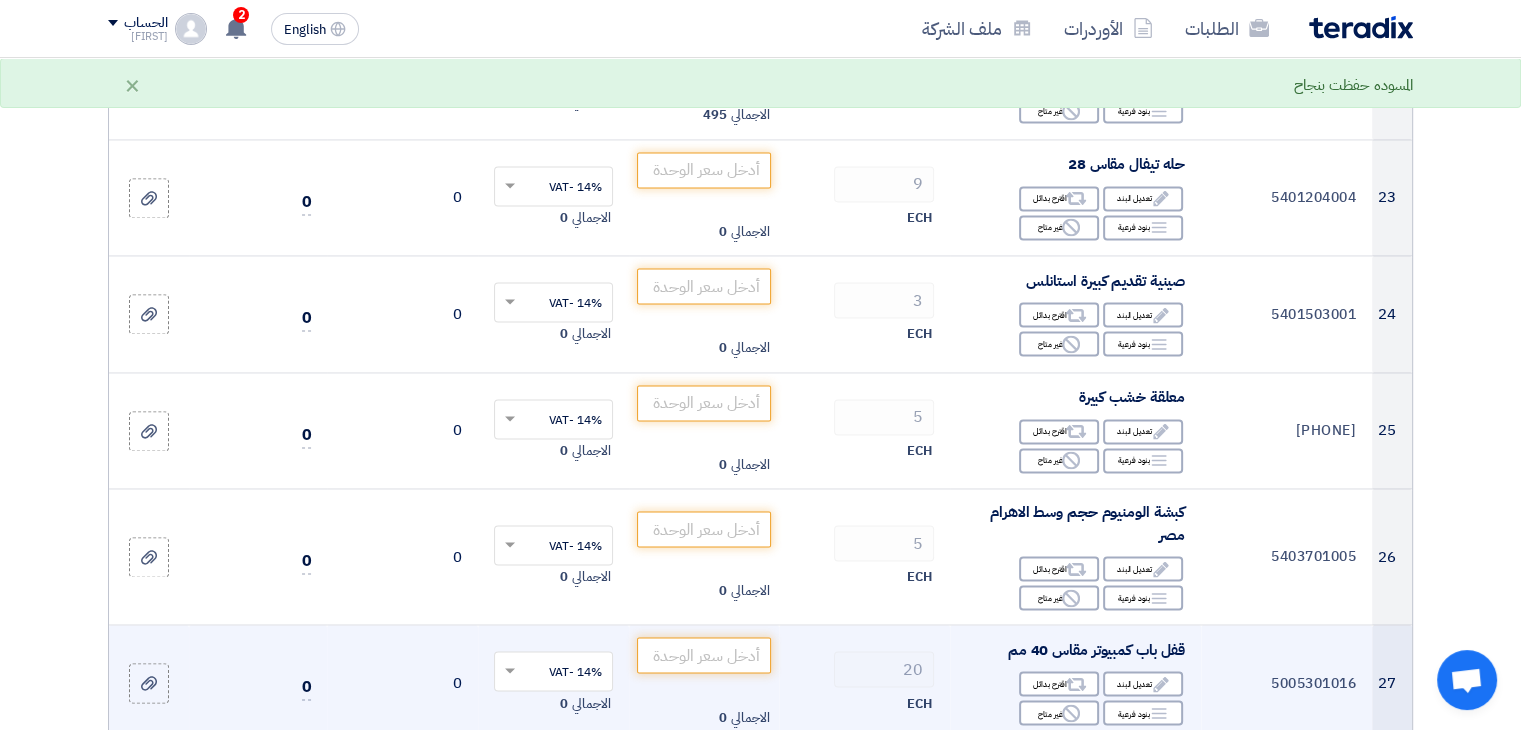 type on "165.00" 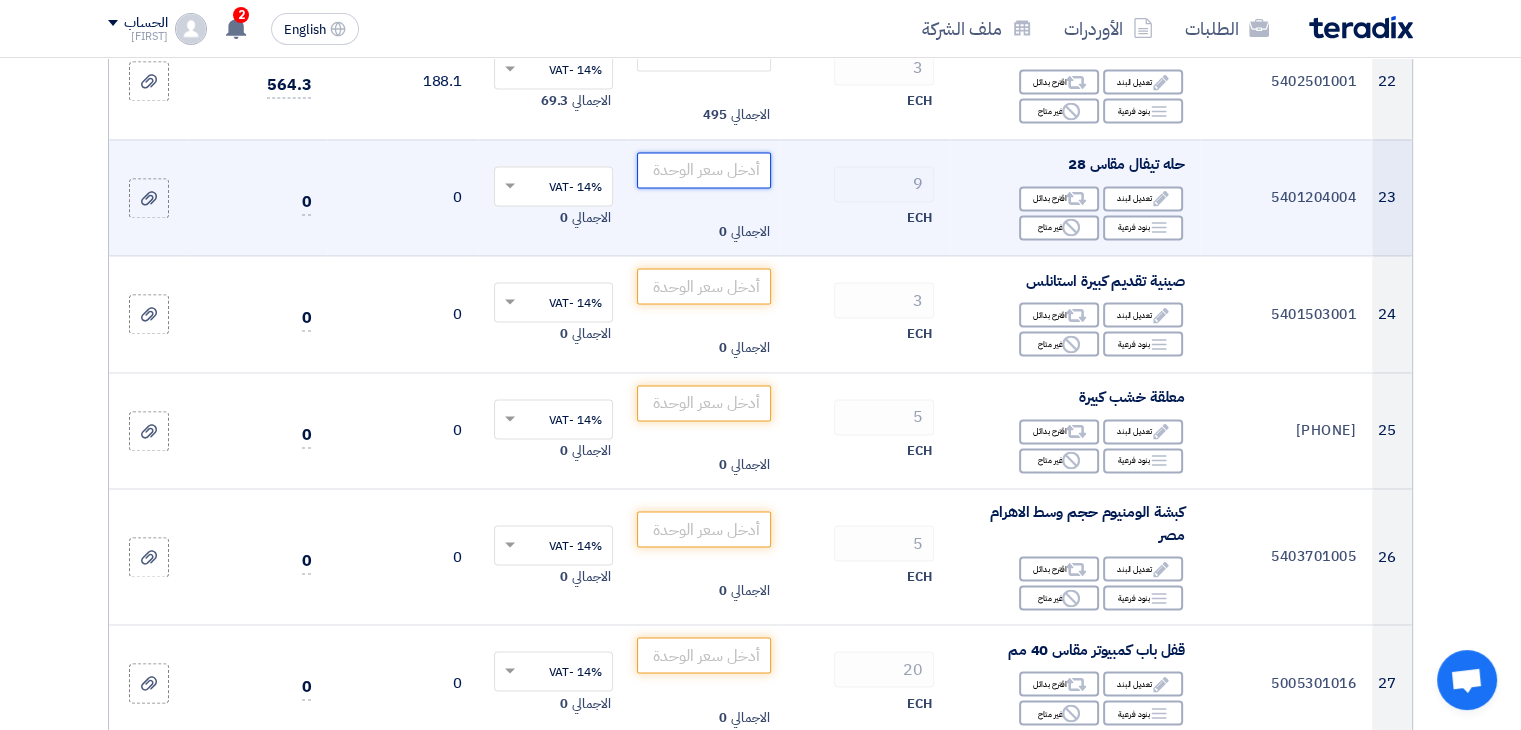 click 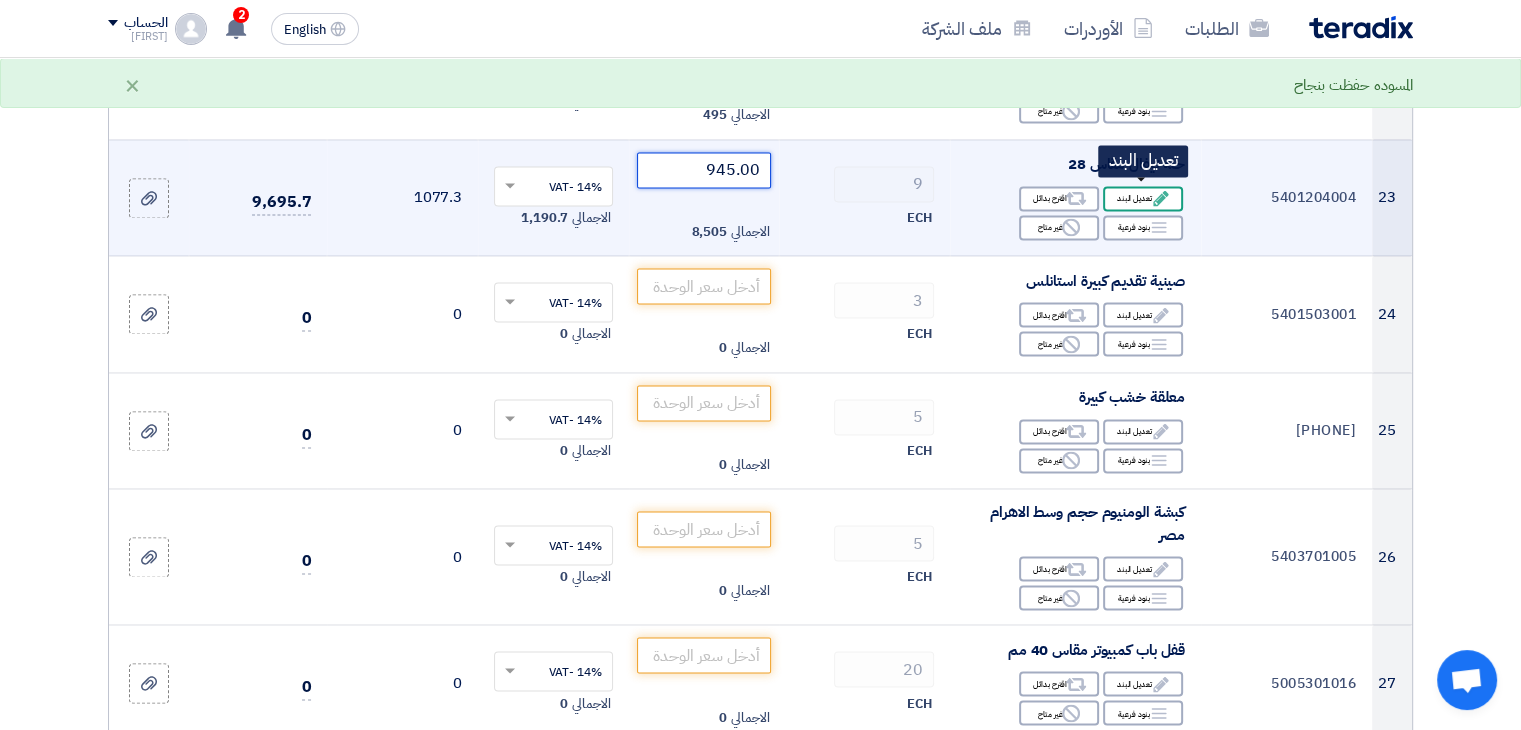 type on "945.00" 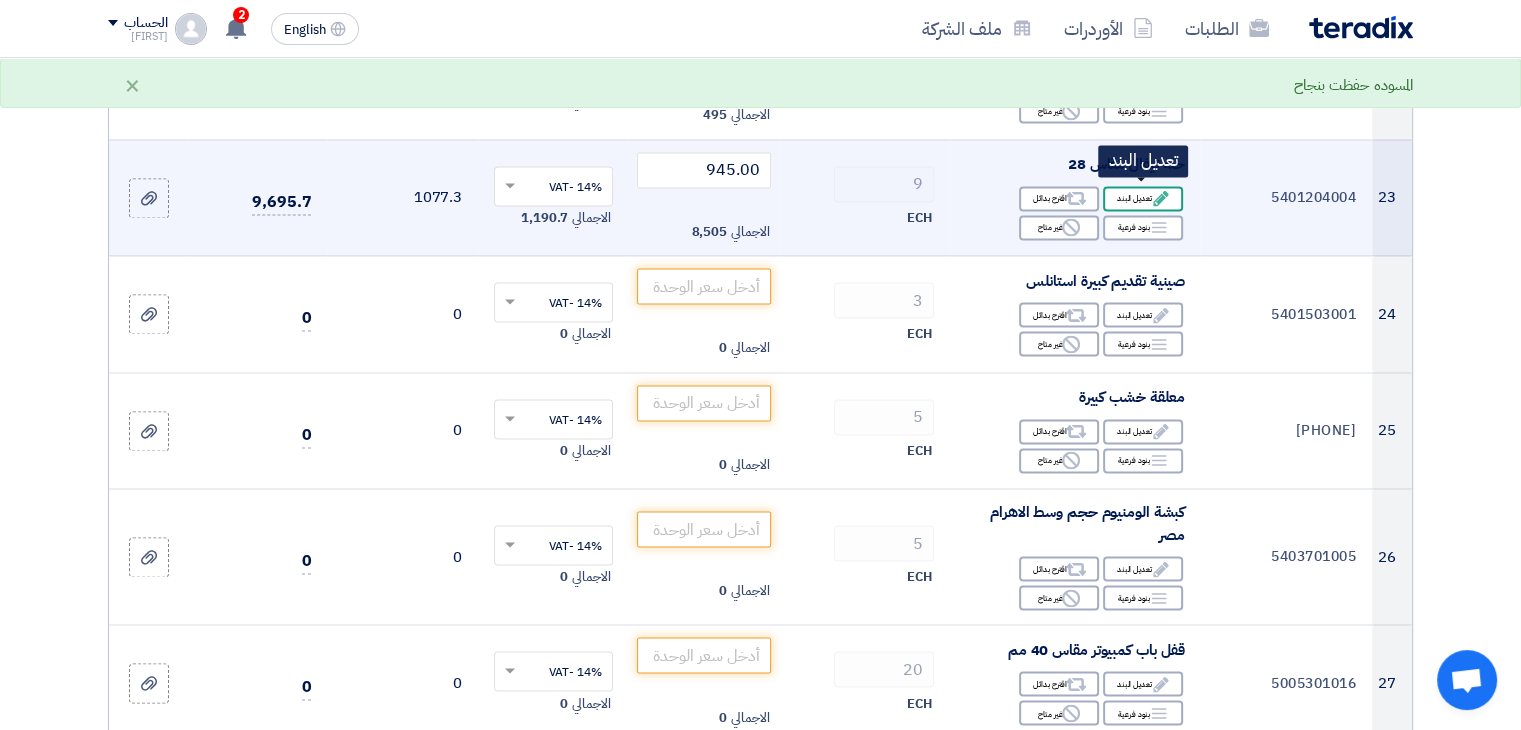 click on "Edit
تعديل البند" 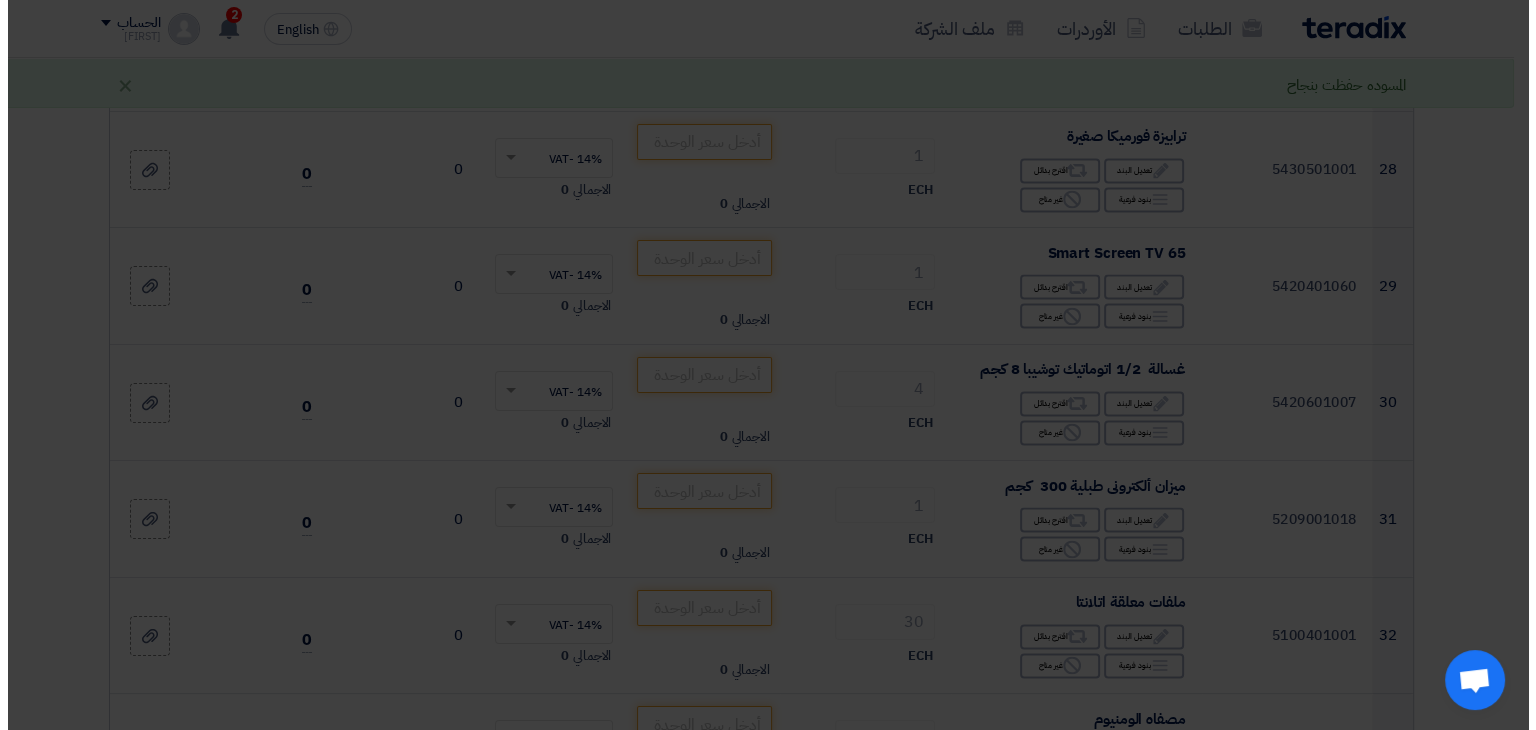 scroll, scrollTop: 2624, scrollLeft: 0, axis: vertical 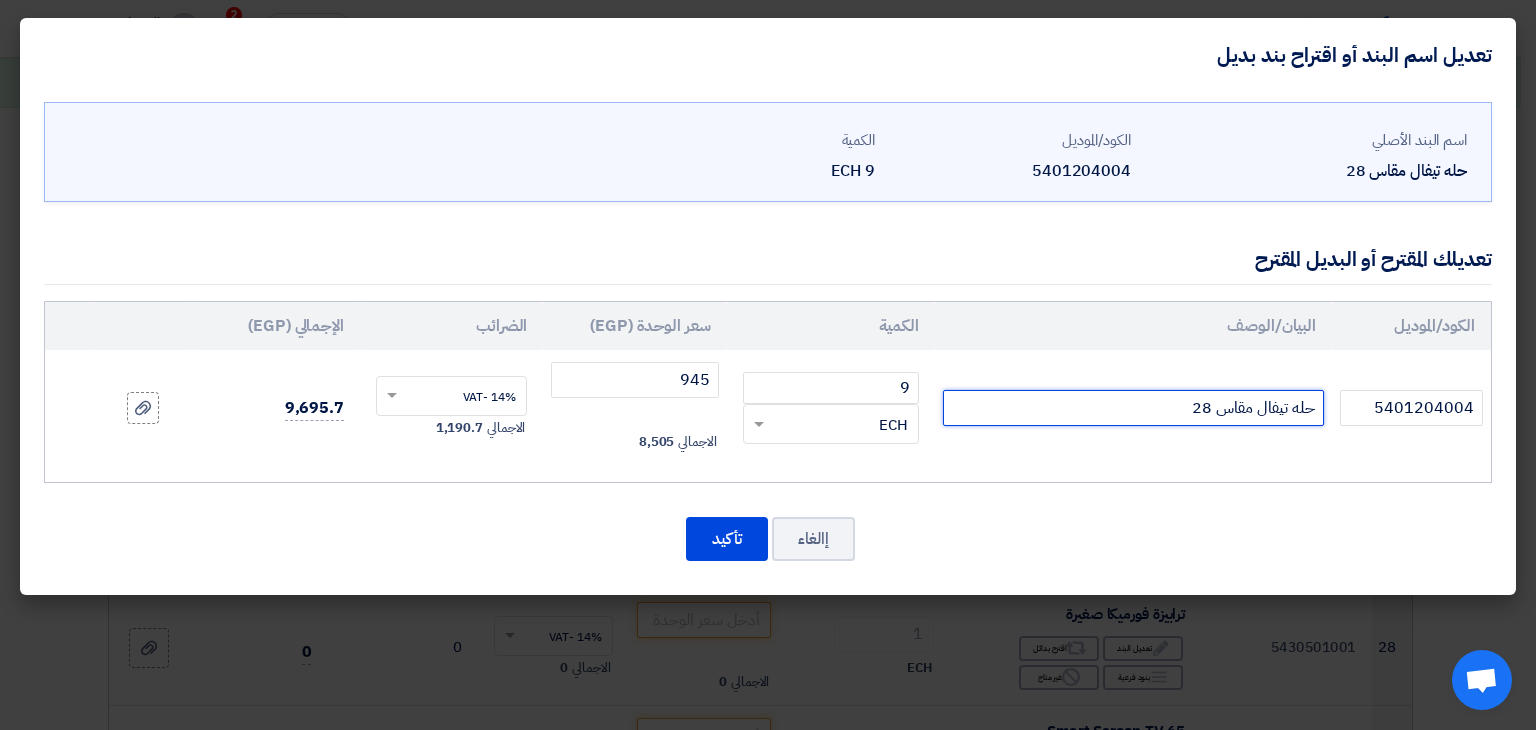 click on "حله تيفال مقاس 28" 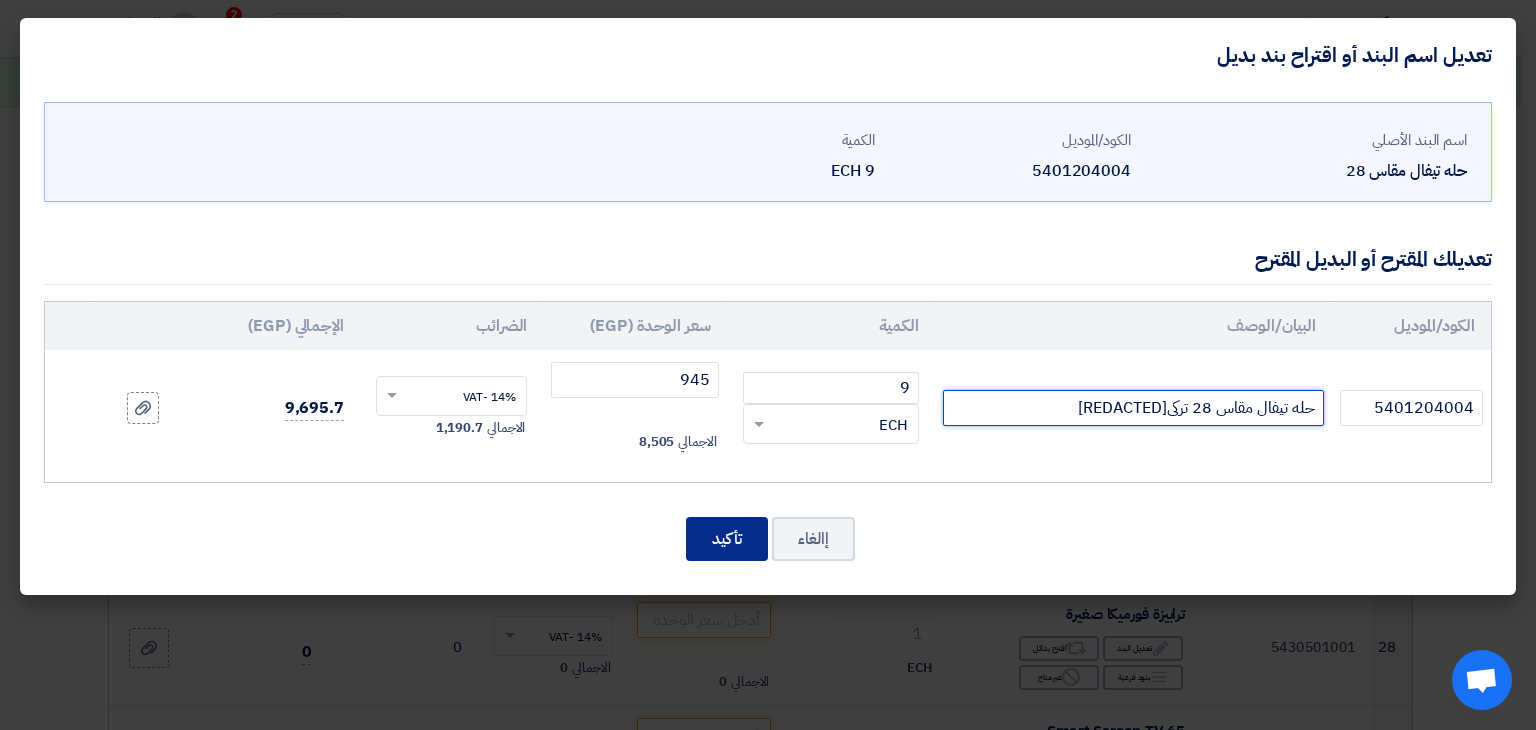 type on "حله تيفال مقاس 28 تركى[REDACTED]" 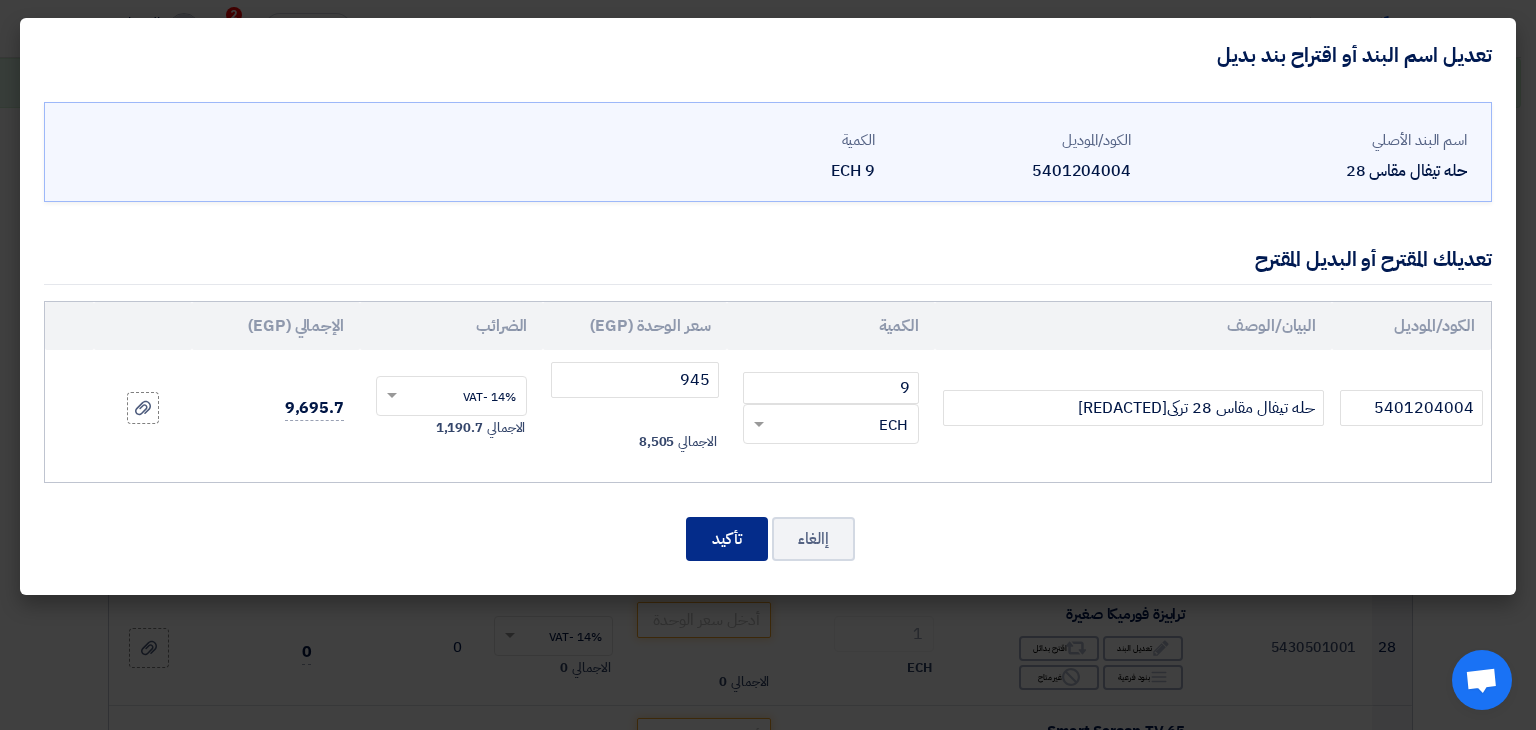 click on "تأكيد" 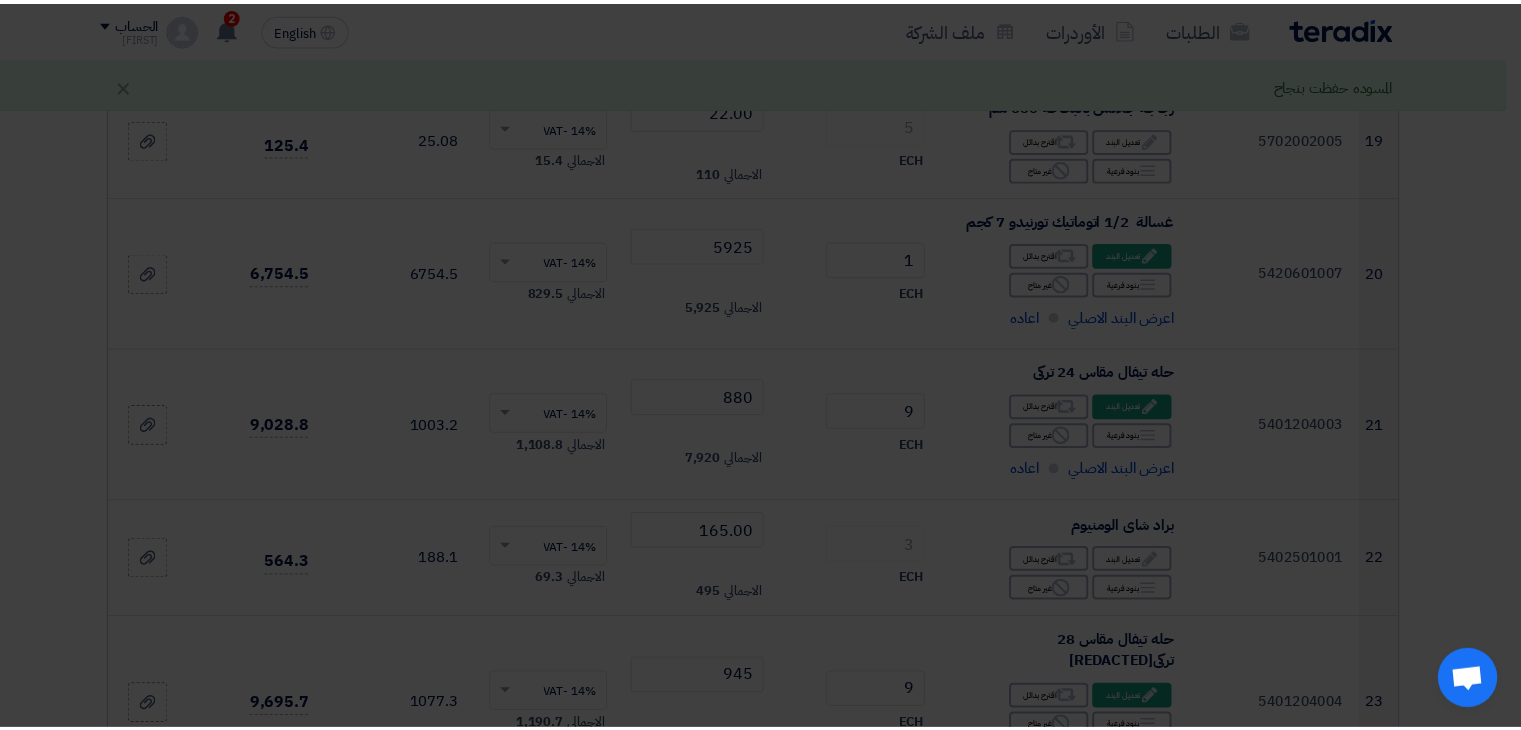scroll, scrollTop: 3253, scrollLeft: 0, axis: vertical 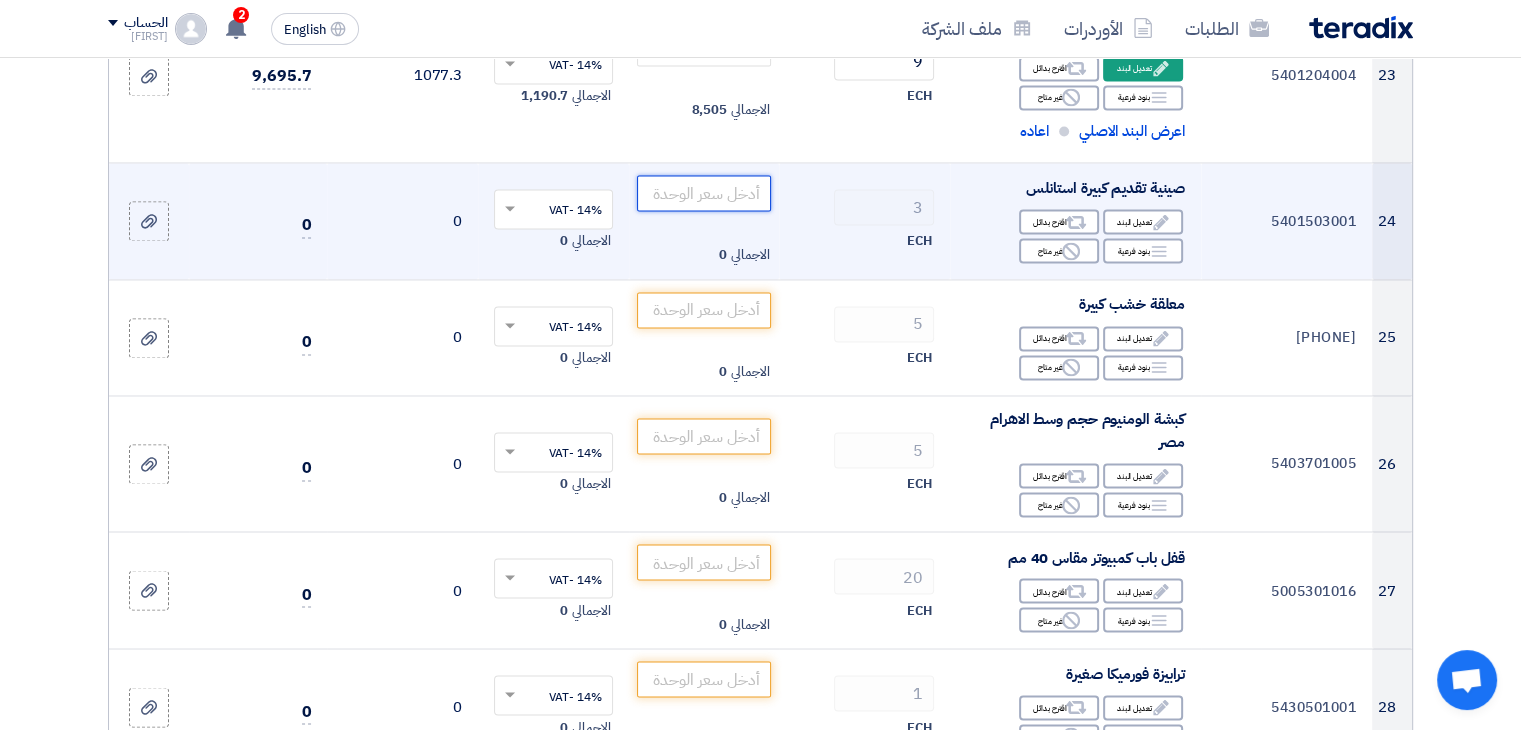 click 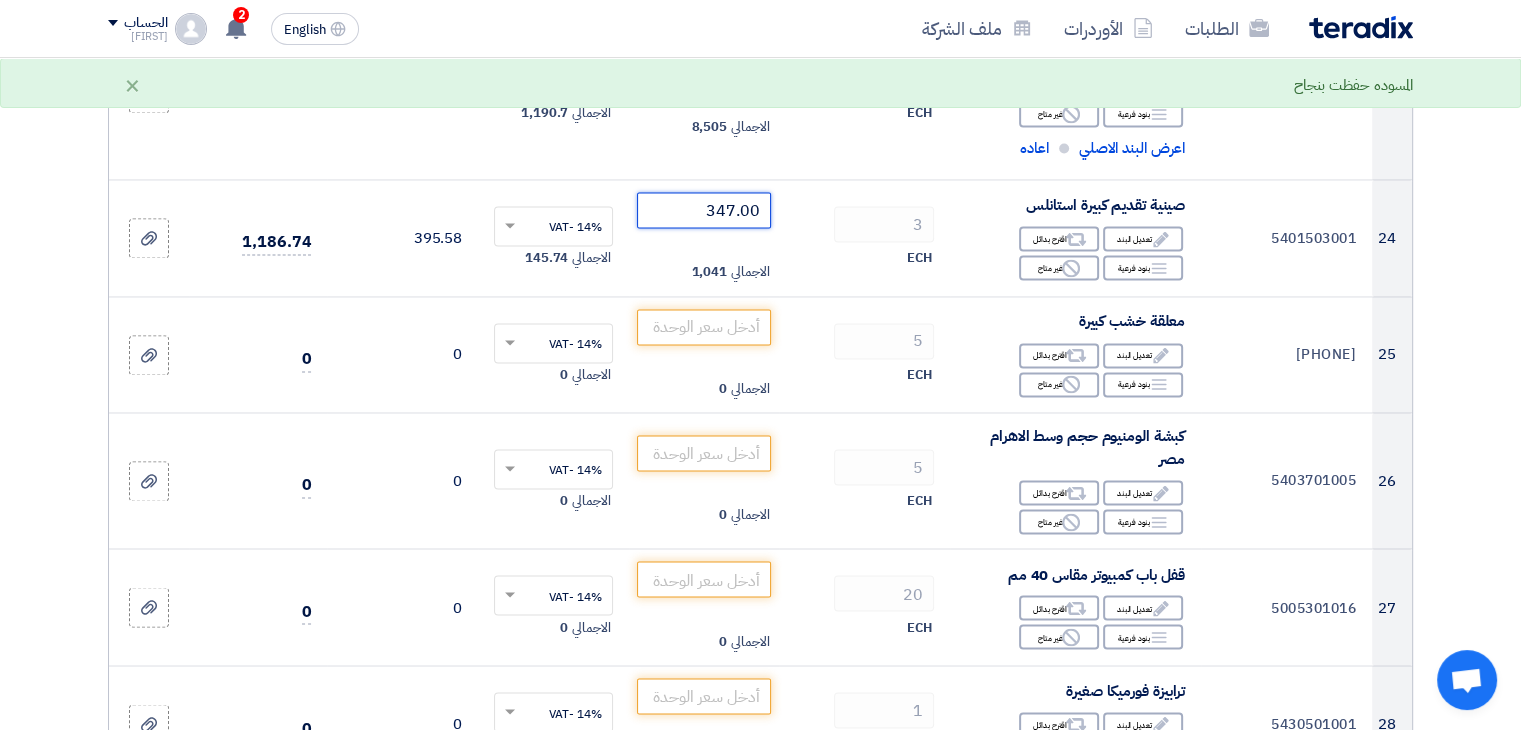 scroll, scrollTop: 3244, scrollLeft: 0, axis: vertical 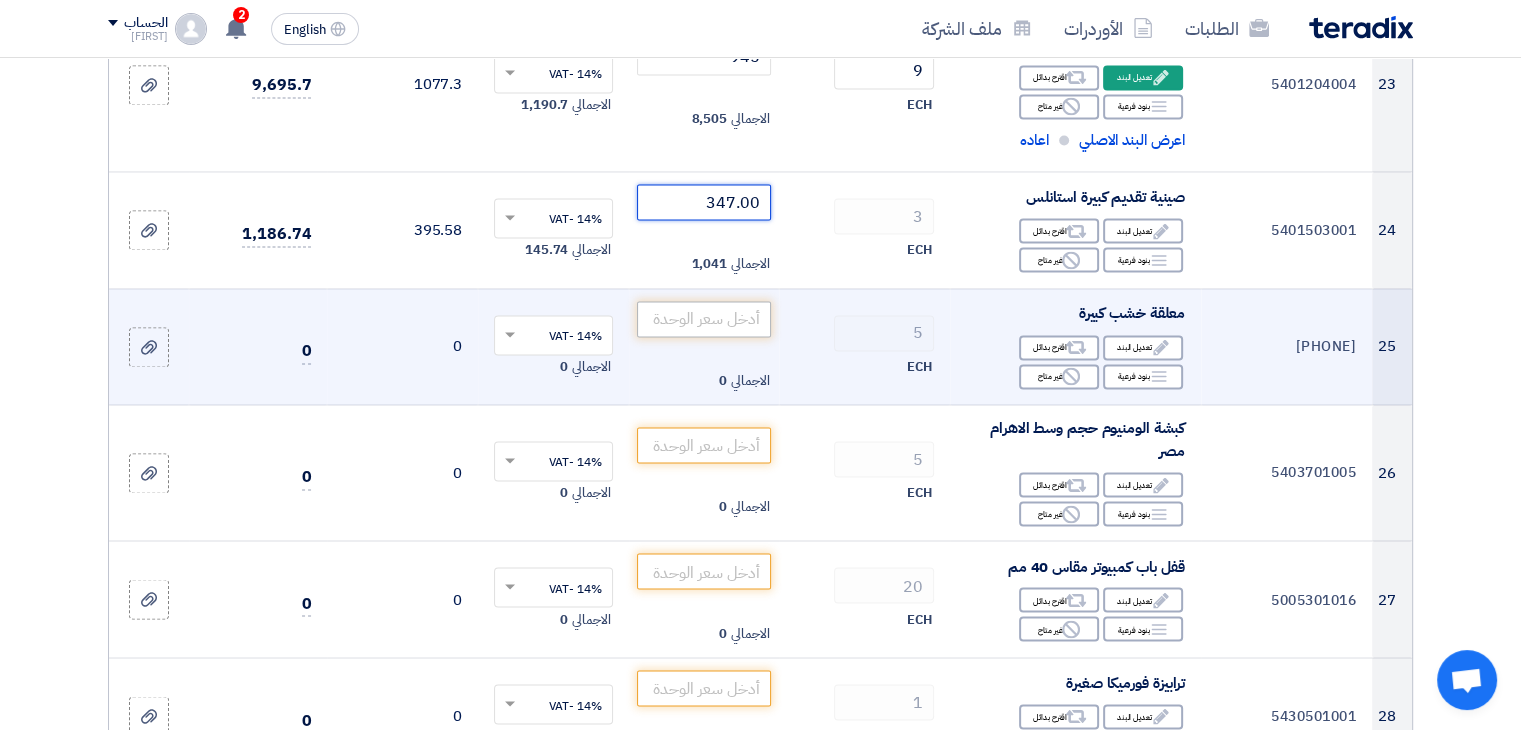 paste on "3500" 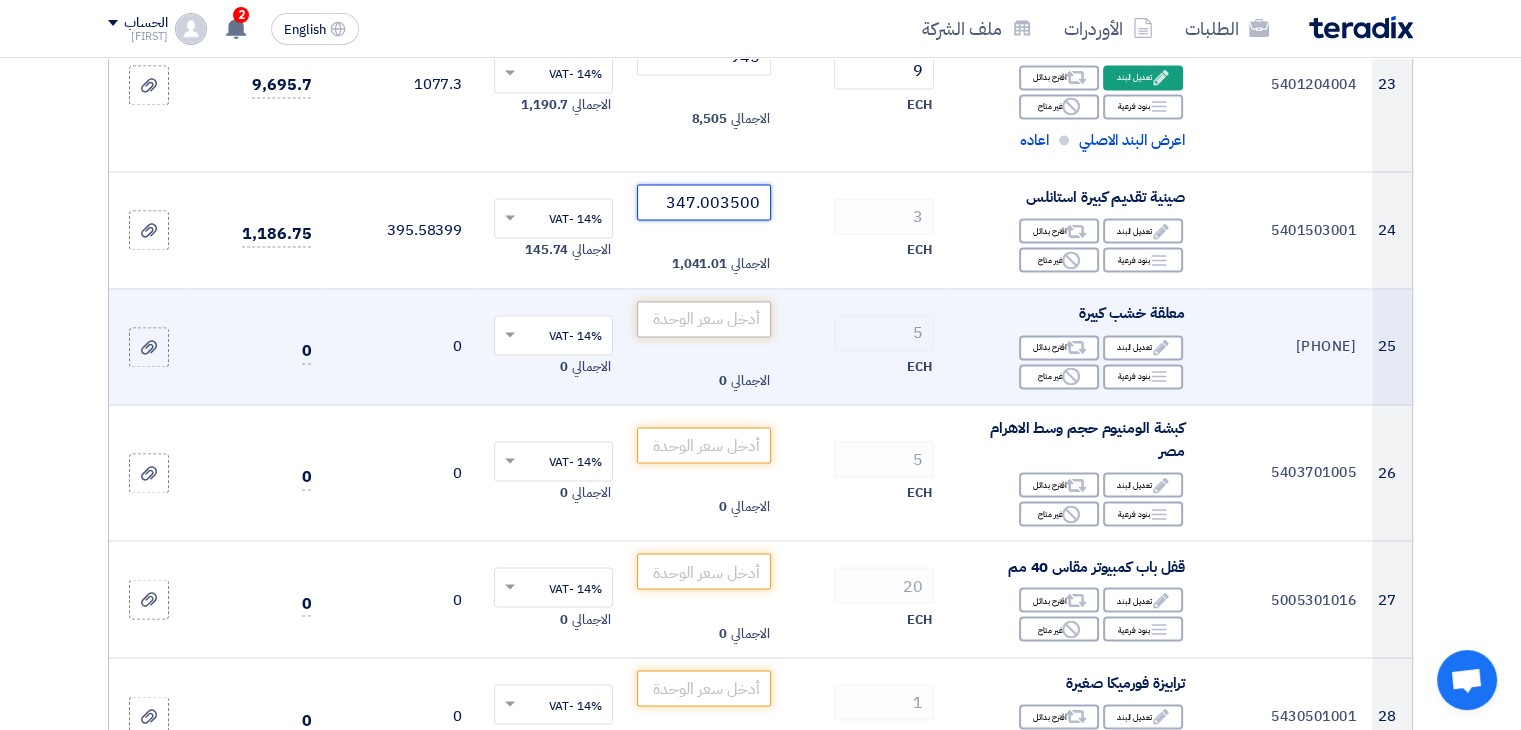 type on "347.00" 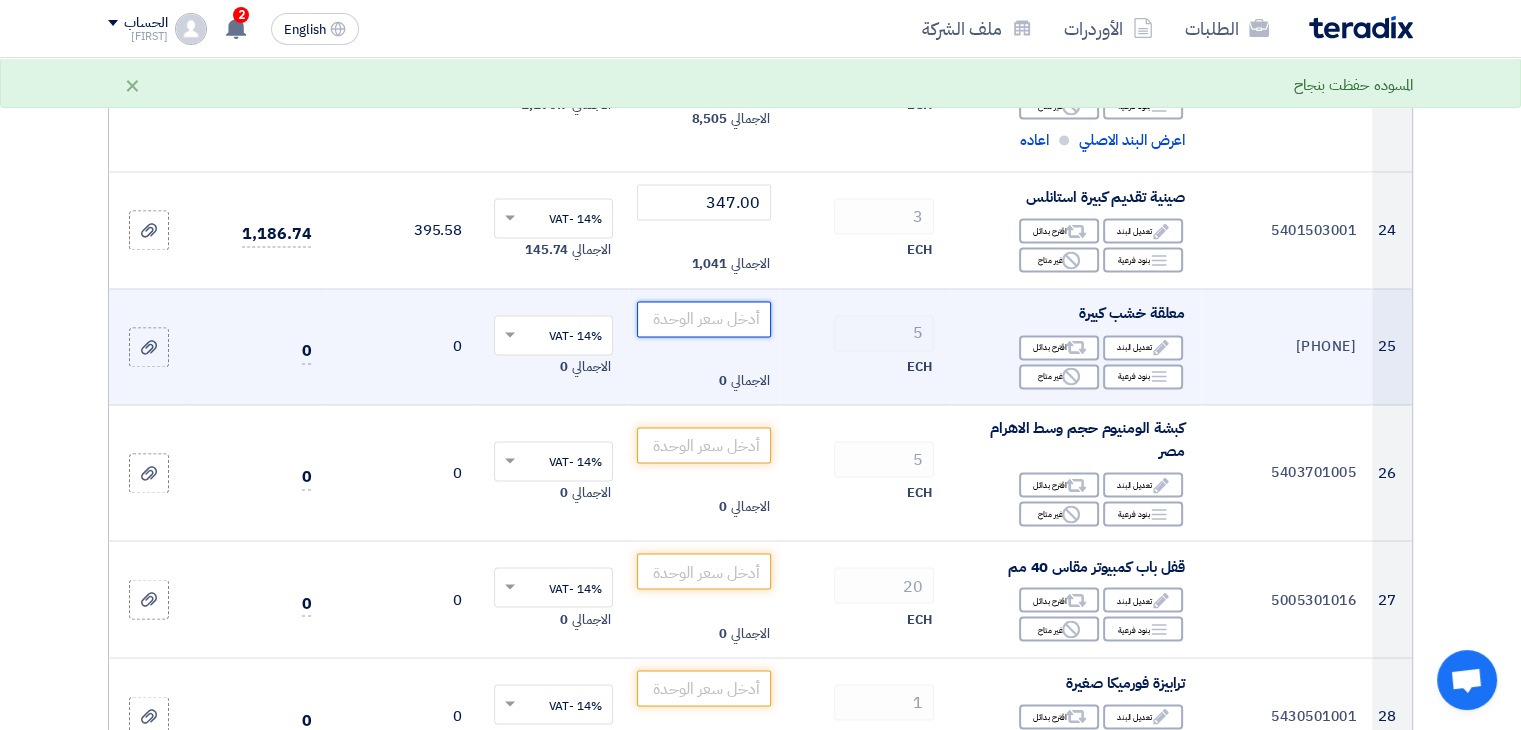 paste on "35.00" 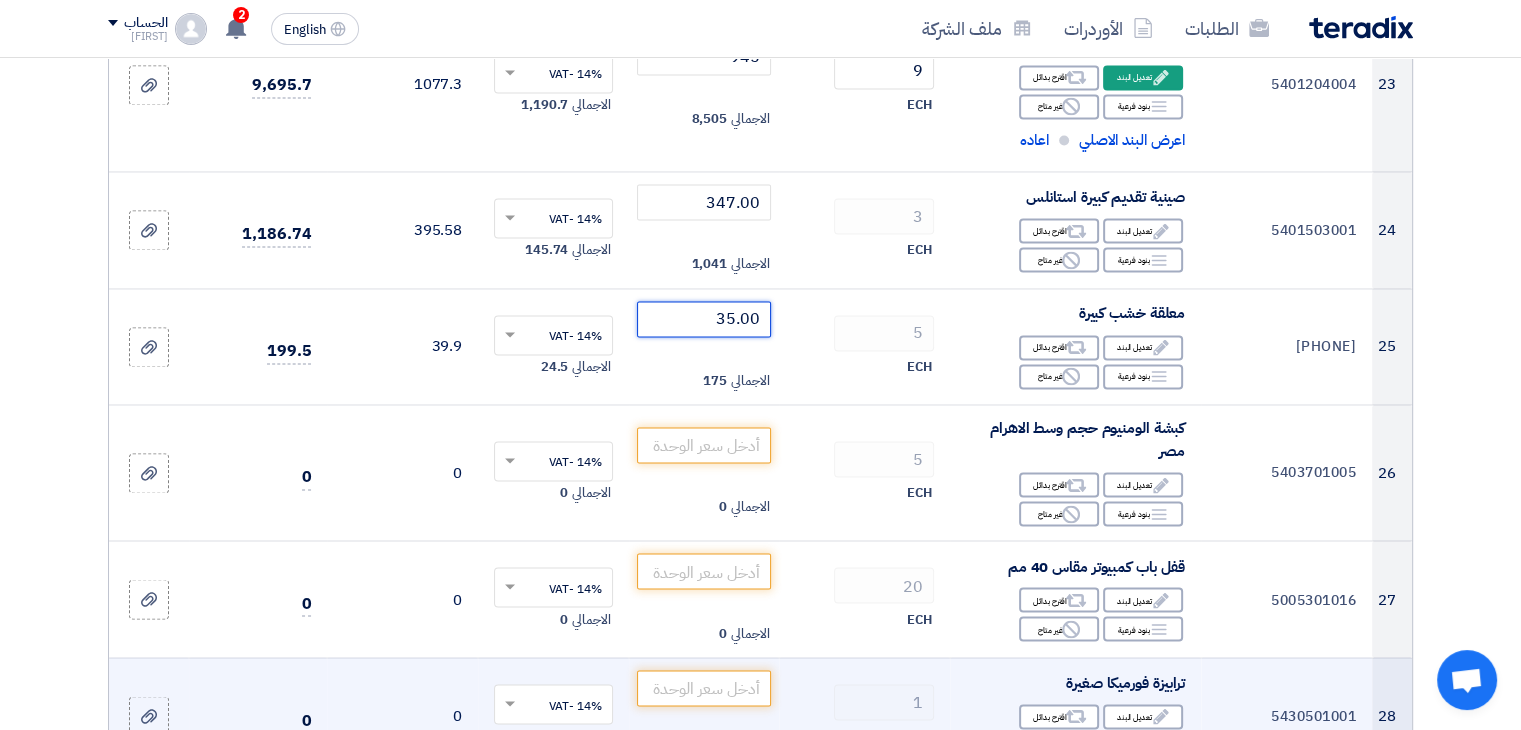 type on "35.00" 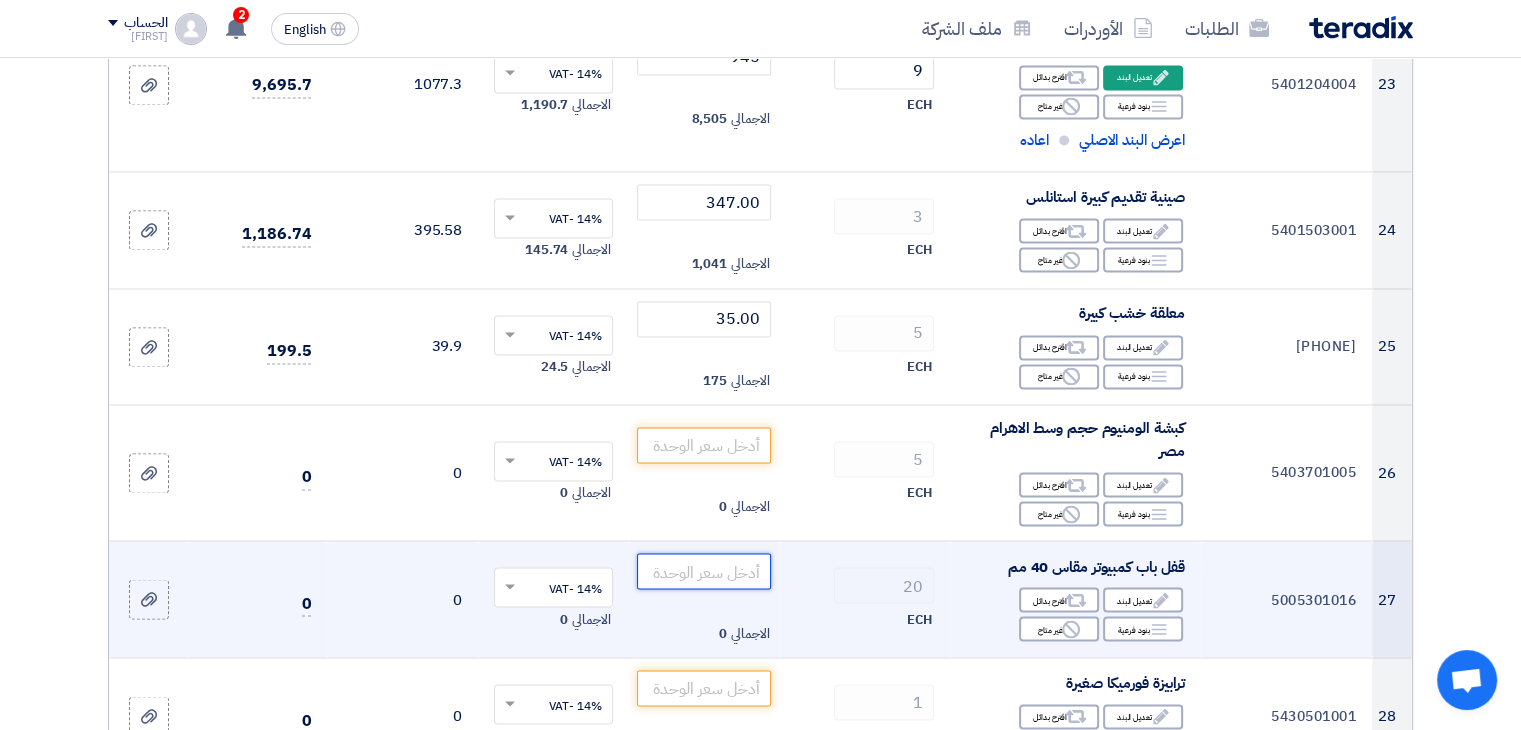 paste on "95.00" 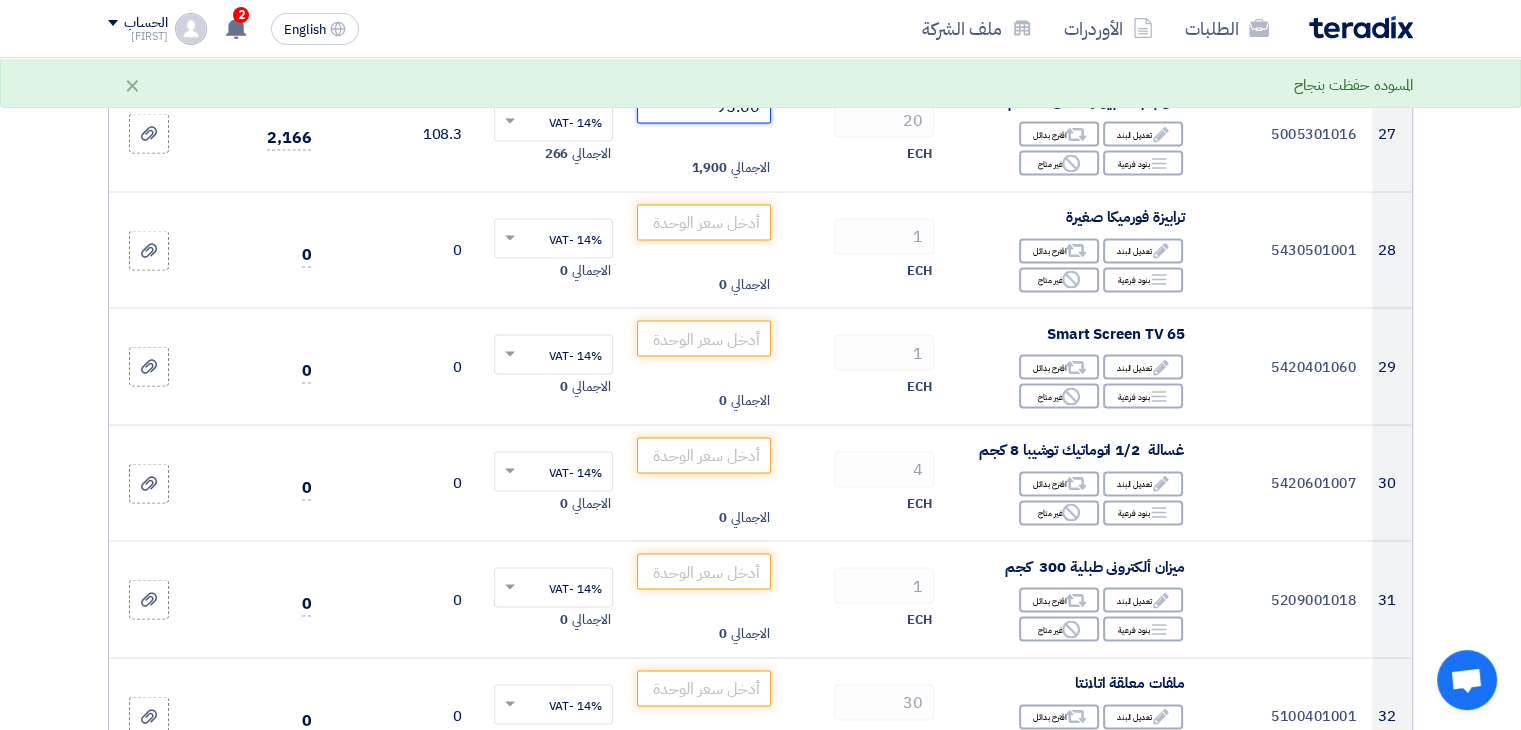 scroll, scrollTop: 3718, scrollLeft: 0, axis: vertical 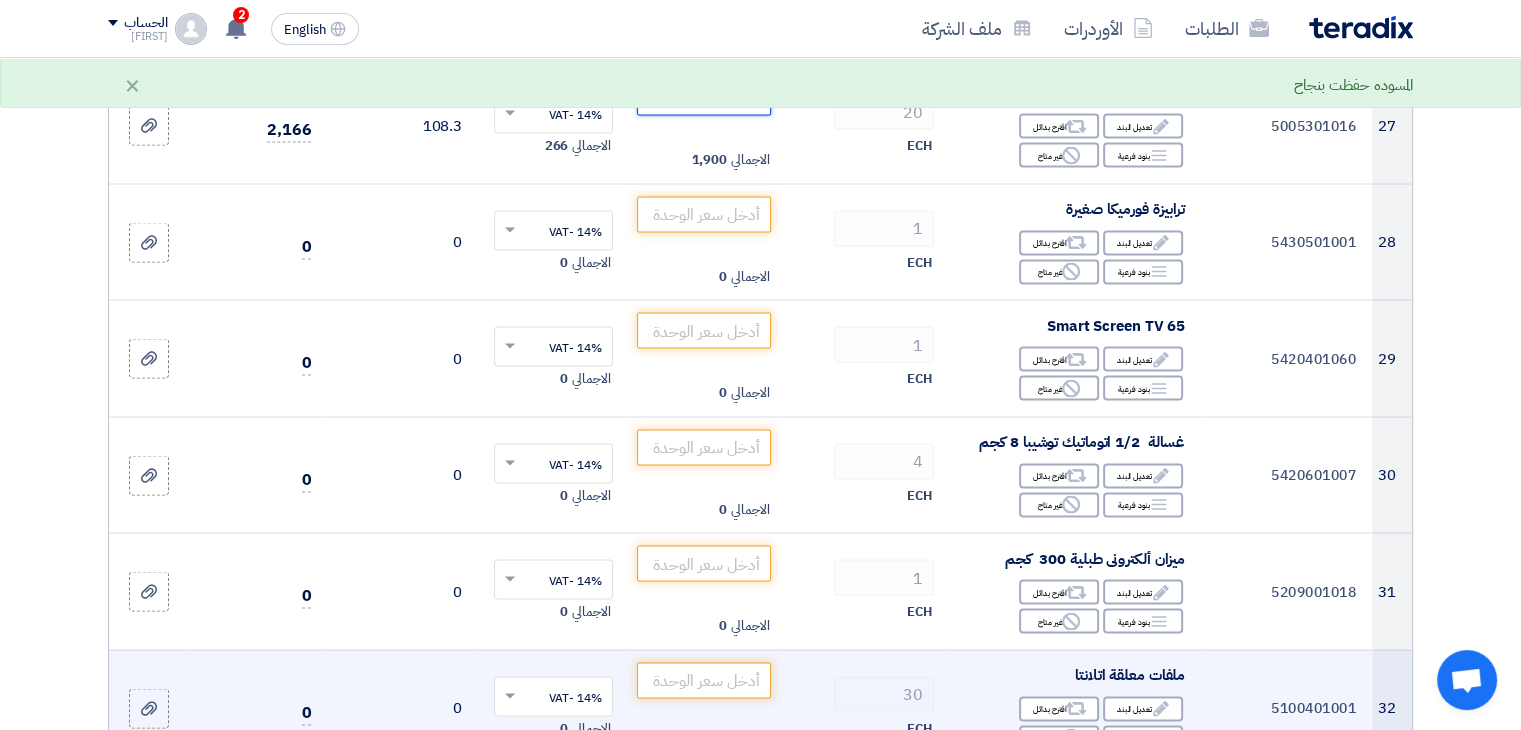 type on "95.00" 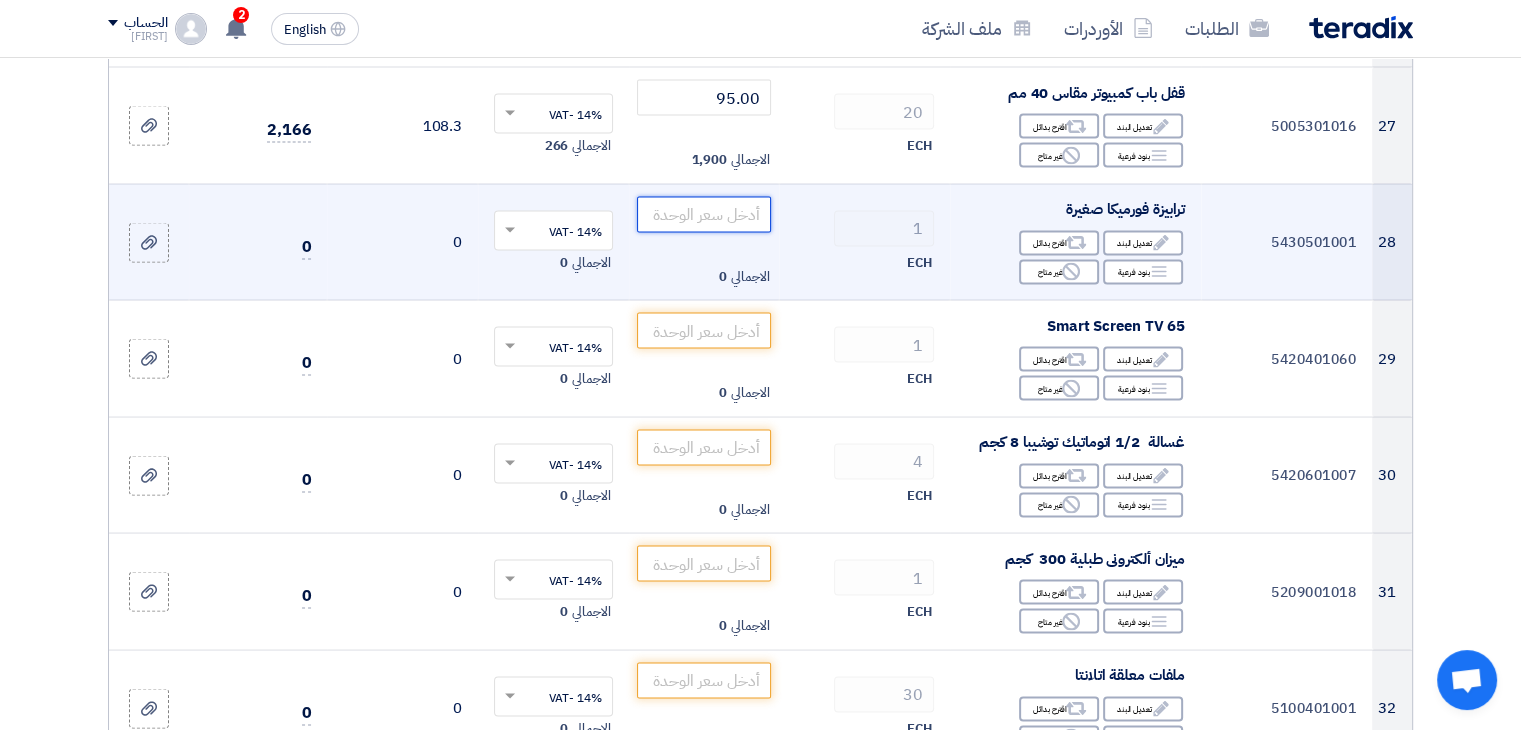 paste on "[PRICE]" 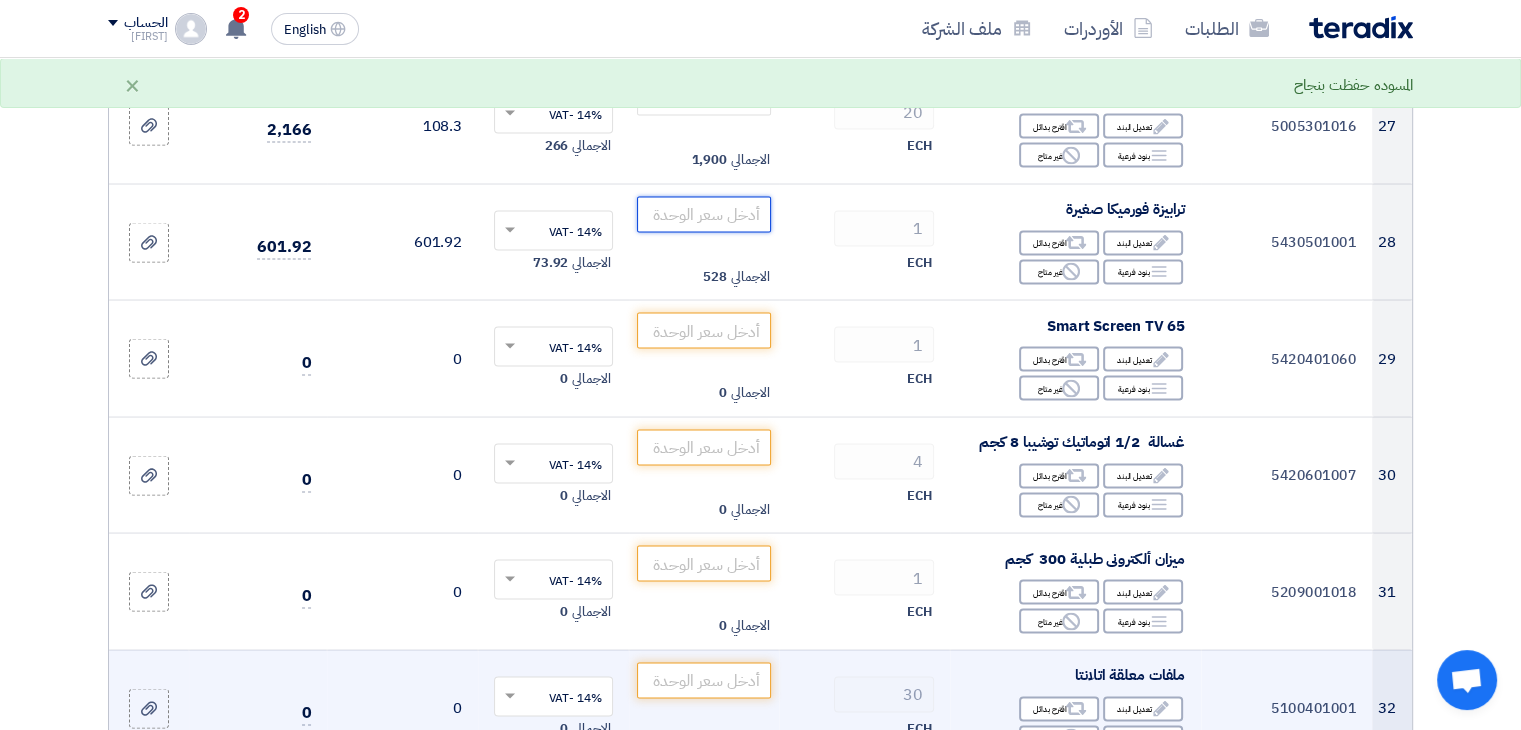 type on "[PRICE]" 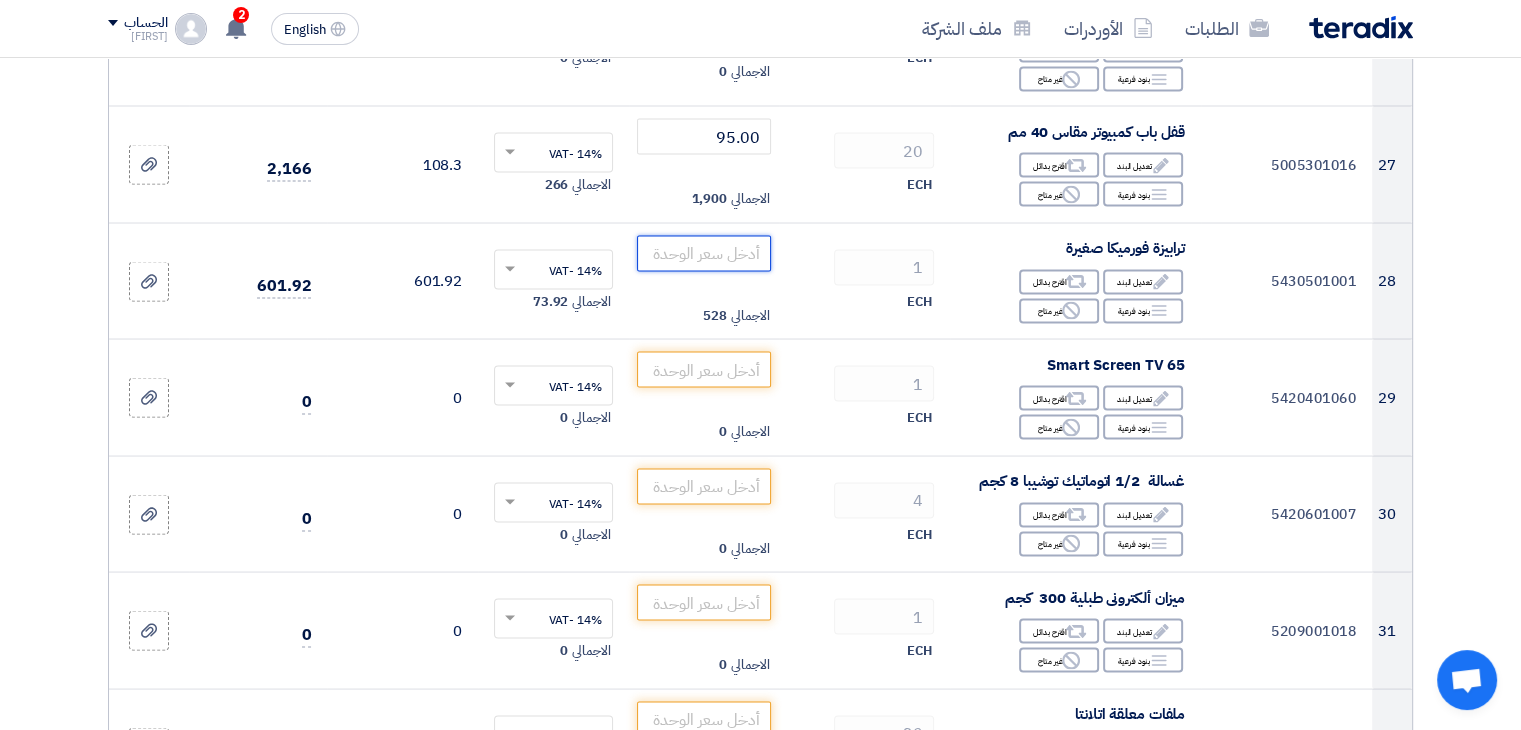 scroll, scrollTop: 3693, scrollLeft: 0, axis: vertical 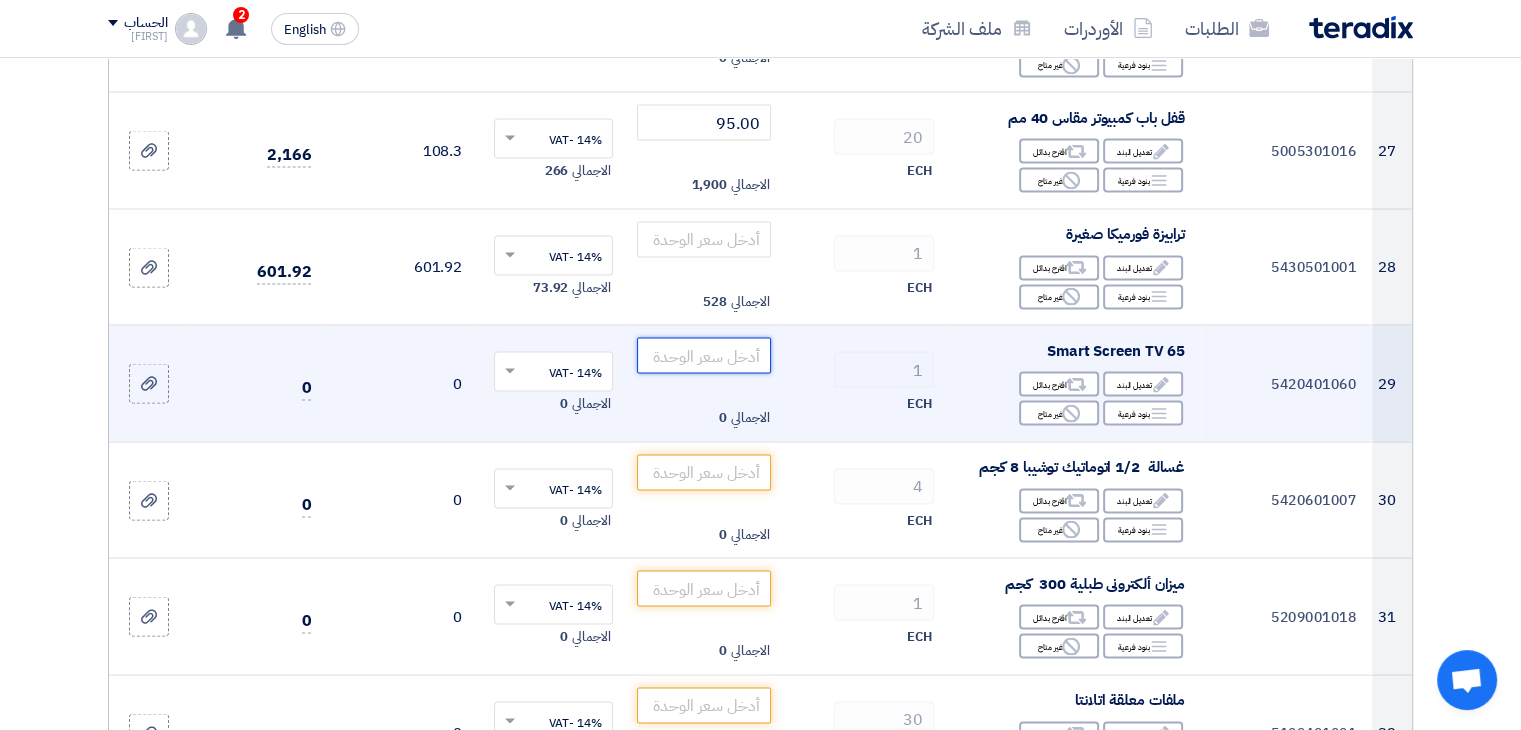 click 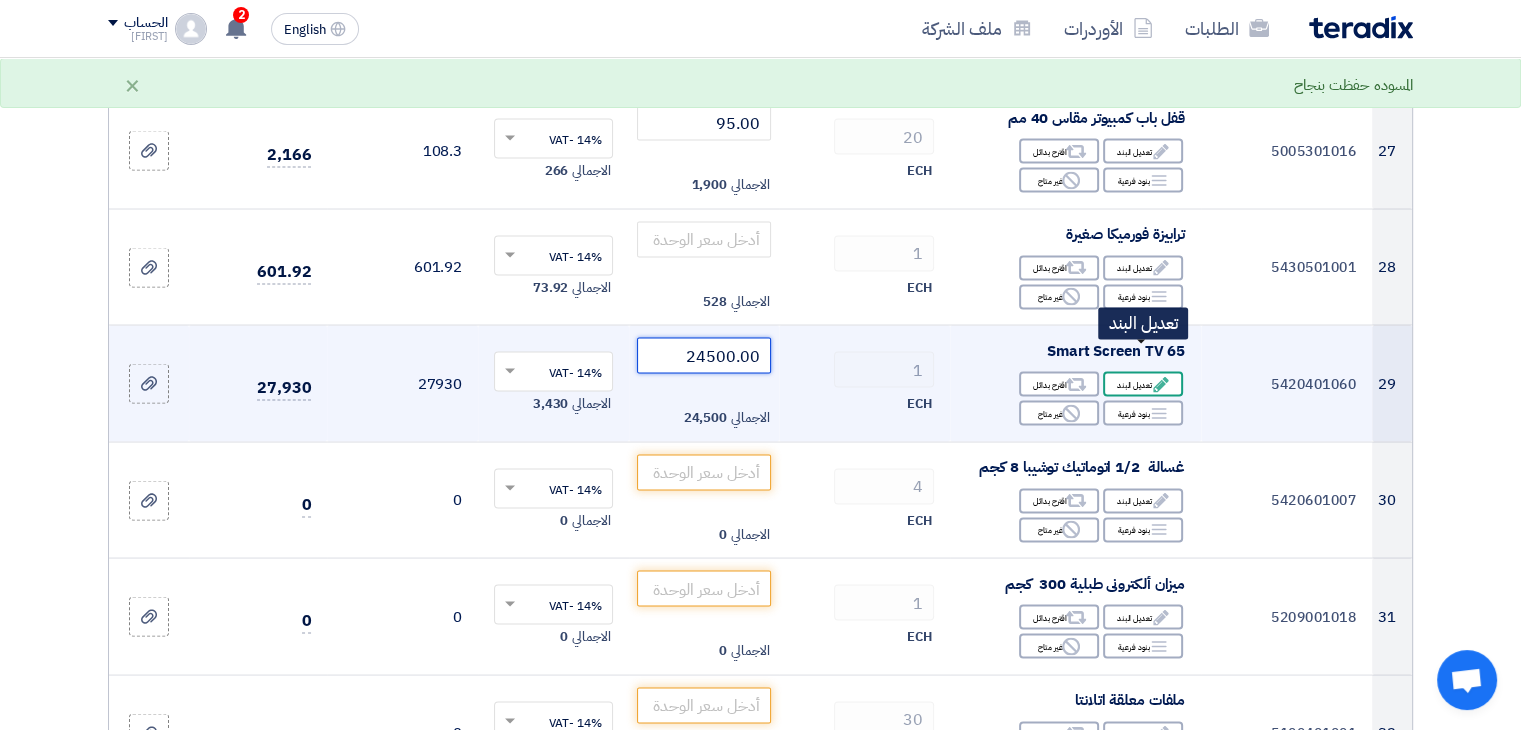 type on "24500.00" 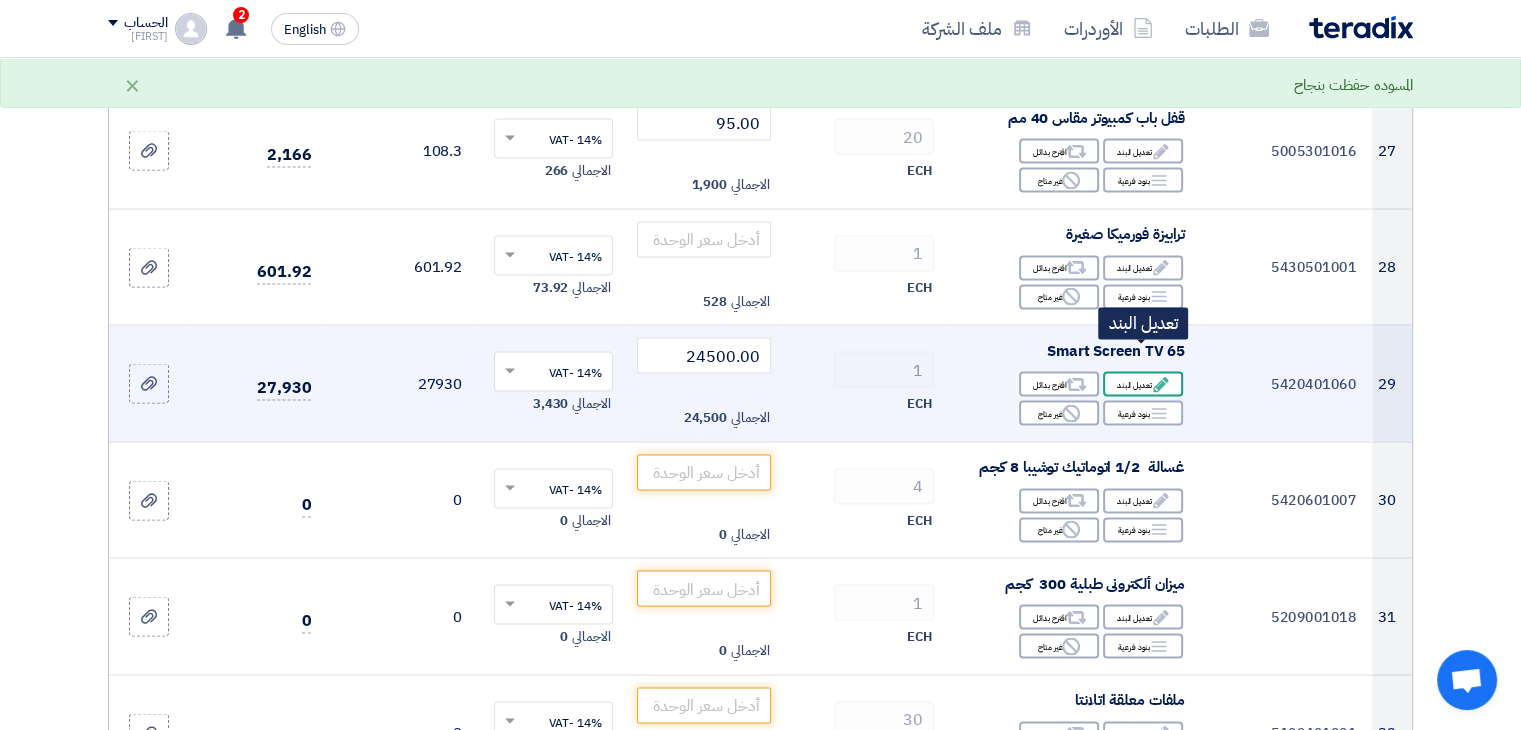 click 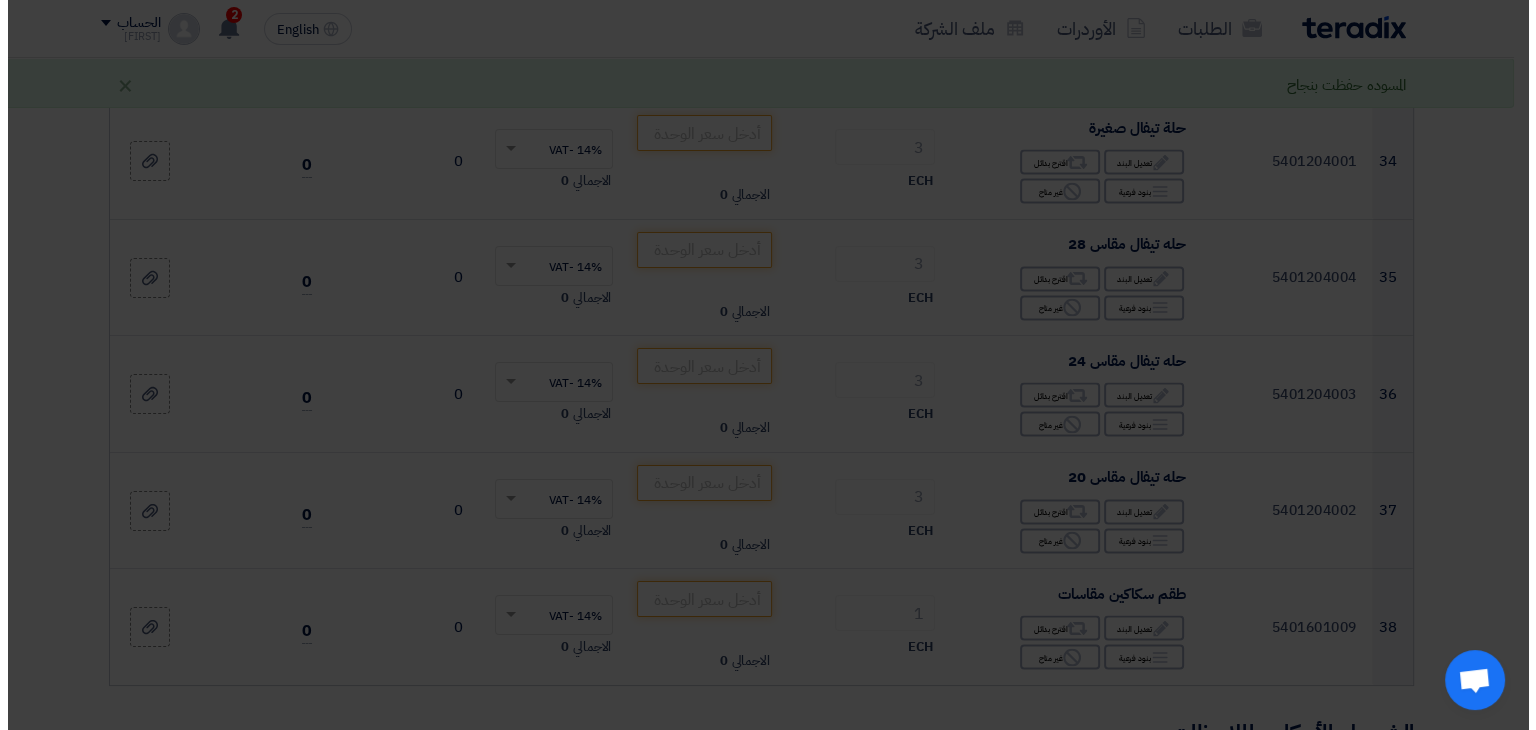 scroll, scrollTop: 2912, scrollLeft: 0, axis: vertical 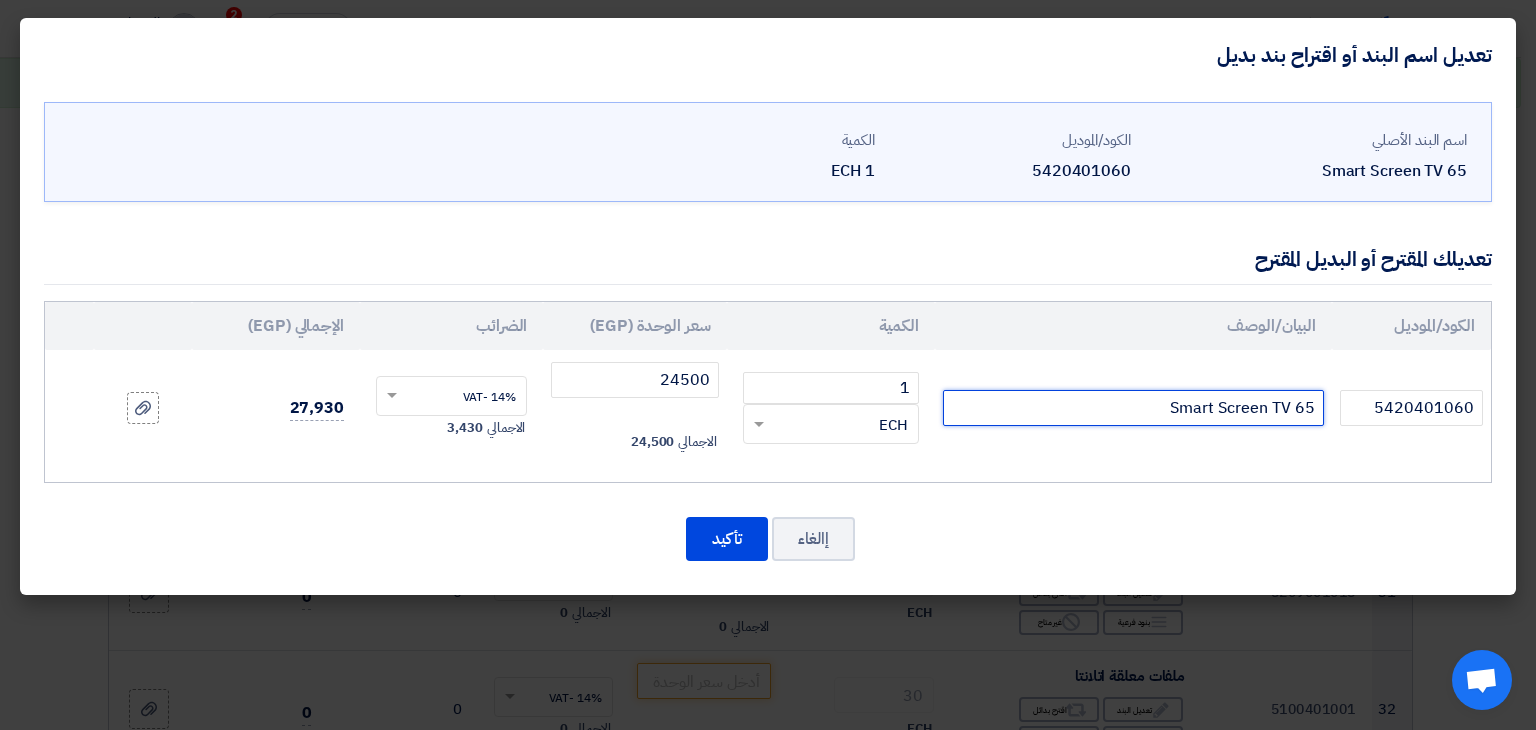 click on "Smart Screen TV 65" 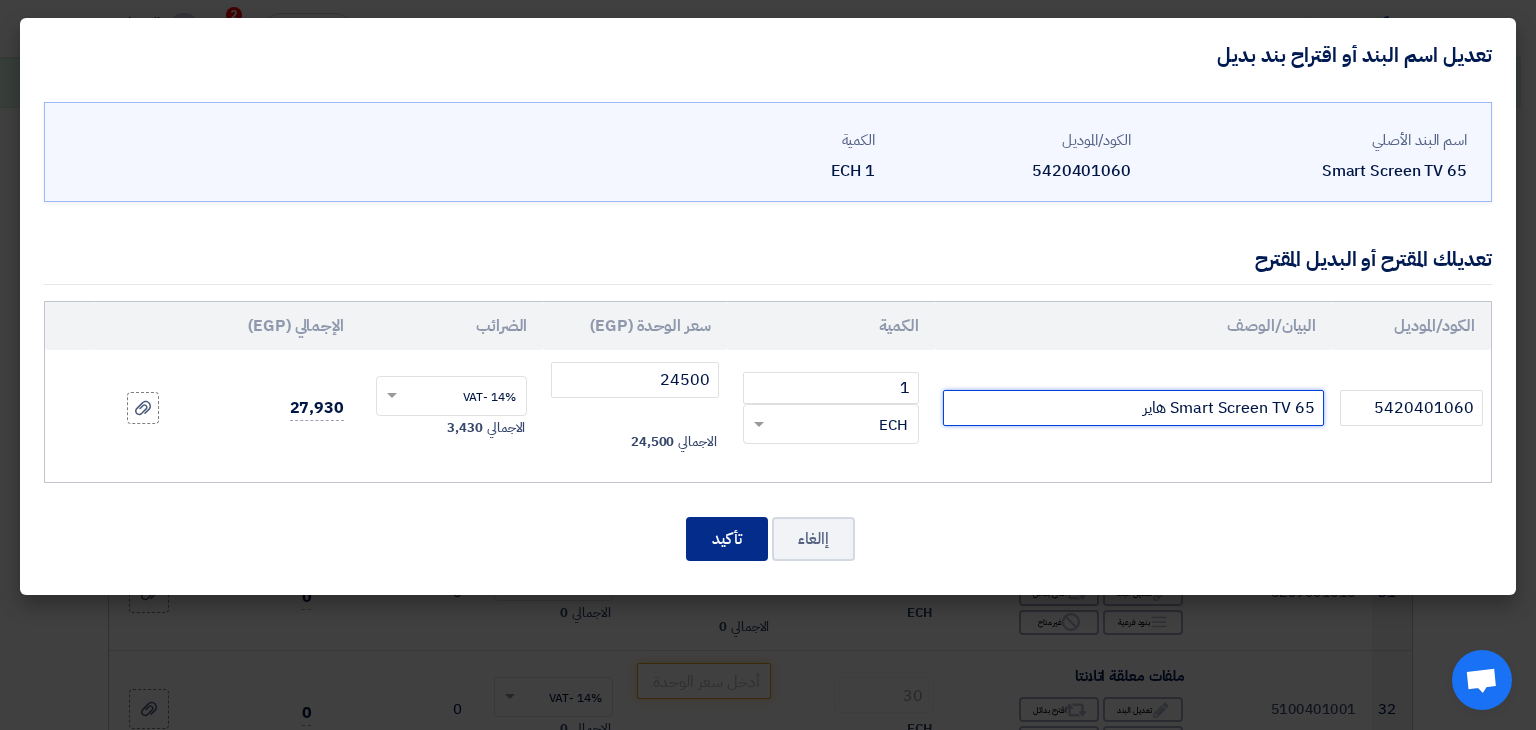 type on "Smart Screen TV 65 هاير" 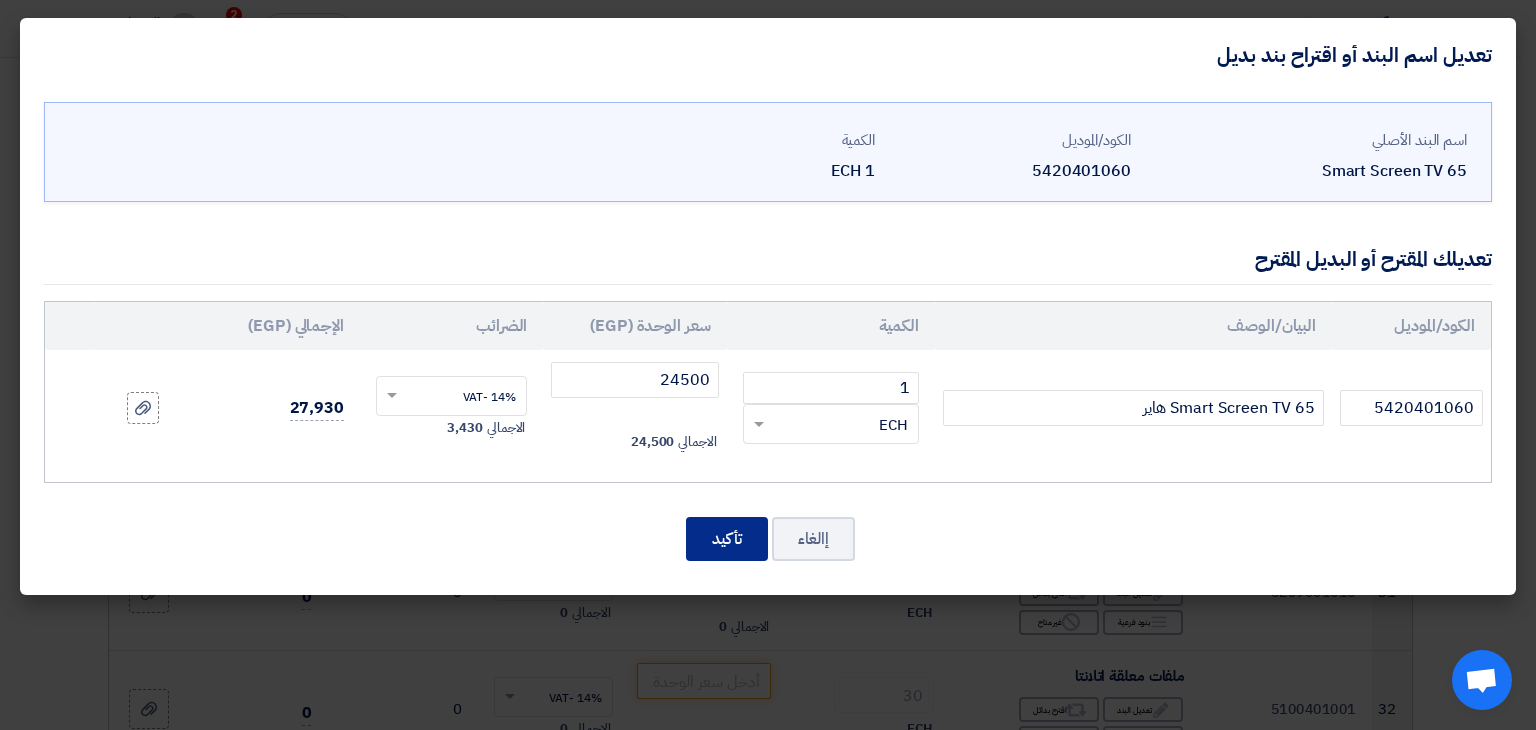 click on "تأكيد" 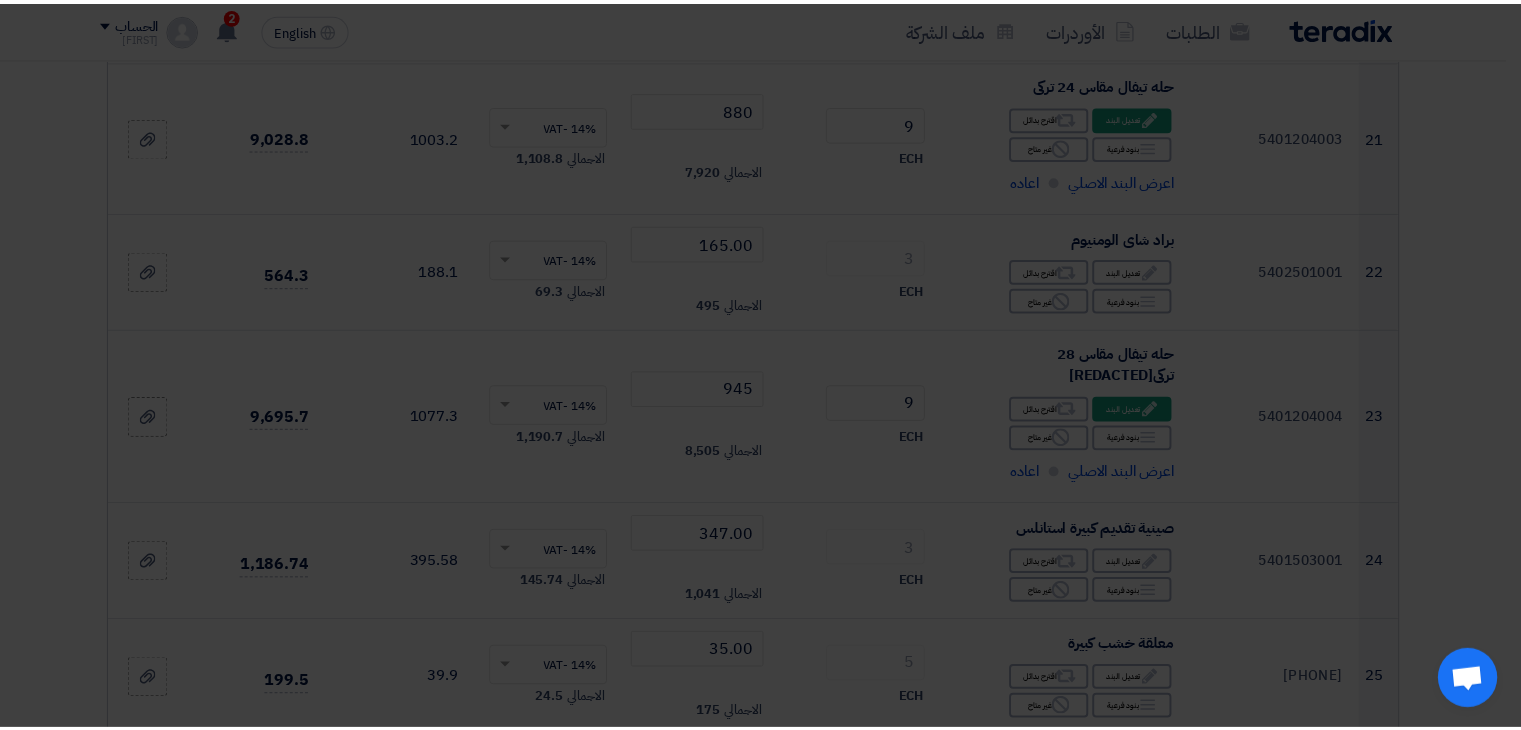 scroll, scrollTop: 3693, scrollLeft: 0, axis: vertical 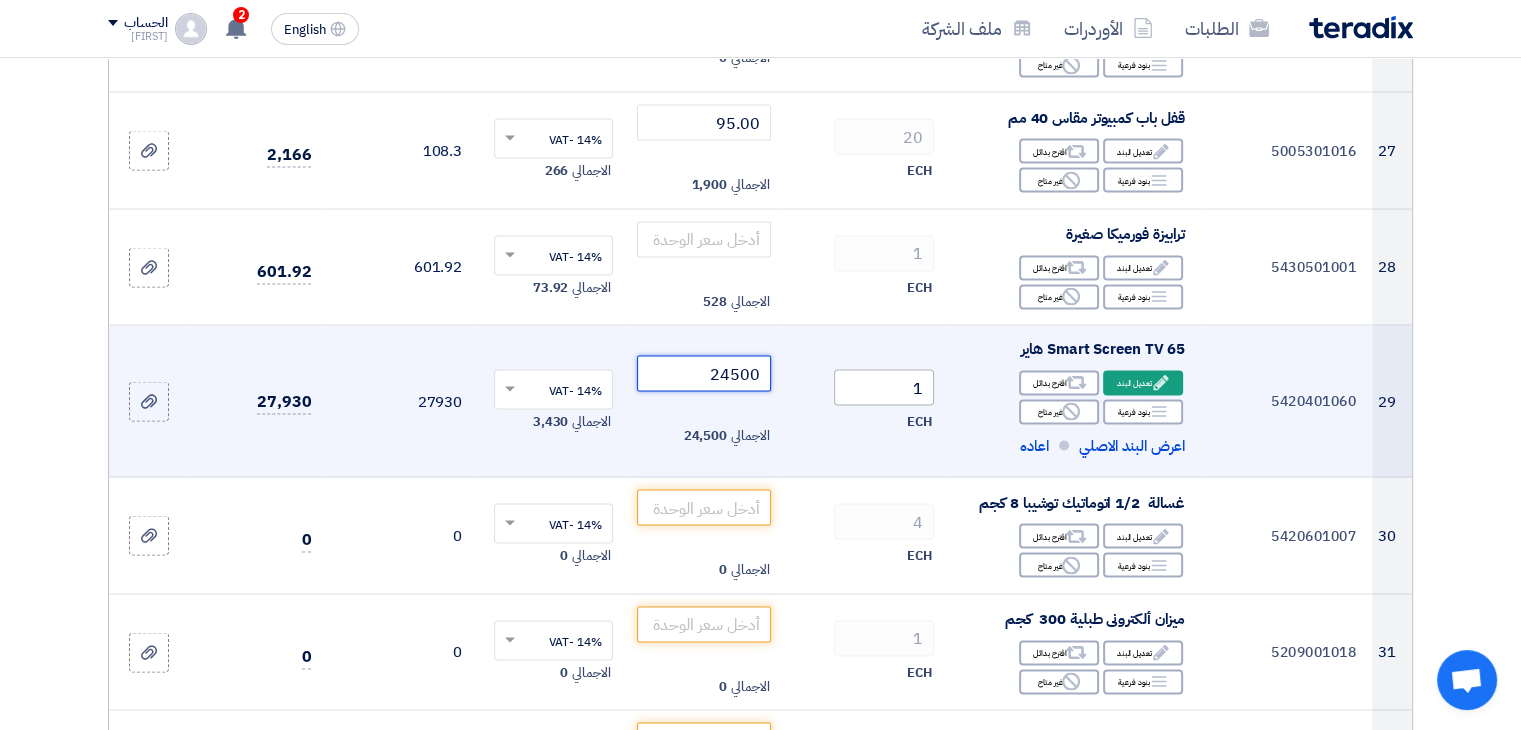 drag, startPoint x: 702, startPoint y: 341, endPoint x: 896, endPoint y: 354, distance: 194.43507 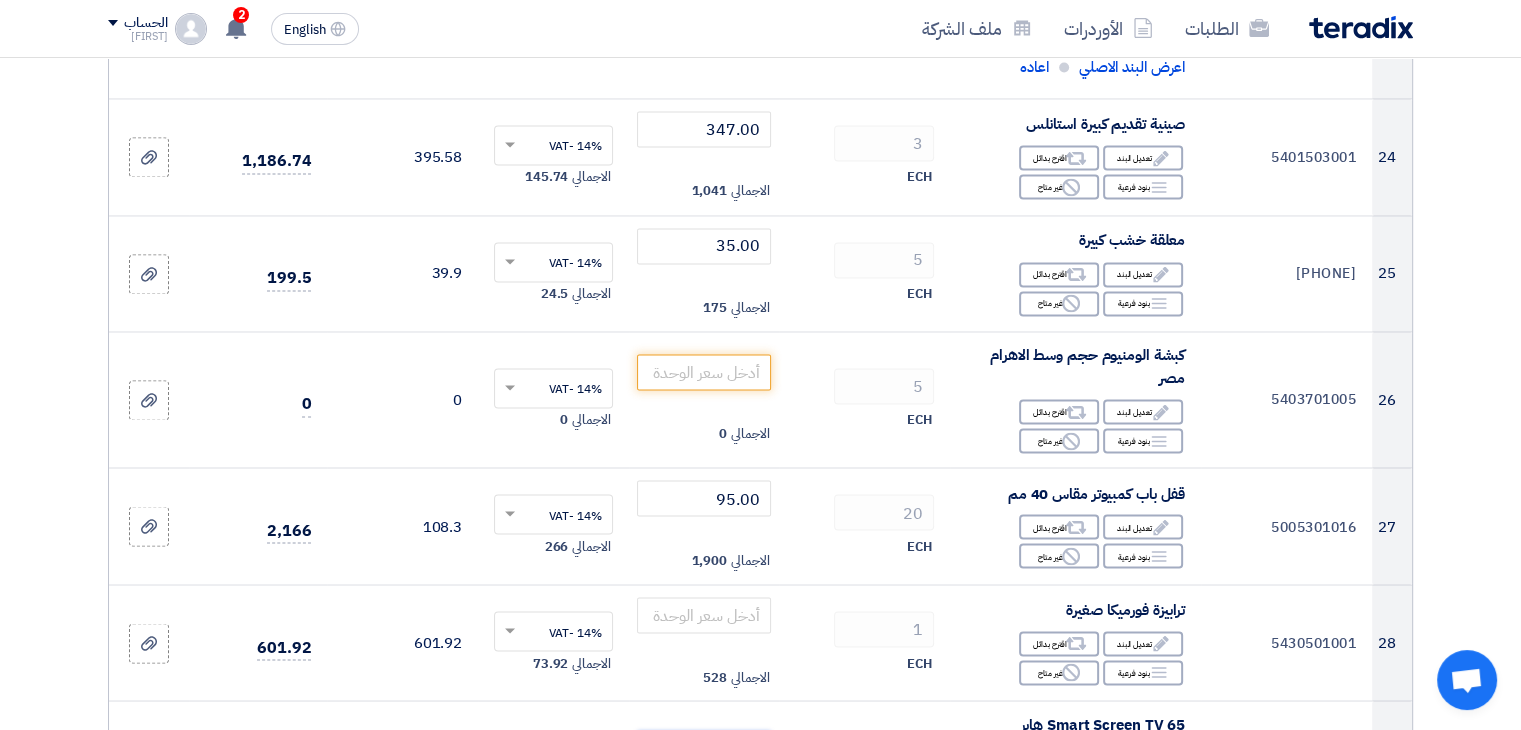 scroll, scrollTop: 3400, scrollLeft: 0, axis: vertical 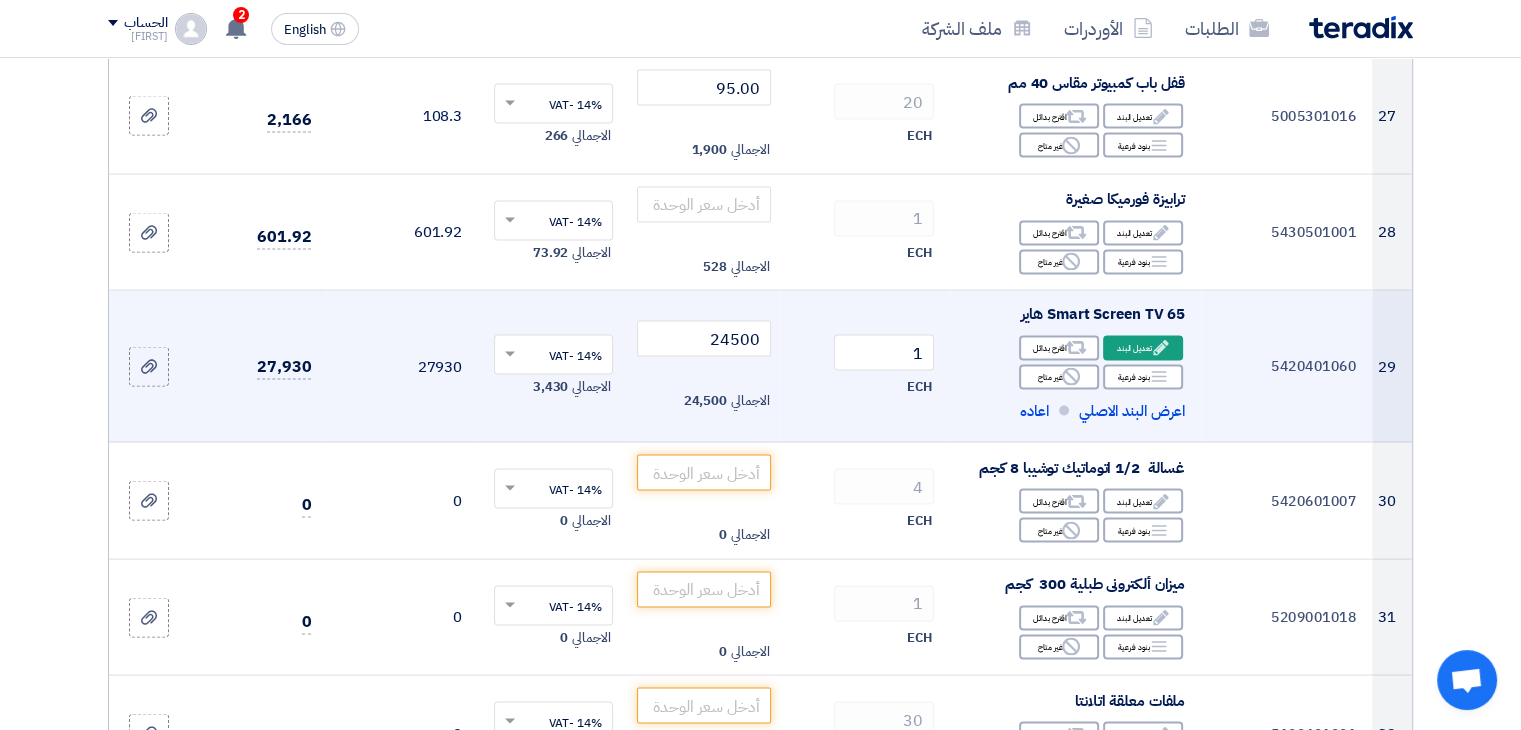 click on "1
ECH" 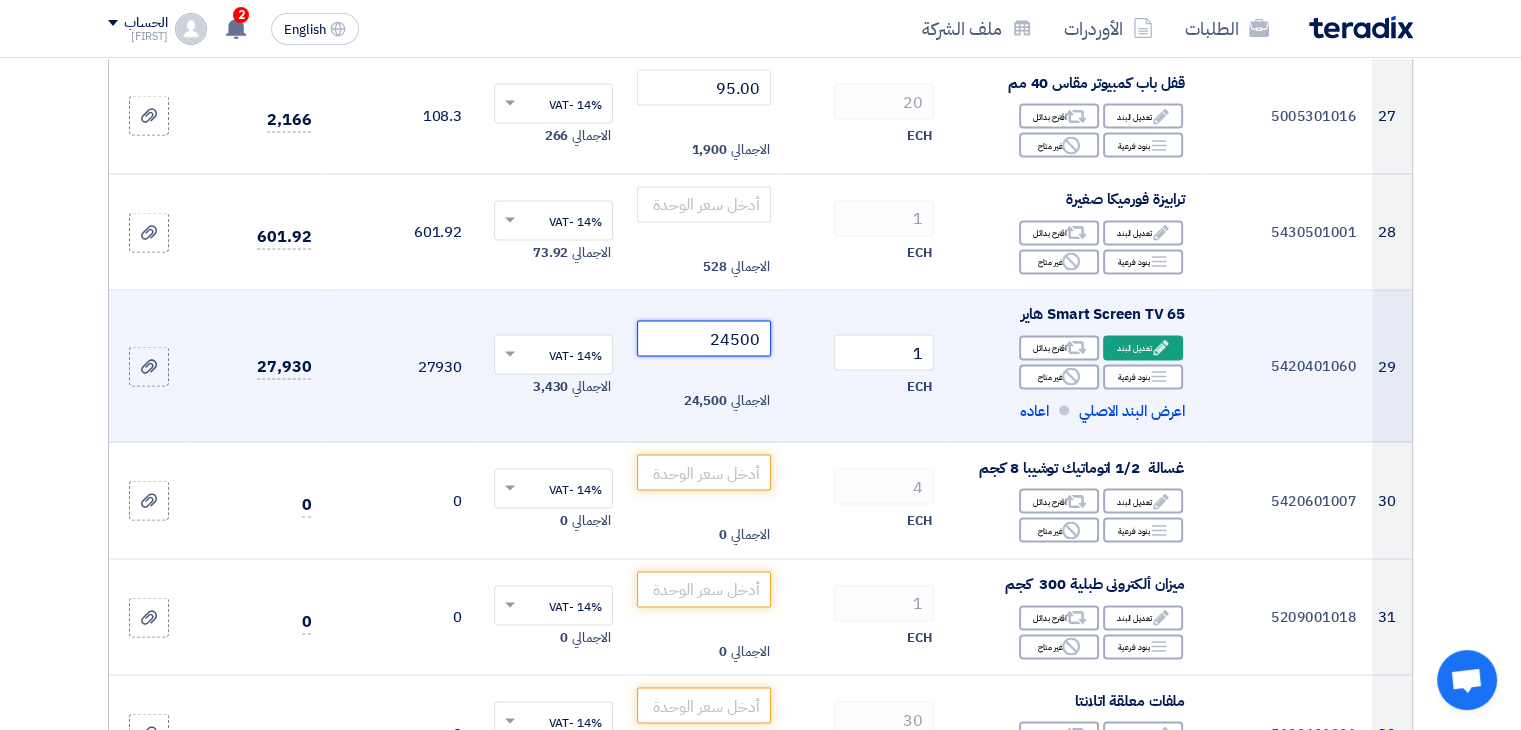drag, startPoint x: 699, startPoint y: 309, endPoint x: 936, endPoint y: 331, distance: 238.0189 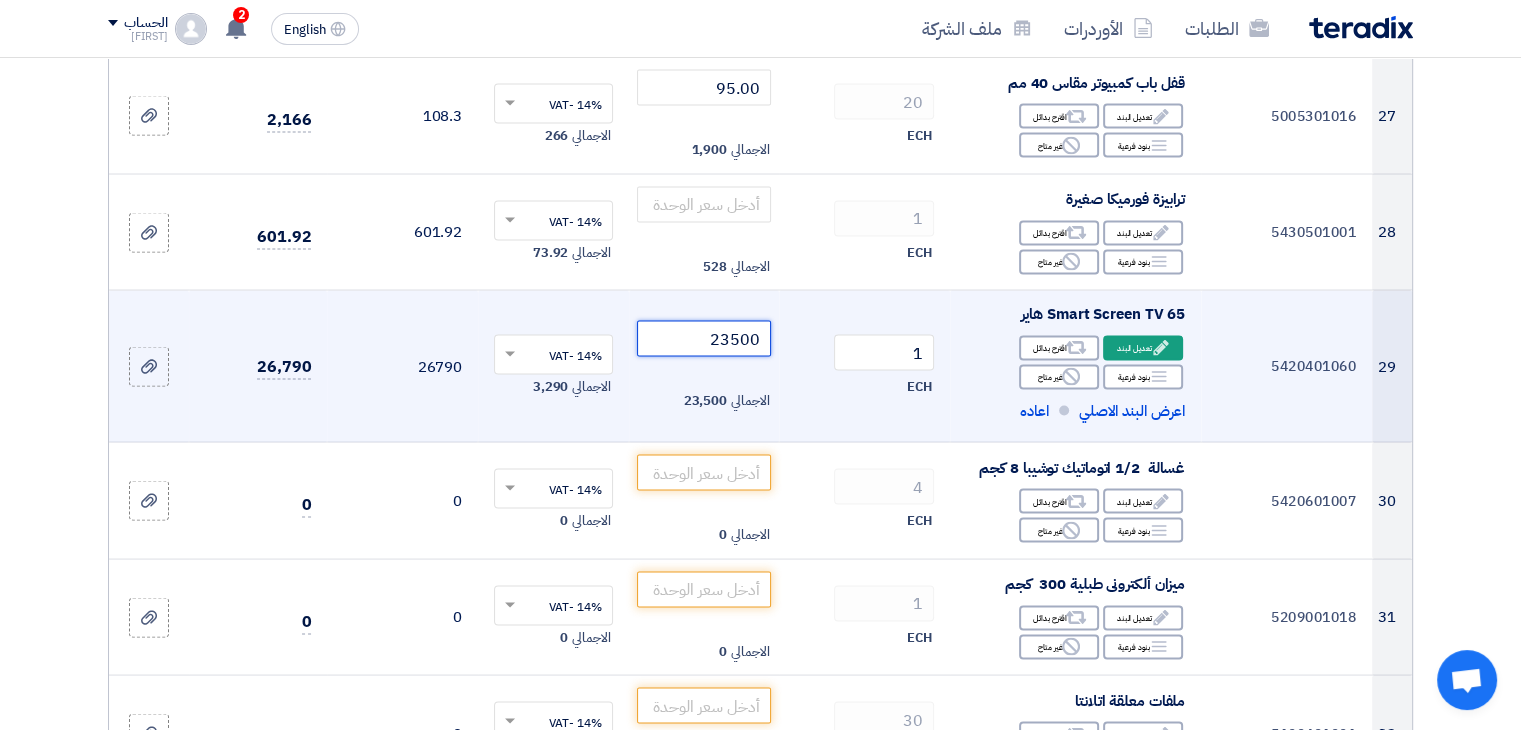 click on "Draft
تعديل المسوده" 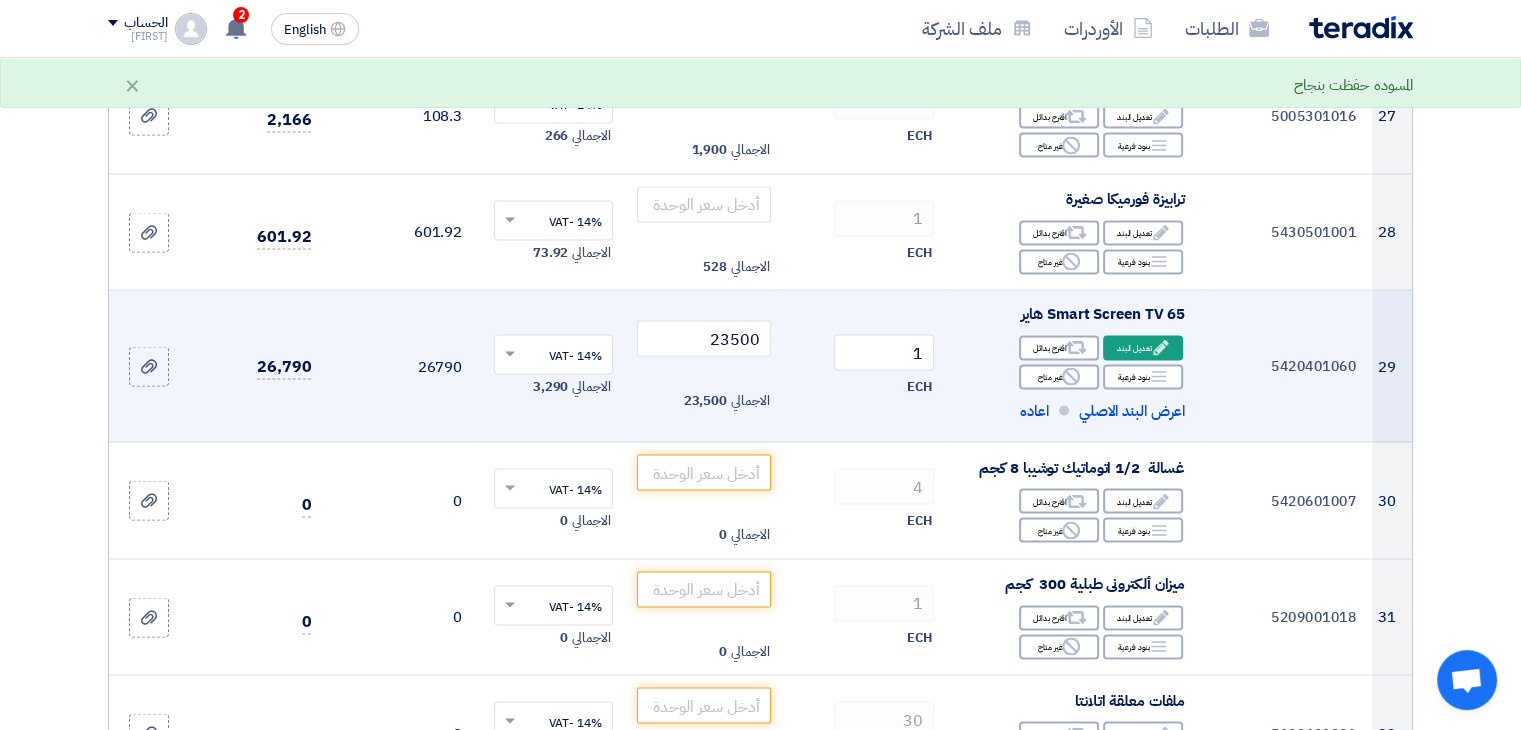 click on "23500
الاجمالي
23,500" 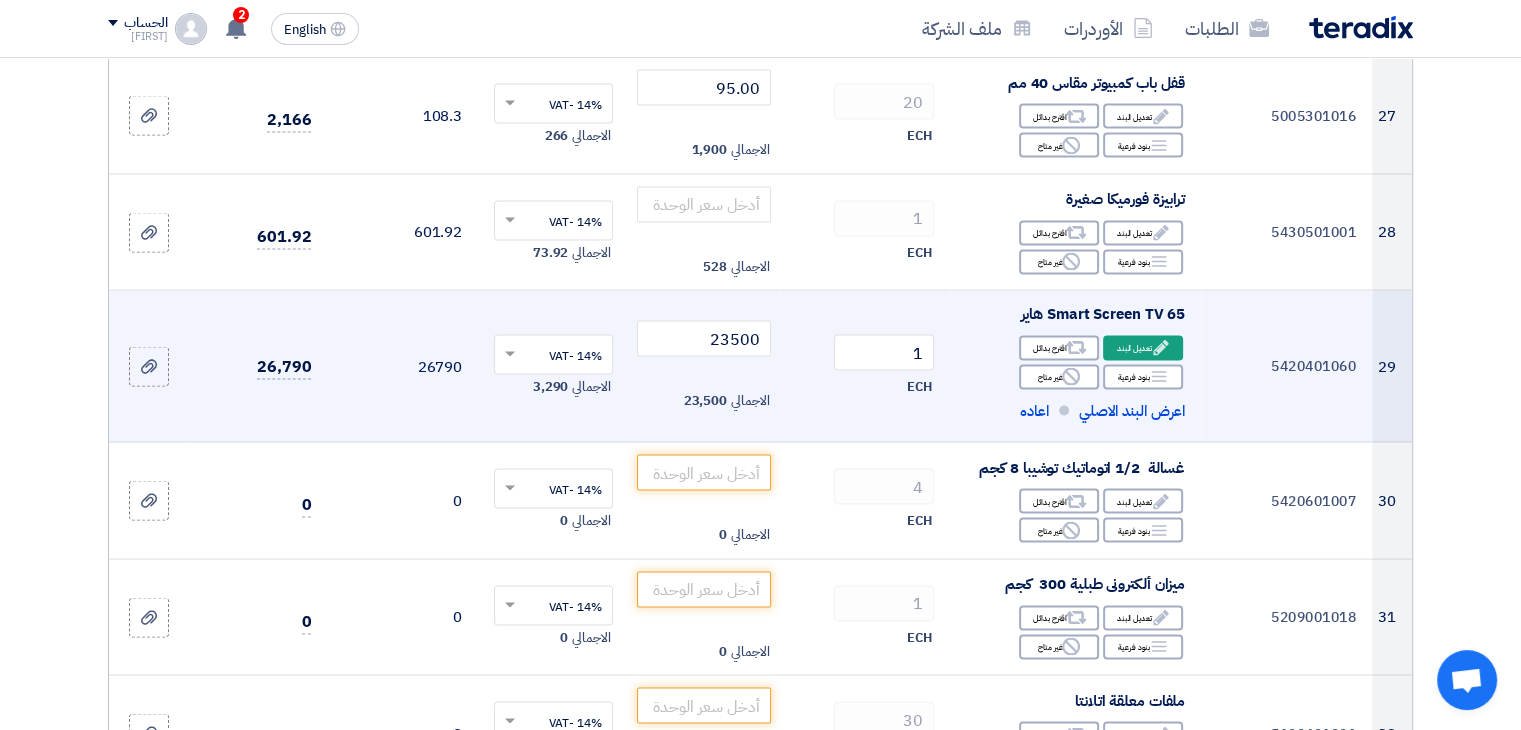 drag, startPoint x: 1186, startPoint y: 289, endPoint x: 1012, endPoint y: 298, distance: 174.2326 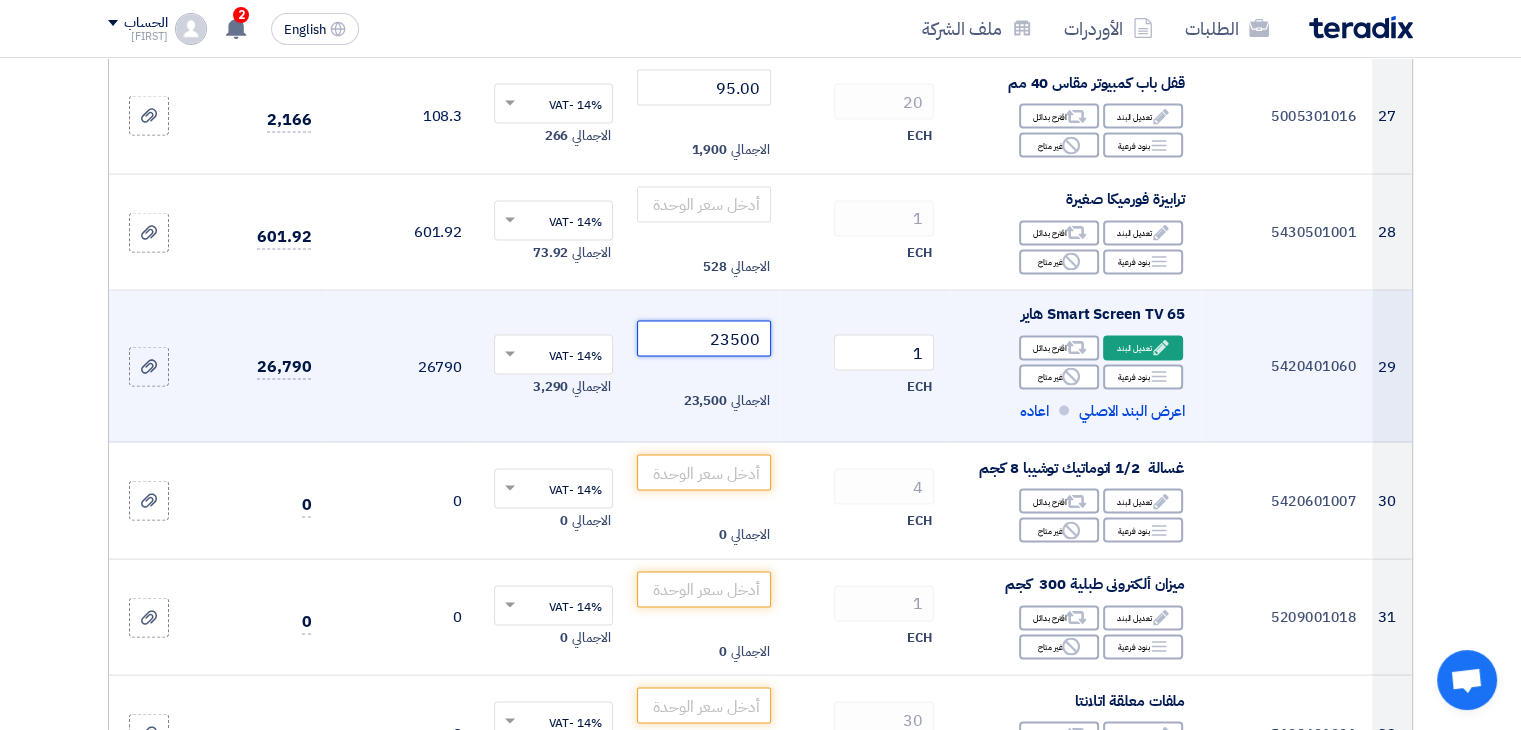 drag, startPoint x: 703, startPoint y: 314, endPoint x: 922, endPoint y: 291, distance: 220.20445 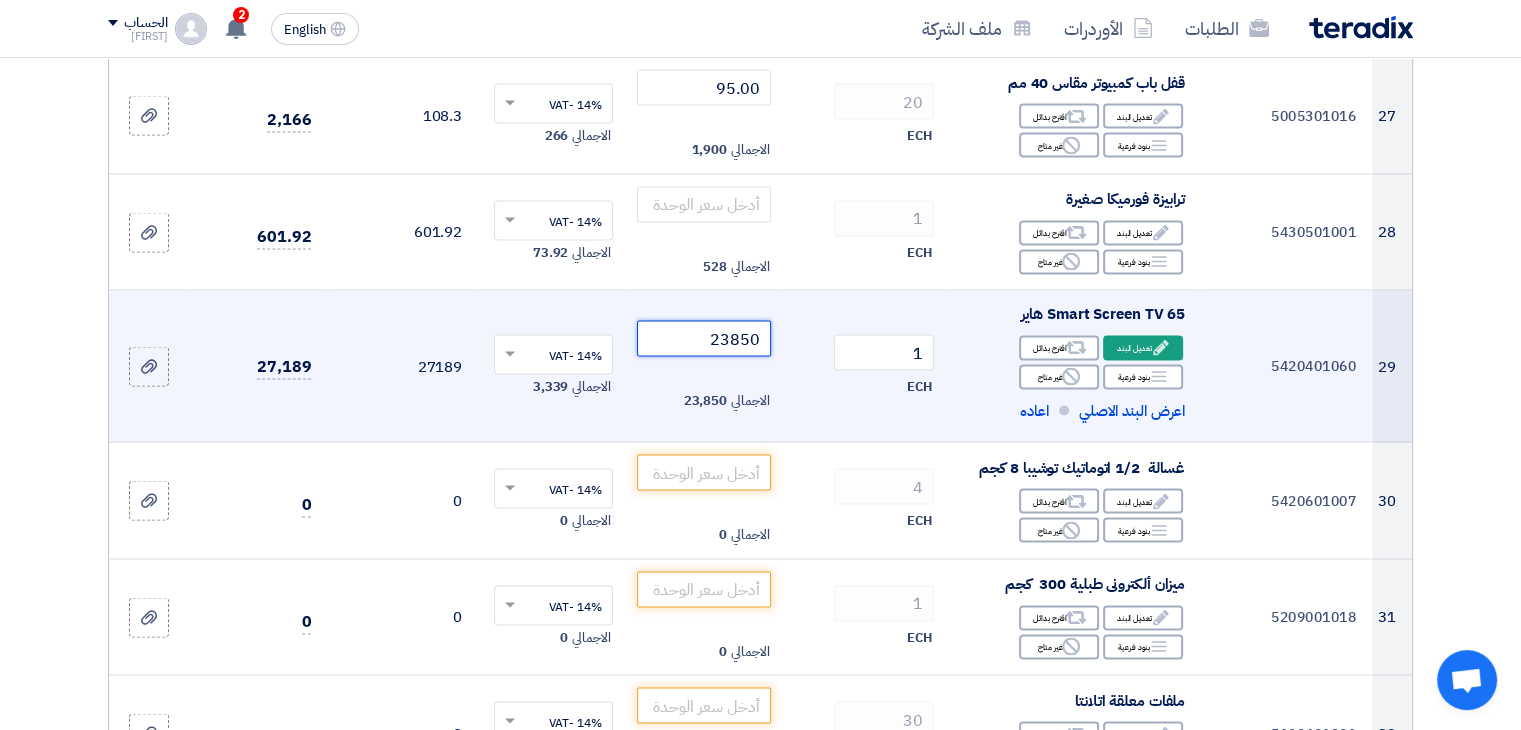 click on "Draft
تعديل المسوده" 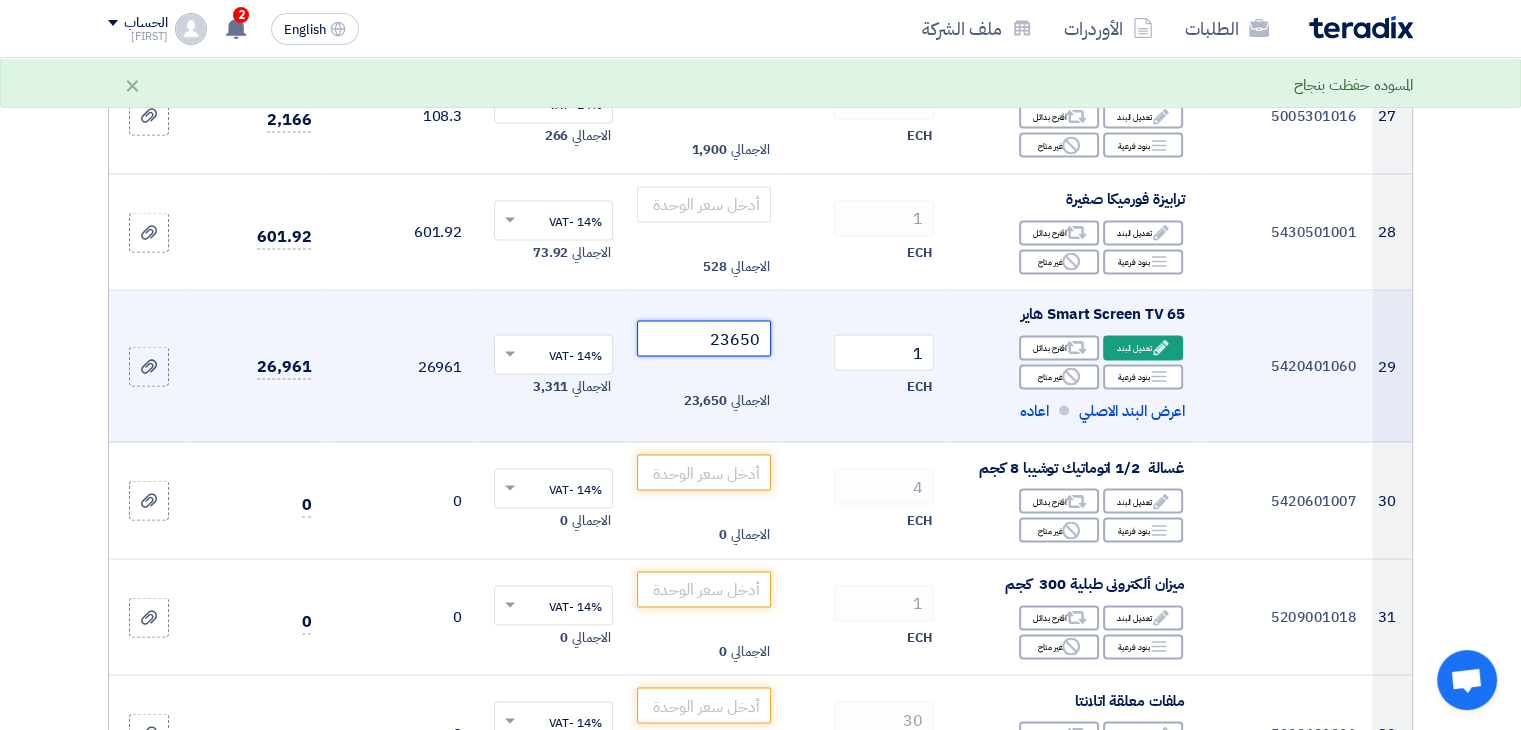 type on "23650" 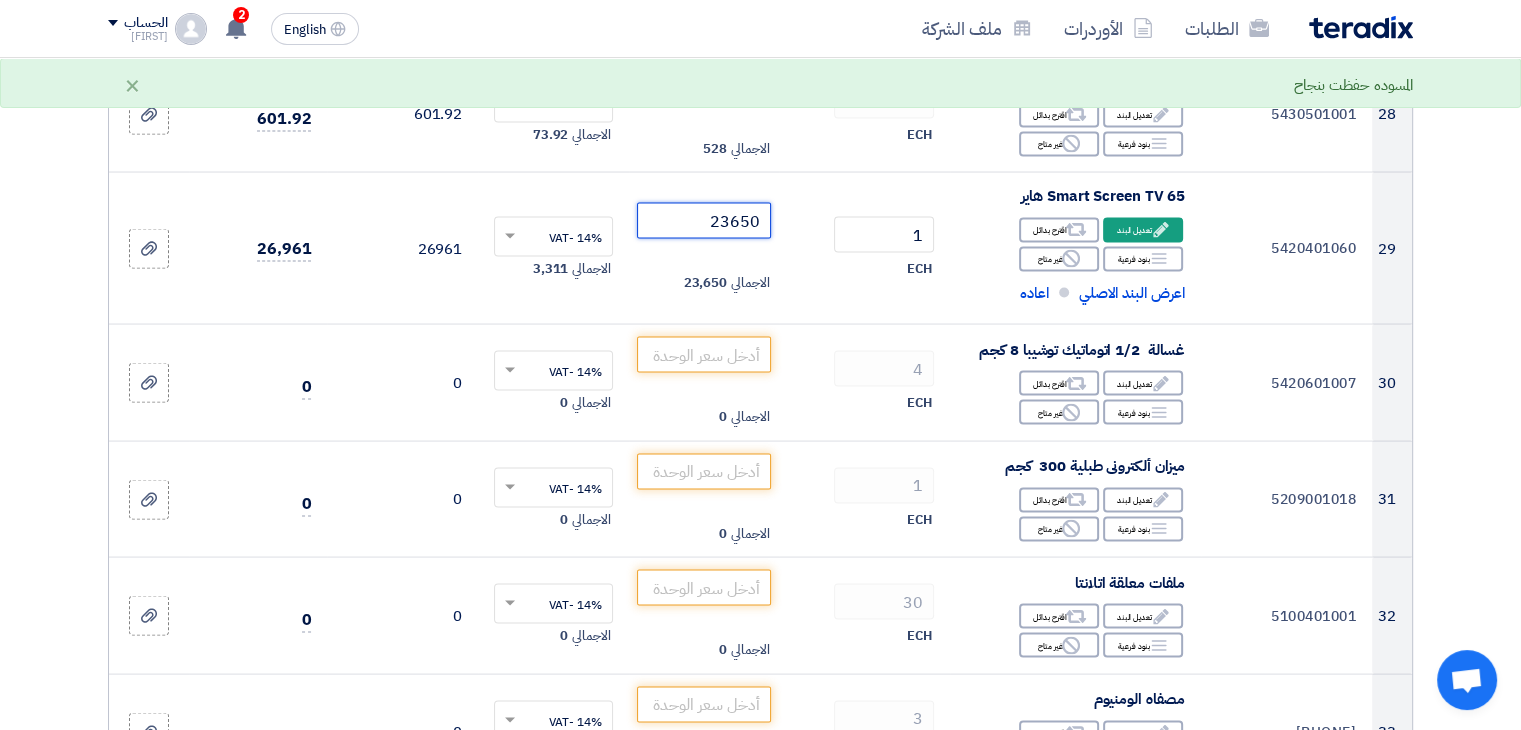 scroll, scrollTop: 3852, scrollLeft: 0, axis: vertical 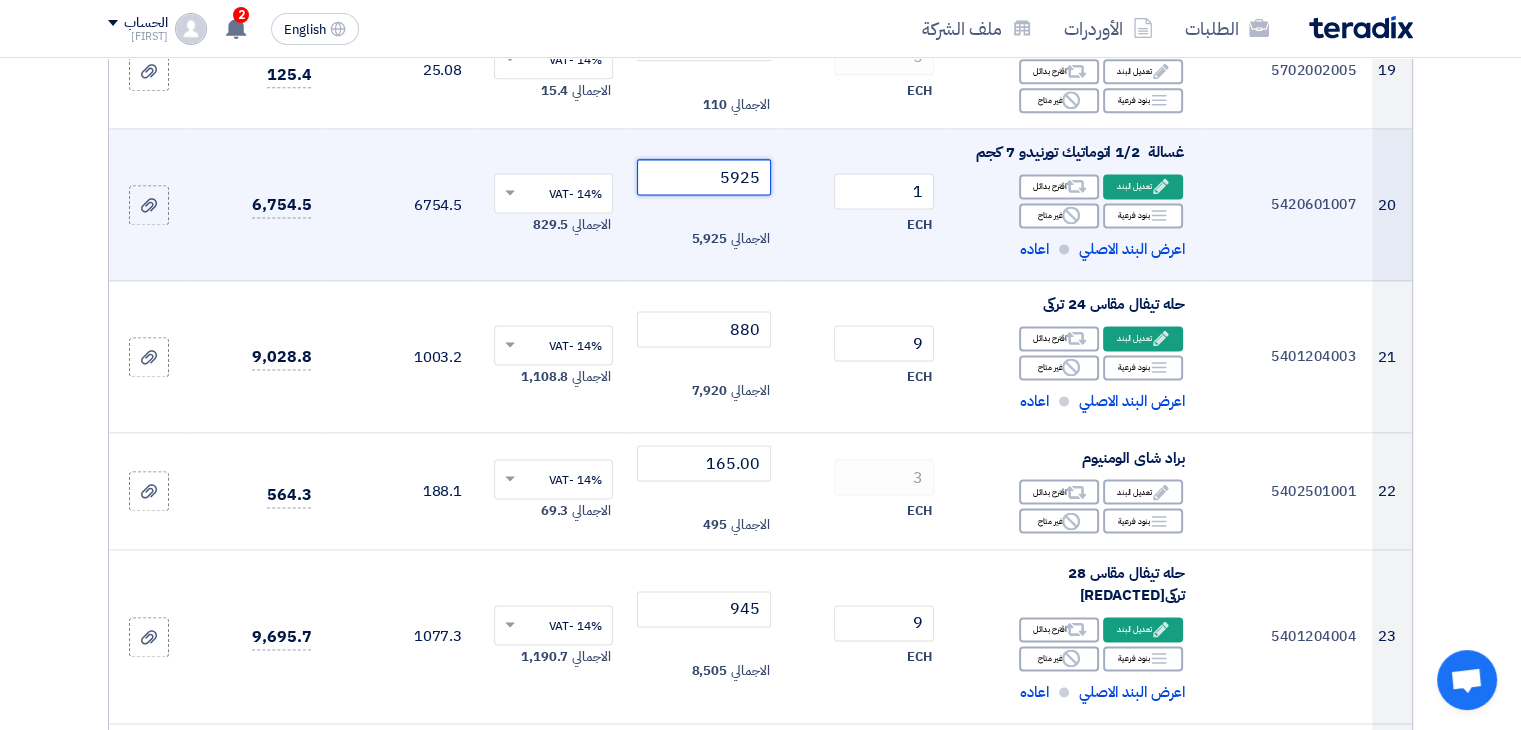 drag, startPoint x: 703, startPoint y: 173, endPoint x: 888, endPoint y: 160, distance: 185.45619 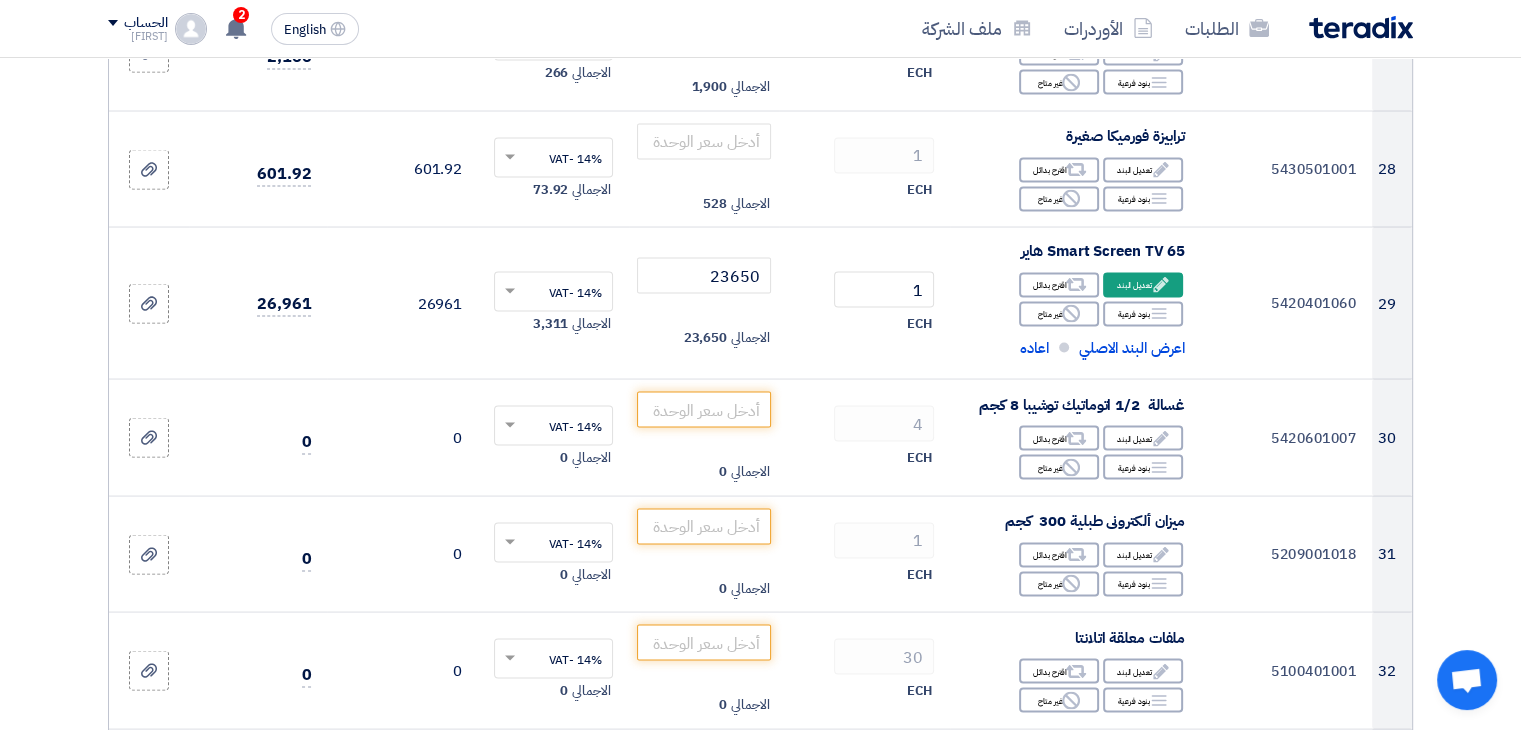 scroll, scrollTop: 3806, scrollLeft: 0, axis: vertical 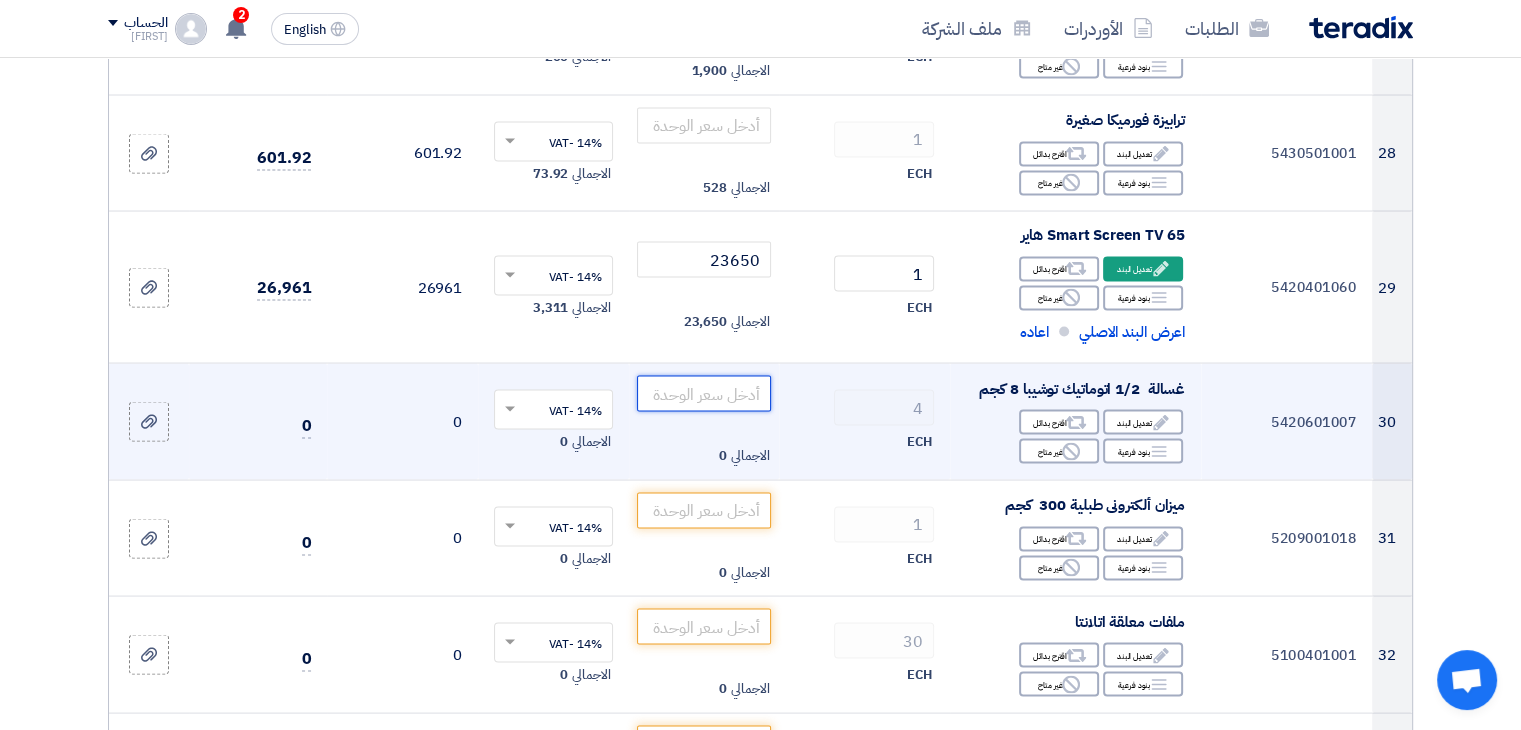 paste on "5925" 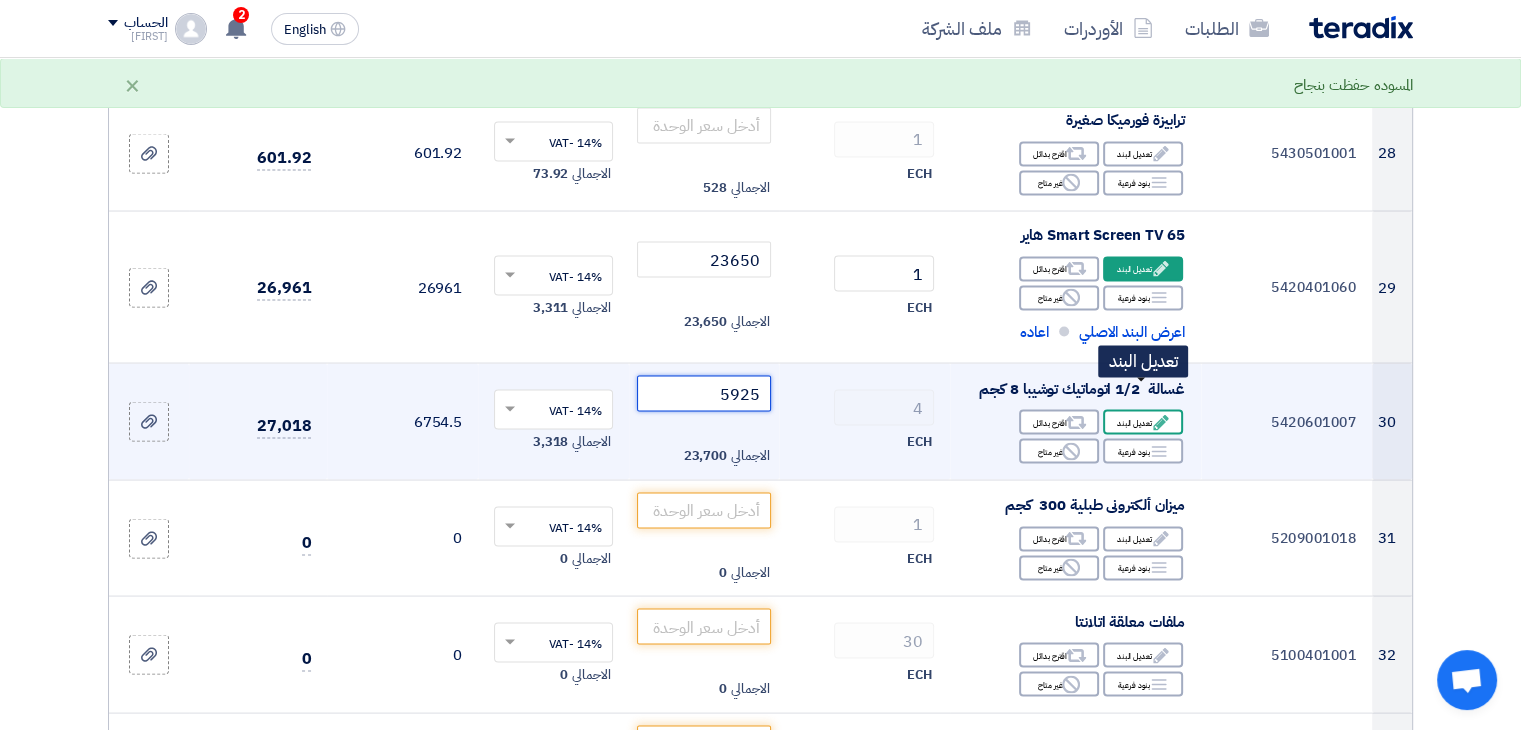 type on "5925" 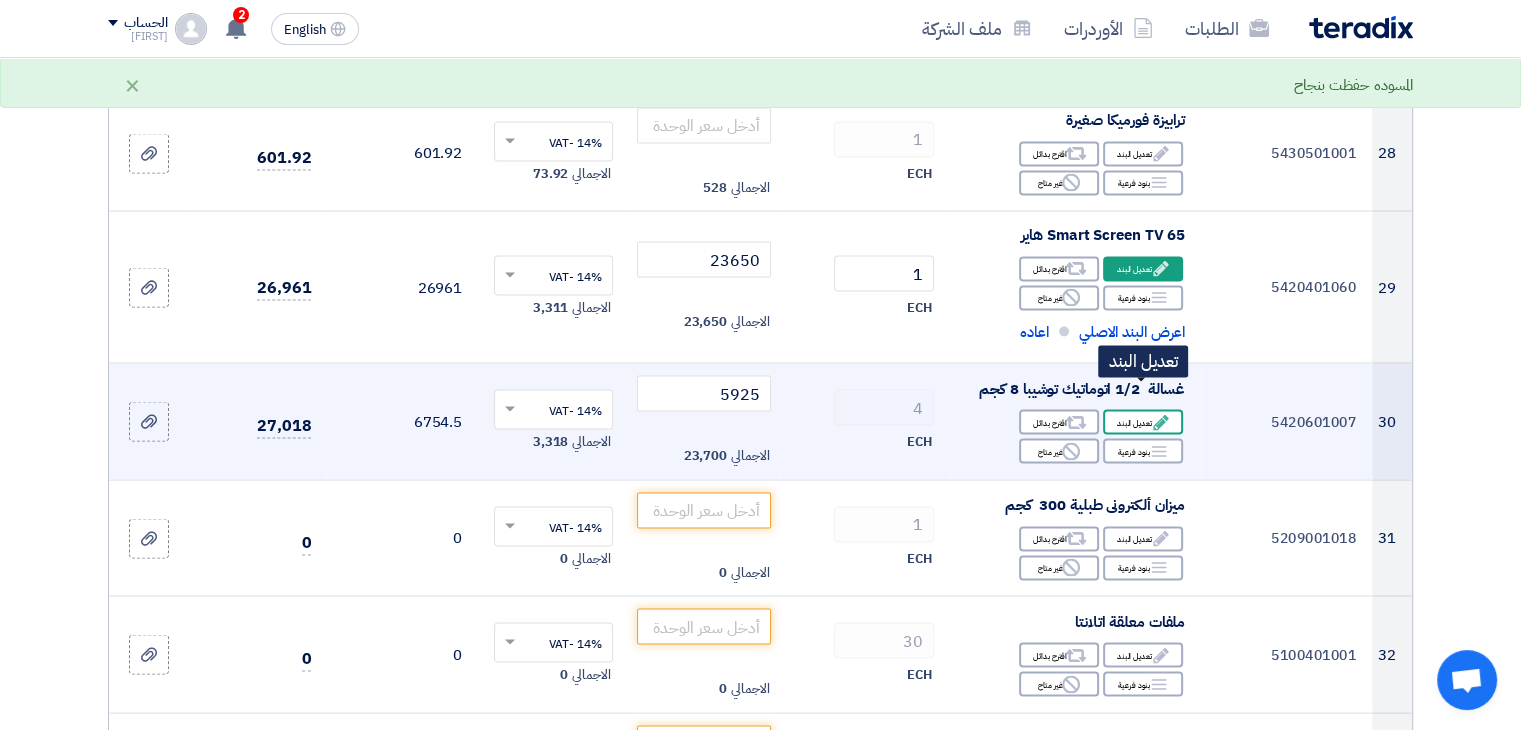 click on "Edit" 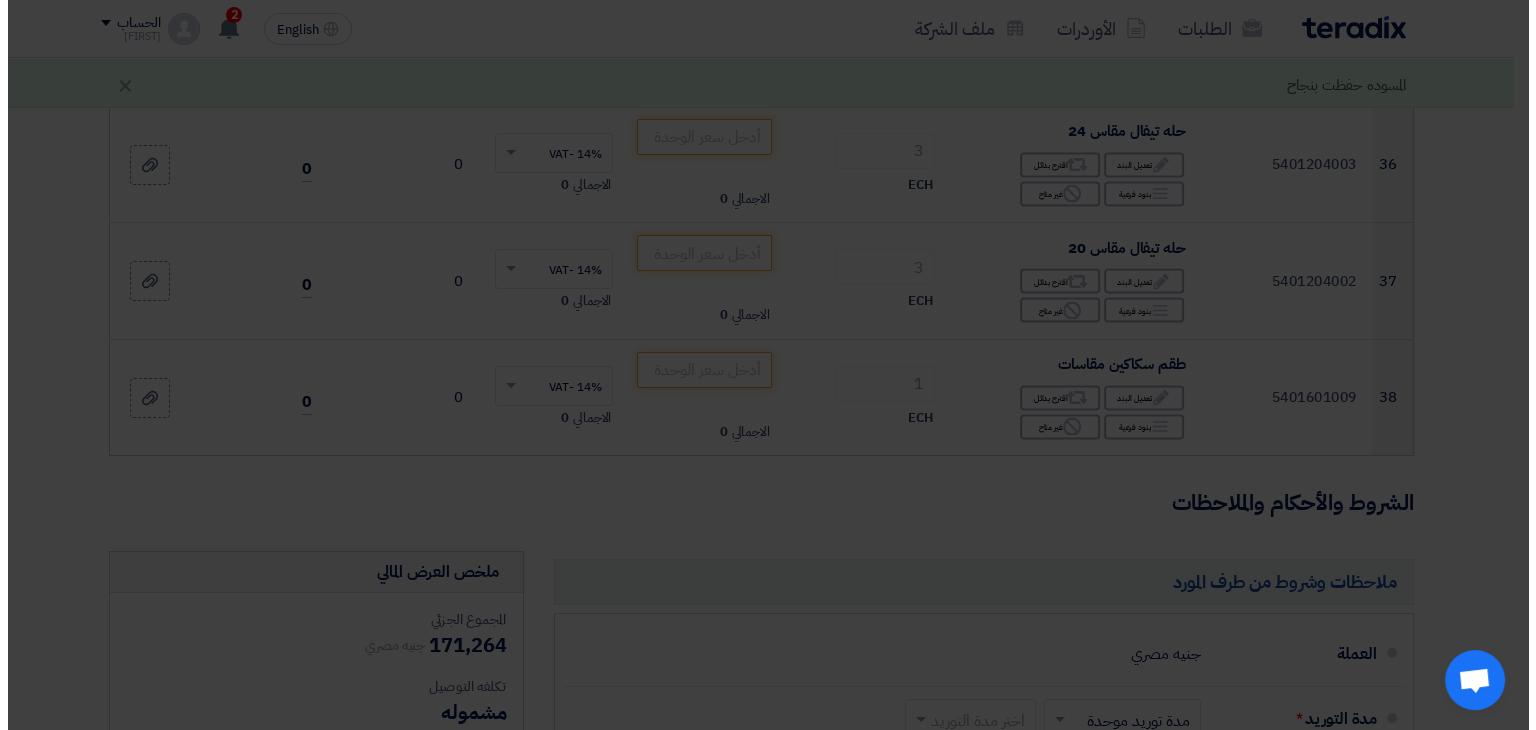 scroll, scrollTop: 3025, scrollLeft: 0, axis: vertical 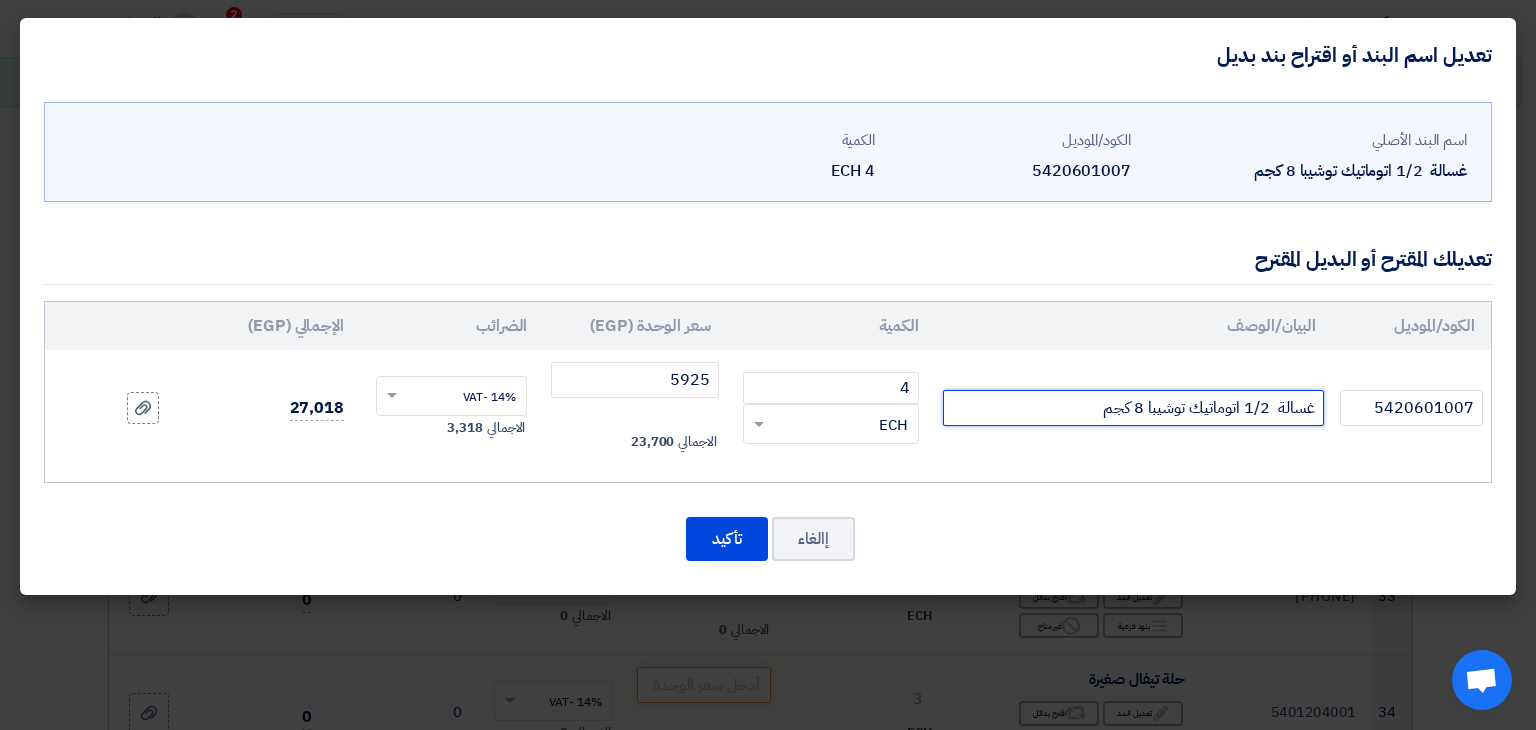 click on "غسالة  1/2 اتوماتيك توشيبا 8 كجم" 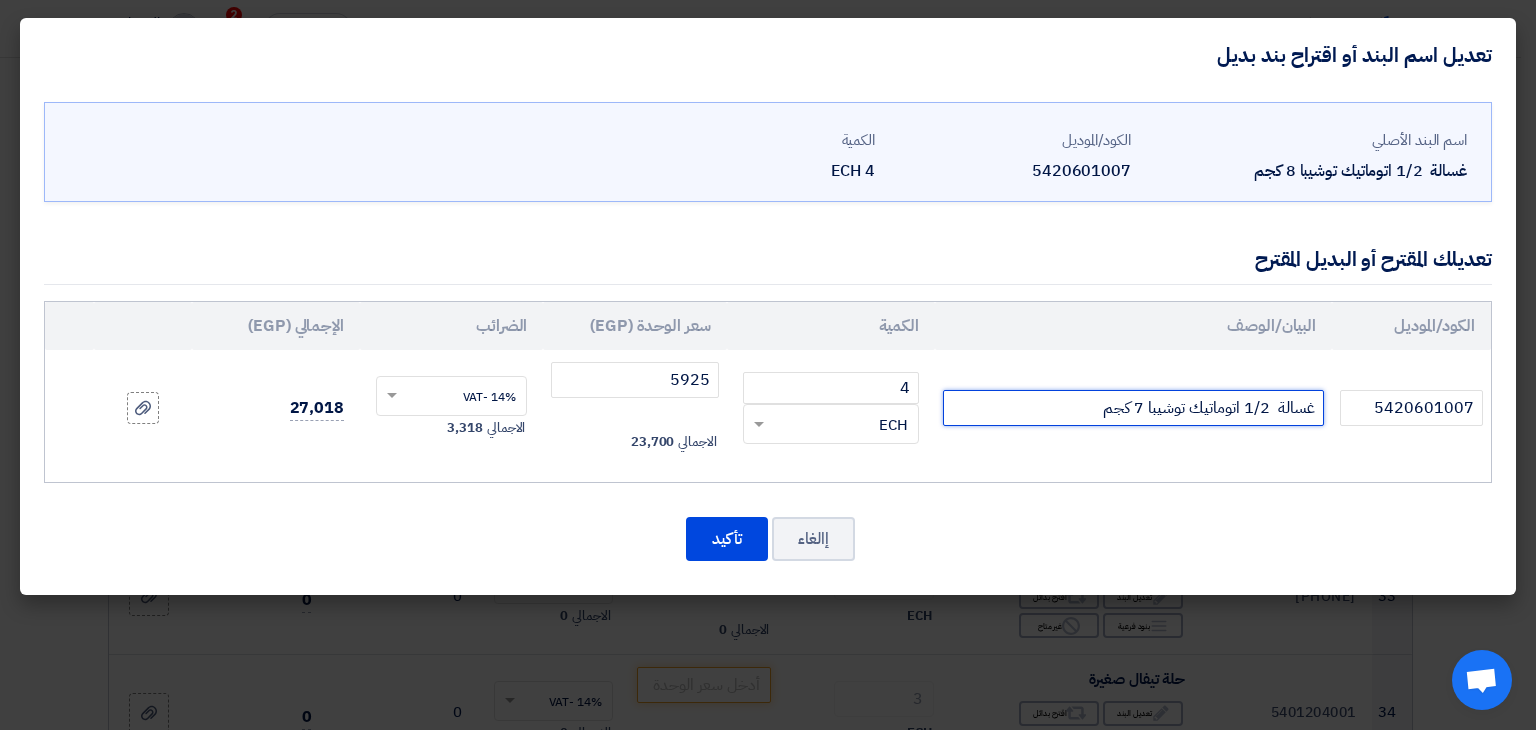 click on "غسالة  1/2 اتوماتيك توشيبا 7 كجم" 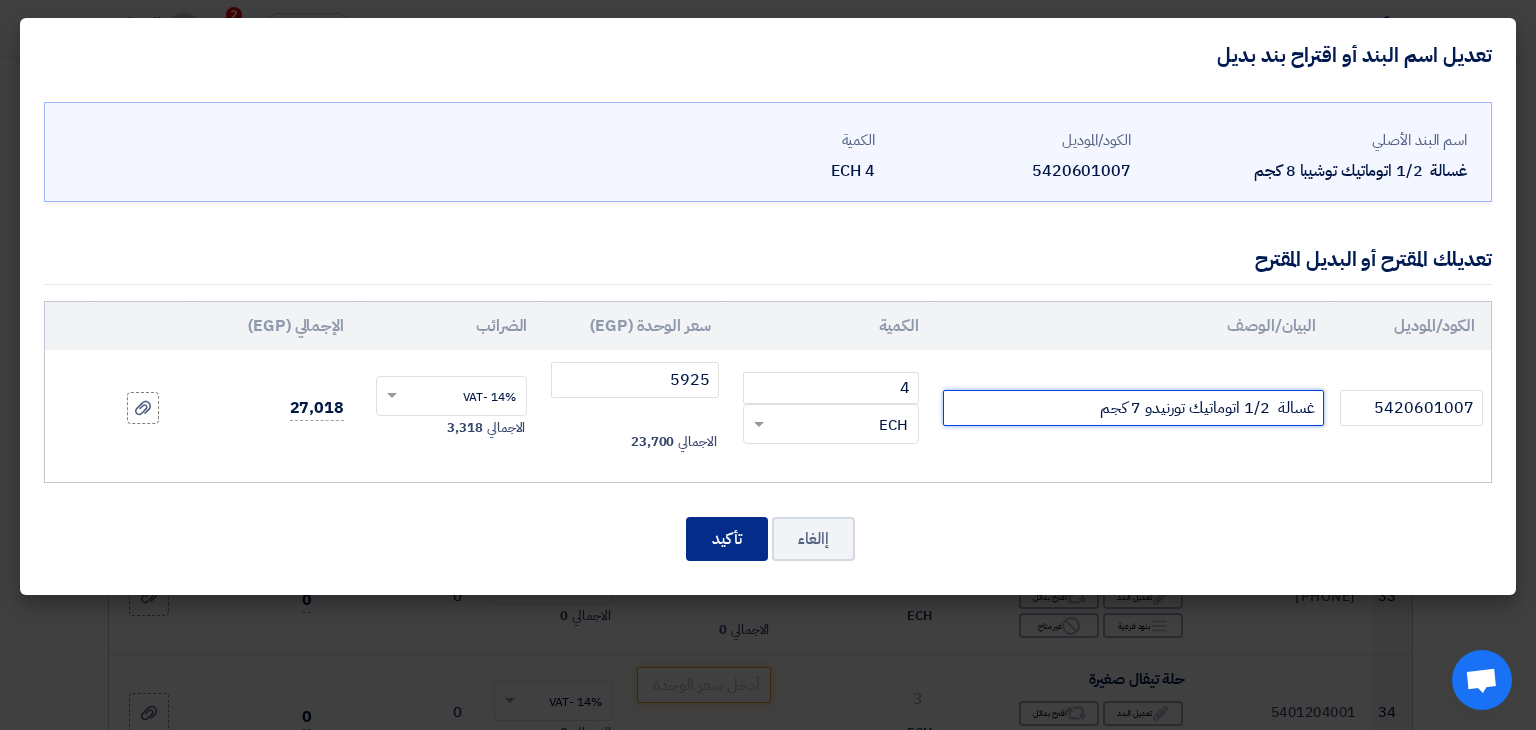 type on "غسالة  1/2 اتوماتيك تورنيدو 7 كجم" 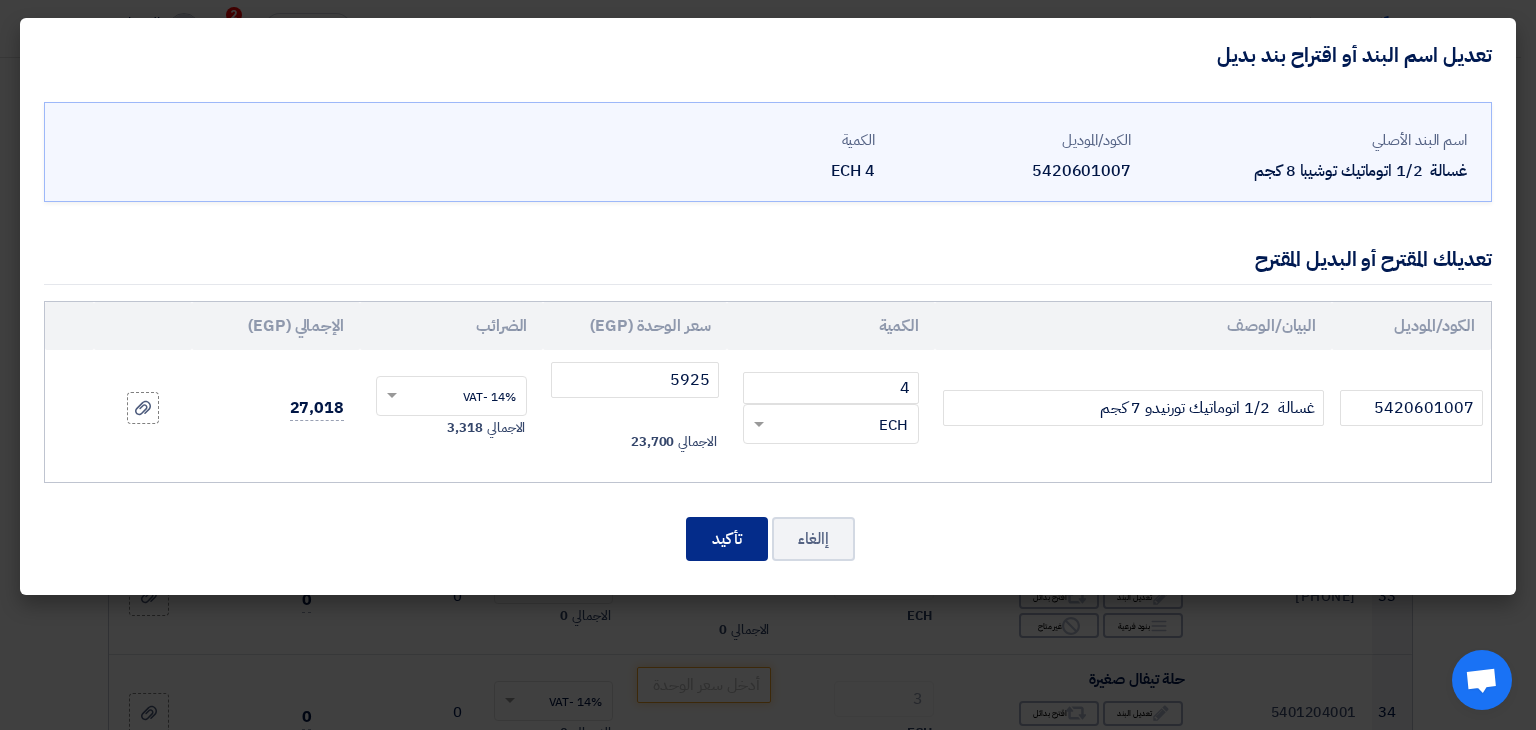 click on "تأكيد" 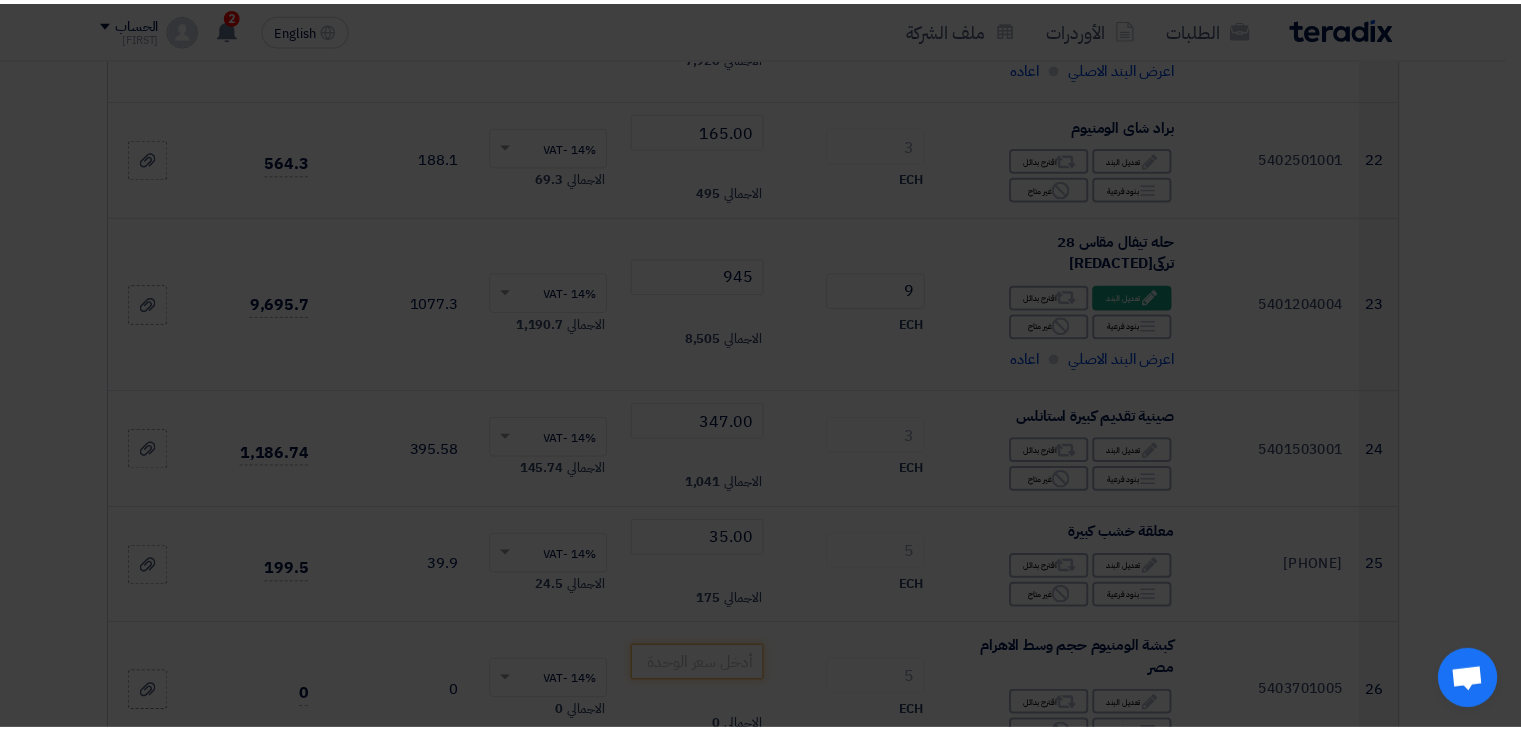 scroll, scrollTop: 3806, scrollLeft: 0, axis: vertical 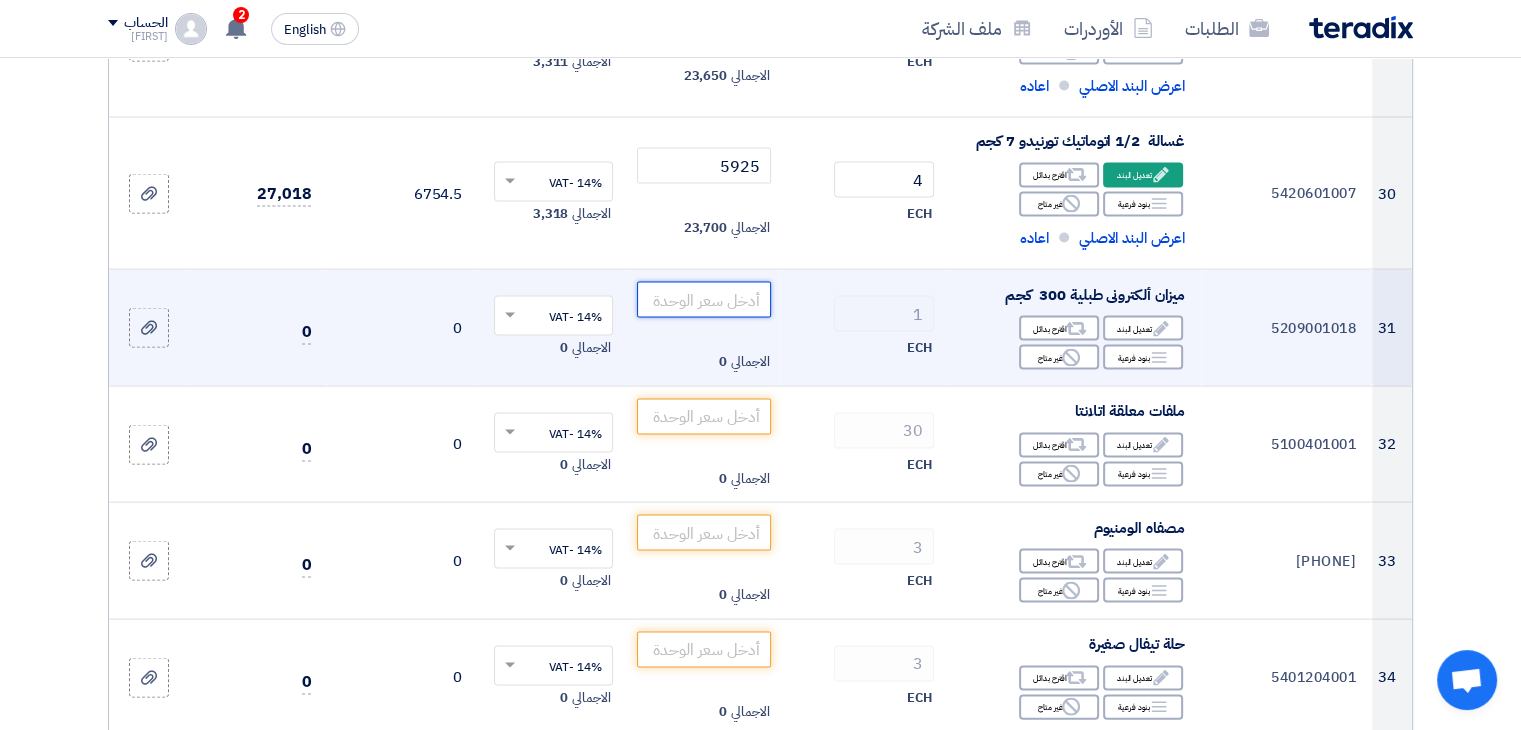 click 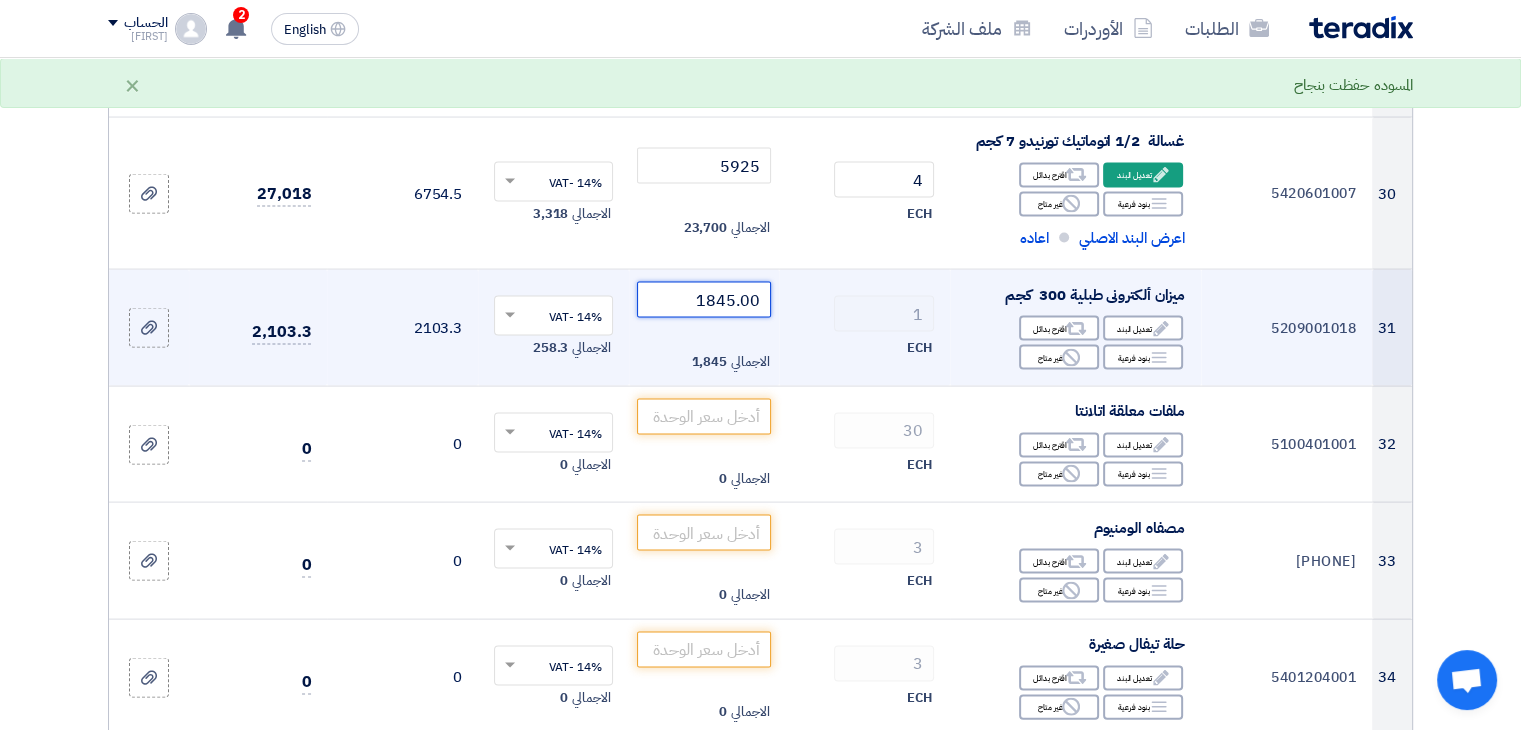 click on "1845.00" 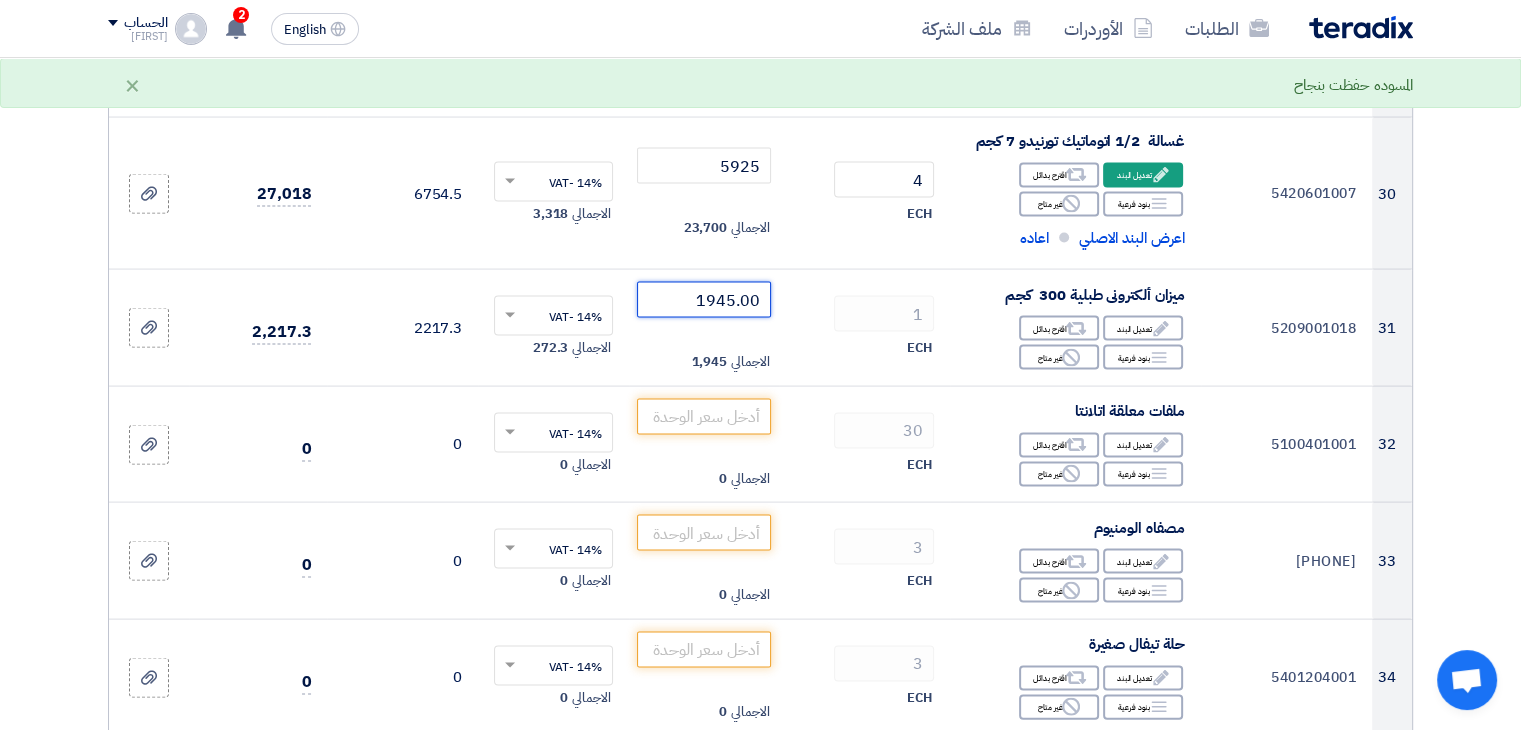 type on "1945.00" 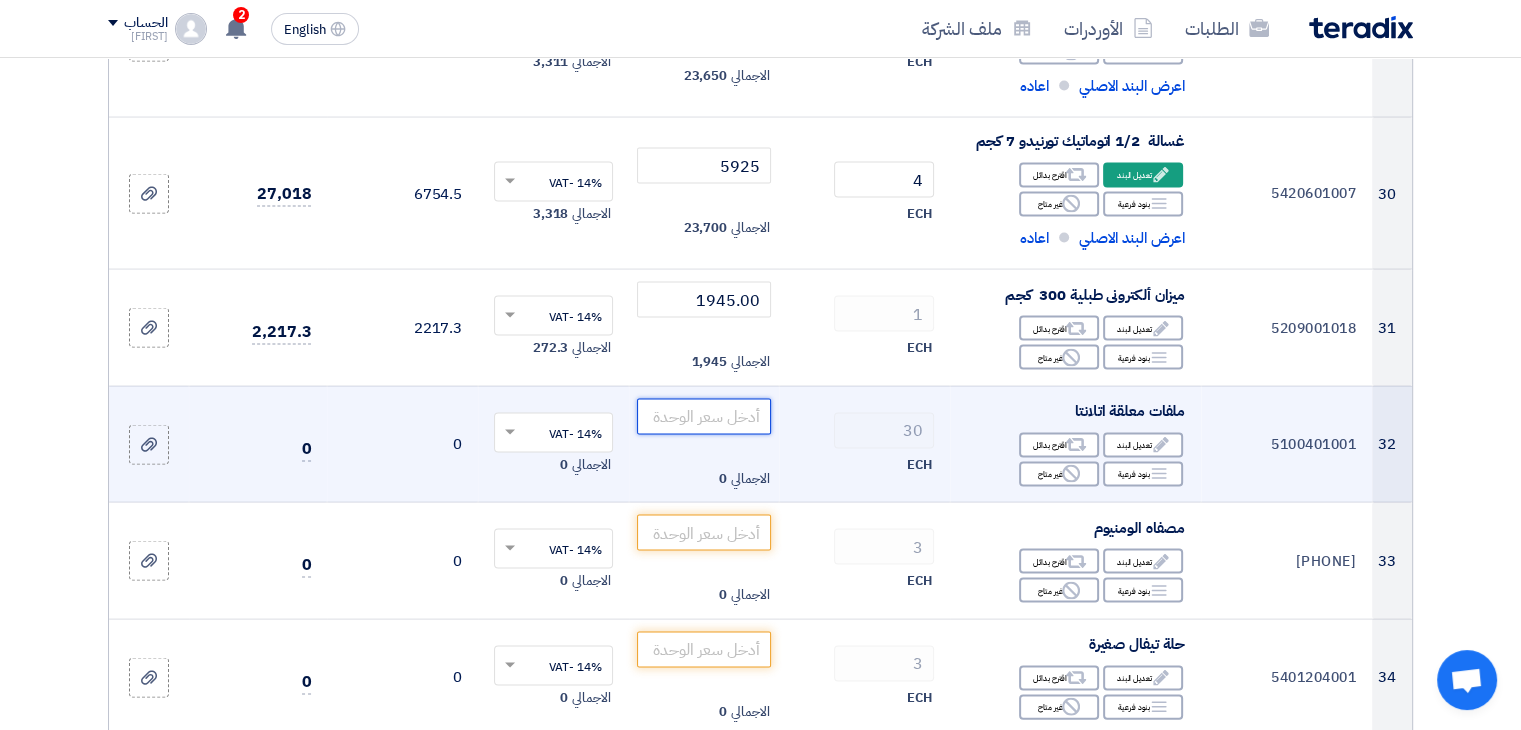 click 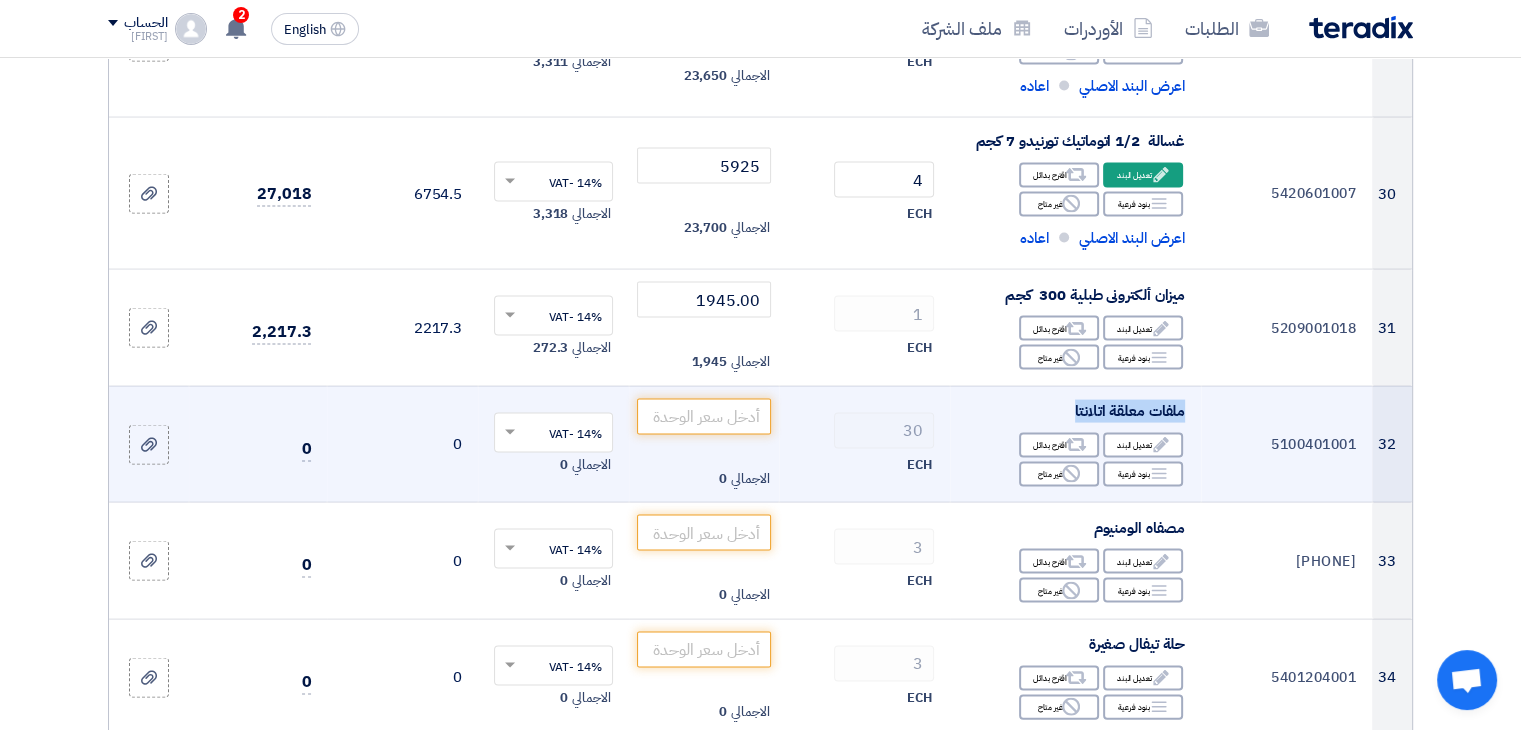 drag, startPoint x: 1196, startPoint y: 377, endPoint x: 1069, endPoint y: 378, distance: 127.00394 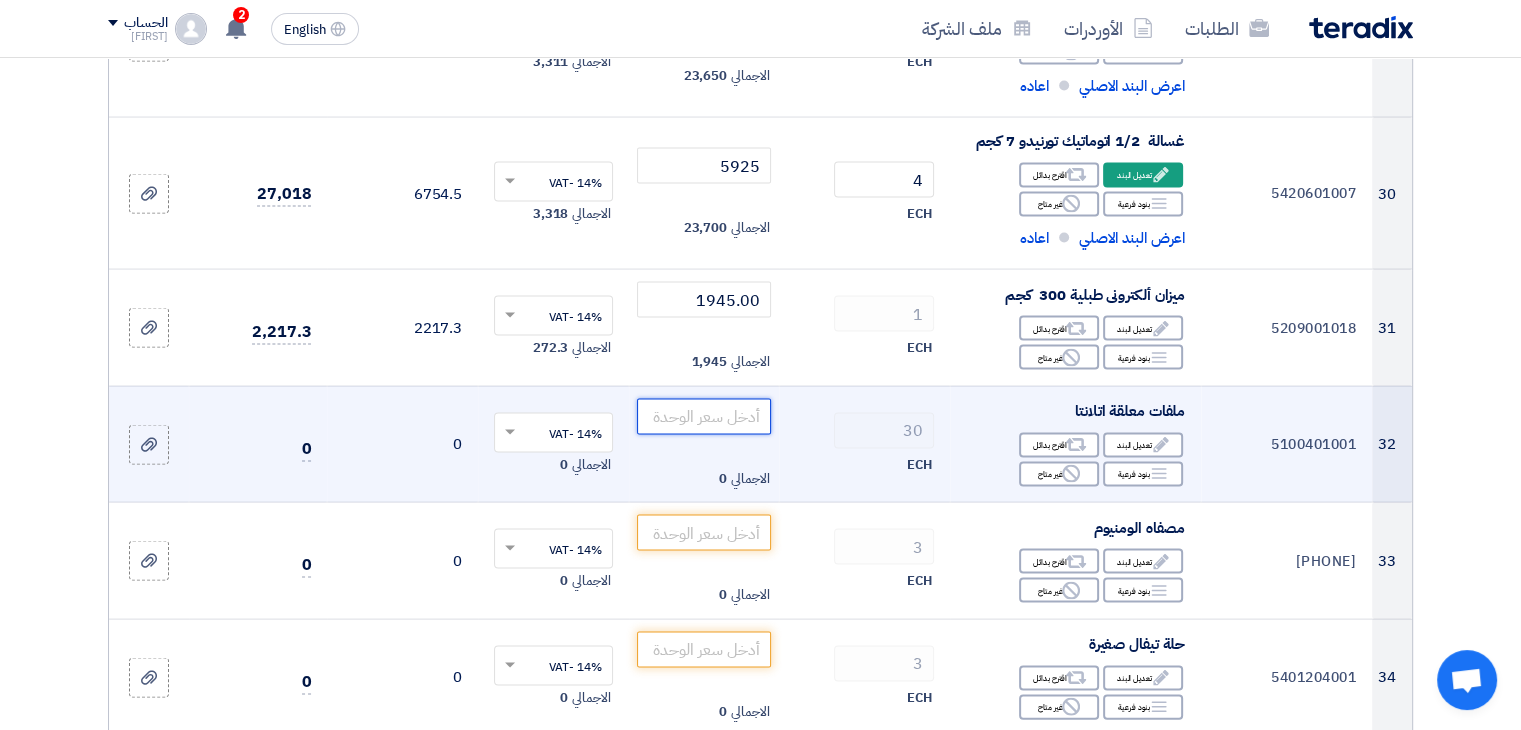 paste on "15.00" 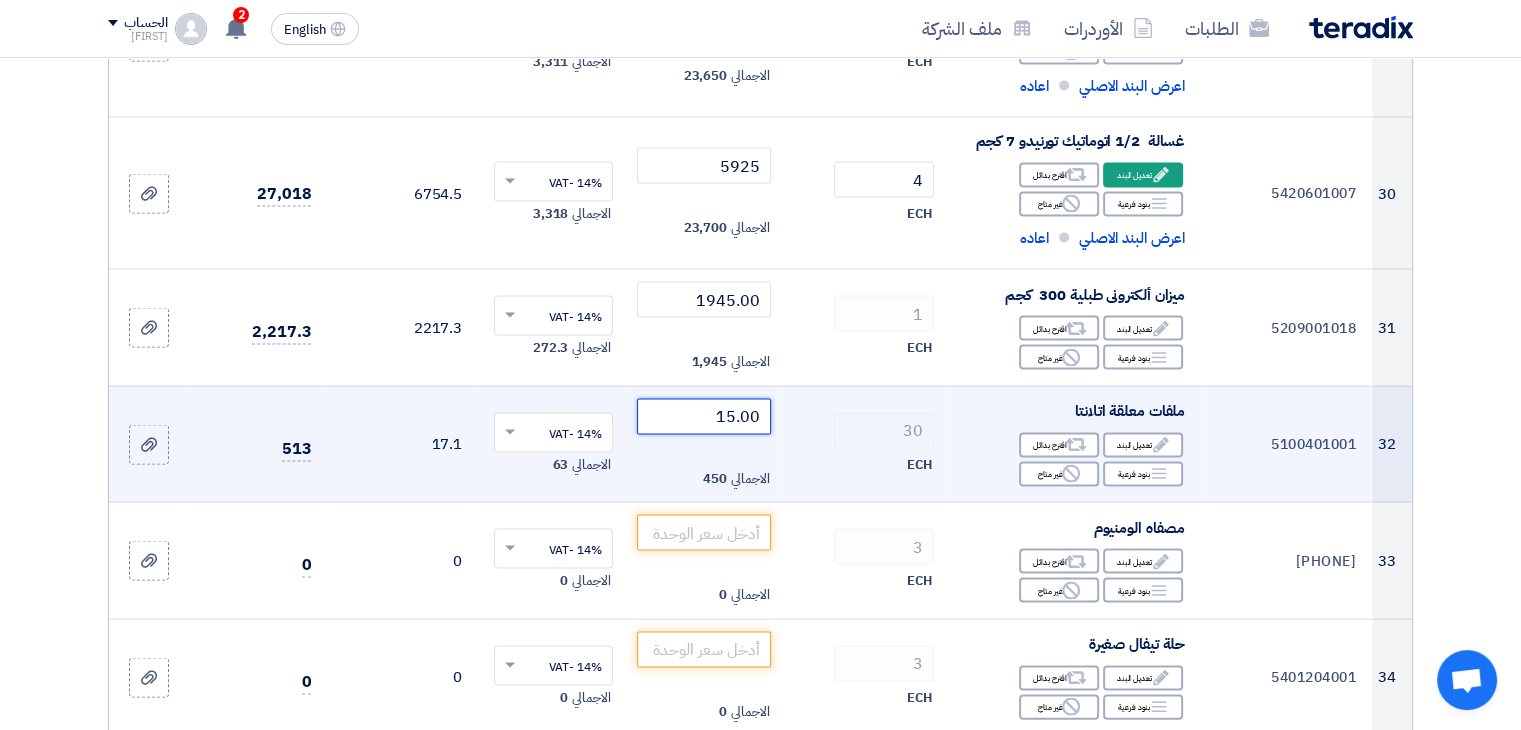 click on "15.00" 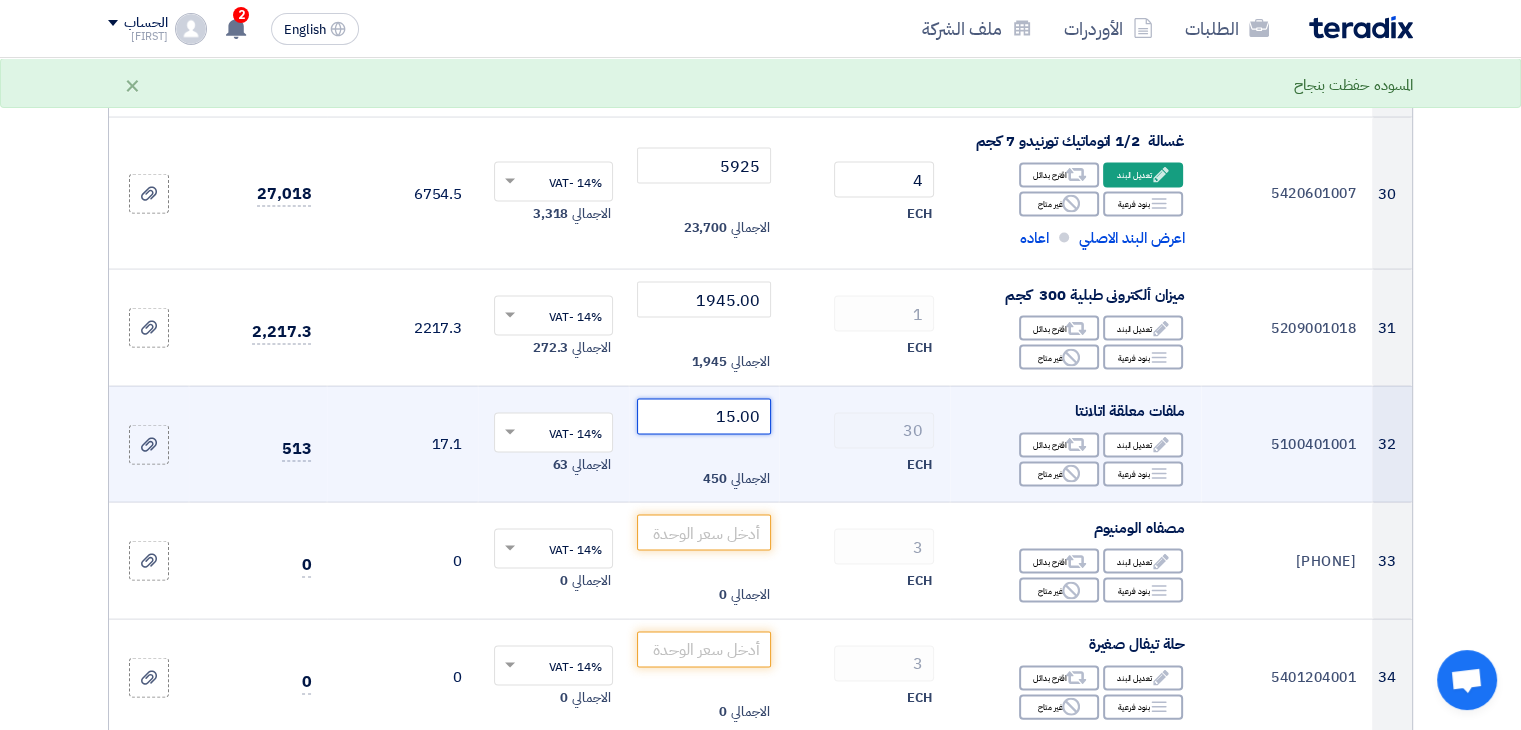 drag, startPoint x: 701, startPoint y: 387, endPoint x: 976, endPoint y: 376, distance: 275.2199 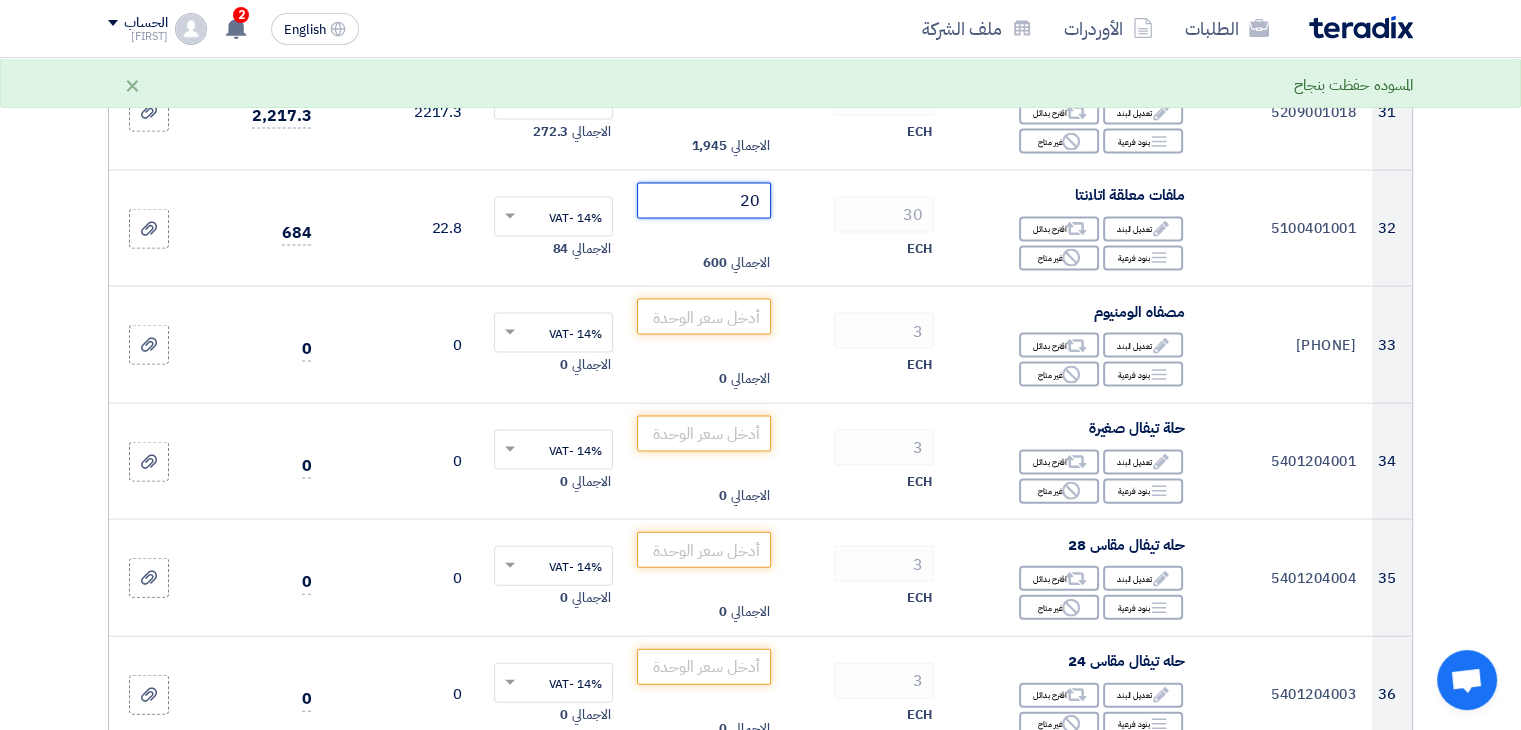 scroll, scrollTop: 4260, scrollLeft: 0, axis: vertical 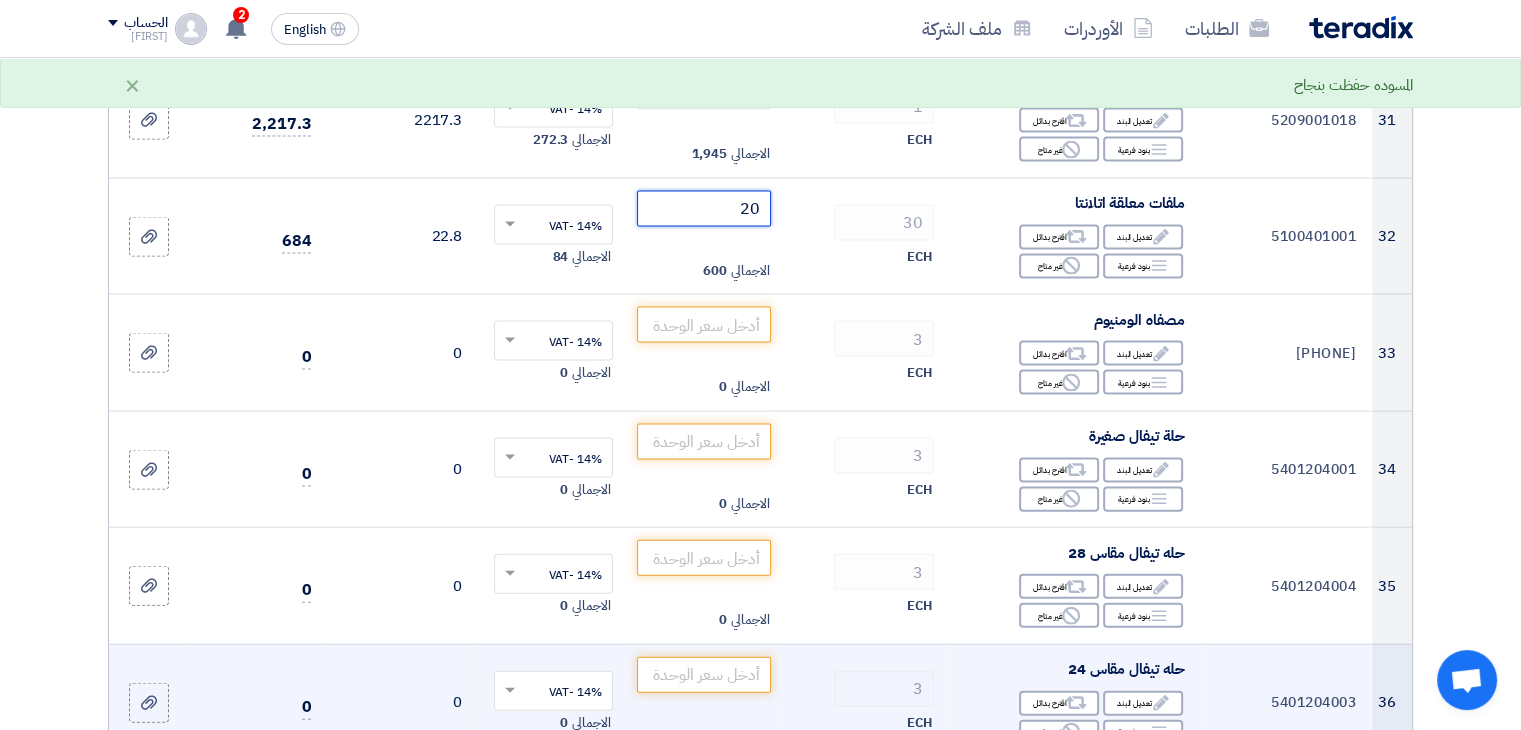 type on "20" 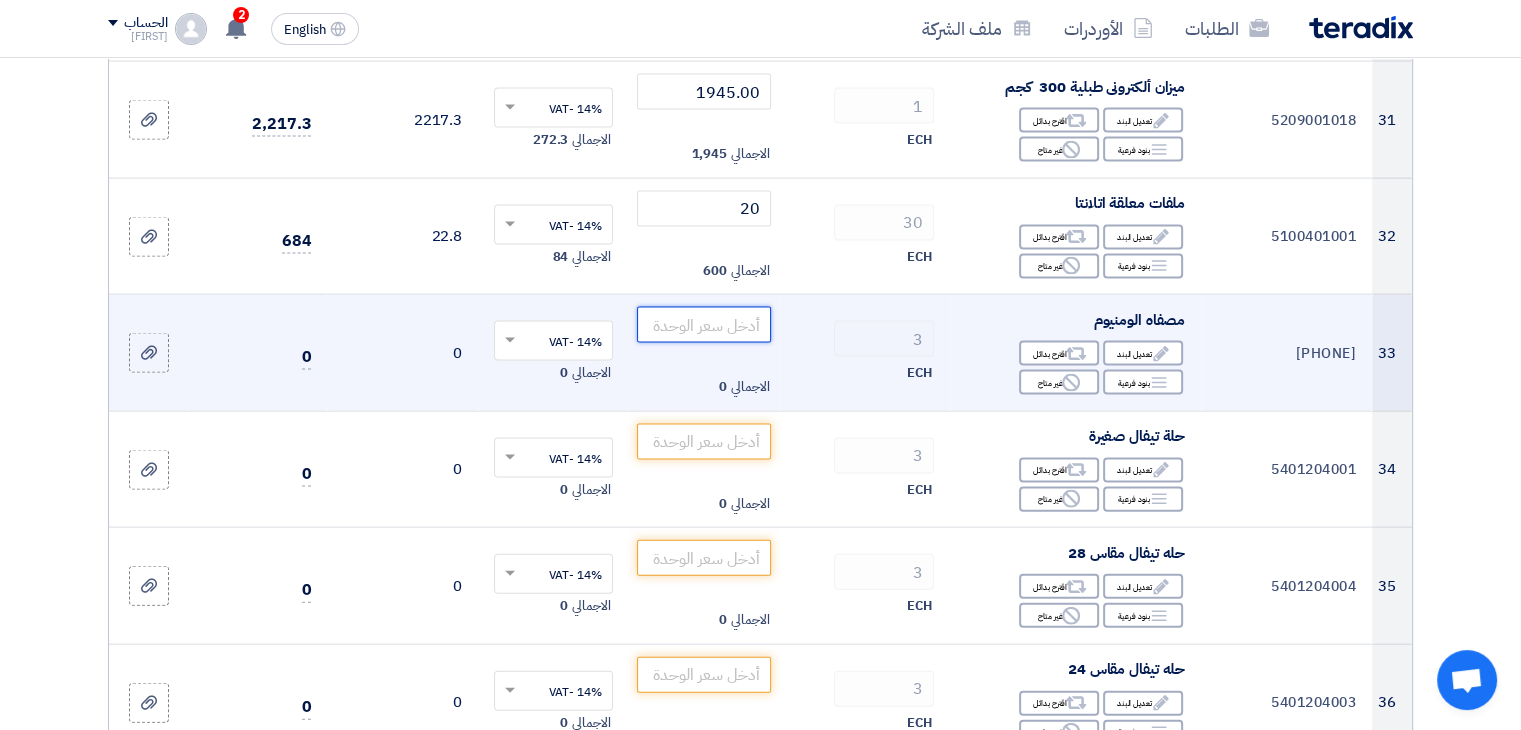 paste on "30.00" 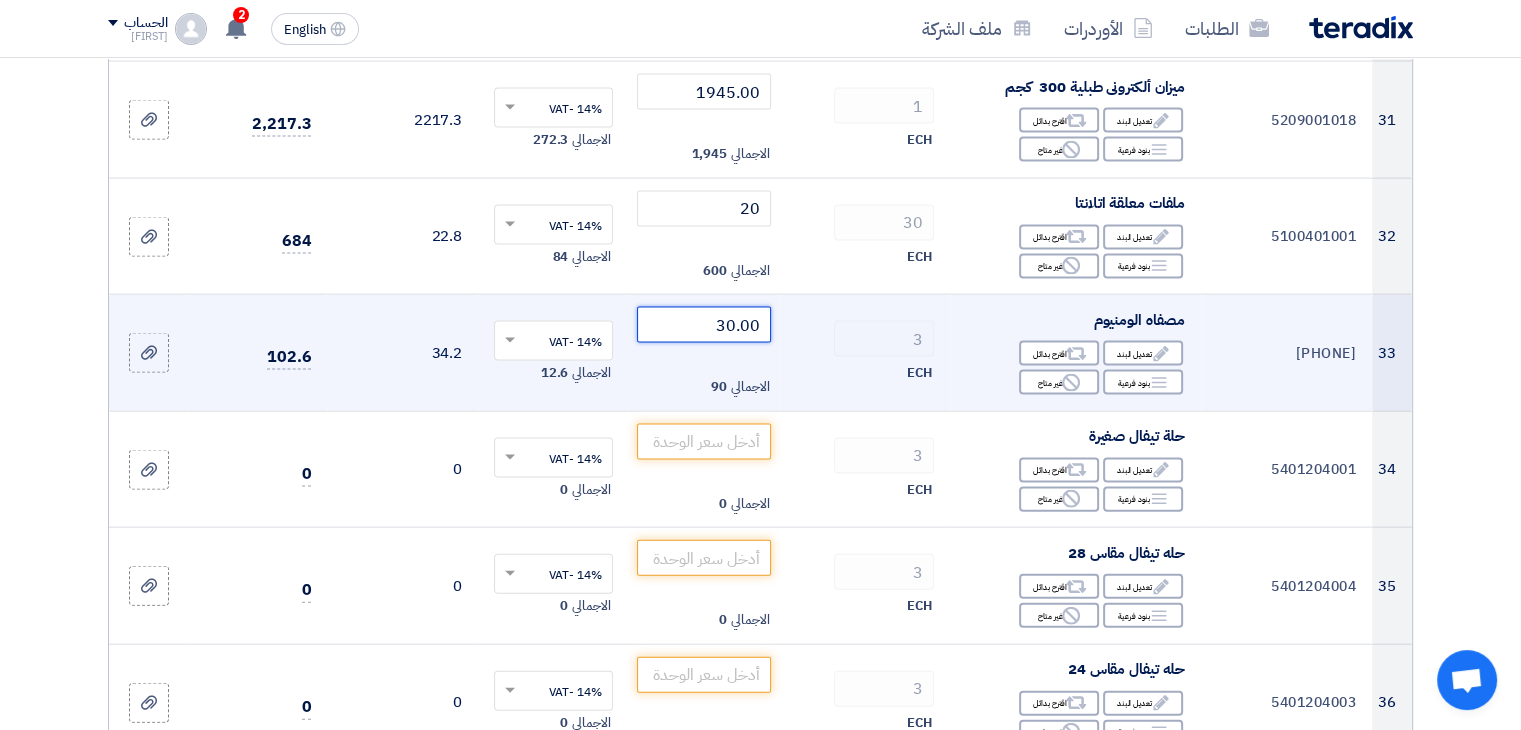 click on "30.00" 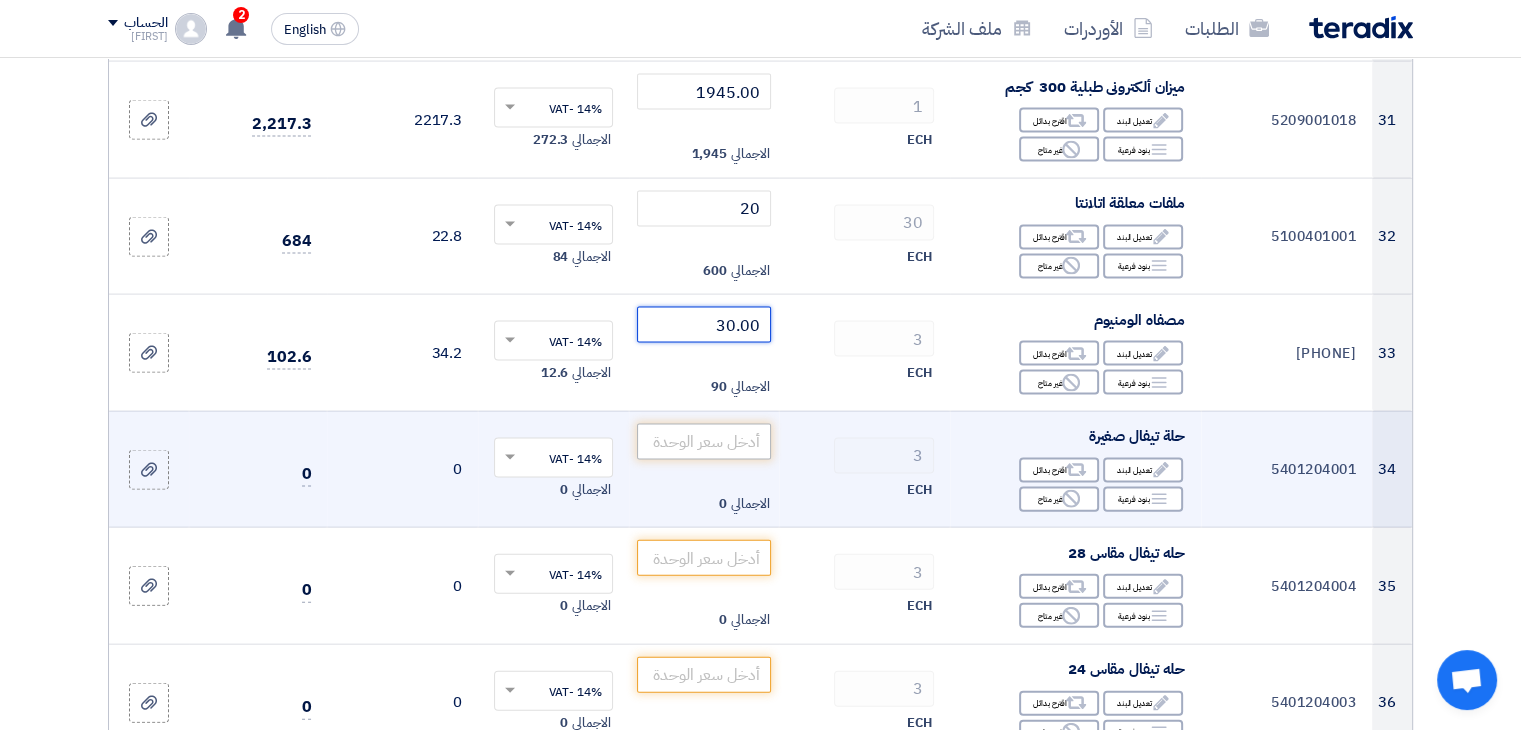 type on "30.00" 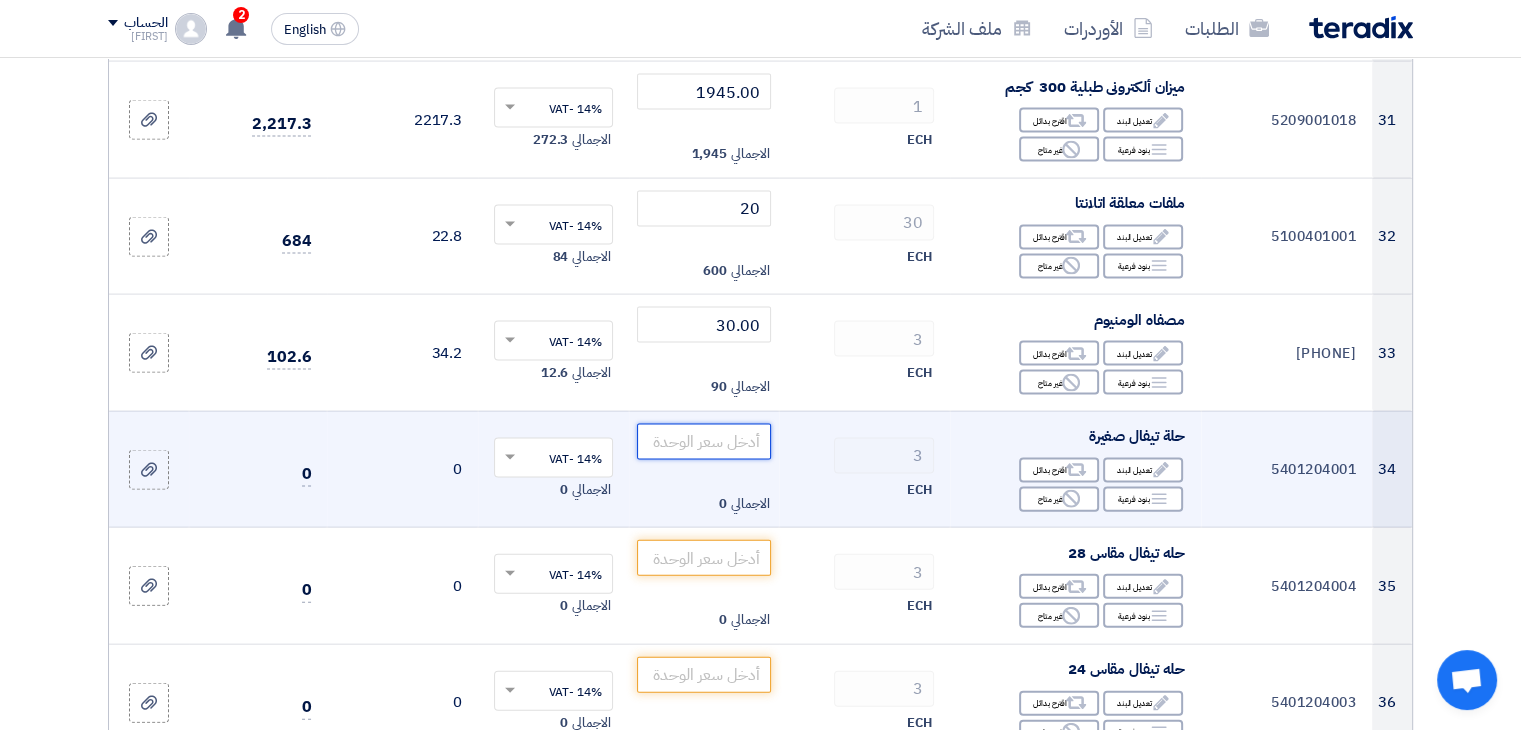 click 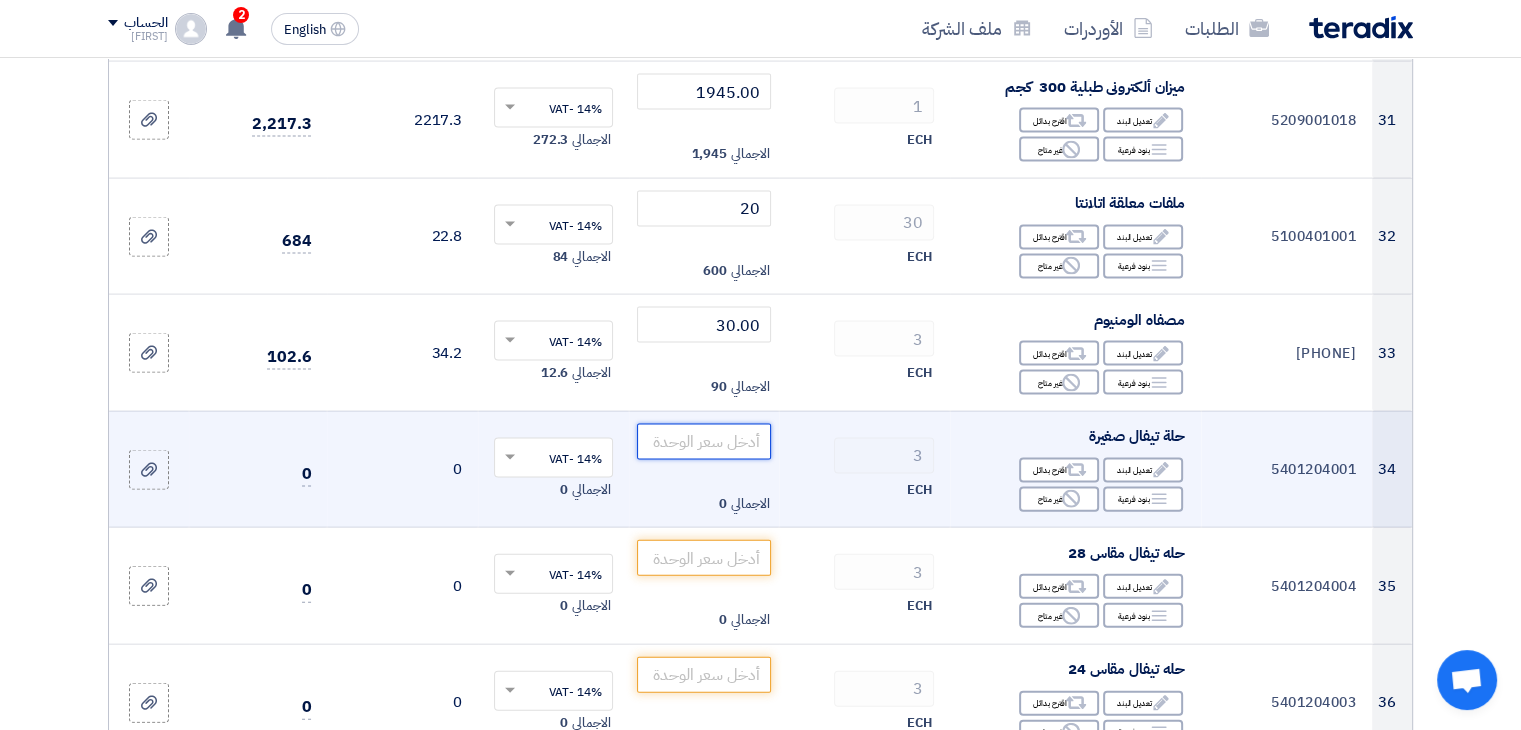 paste on "650.00" 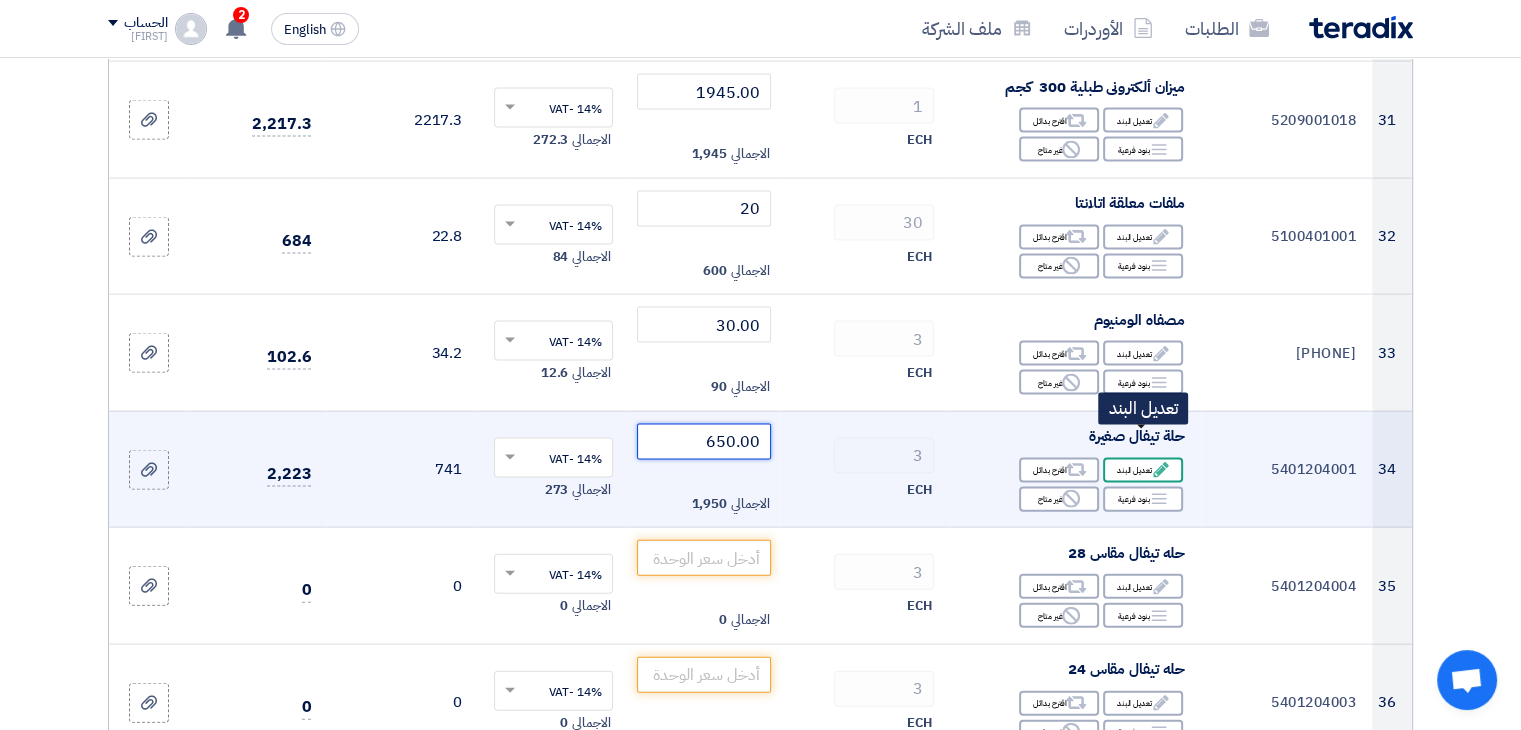 type on "650.00" 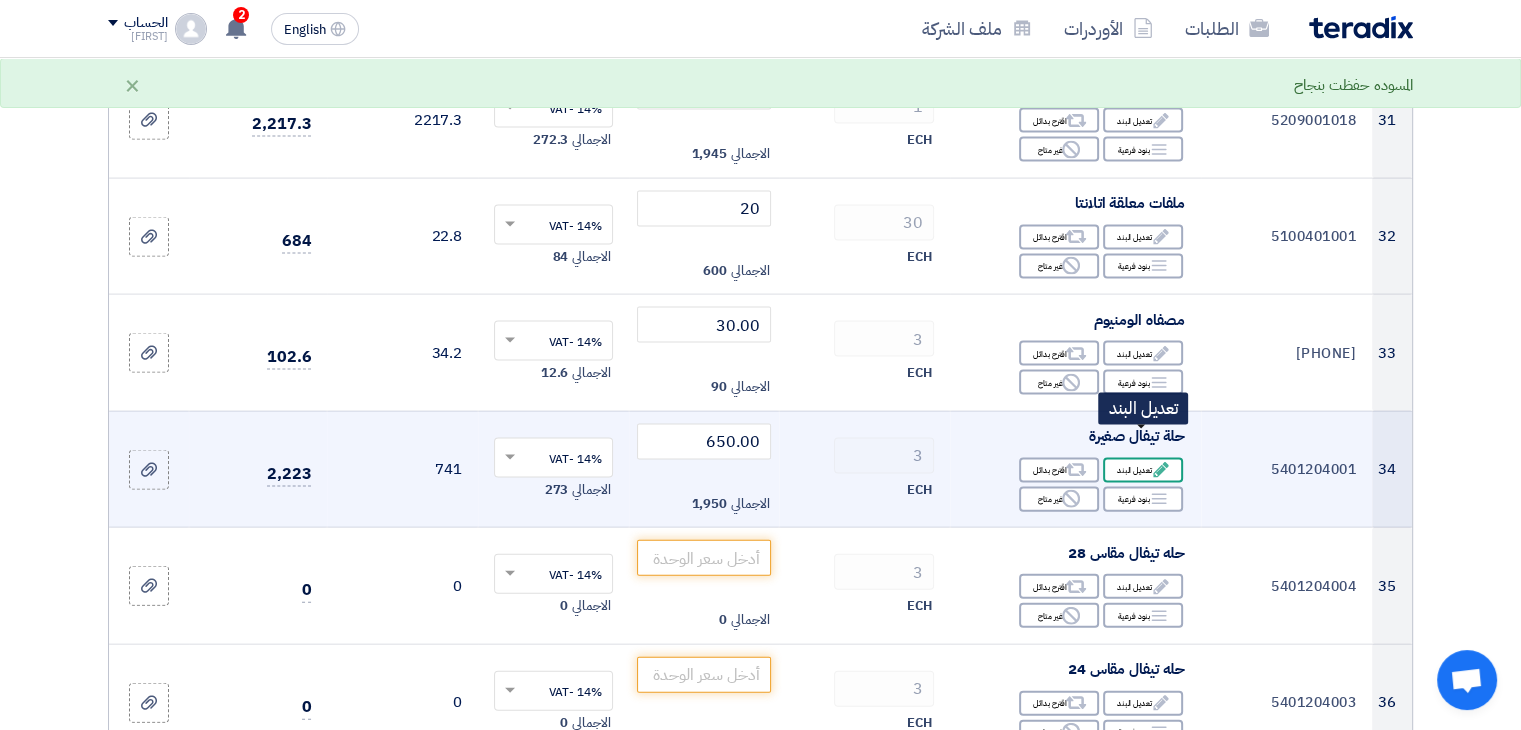 click on "Edit
تعديل البند" 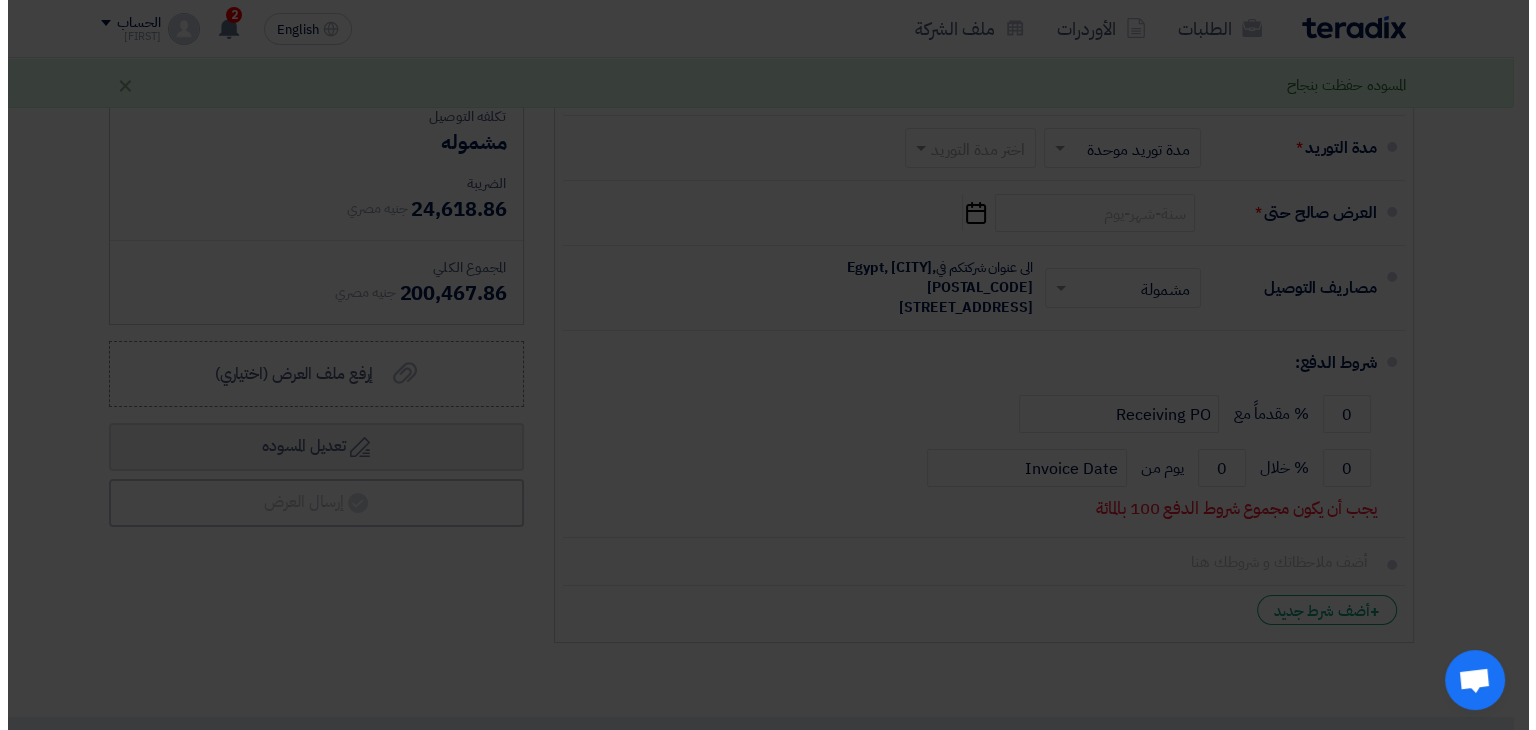 scroll, scrollTop: 3328, scrollLeft: 0, axis: vertical 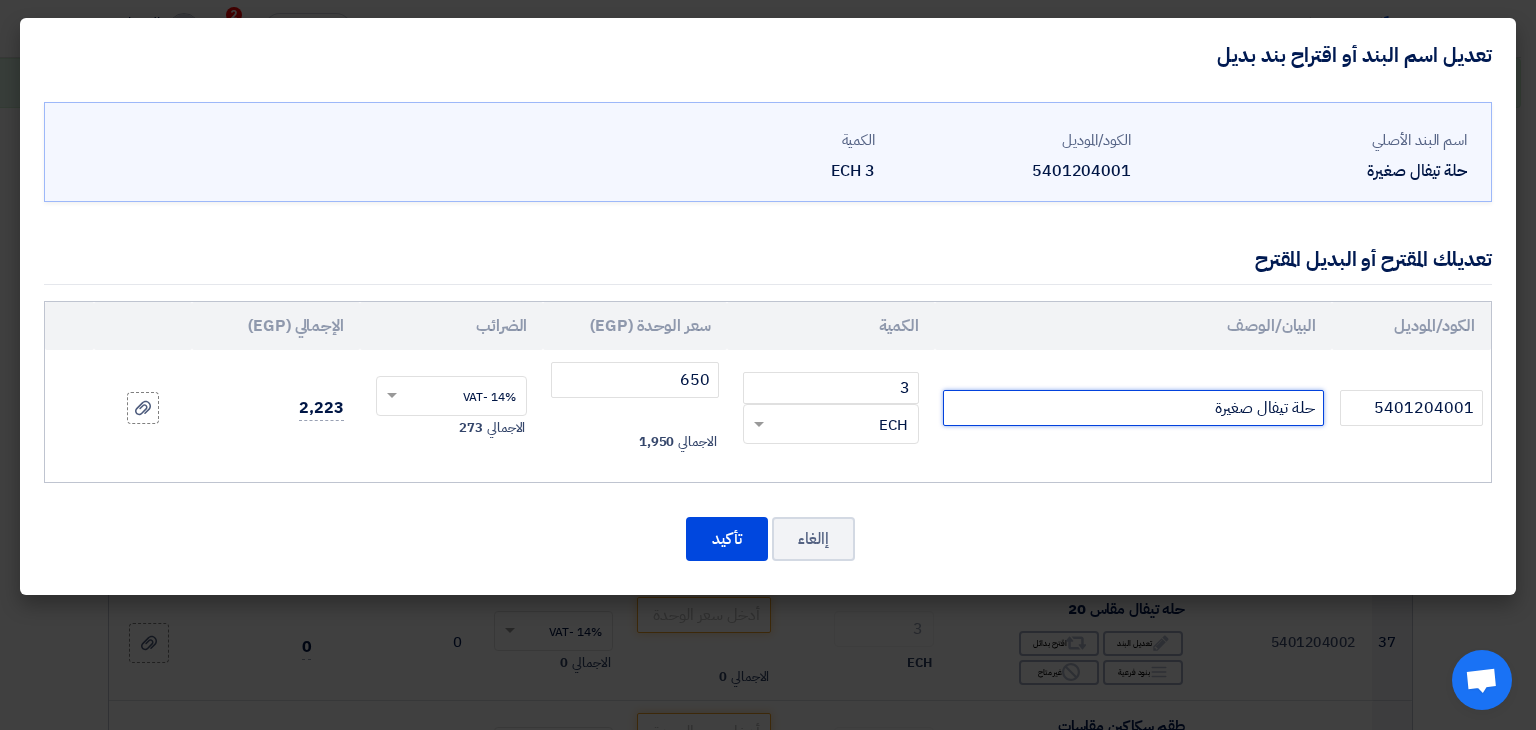 click on "حلة تيفال صغيرة" 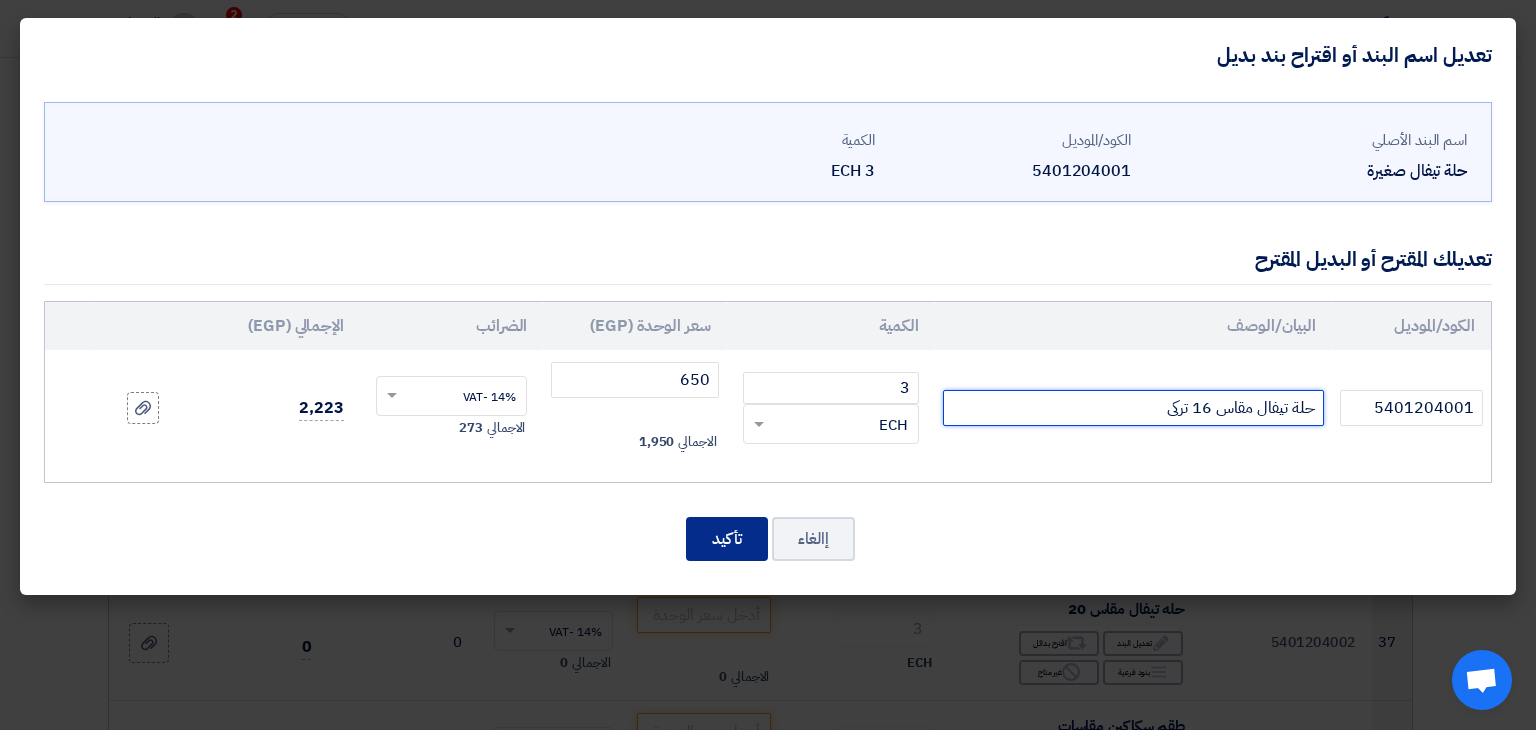 type on "حلة تيفال مقاس 16 تركى" 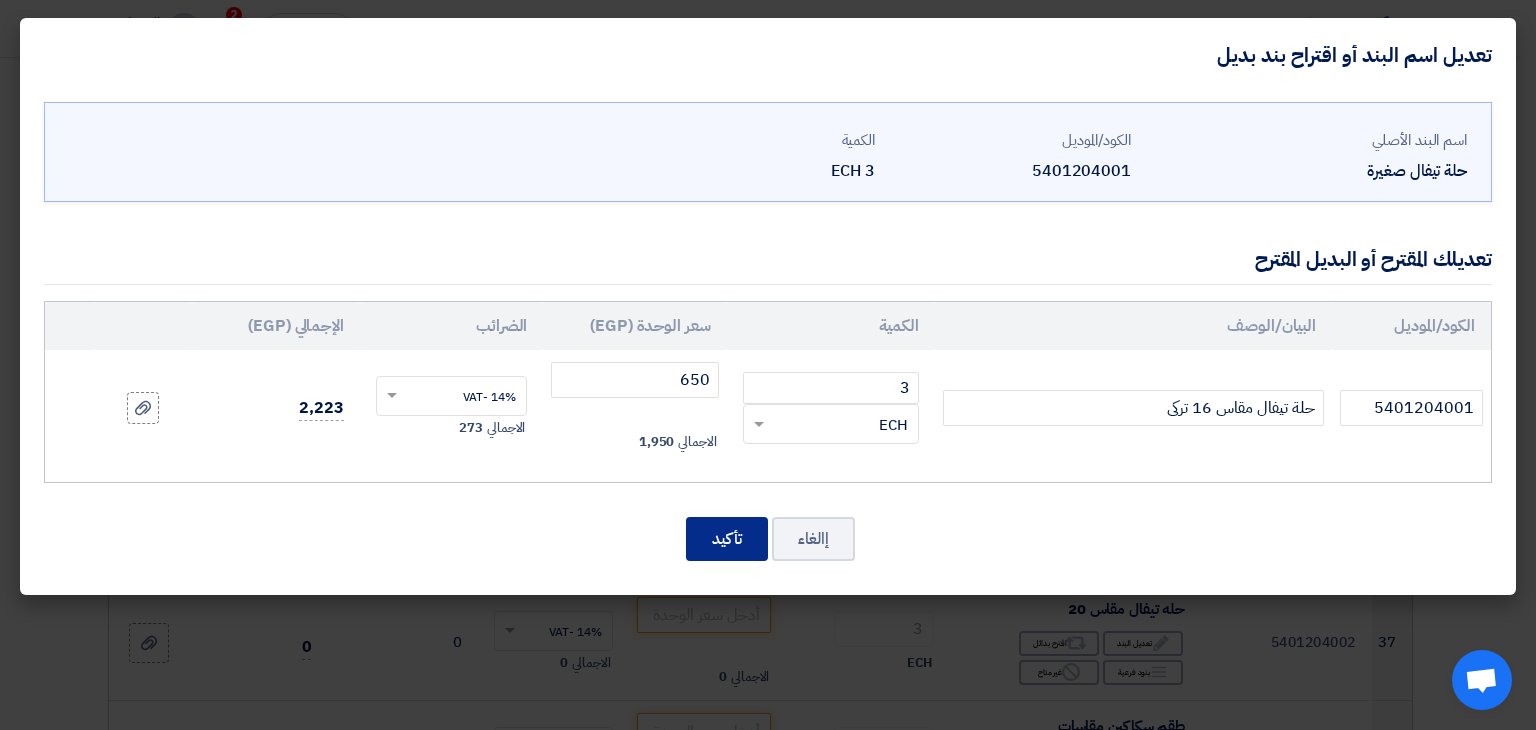 click on "تأكيد" 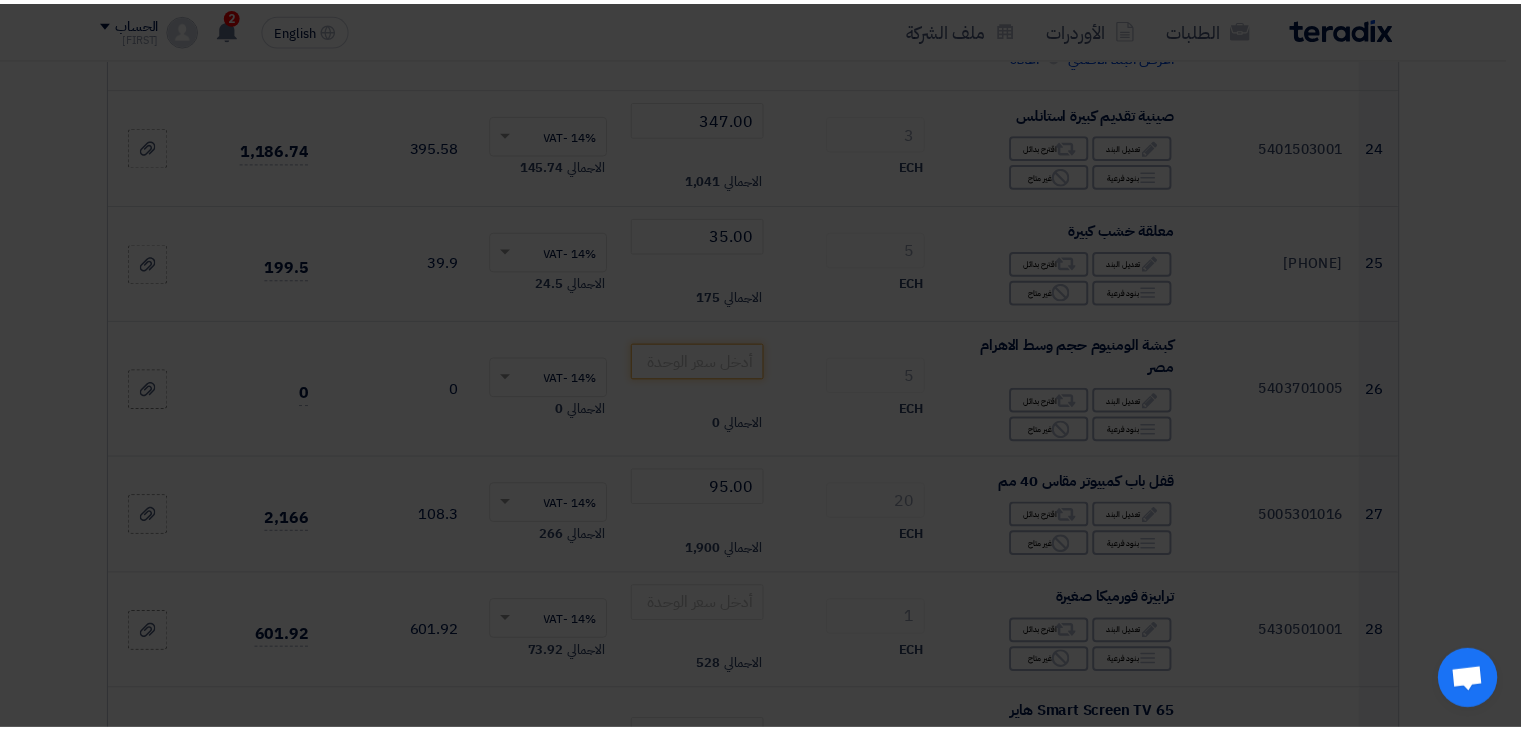 scroll, scrollTop: 4412, scrollLeft: 0, axis: vertical 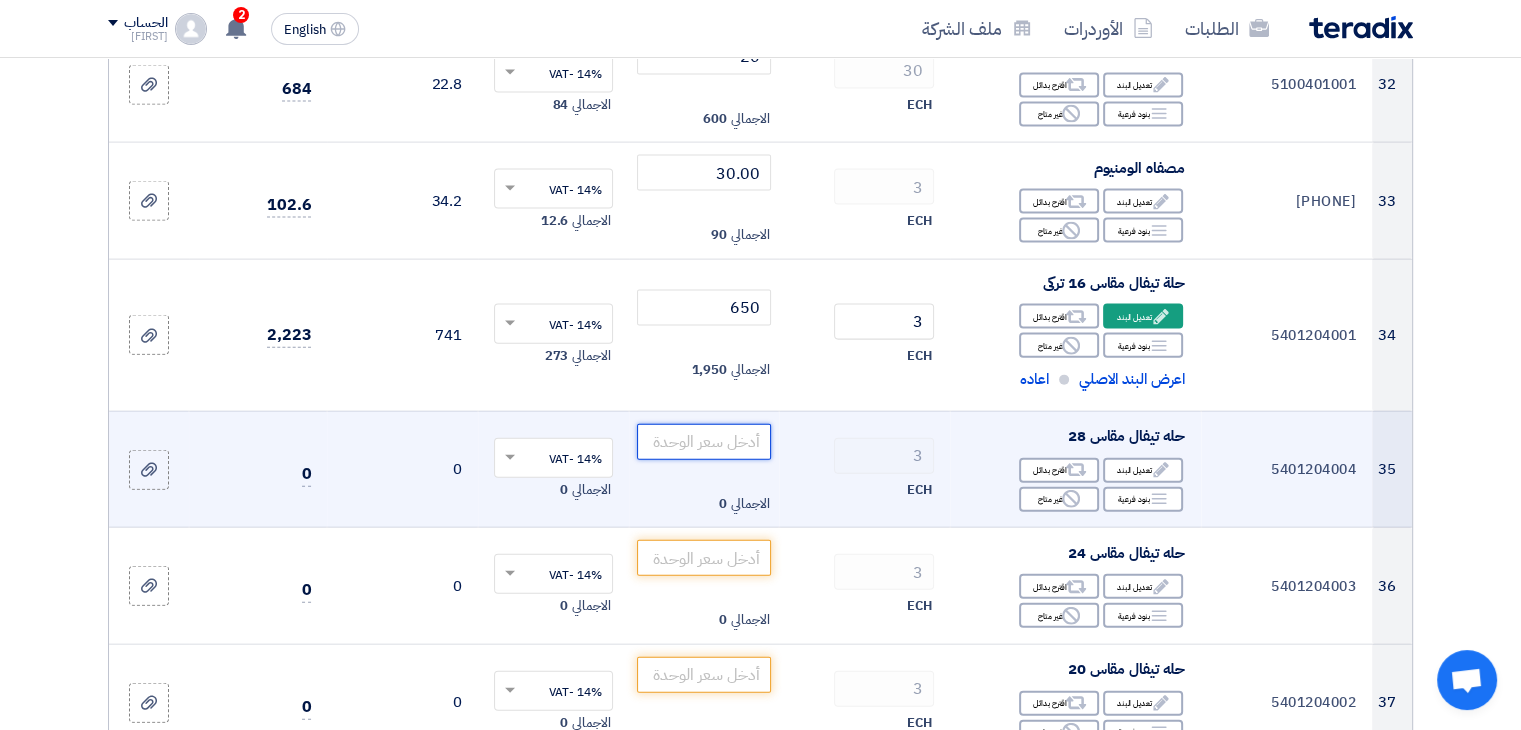 paste on "945.00" 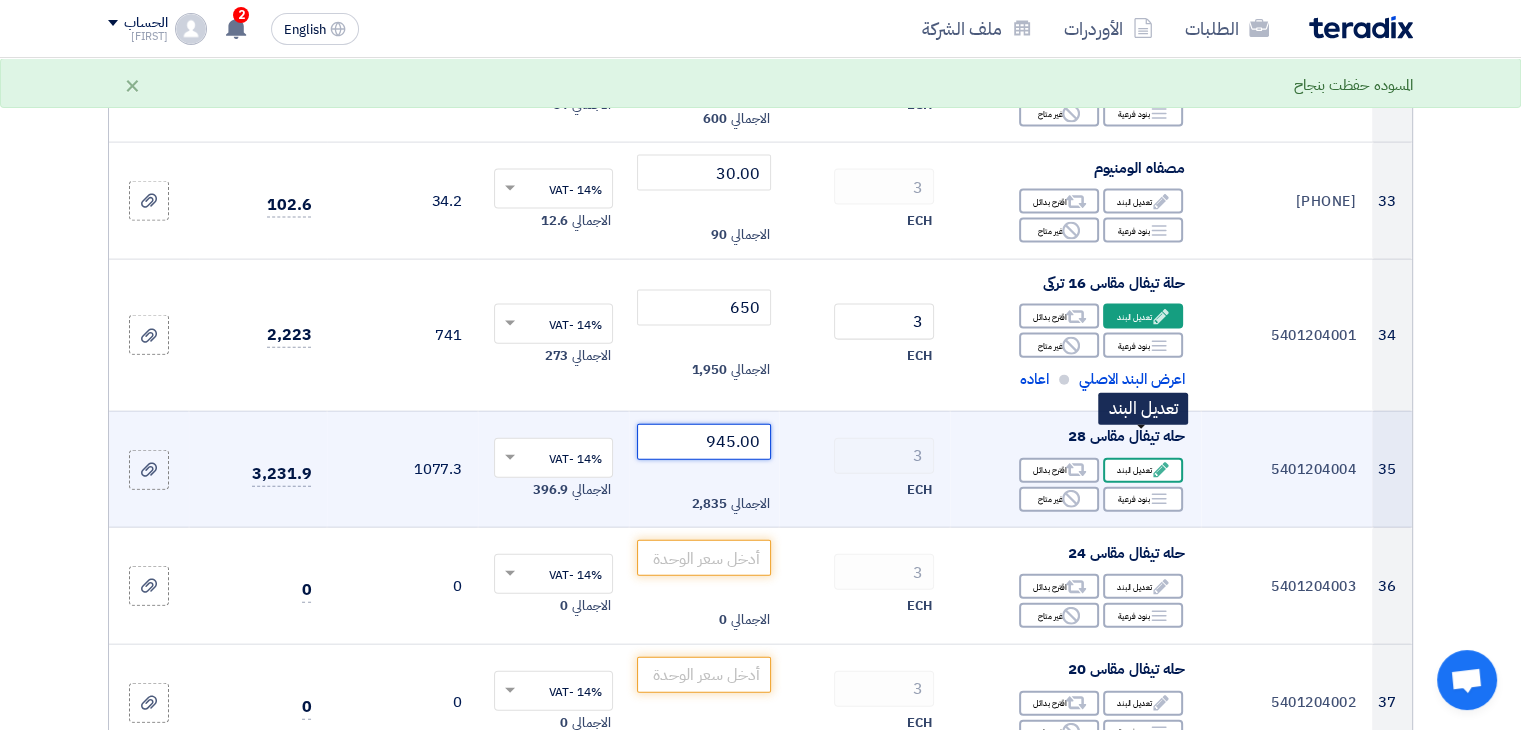 type on "945.00" 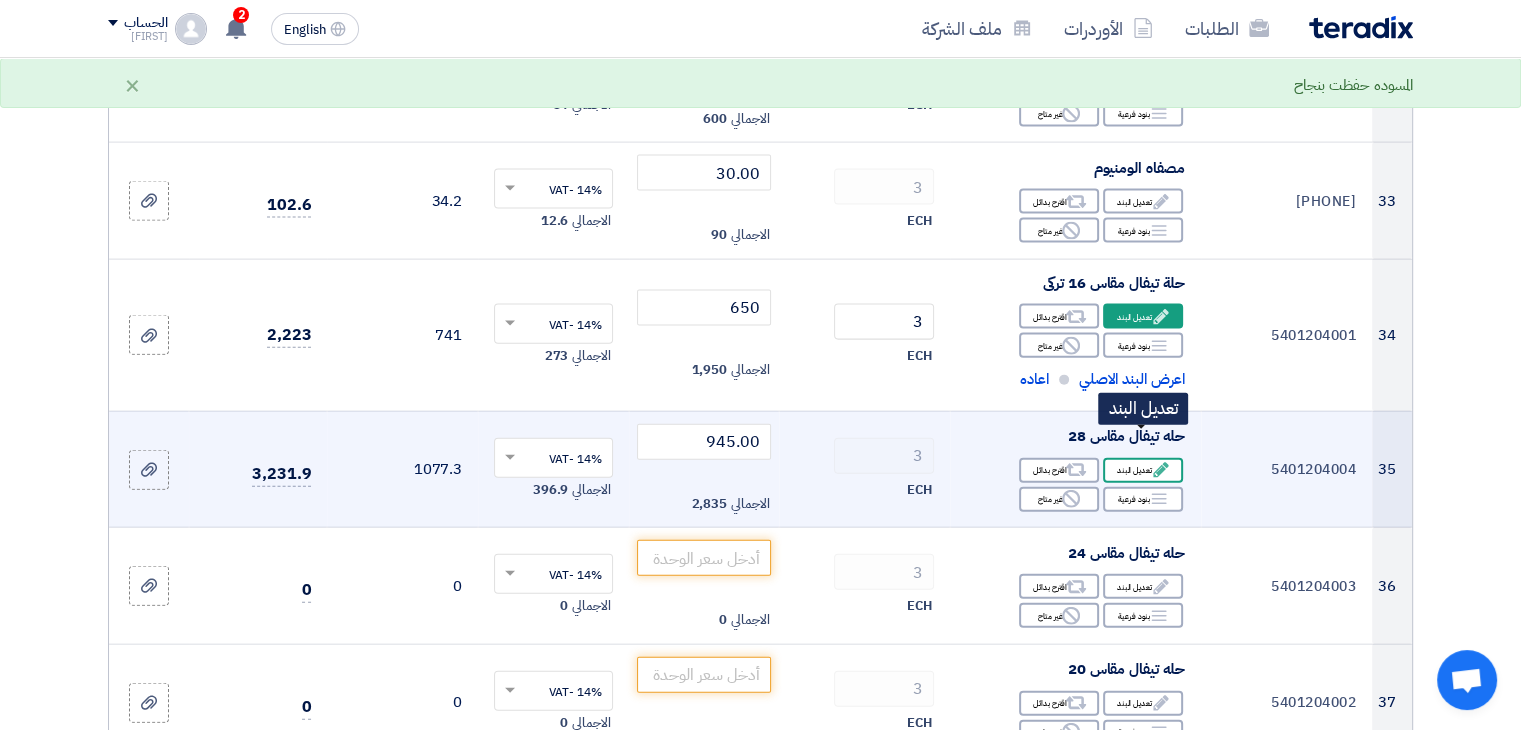 click 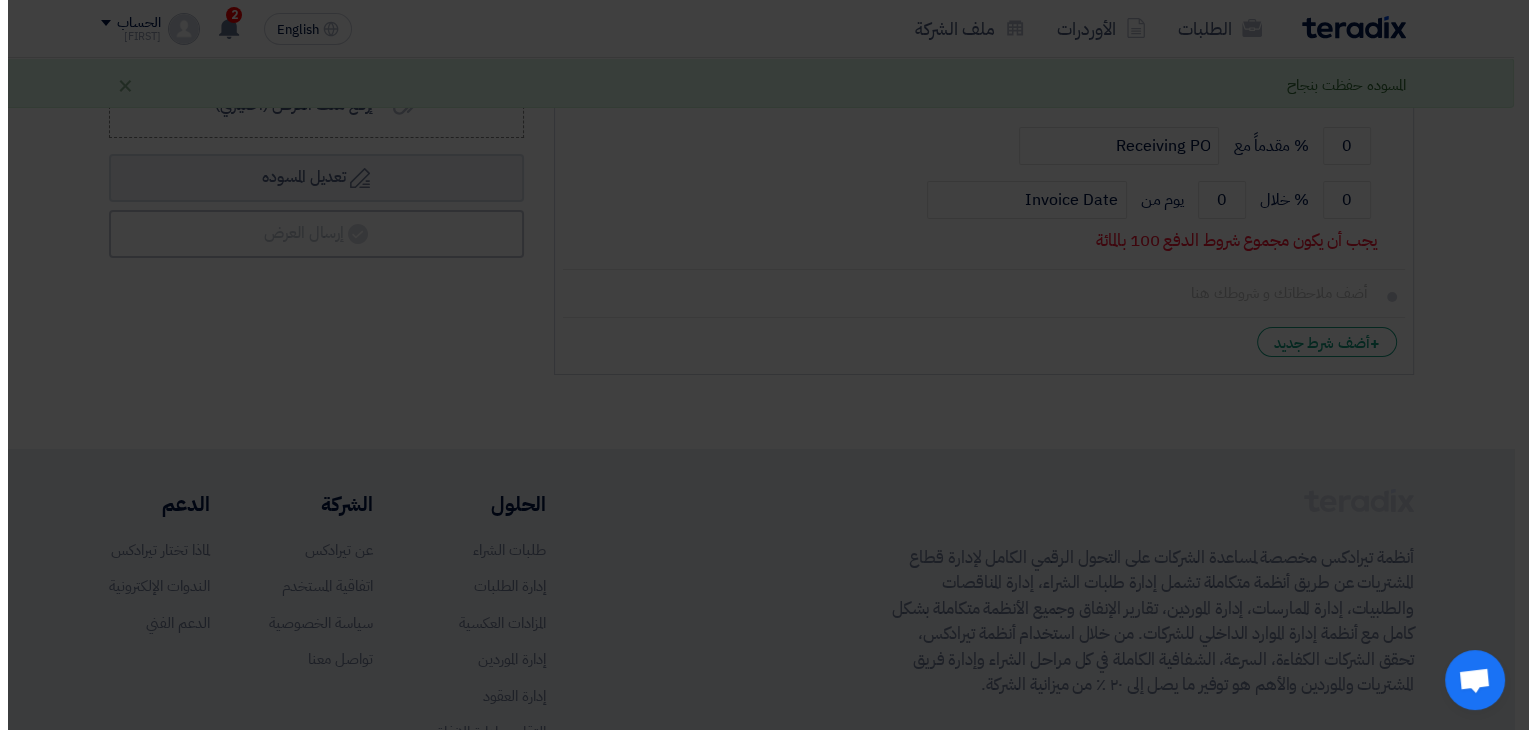 scroll, scrollTop: 3328, scrollLeft: 0, axis: vertical 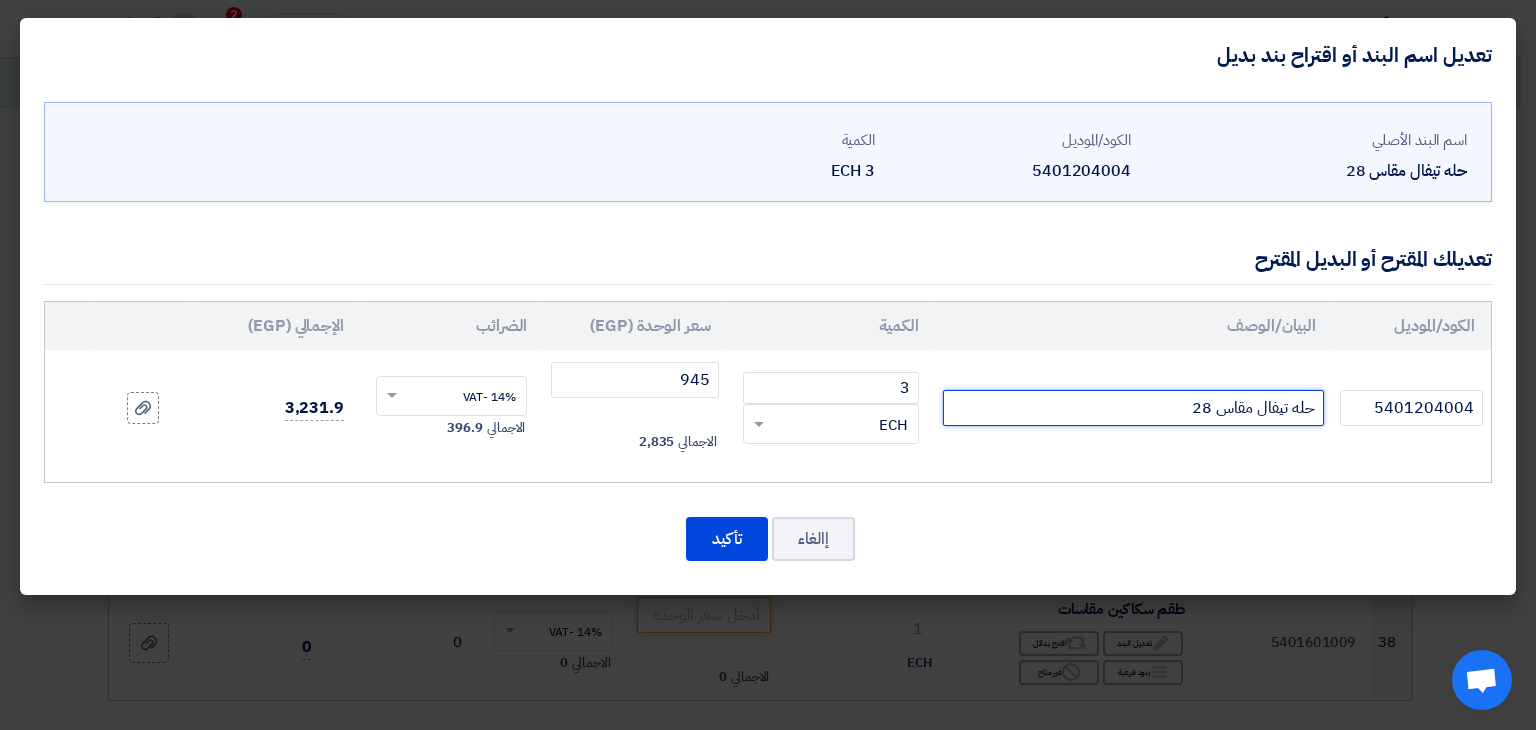 click on "حله تيفال مقاس 28" 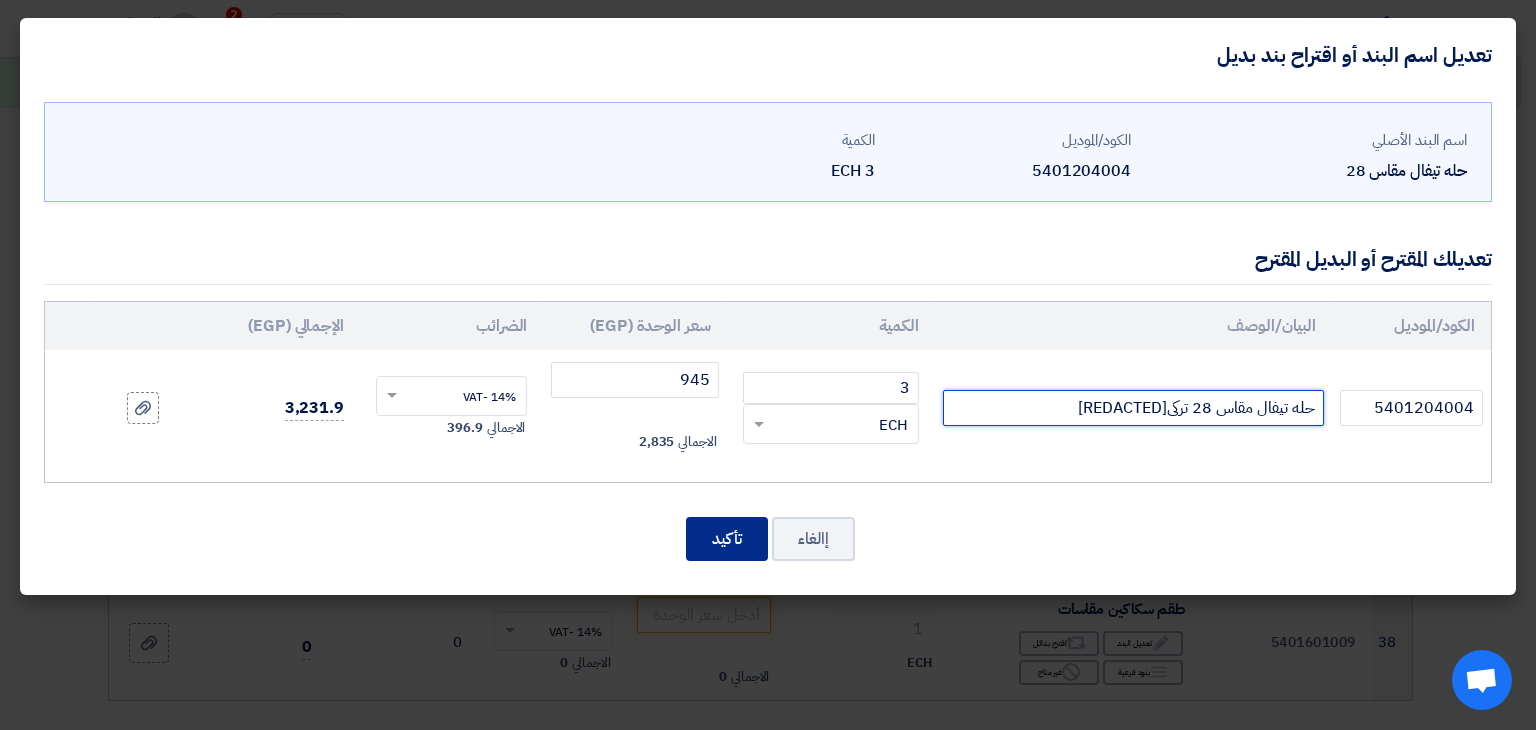 type on "حله تيفال مقاس 28 تركى[REDACTED]" 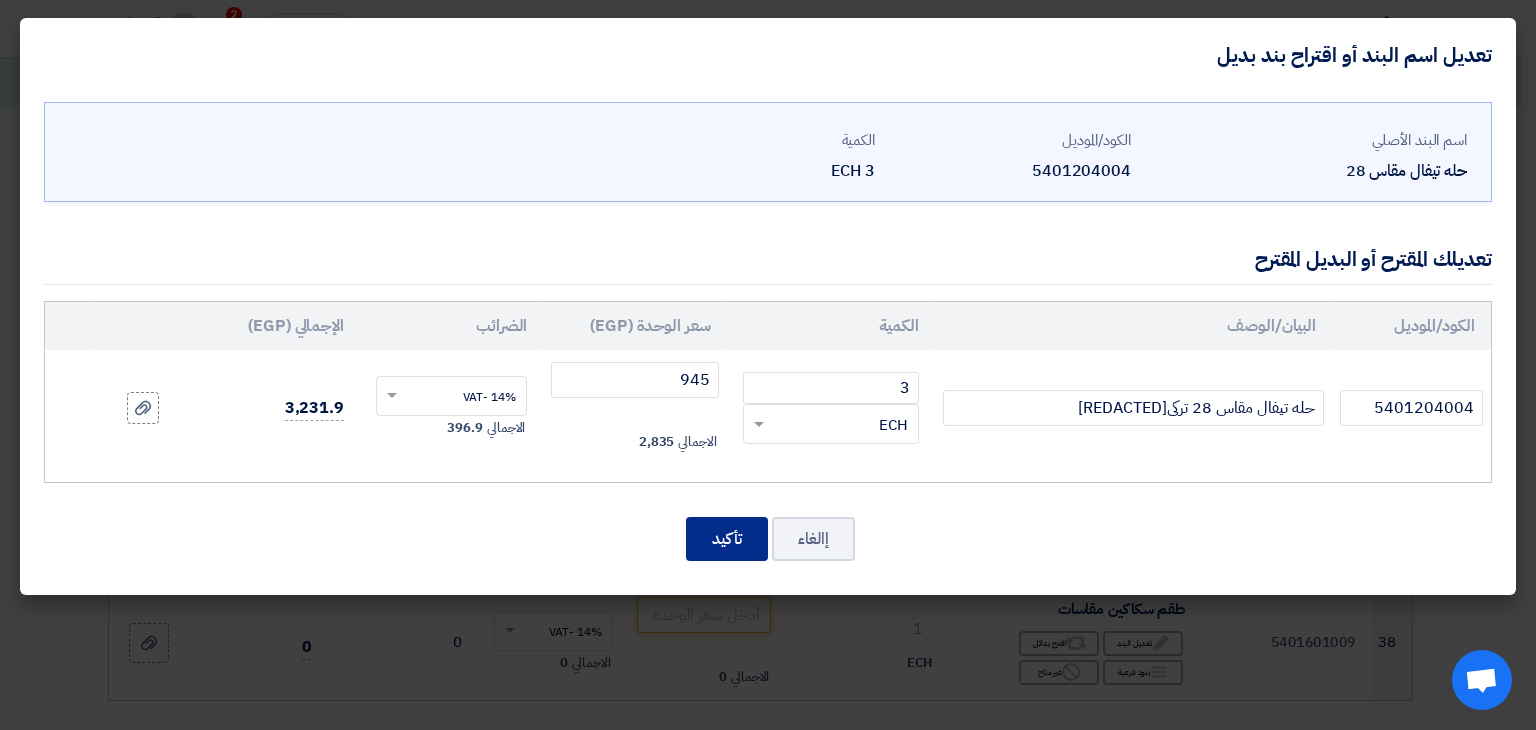 click on "تأكيد" 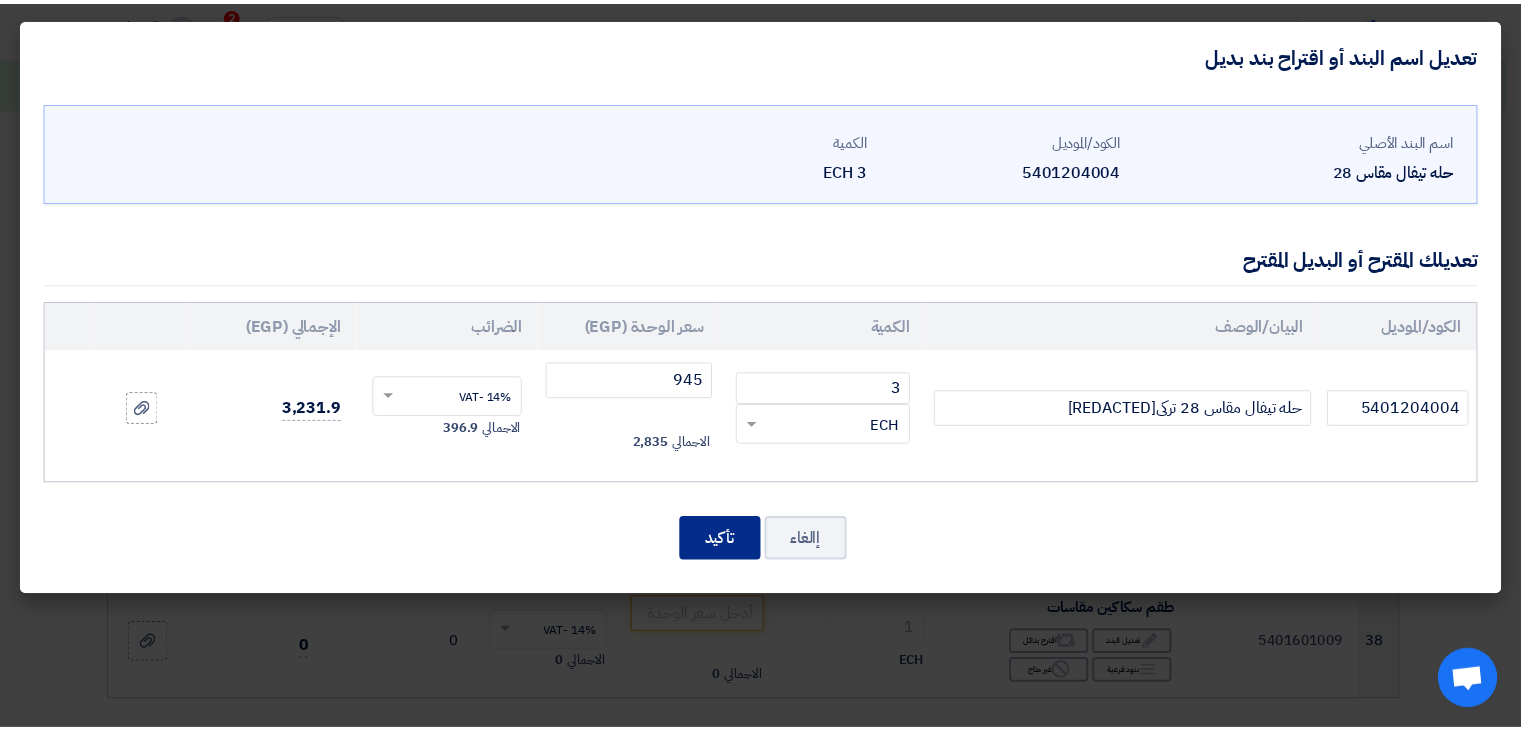 scroll, scrollTop: 4412, scrollLeft: 0, axis: vertical 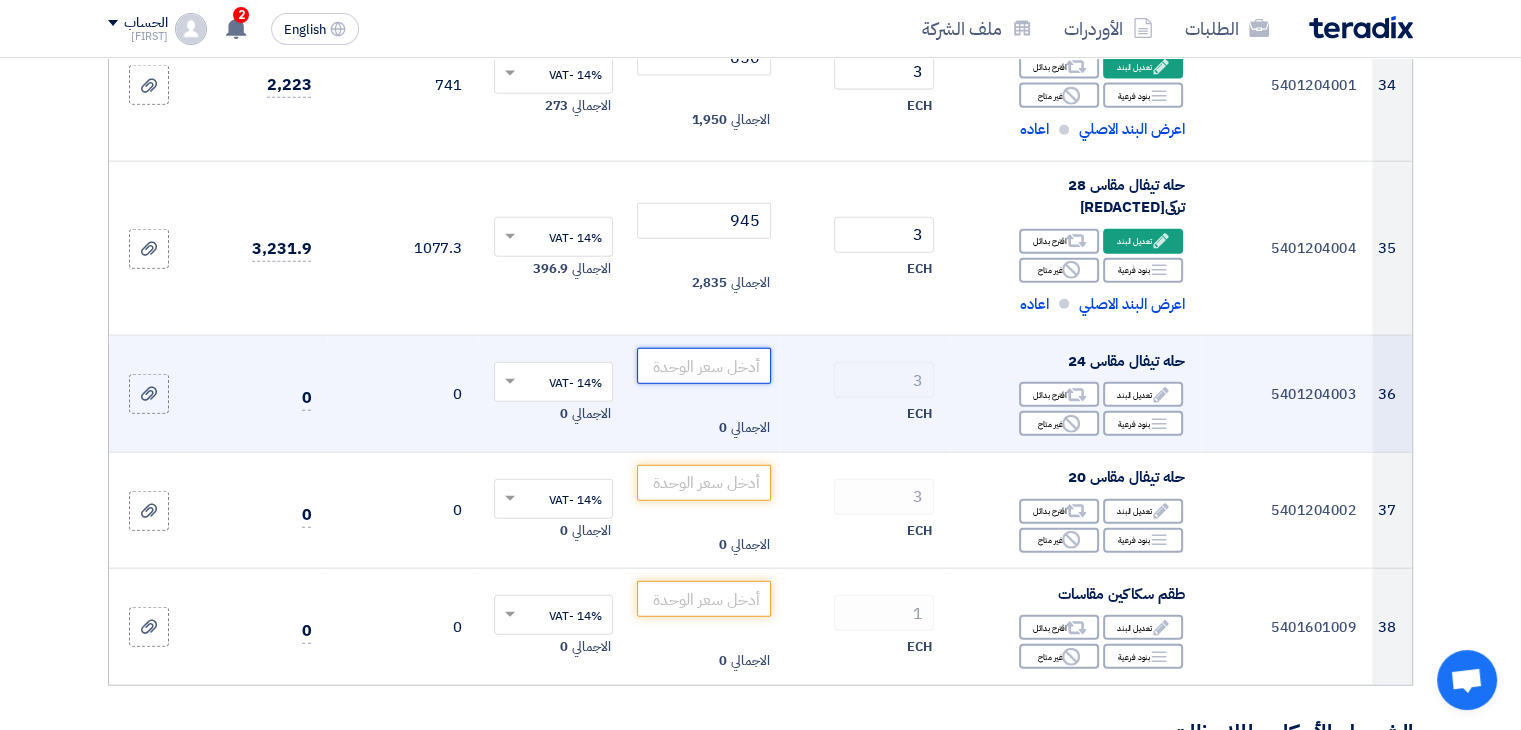 paste on "880.00" 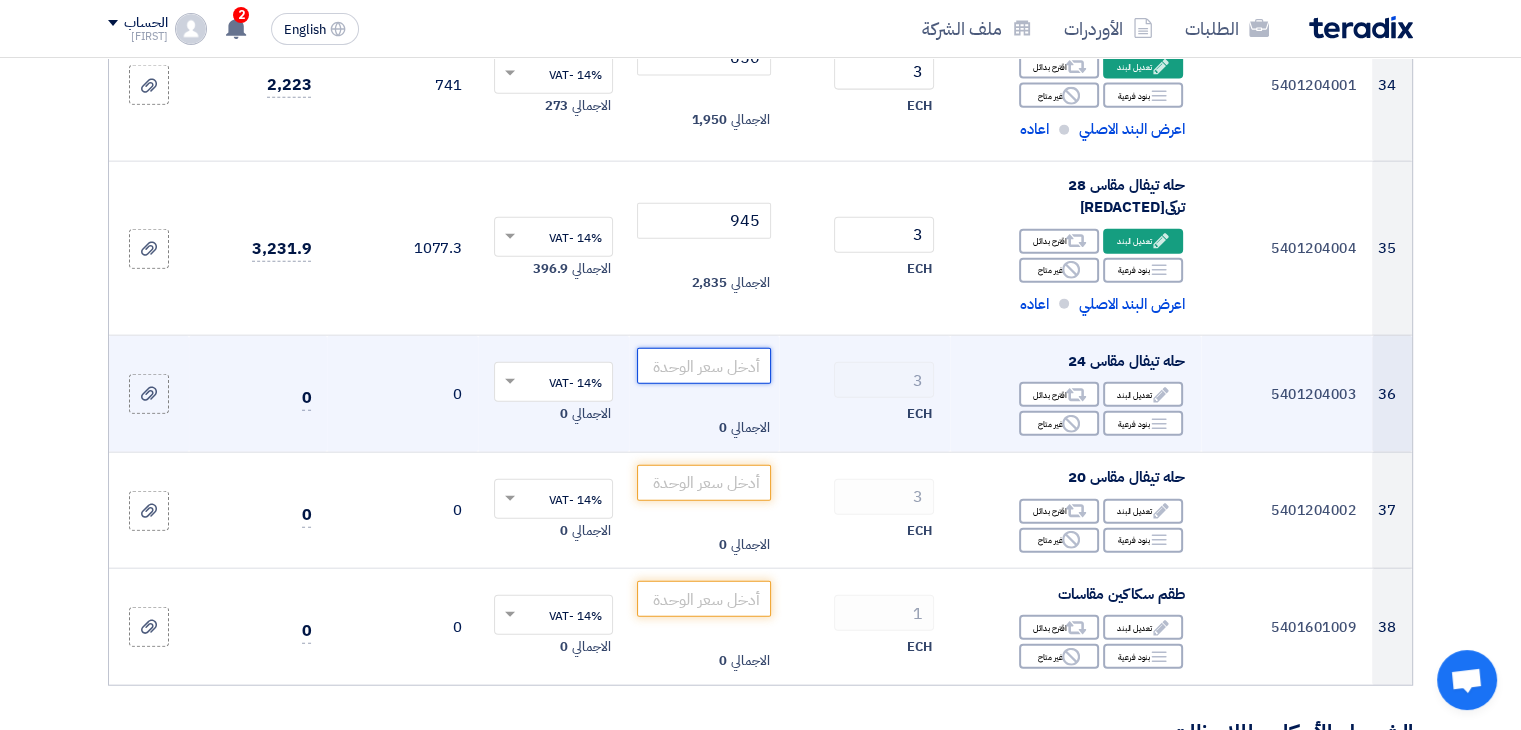 click 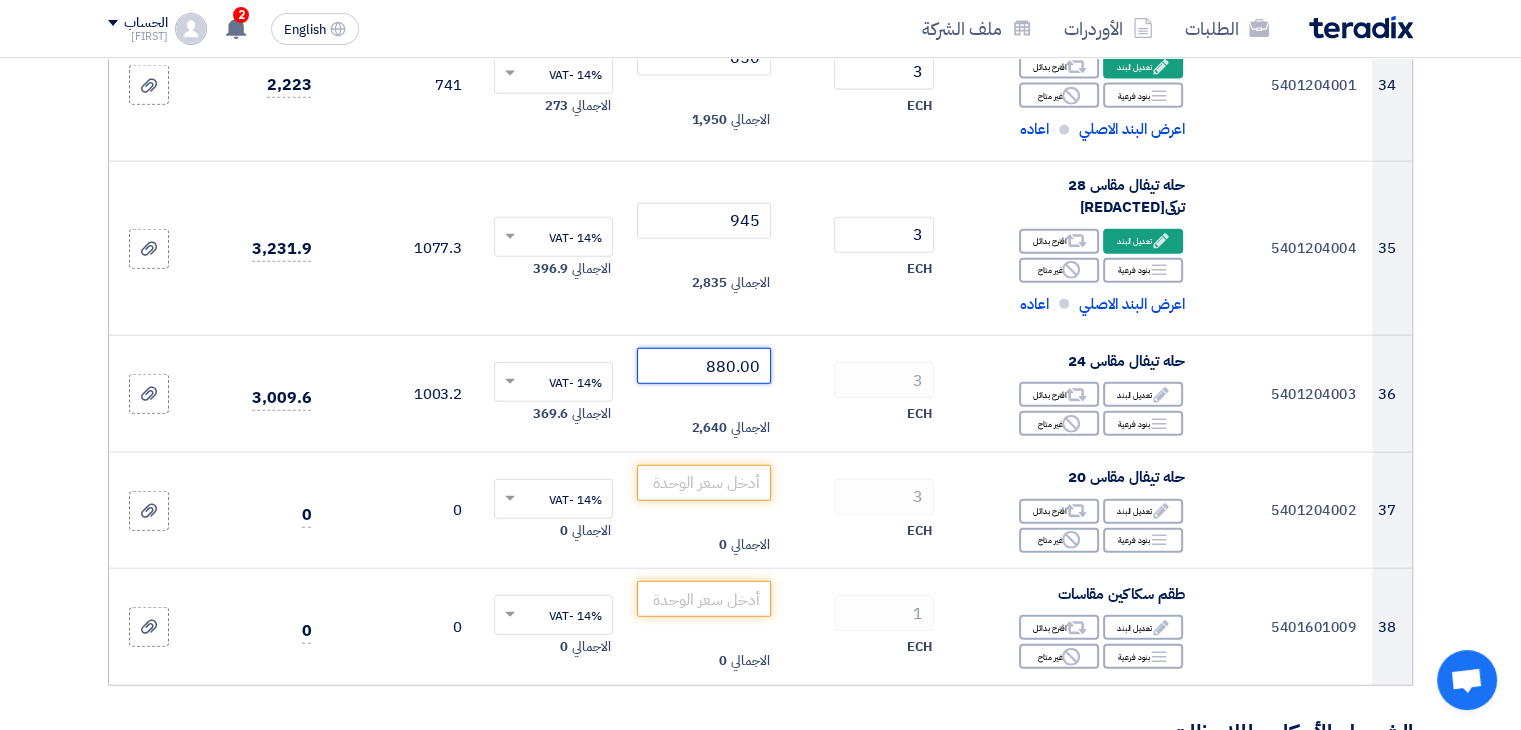 type on "880.00" 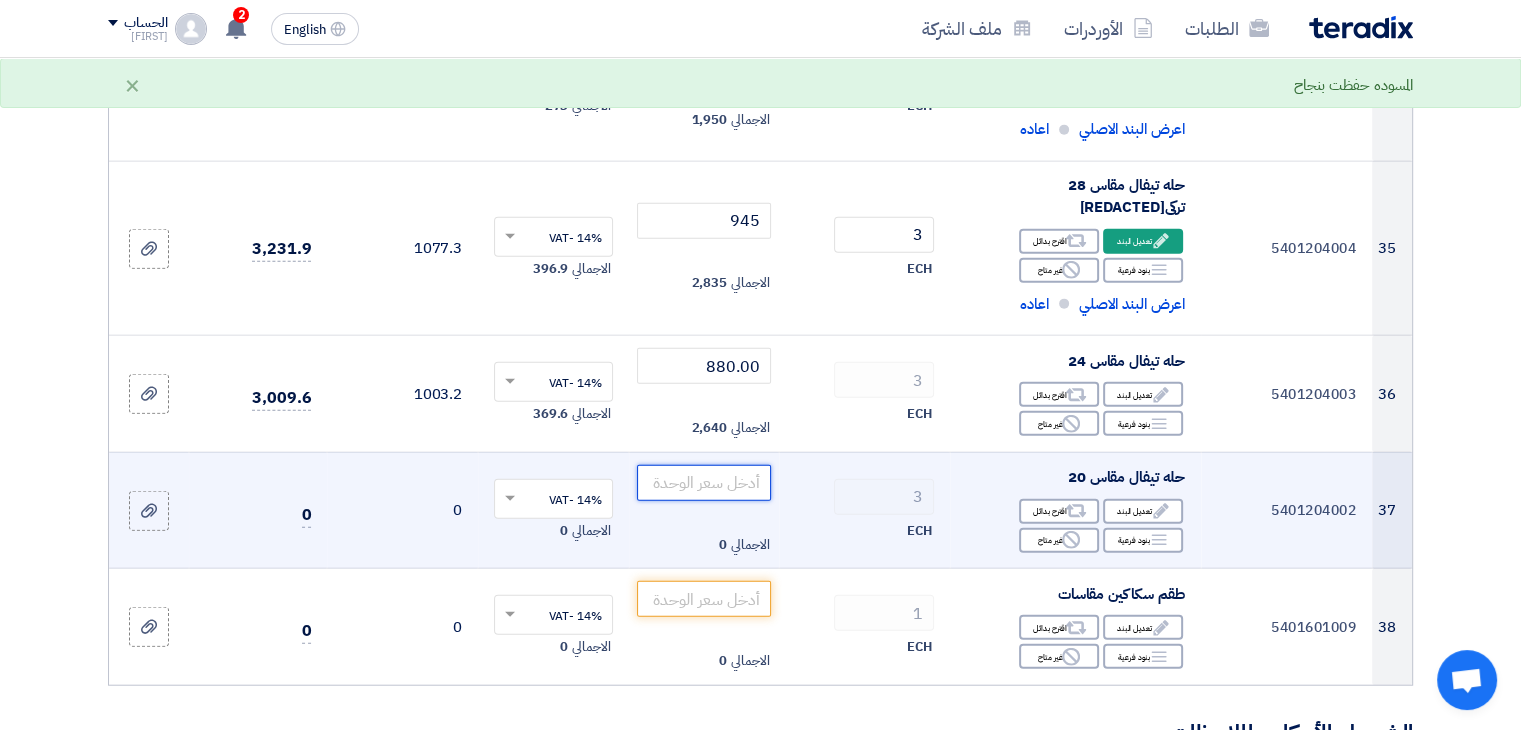 click 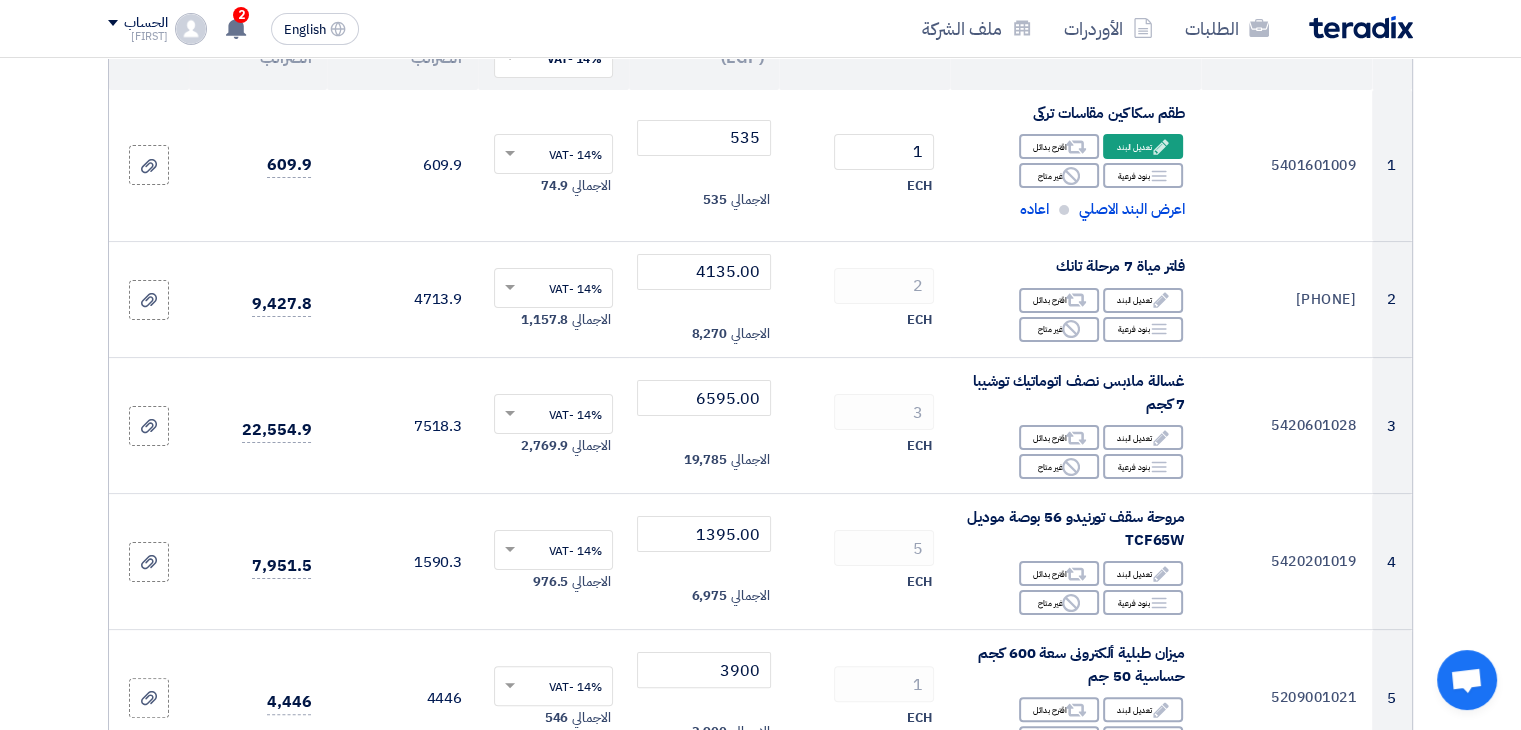 scroll, scrollTop: 0, scrollLeft: 0, axis: both 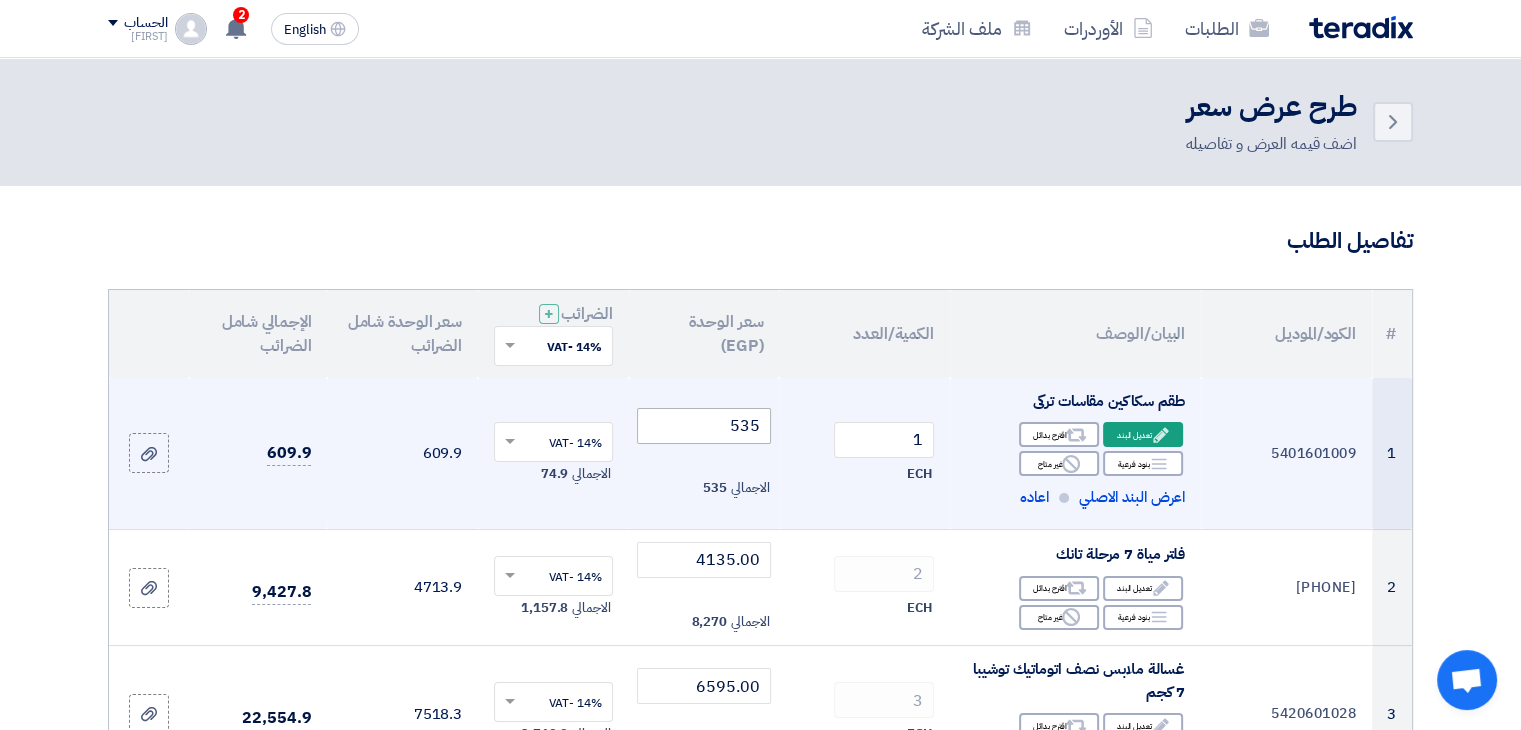 type on "775.00" 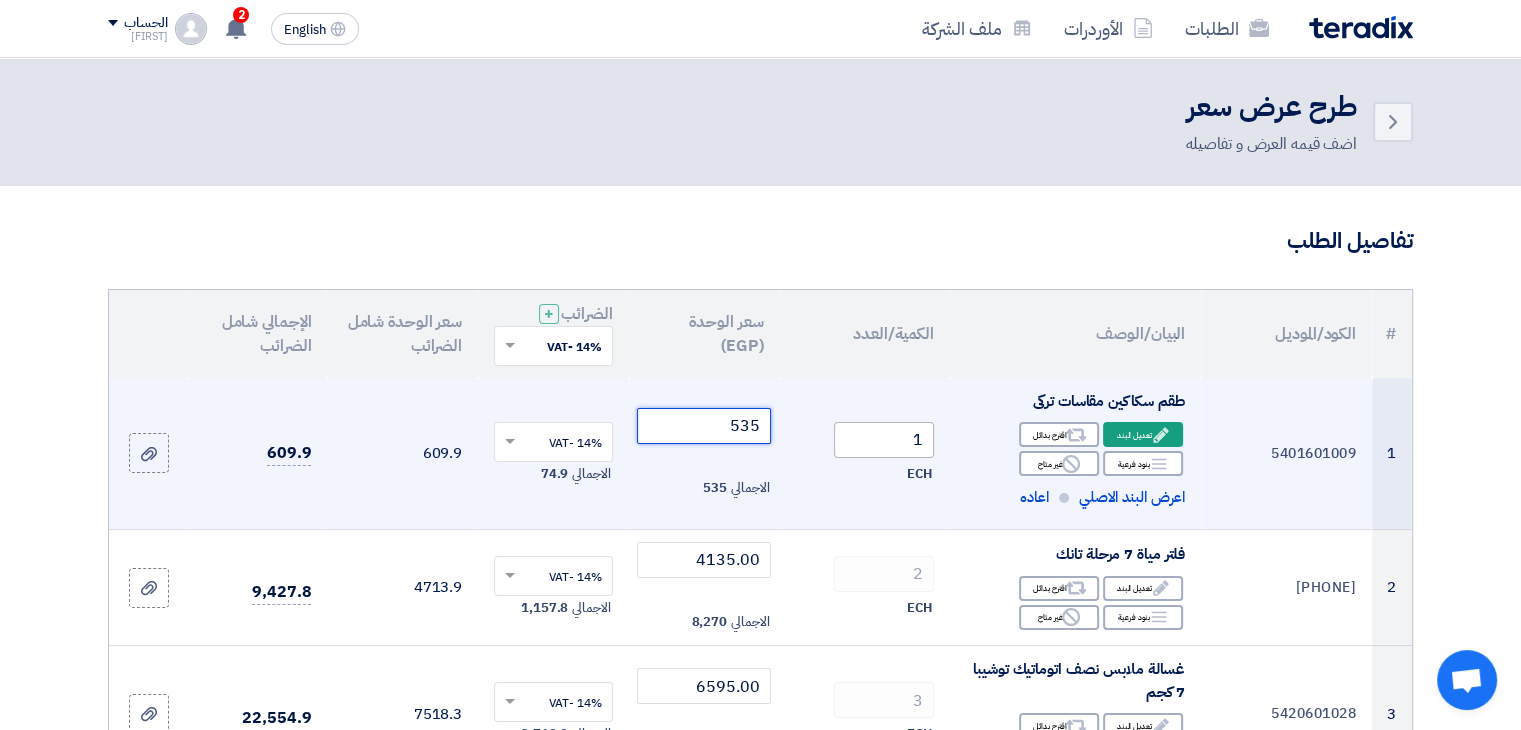 drag, startPoint x: 727, startPoint y: 428, endPoint x: 872, endPoint y: 425, distance: 145.03104 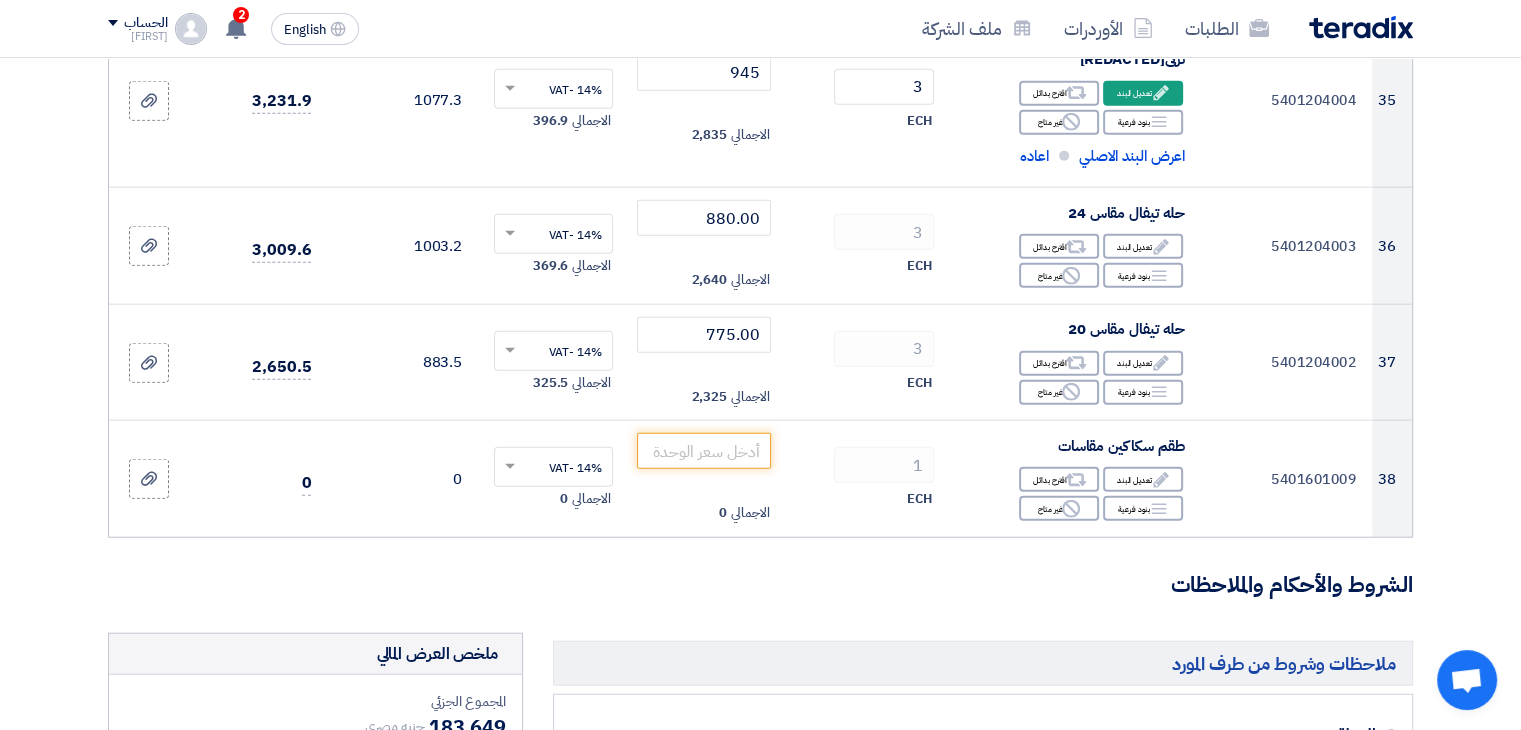 scroll, scrollTop: 4802, scrollLeft: 0, axis: vertical 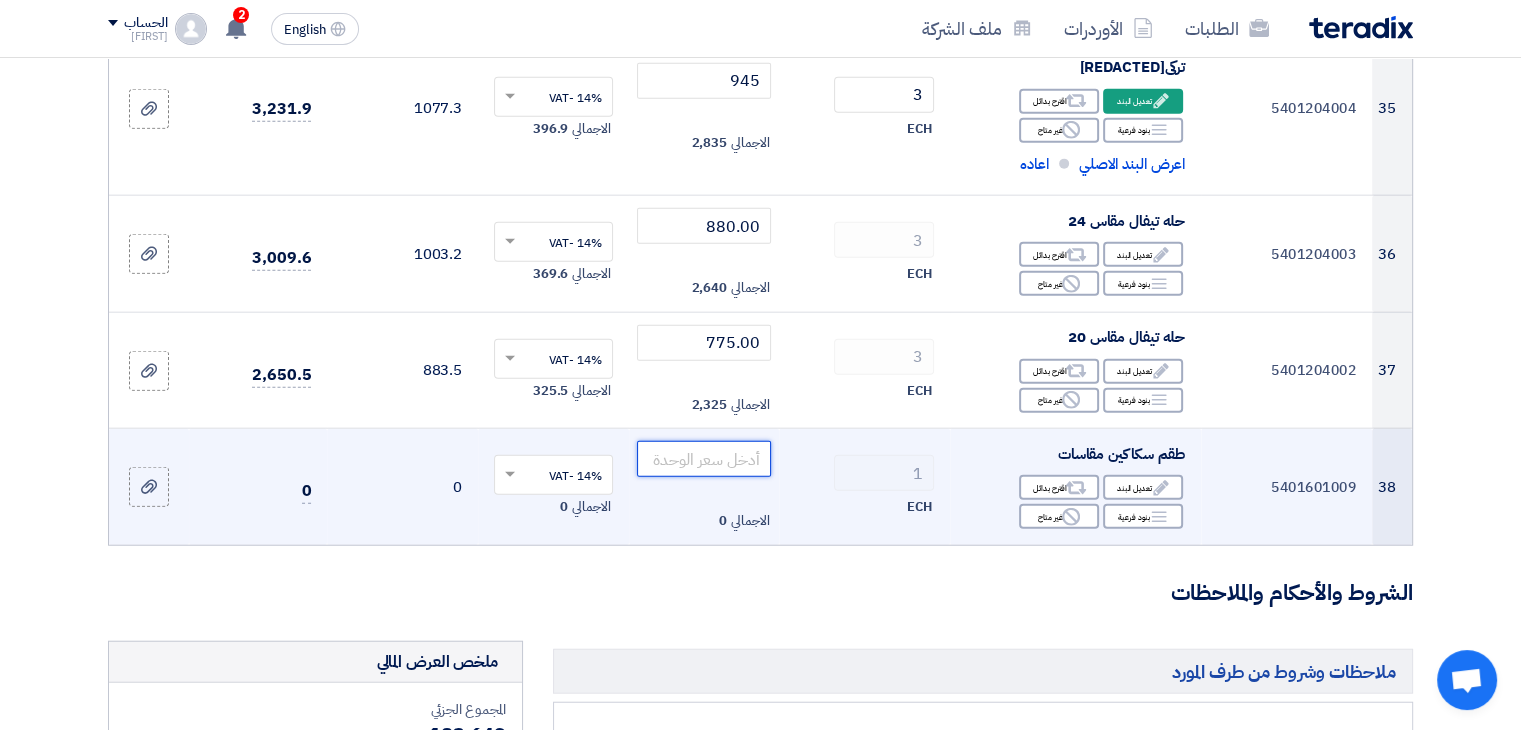 click 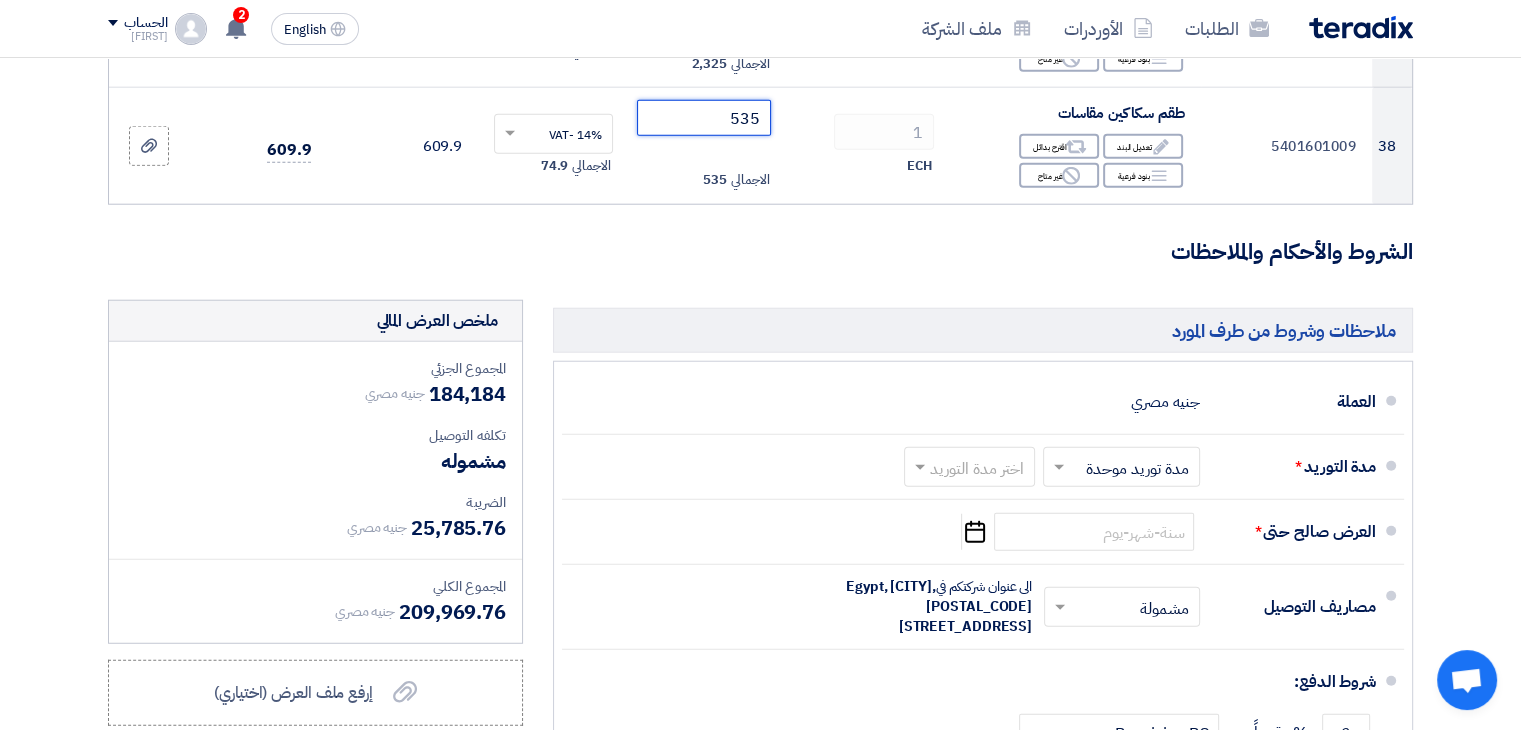 scroll, scrollTop: 5158, scrollLeft: 0, axis: vertical 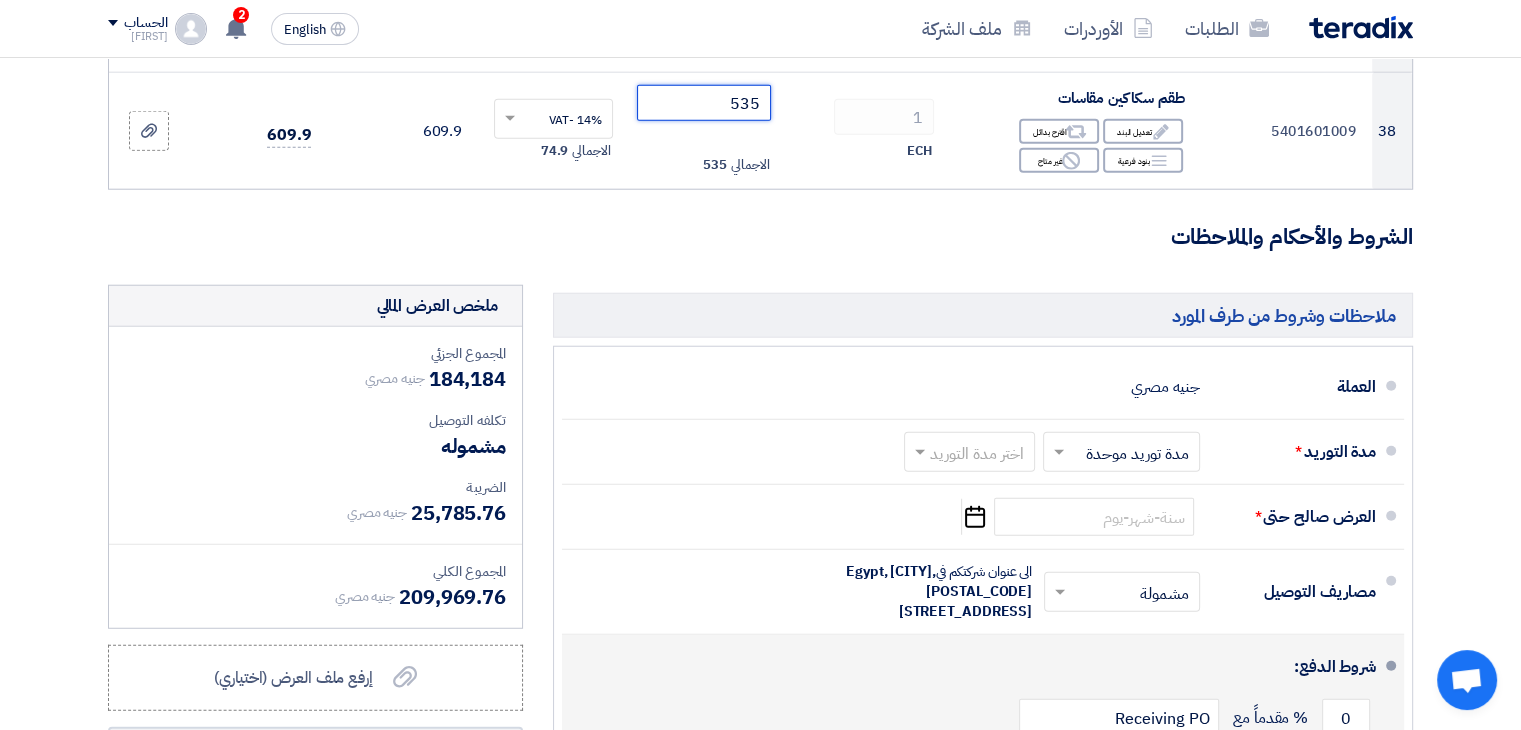 type on "535" 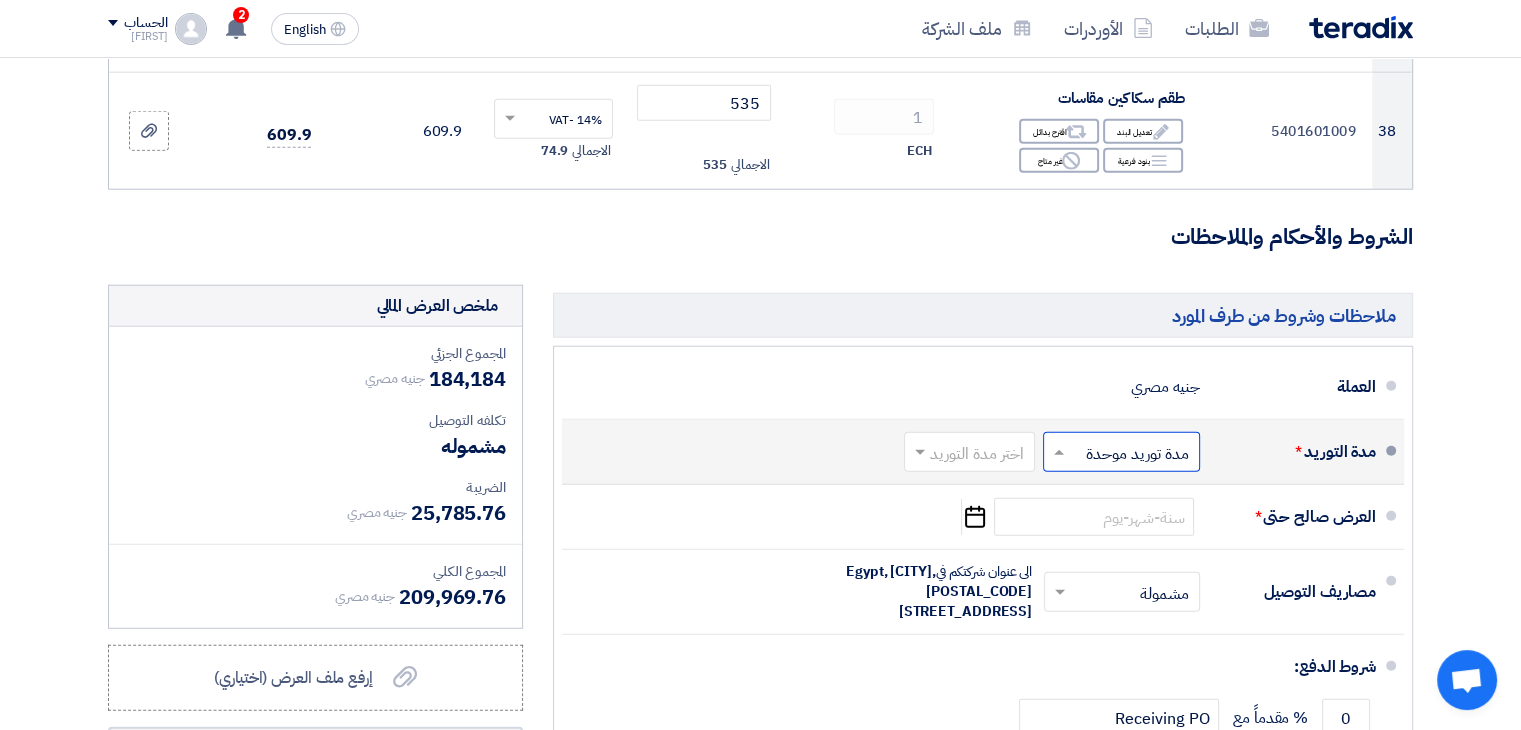click 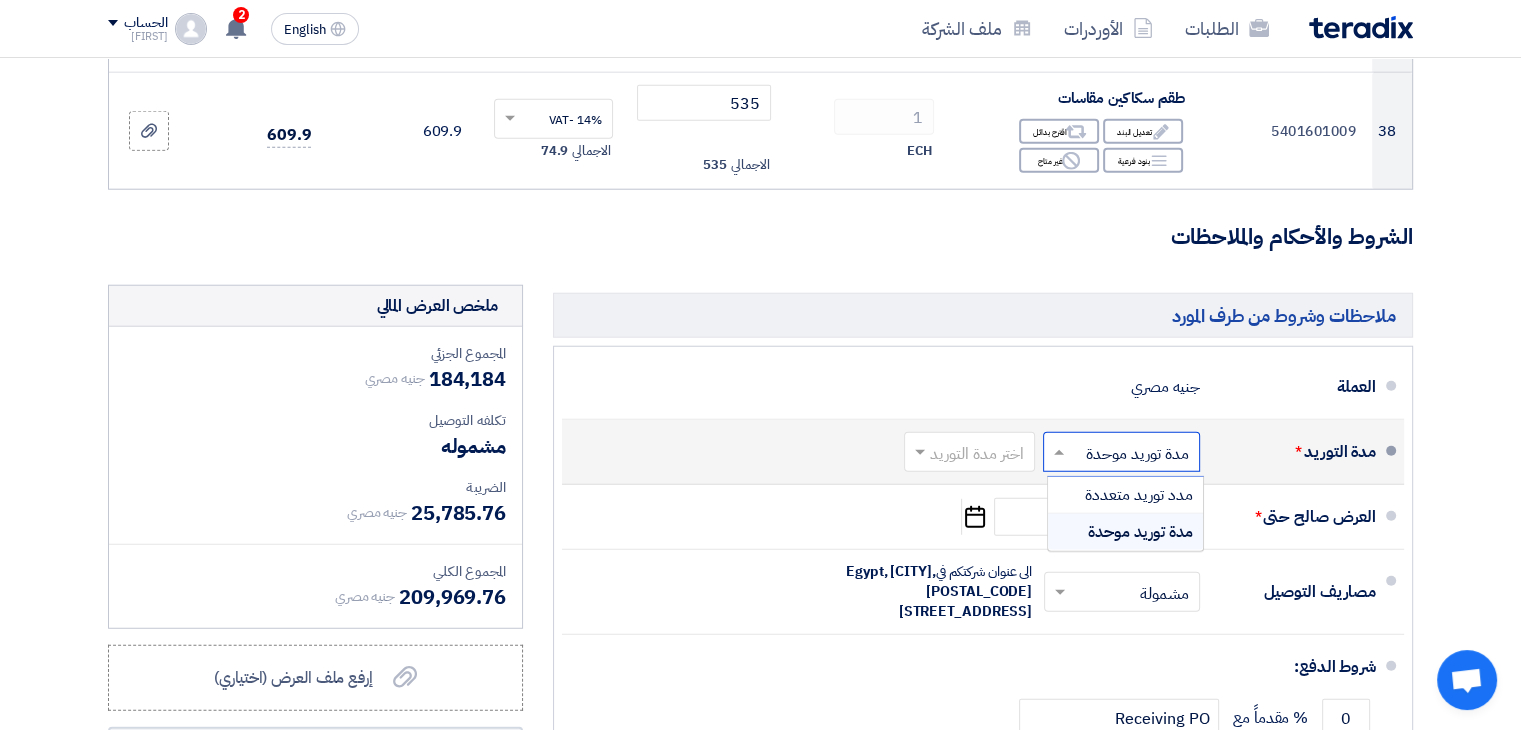 click on "مدة توريد موحدة" at bounding box center (1140, 532) 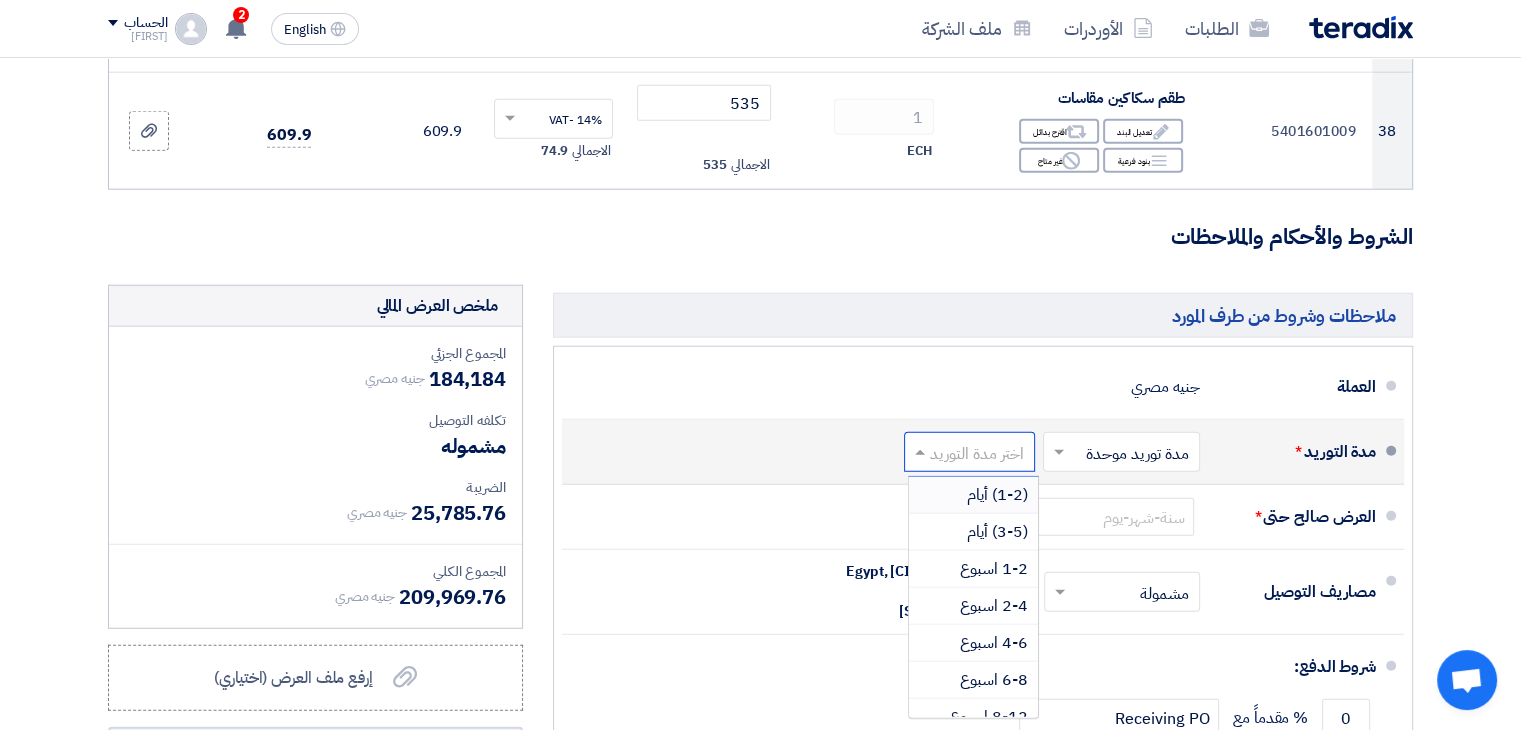 click 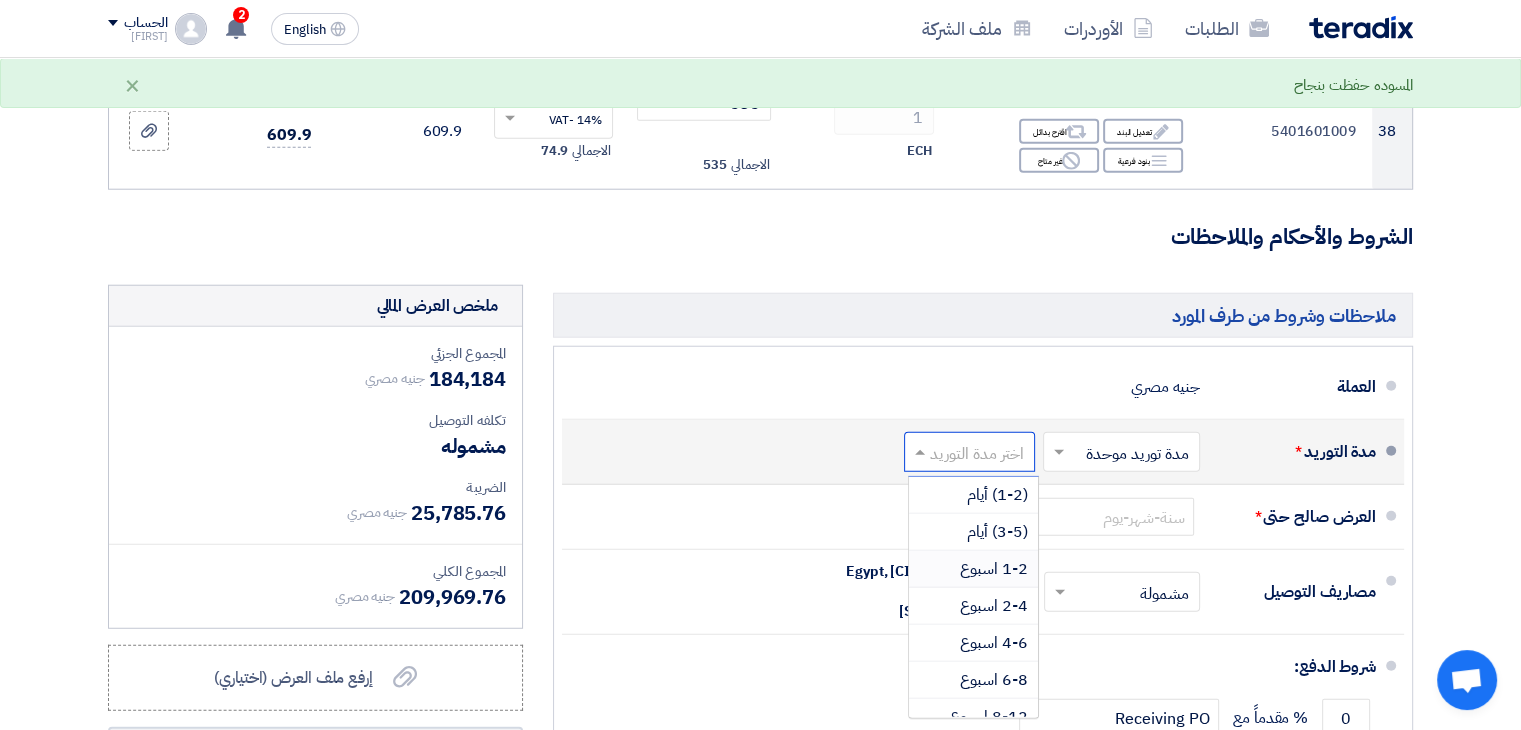 click on "1-2 اسبوع" at bounding box center [994, 569] 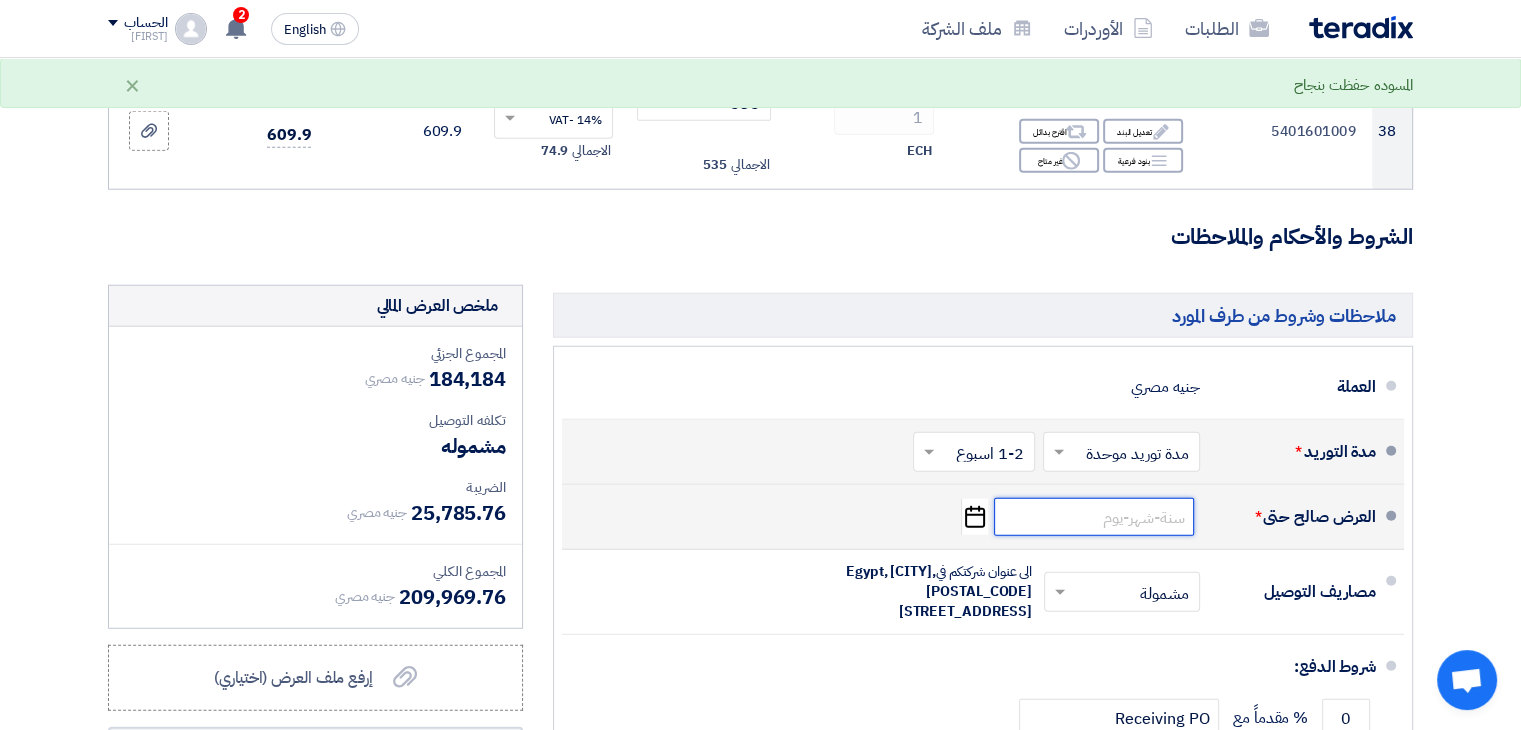 click 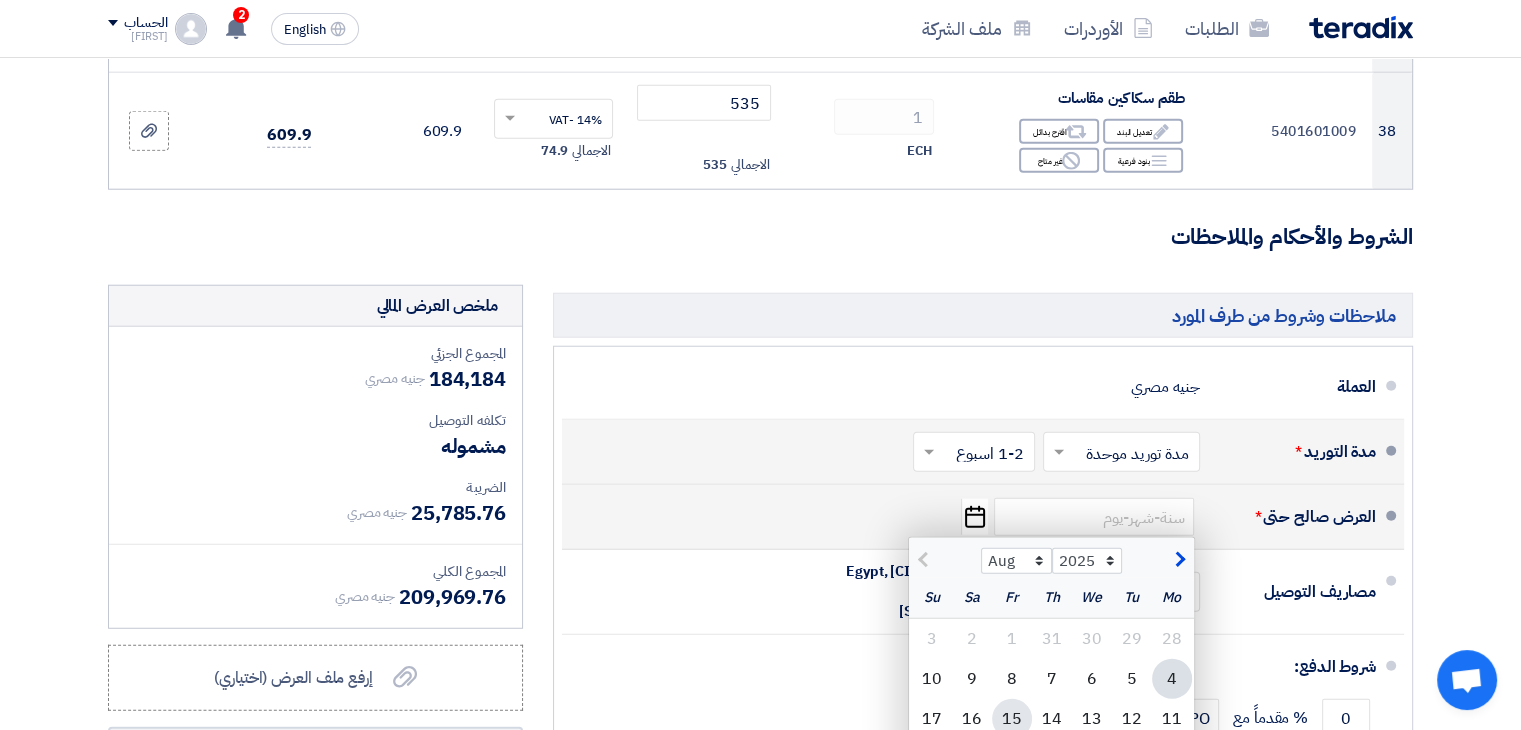 click on "15" 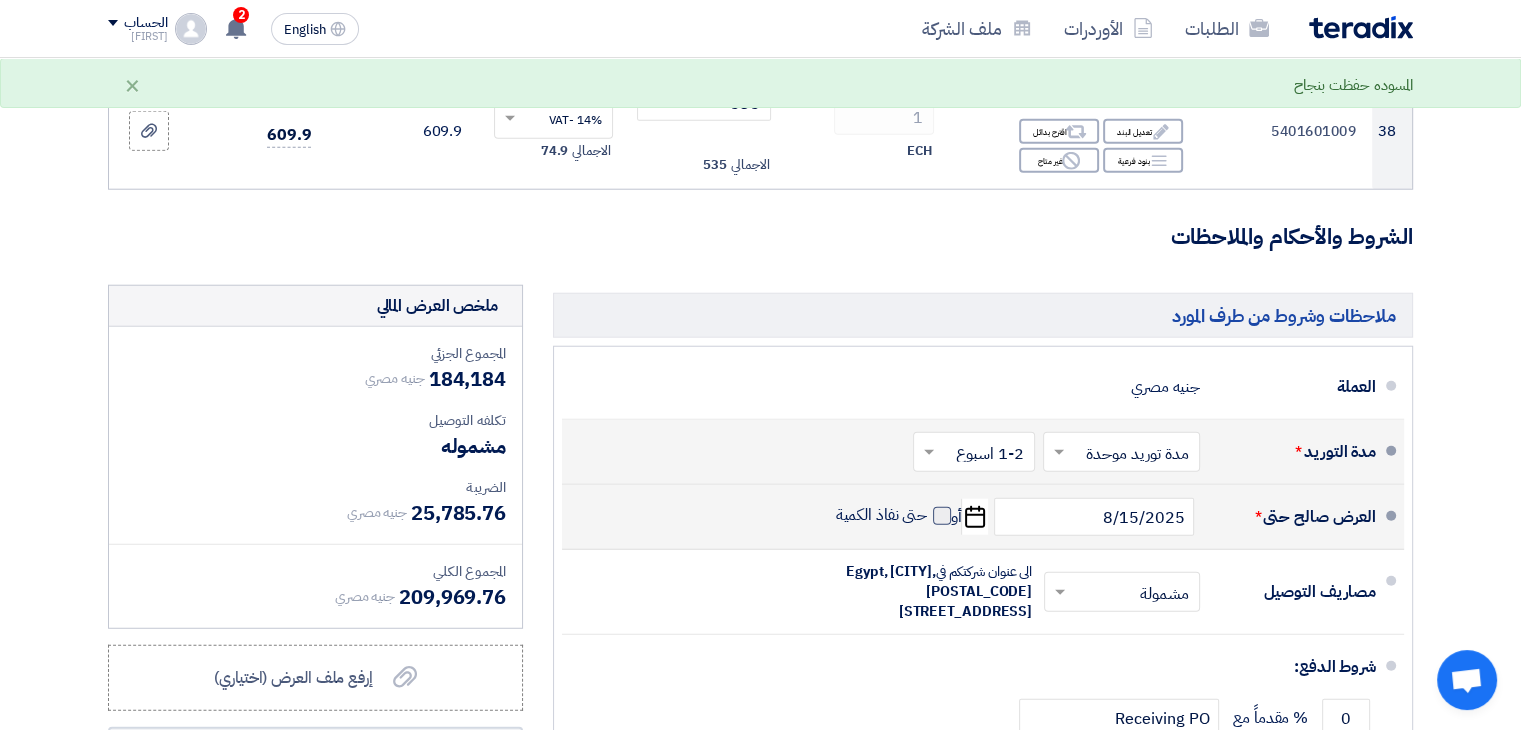 click on "حتى نفاذ الكمية" 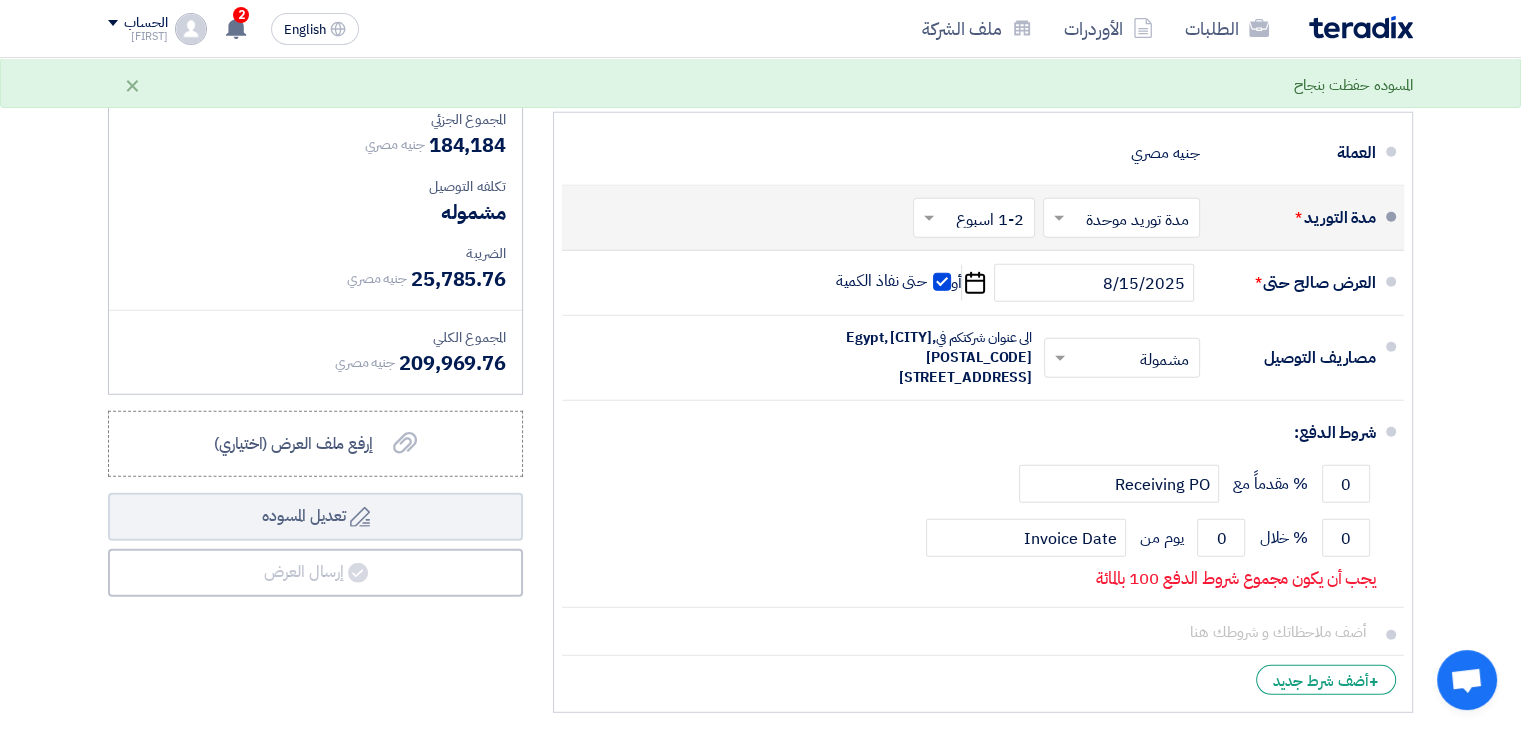 scroll, scrollTop: 5414, scrollLeft: 0, axis: vertical 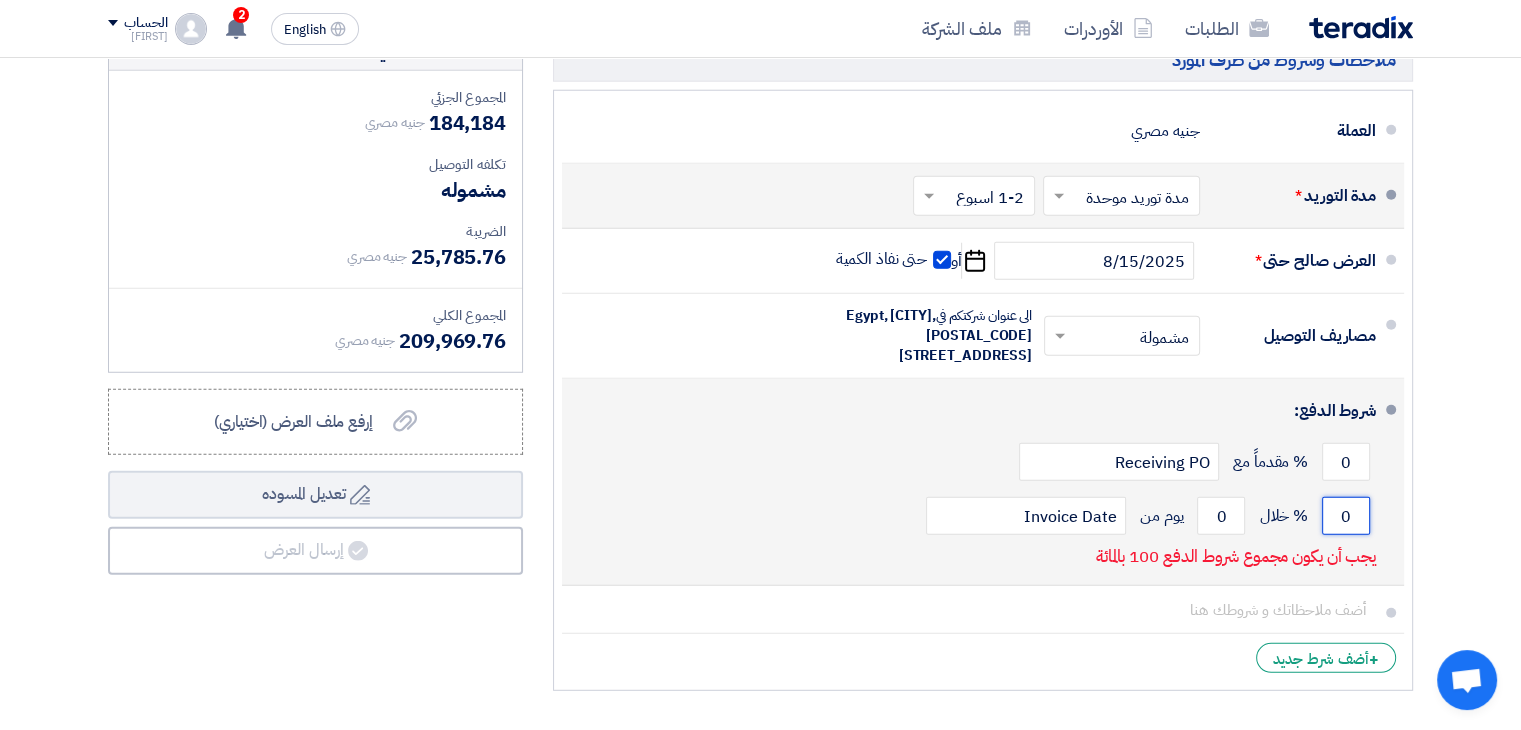 drag, startPoint x: 1352, startPoint y: 457, endPoint x: 1325, endPoint y: 462, distance: 27.45906 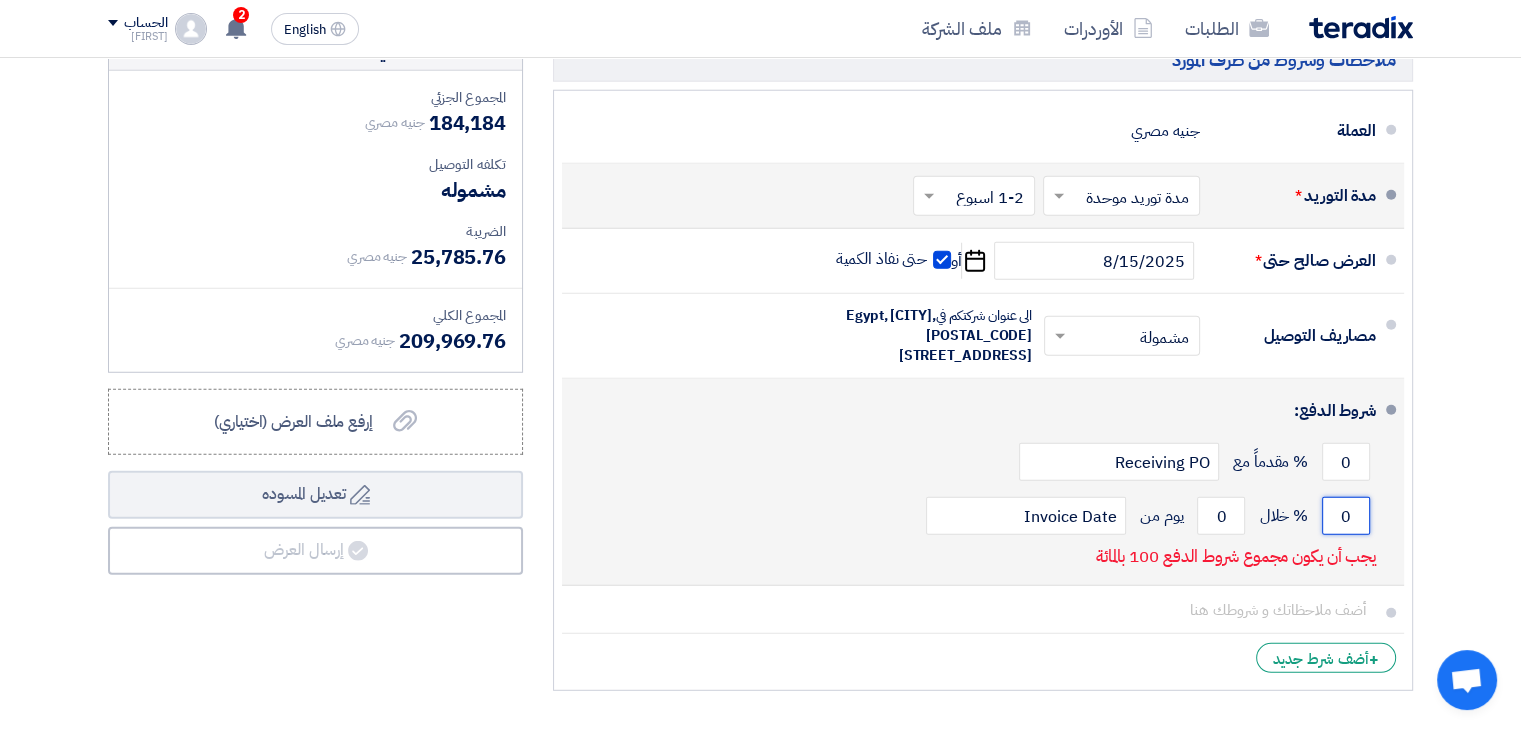 click on "0" 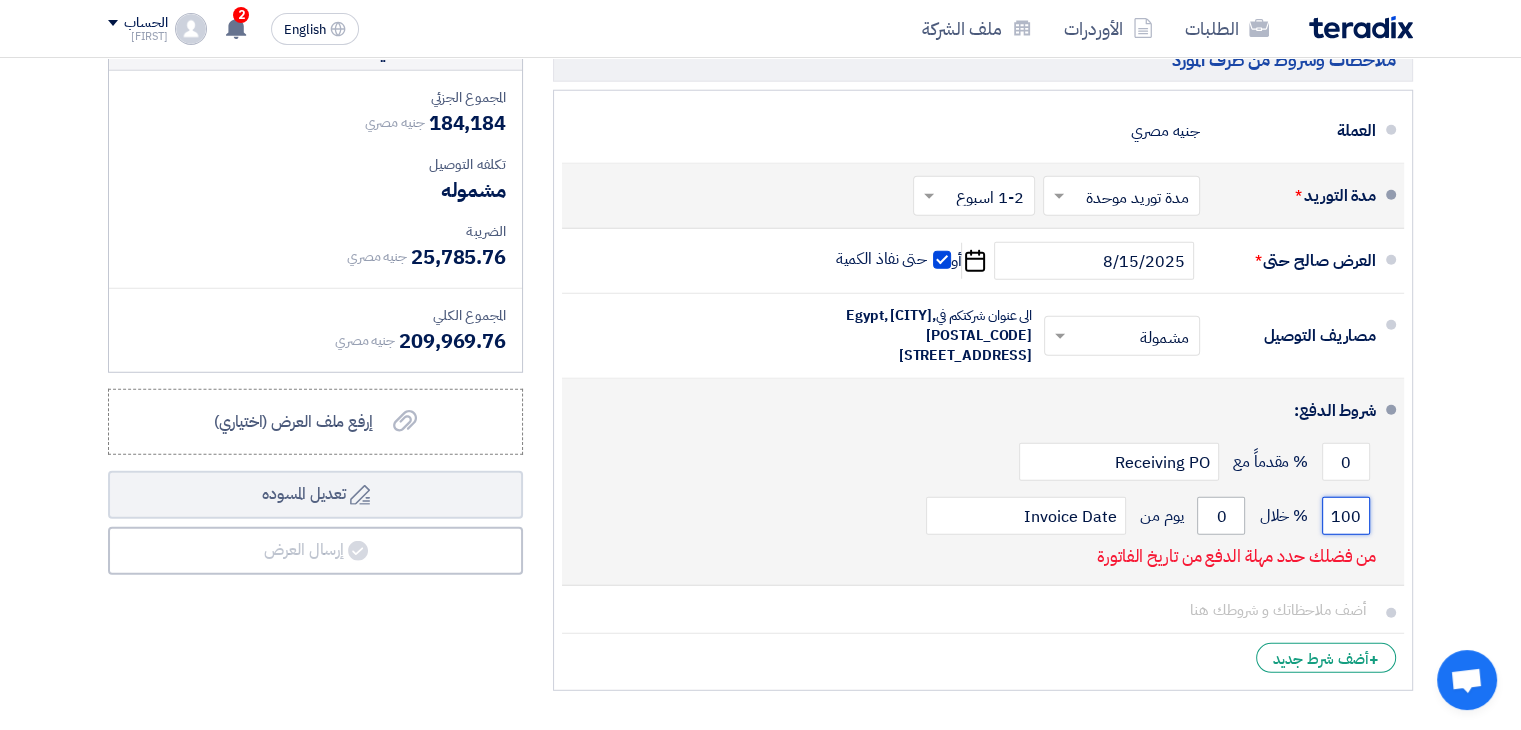 type on "100" 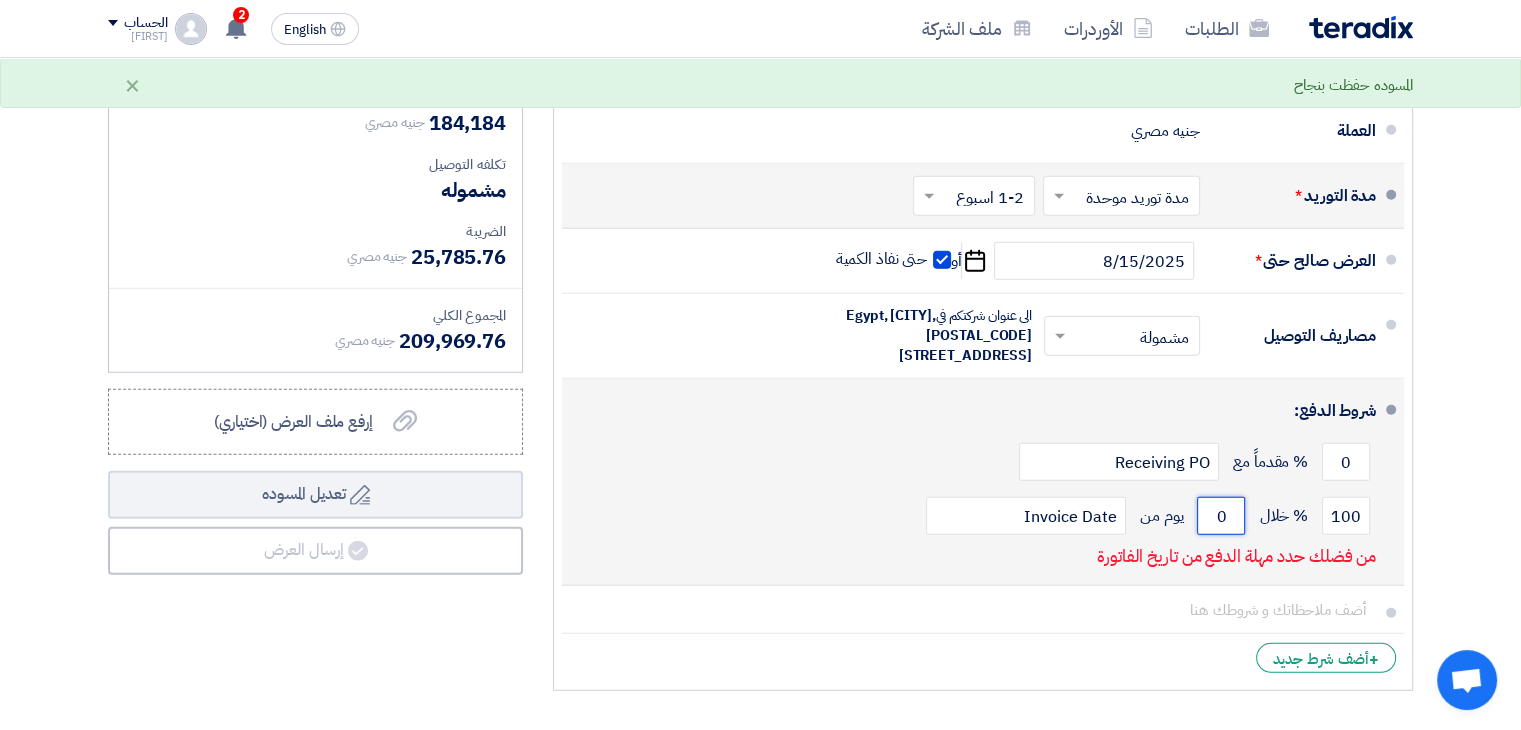 click on "0" 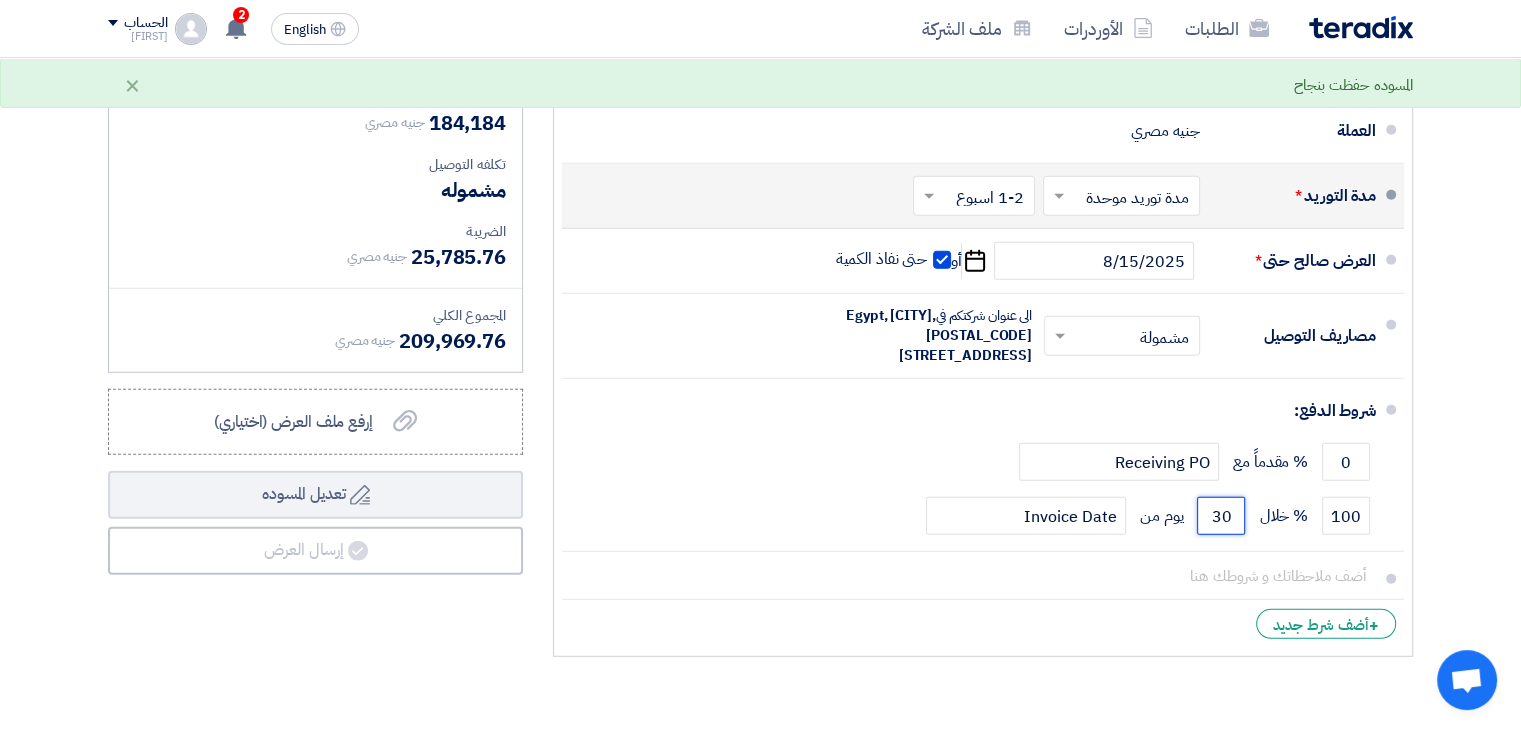 type on "30" 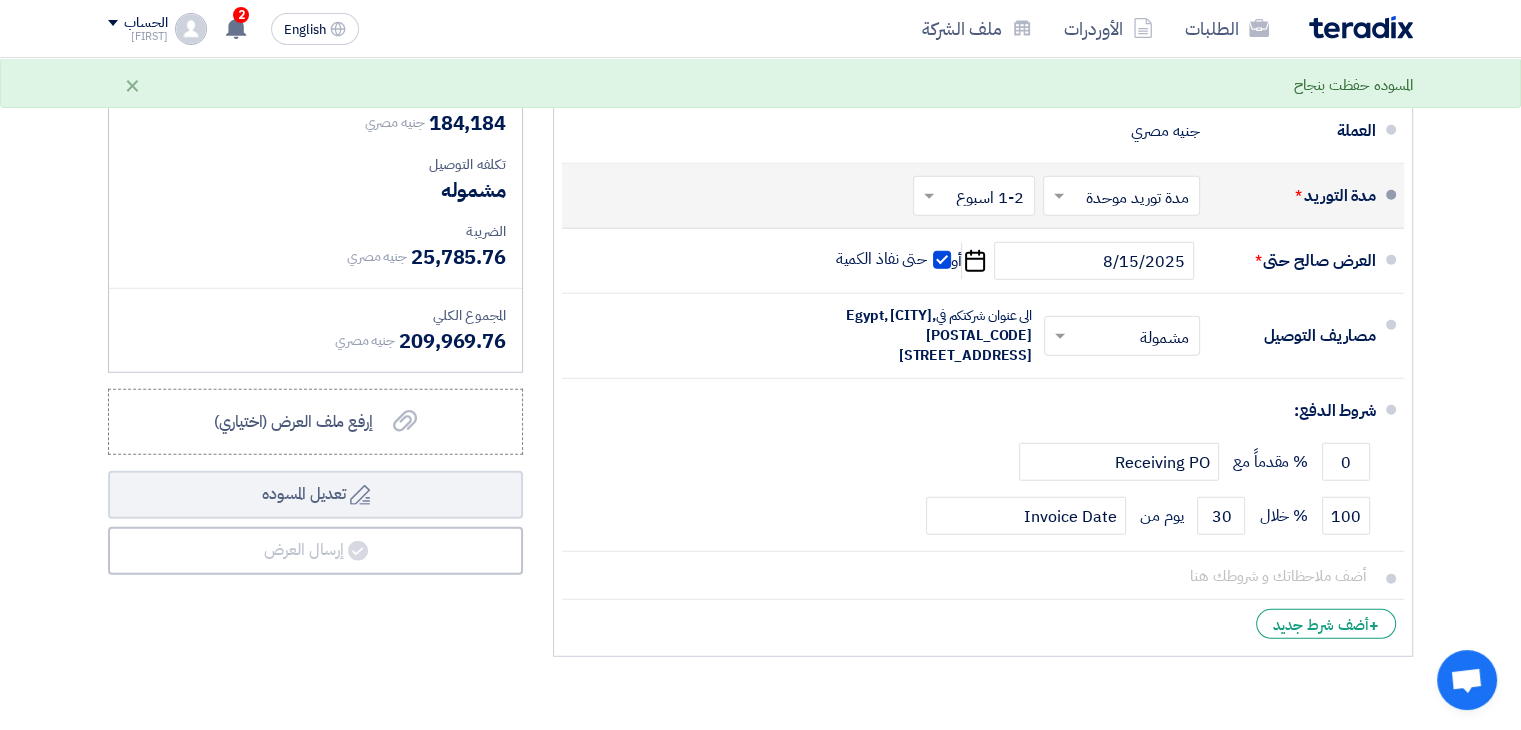 click on "تفاصيل الطلب
#
الكود/الموديل
البيان/الوصف
الكمية/العدد
سعر الوحدة (EGP)
الضرائب
+
'Select taxes...
14% -VAT" 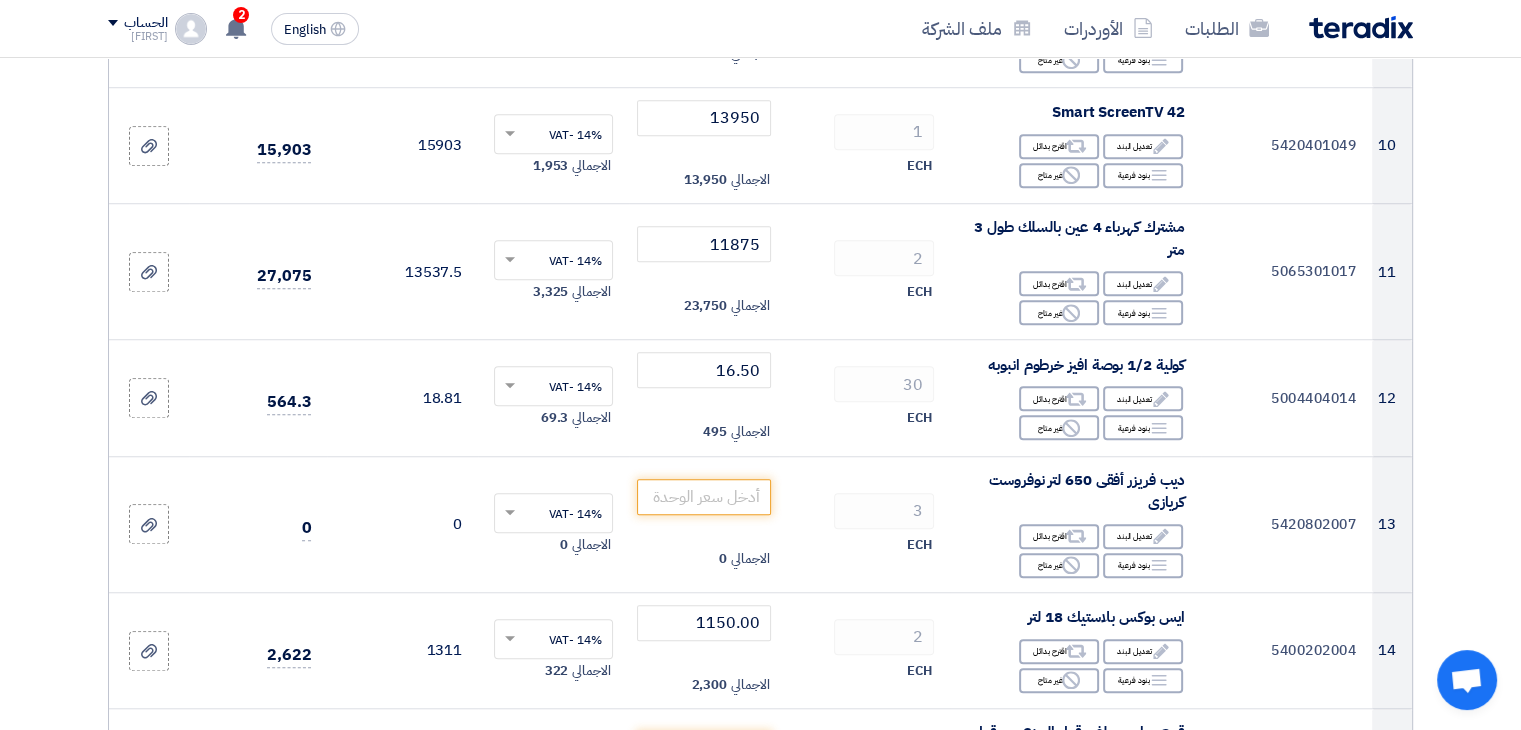 scroll, scrollTop: 1468, scrollLeft: 0, axis: vertical 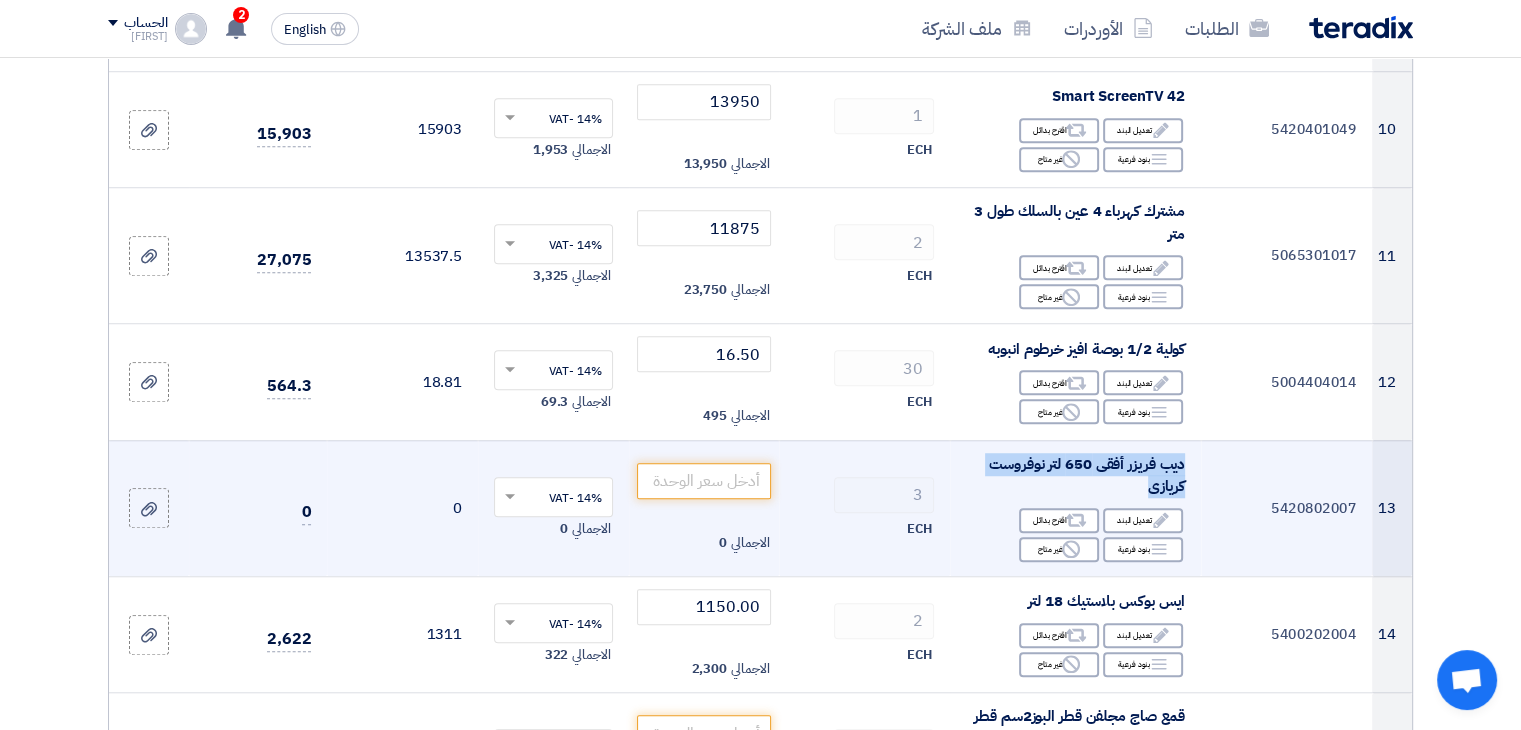 drag, startPoint x: 1140, startPoint y: 479, endPoint x: 1192, endPoint y: 464, distance: 54.120235 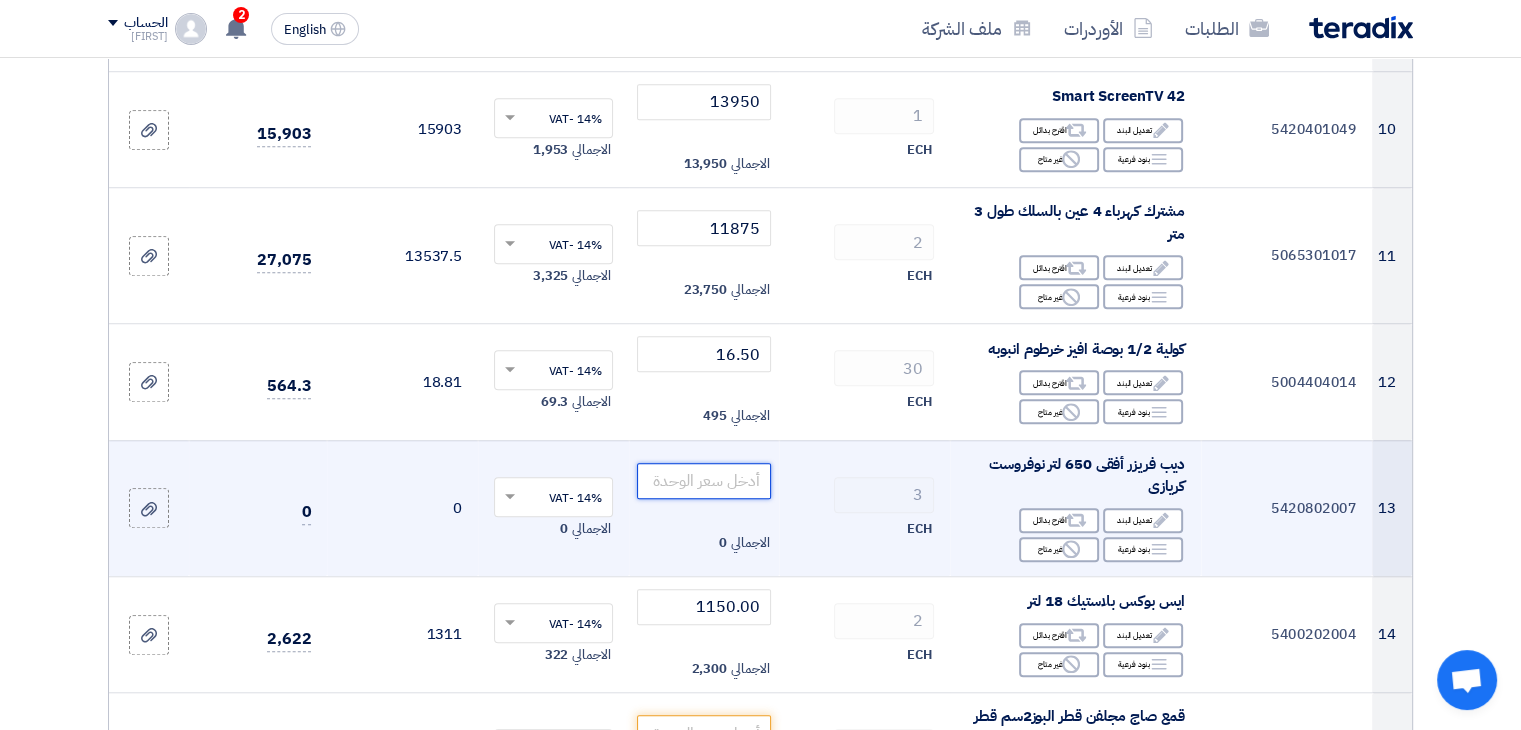 click 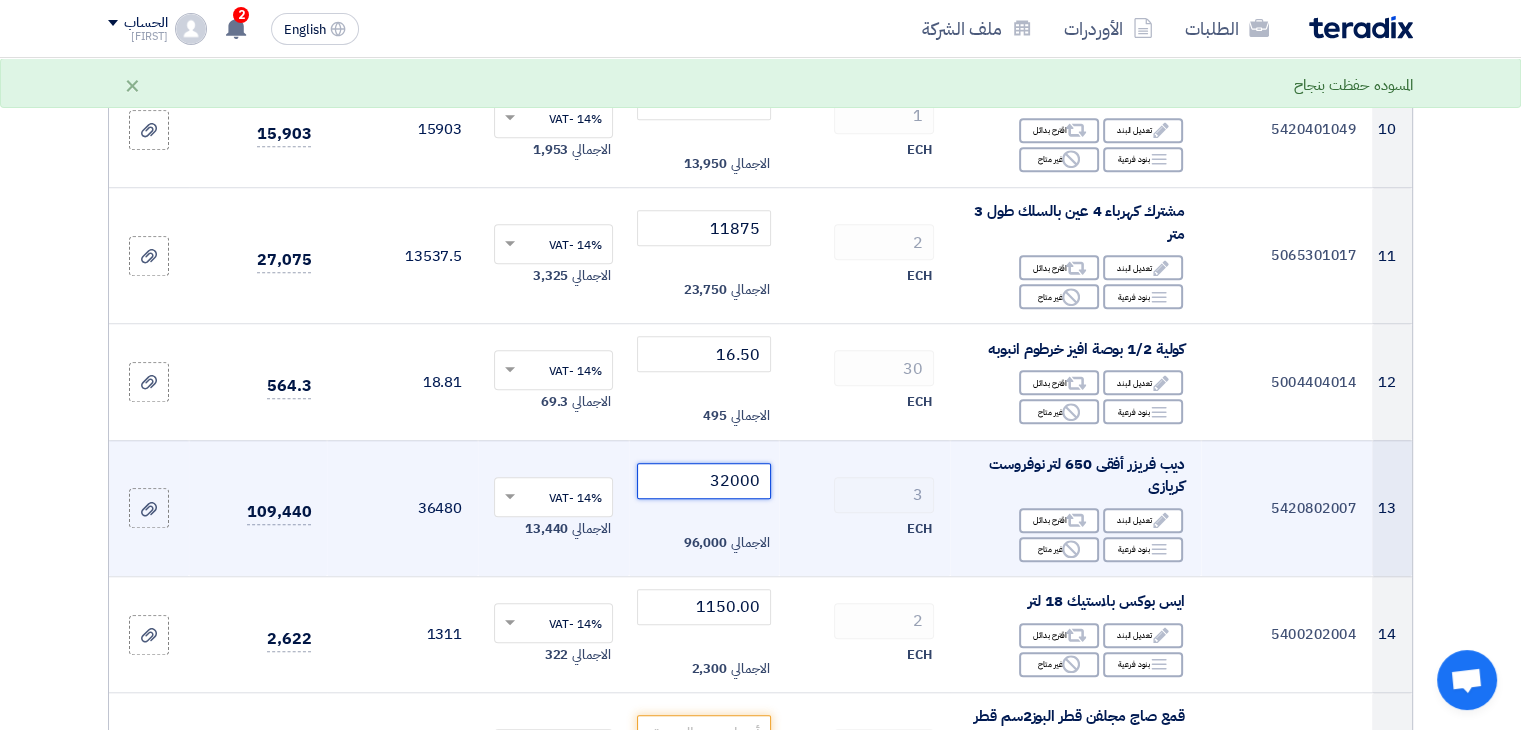 click on "5420802007
ديب فريزر أفقى 650 لتر نوفروست كريازى
Edit
تعديل البند
Alternative
اقترح بدائل
Breakdown
Reject 3 ×" 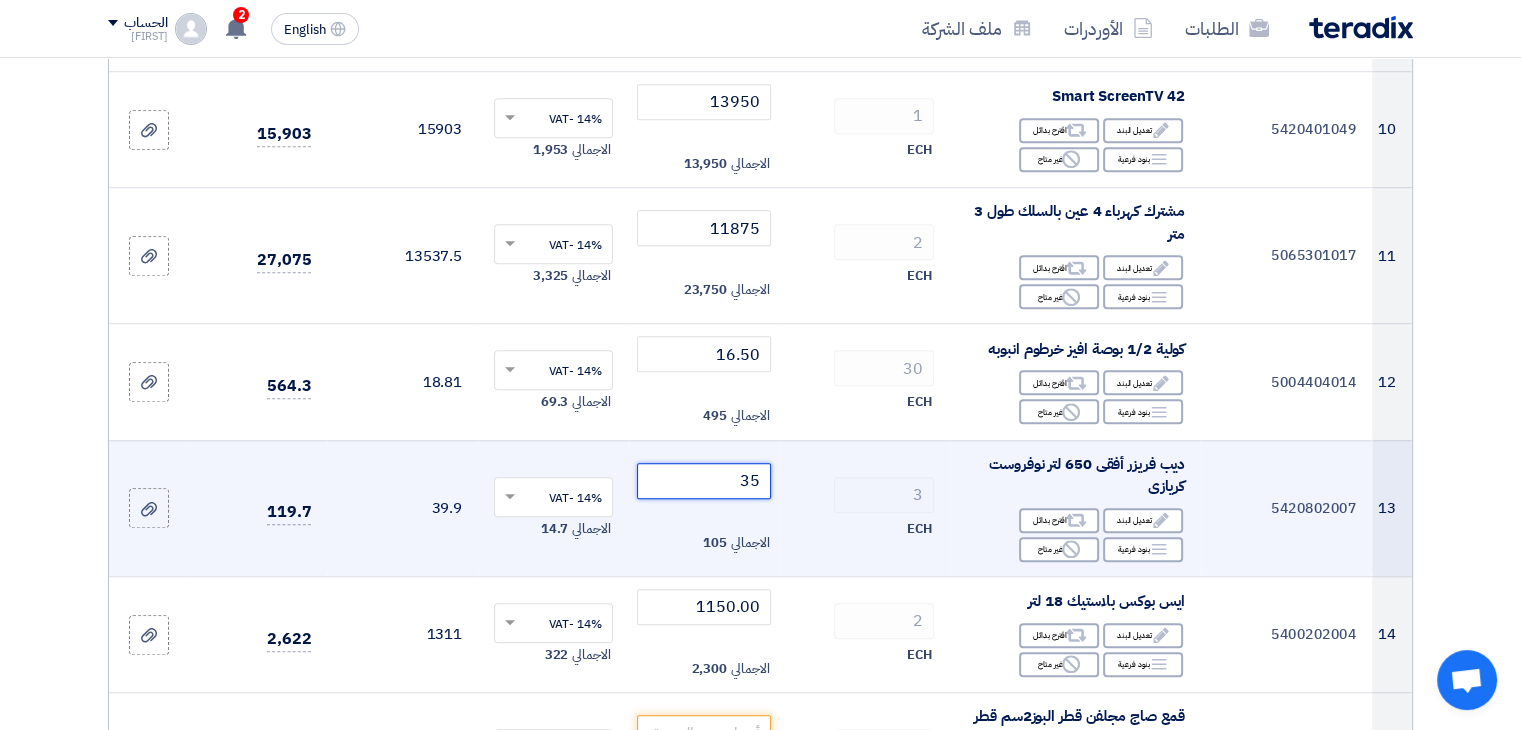 type on "3" 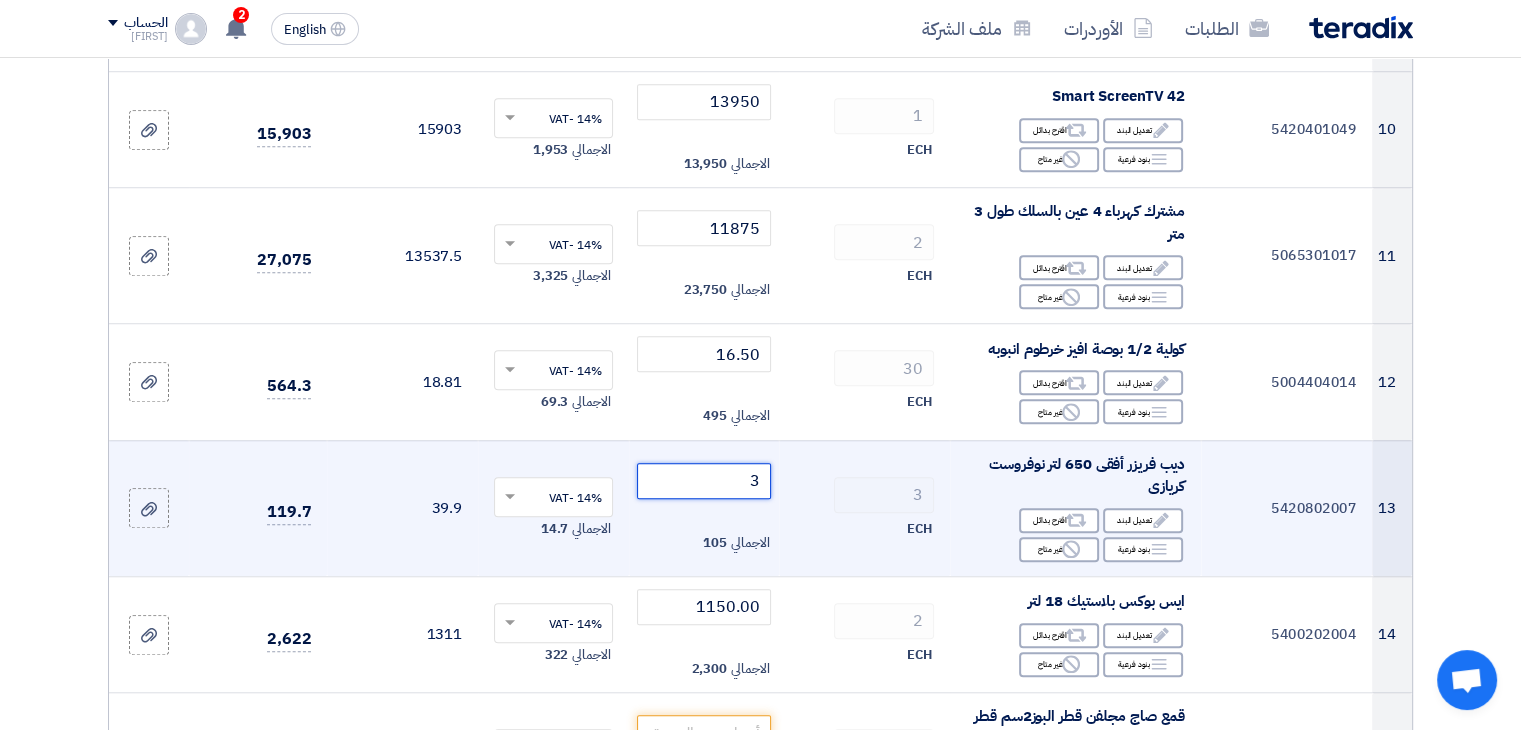 type 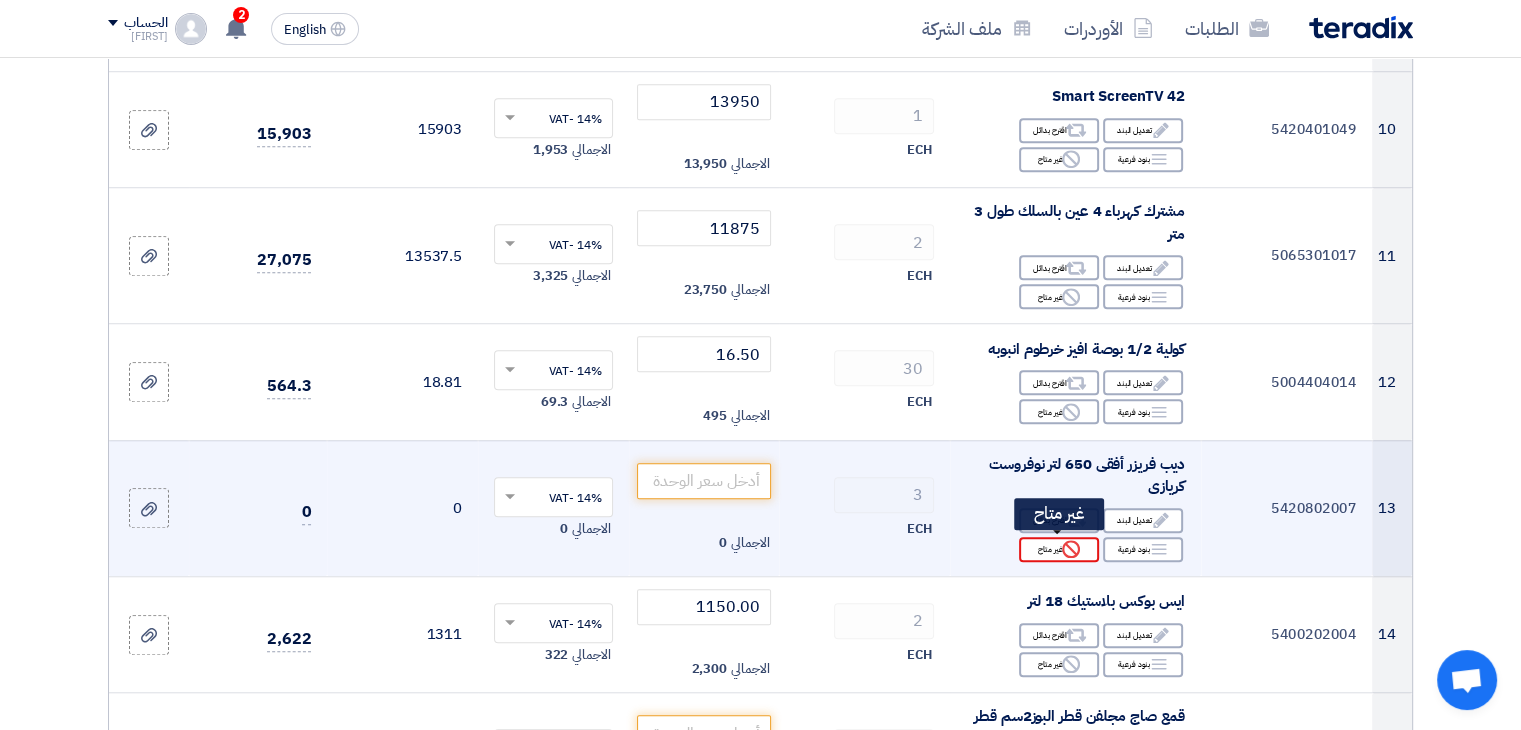 click on "Reject" 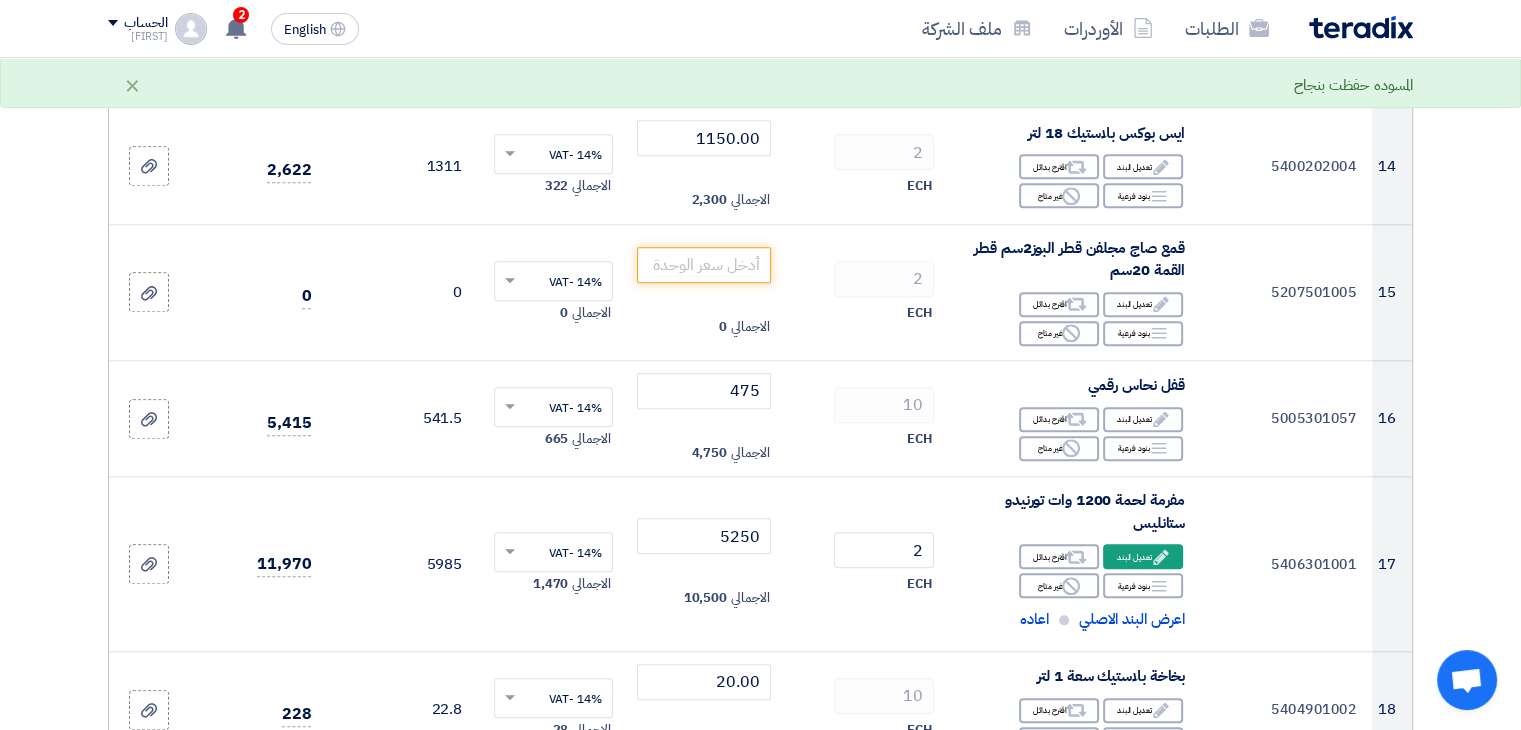 scroll, scrollTop: 1868, scrollLeft: 0, axis: vertical 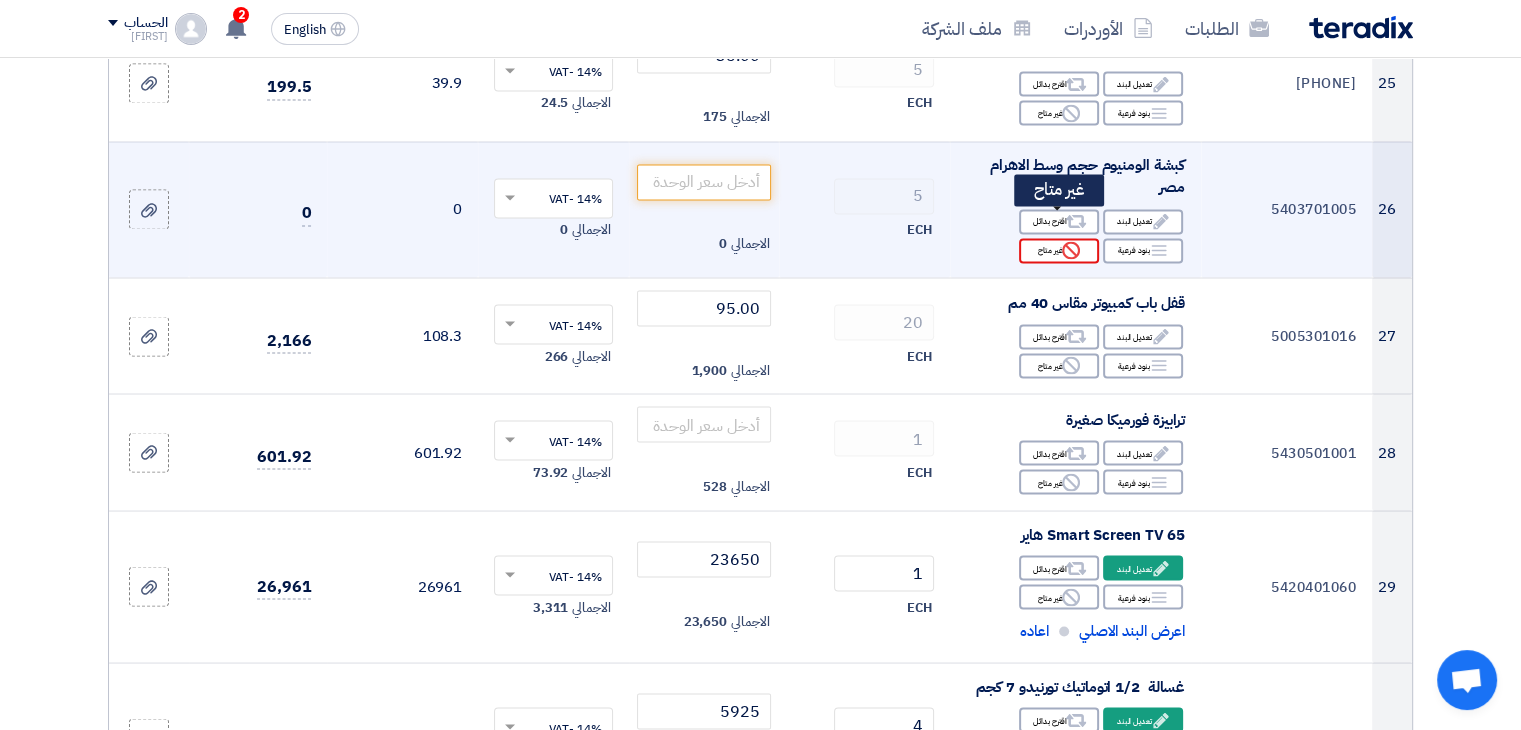 click on "Reject
غير متاح" 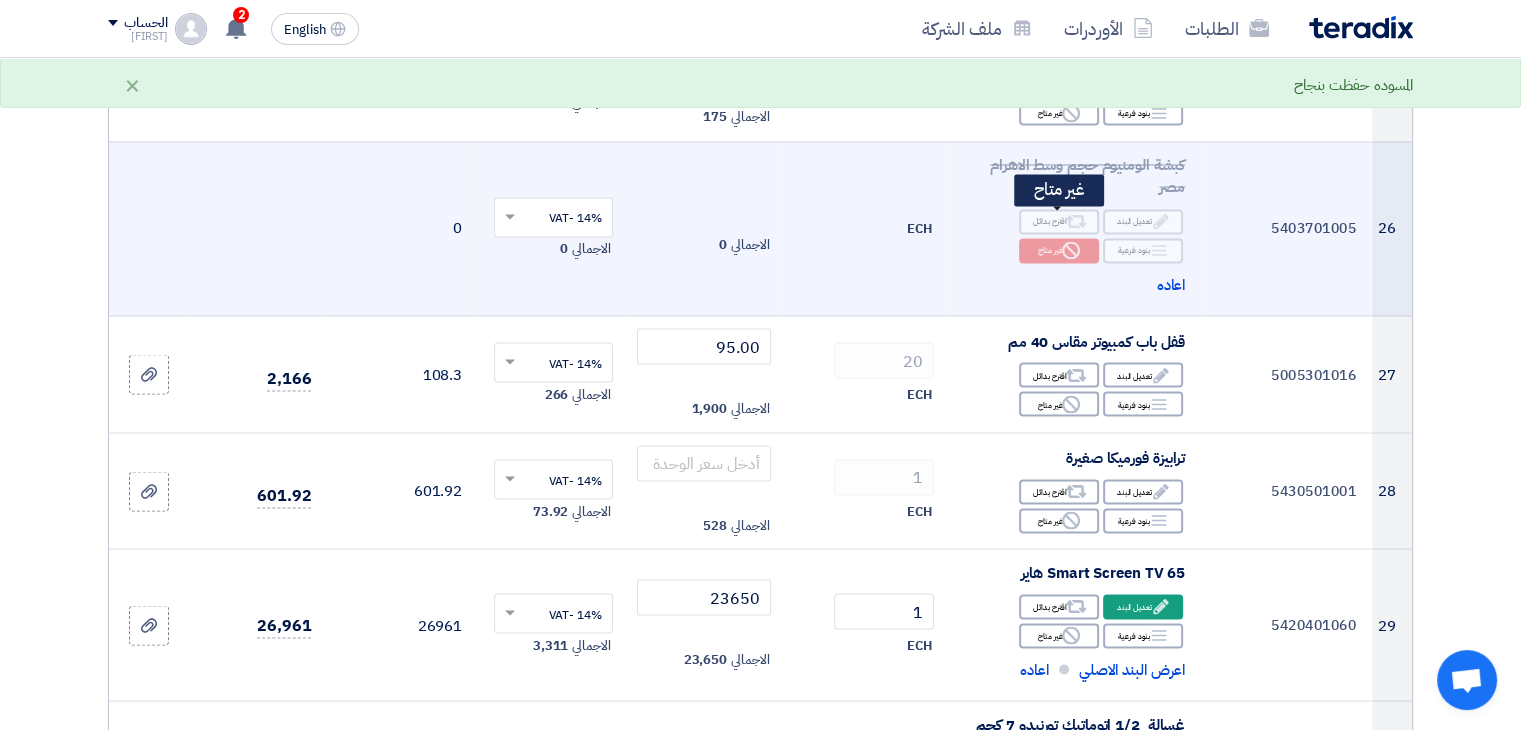 click 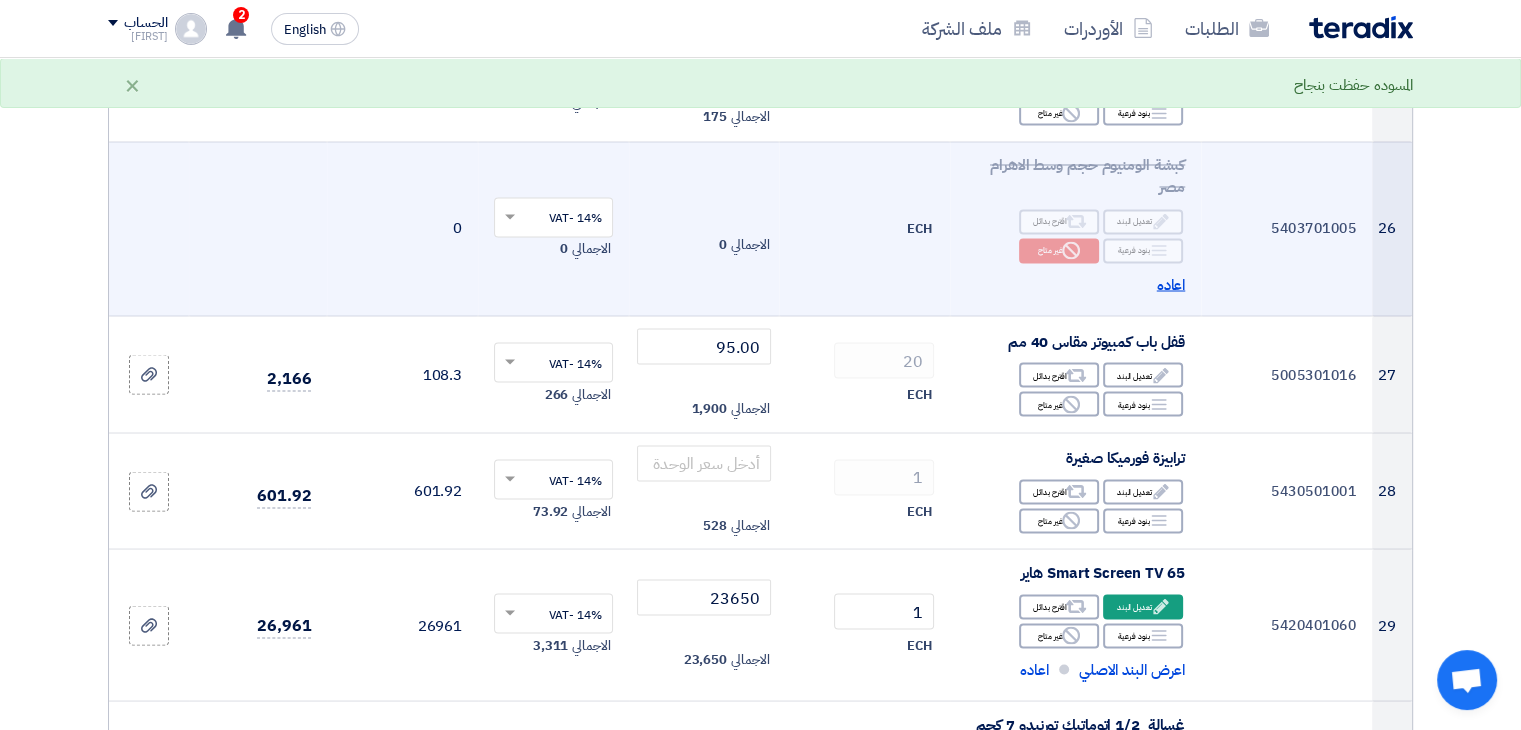 click on "اعاده" 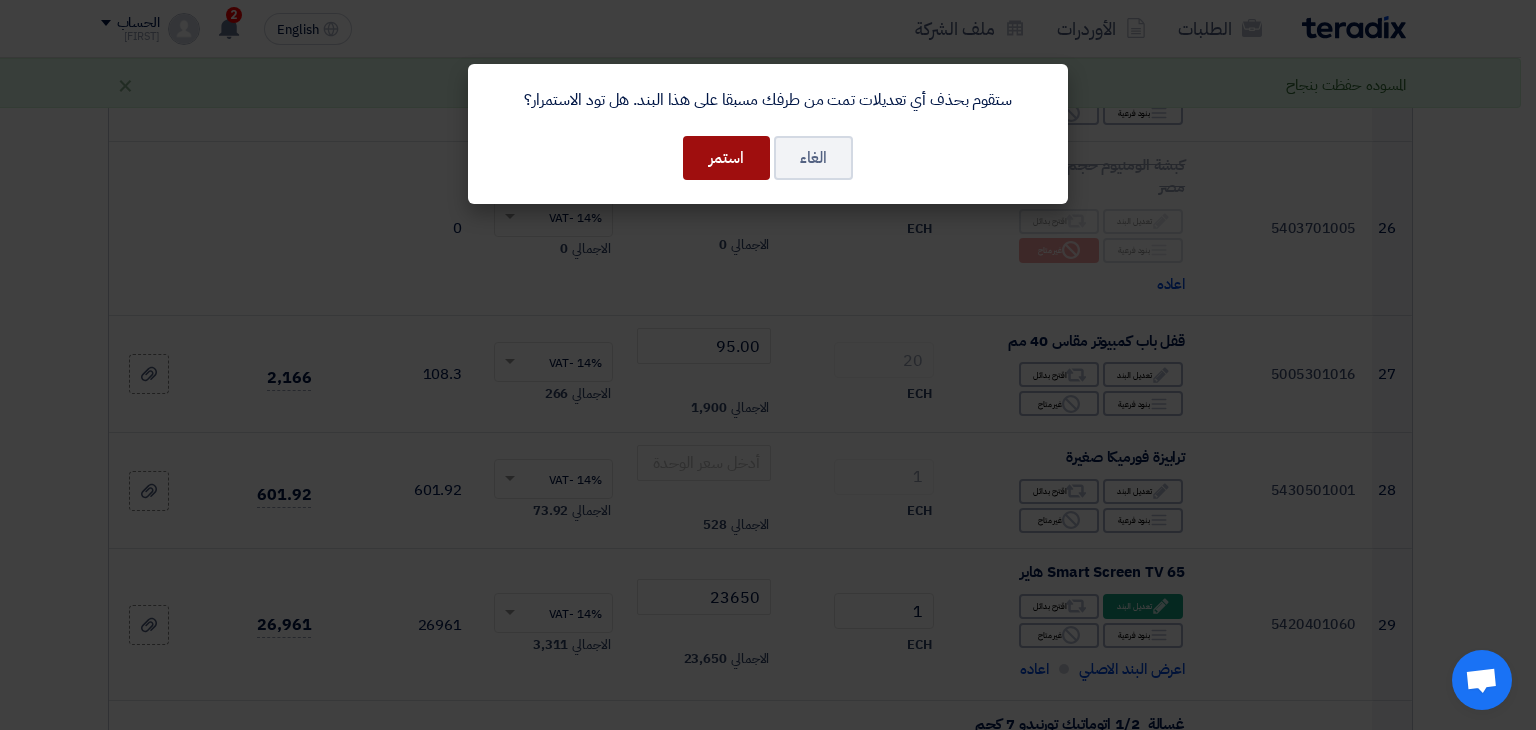 click on "استمر" 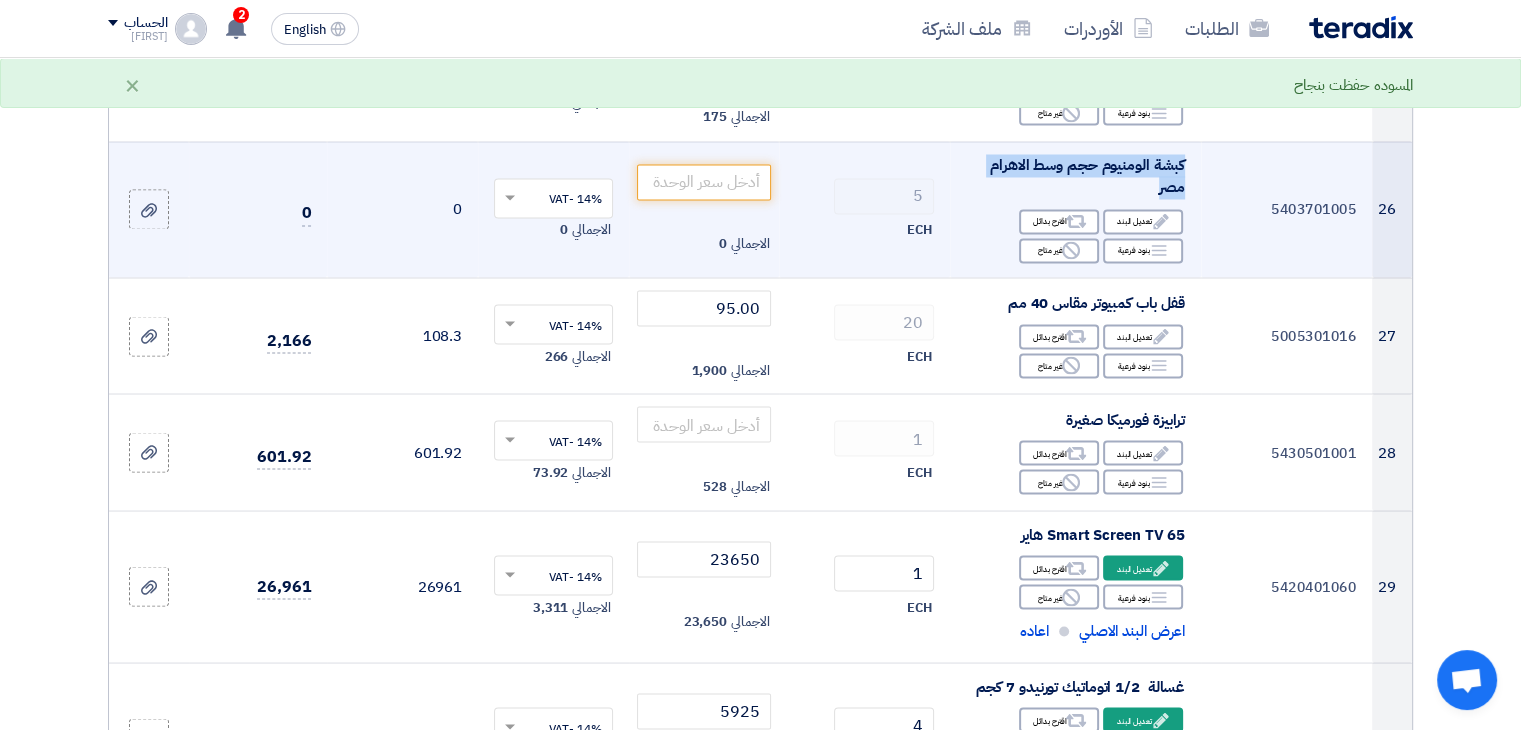 drag, startPoint x: 1153, startPoint y: 158, endPoint x: 1198, endPoint y: 129, distance: 53.535034 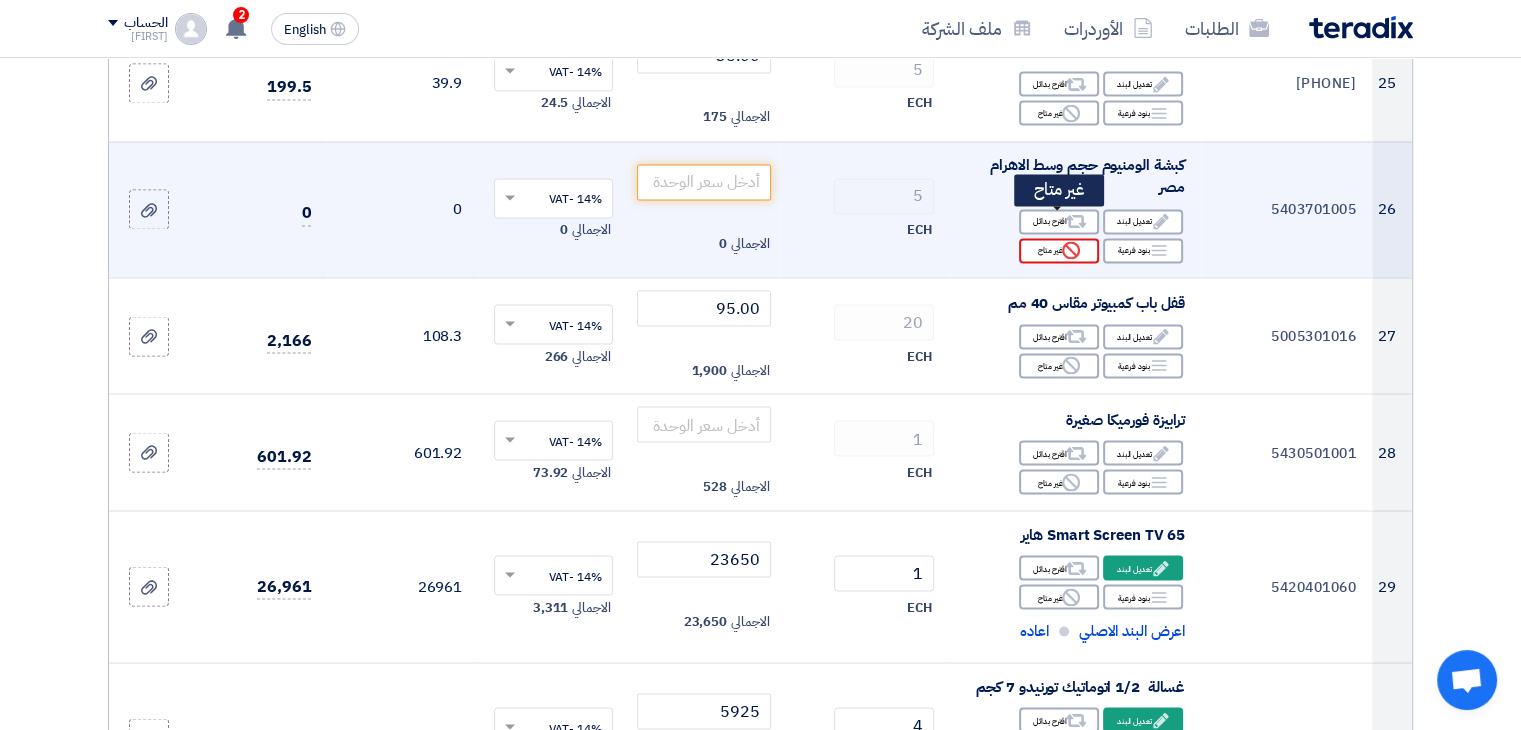click on "Reject
غير متاح" 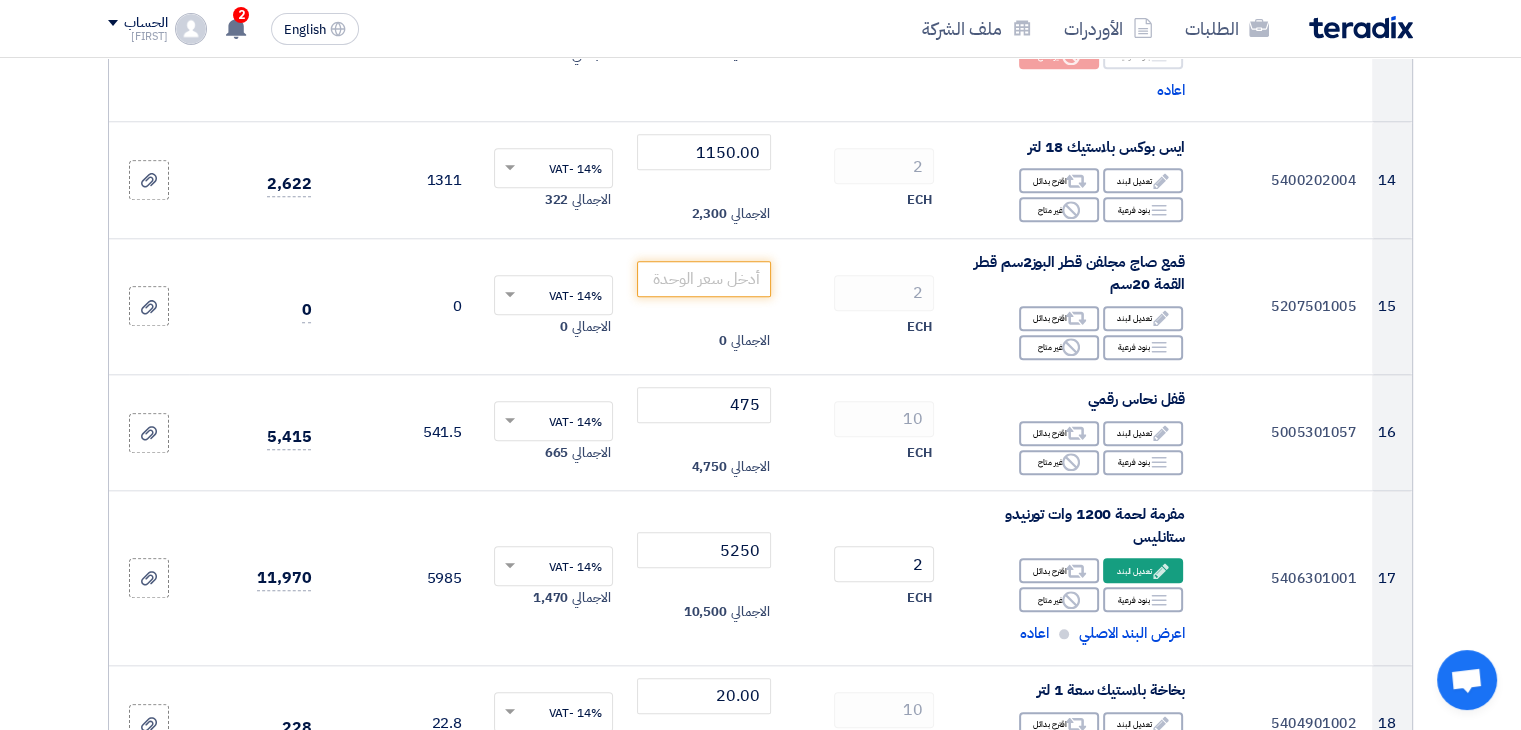 scroll, scrollTop: 1969, scrollLeft: 0, axis: vertical 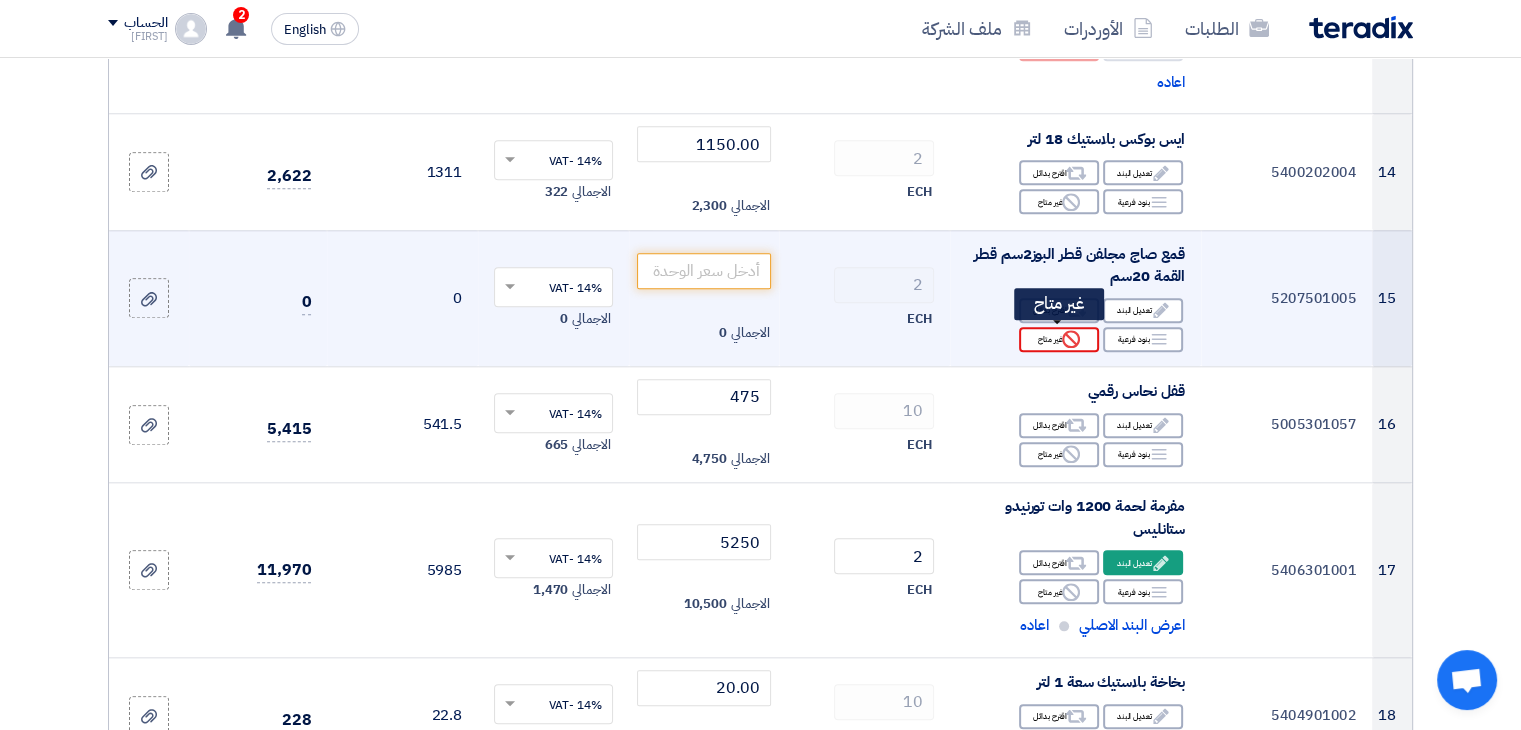 click on "Reject" 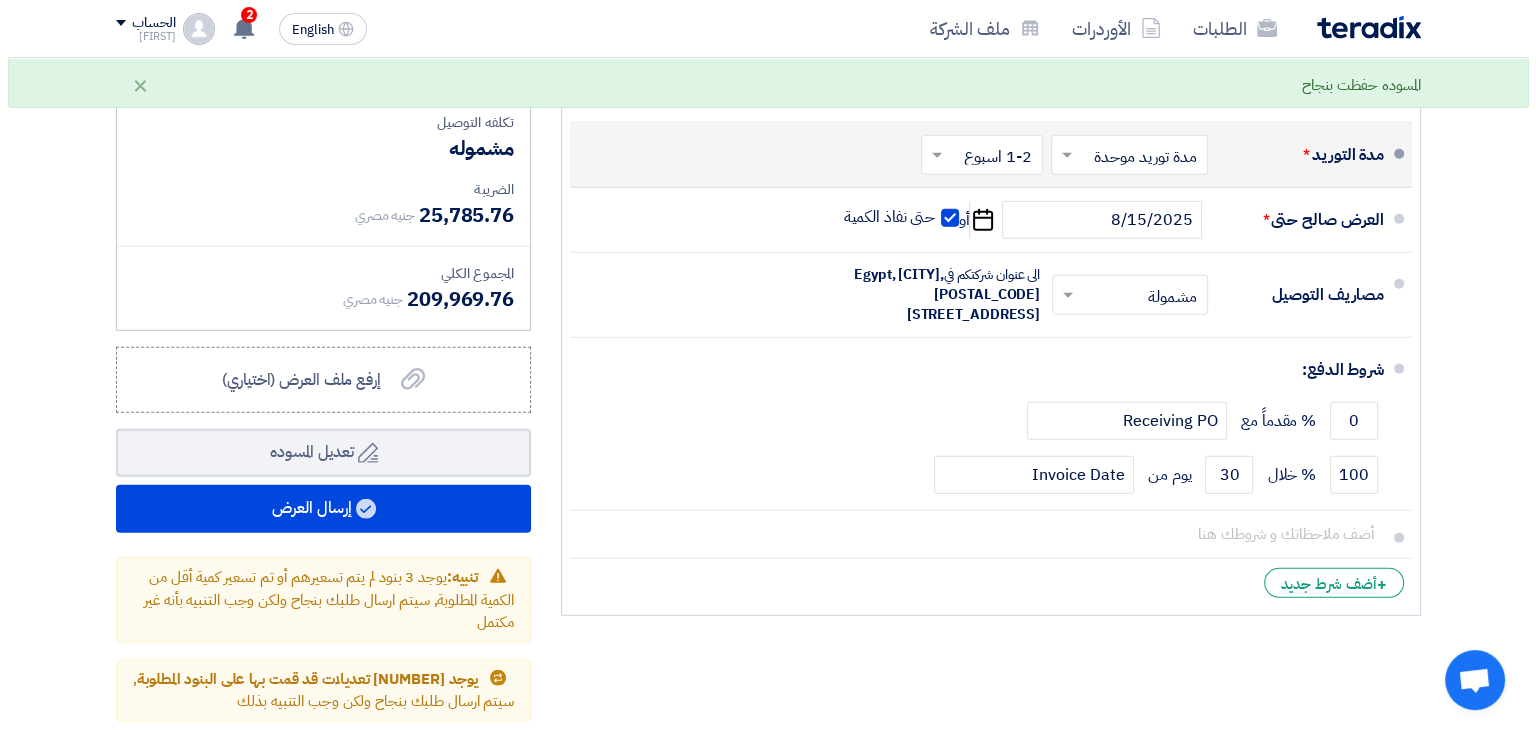 scroll, scrollTop: 5579, scrollLeft: 0, axis: vertical 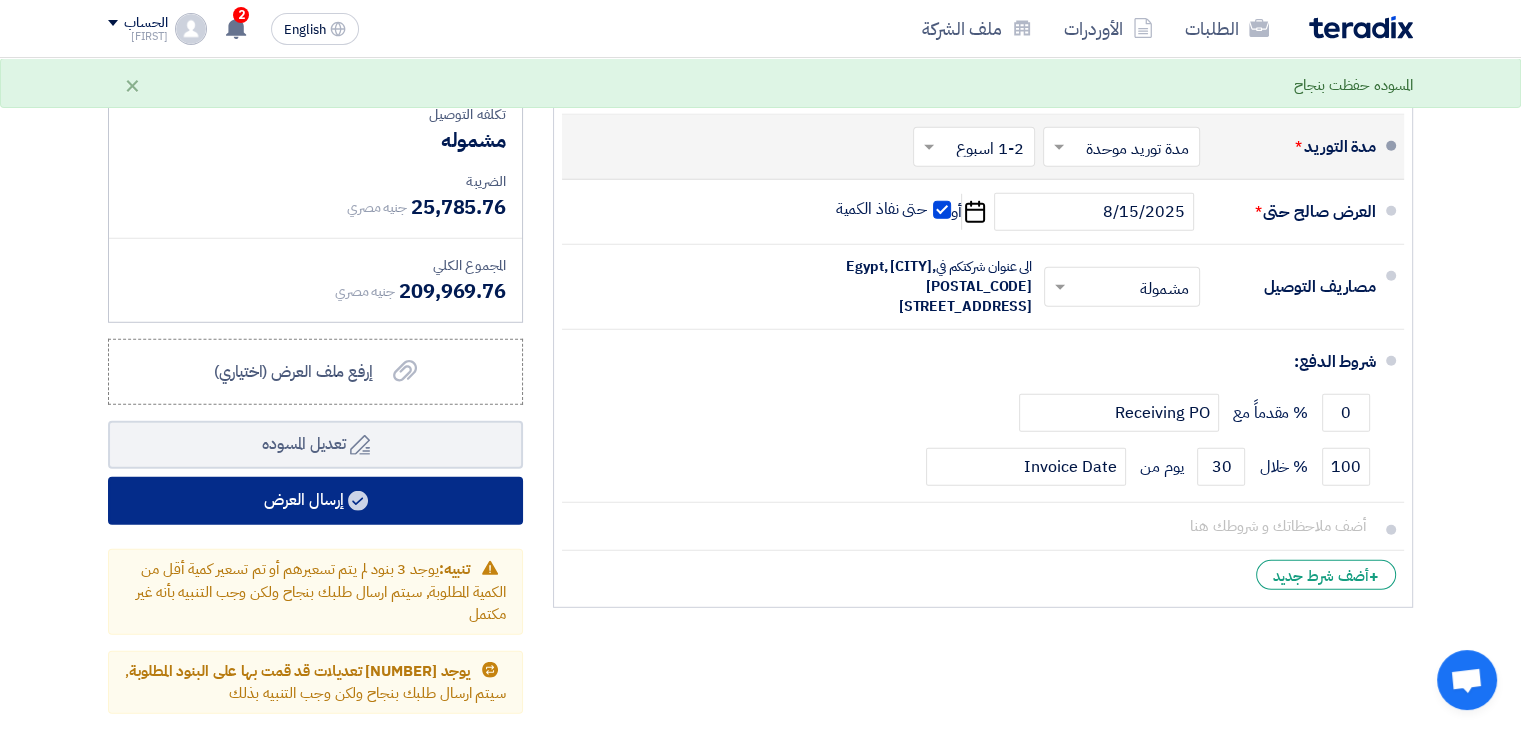 click on "إرسال العرض" 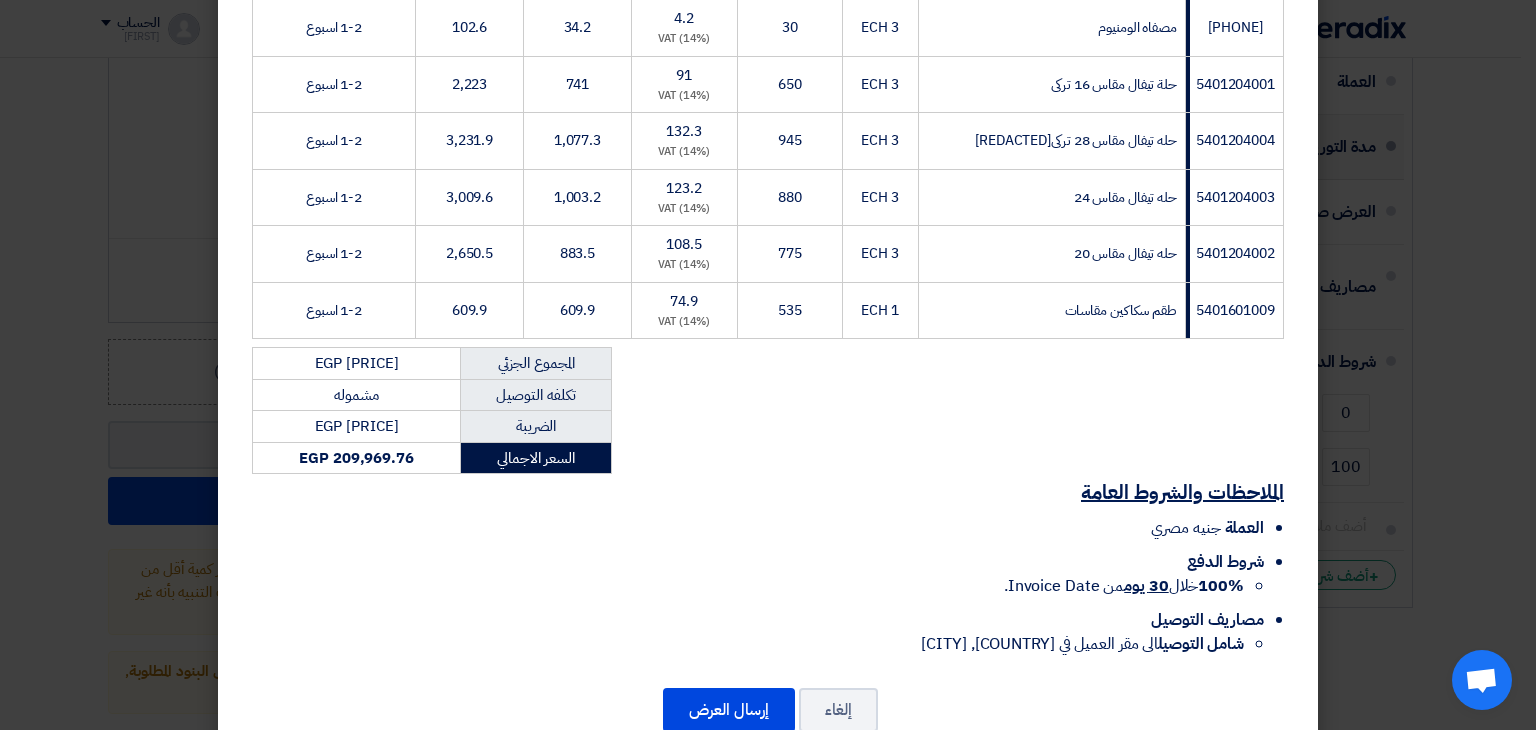scroll, scrollTop: 2244, scrollLeft: 0, axis: vertical 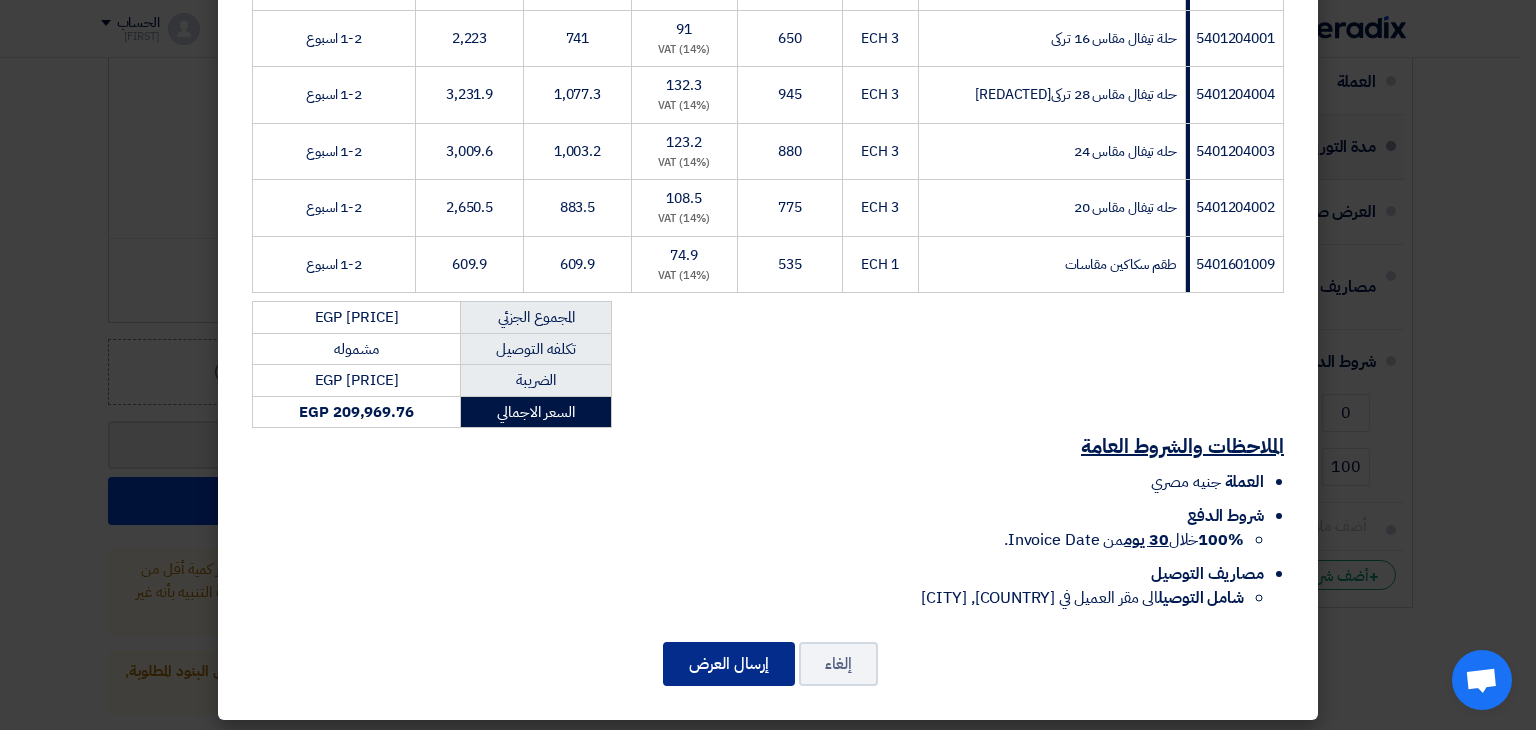 click on "إرسال العرض" 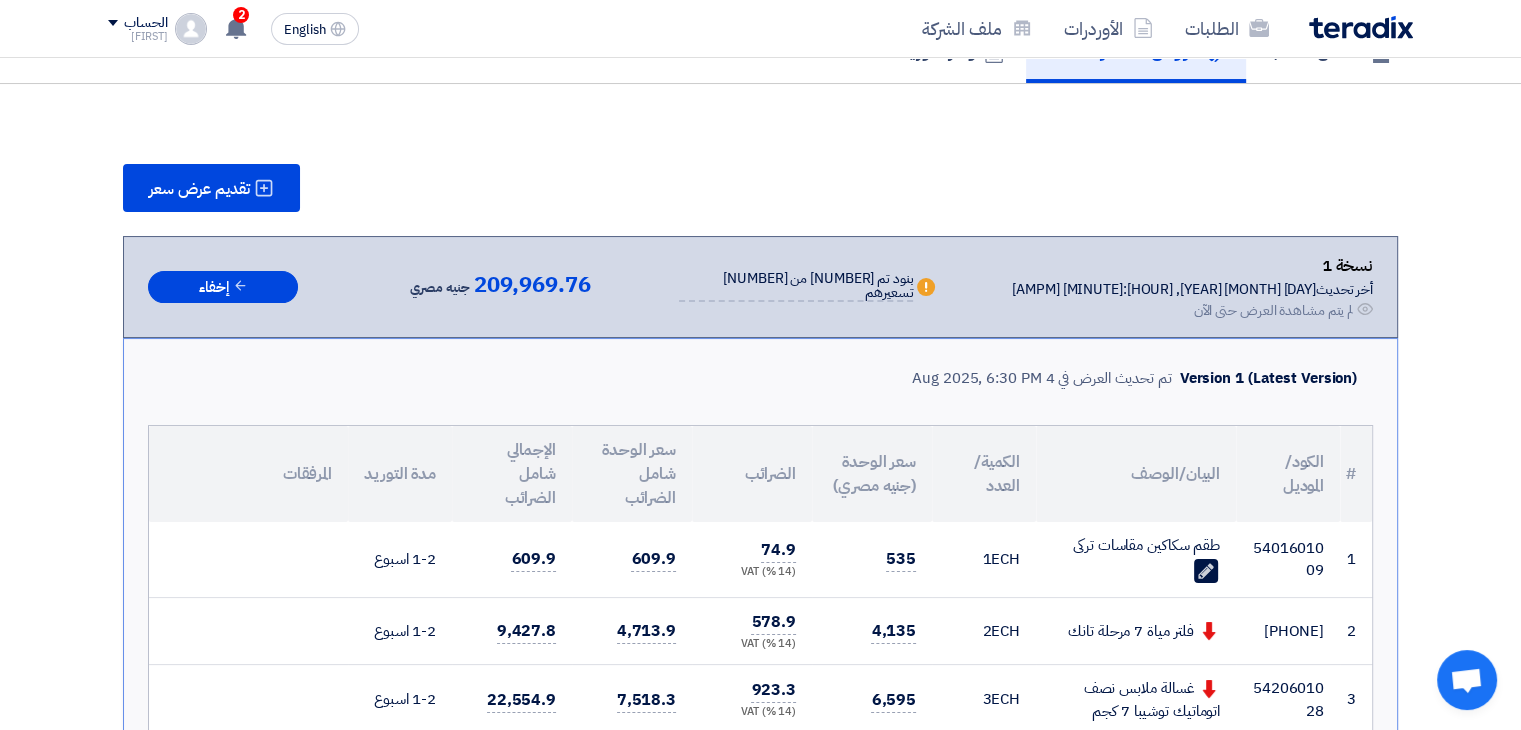 scroll, scrollTop: 3914, scrollLeft: 0, axis: vertical 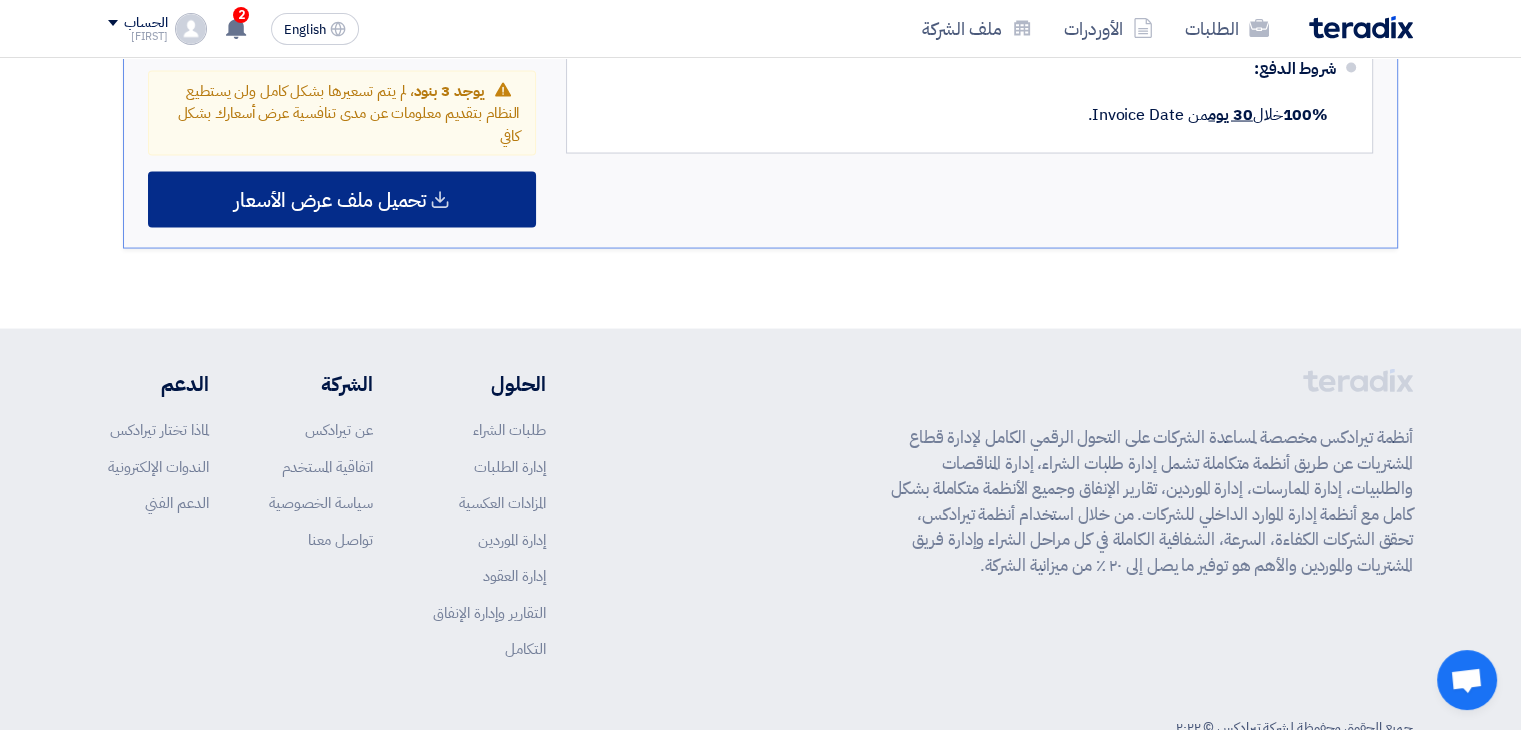 click on "تحميل ملف عرض الأسعار" at bounding box center (342, 200) 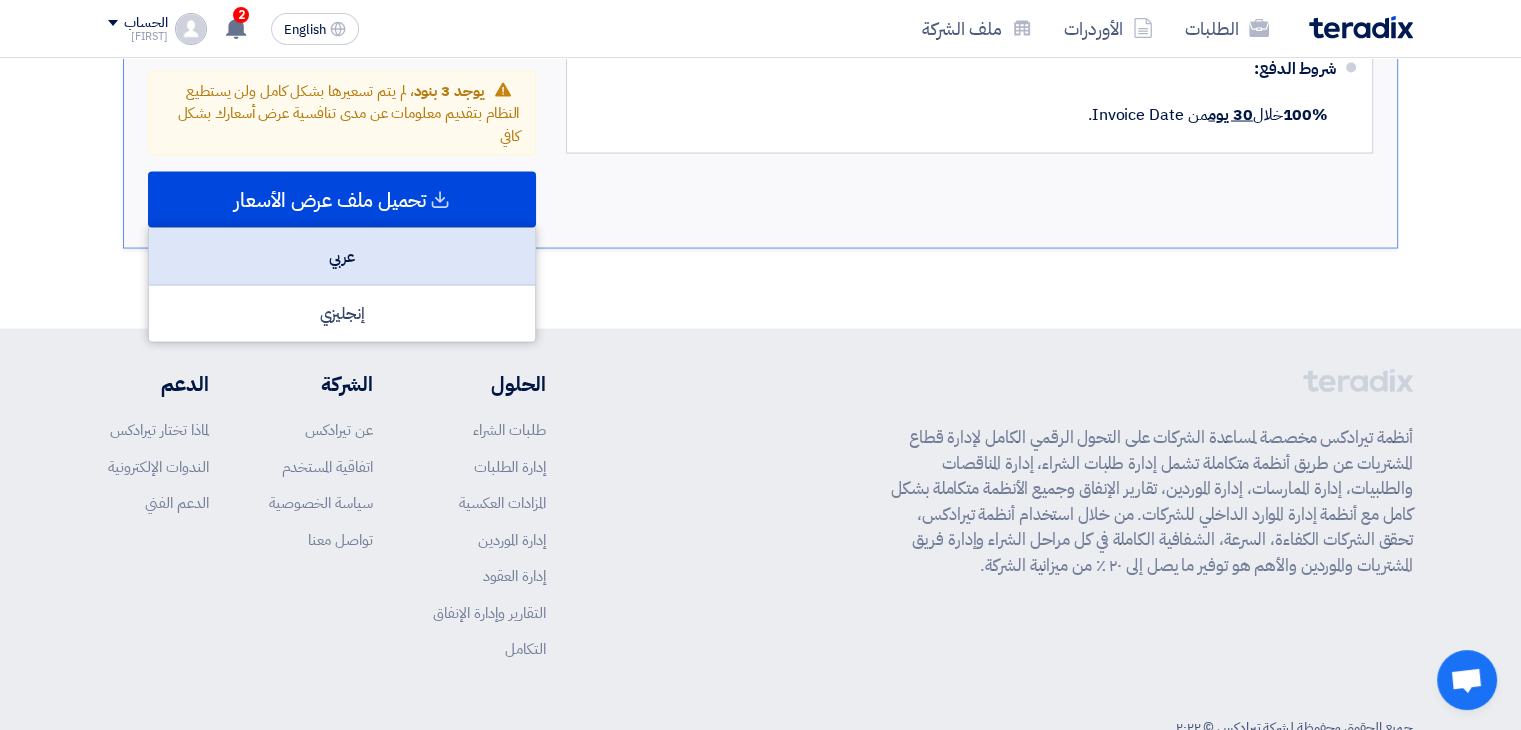 click on "عربي" at bounding box center (342, 257) 